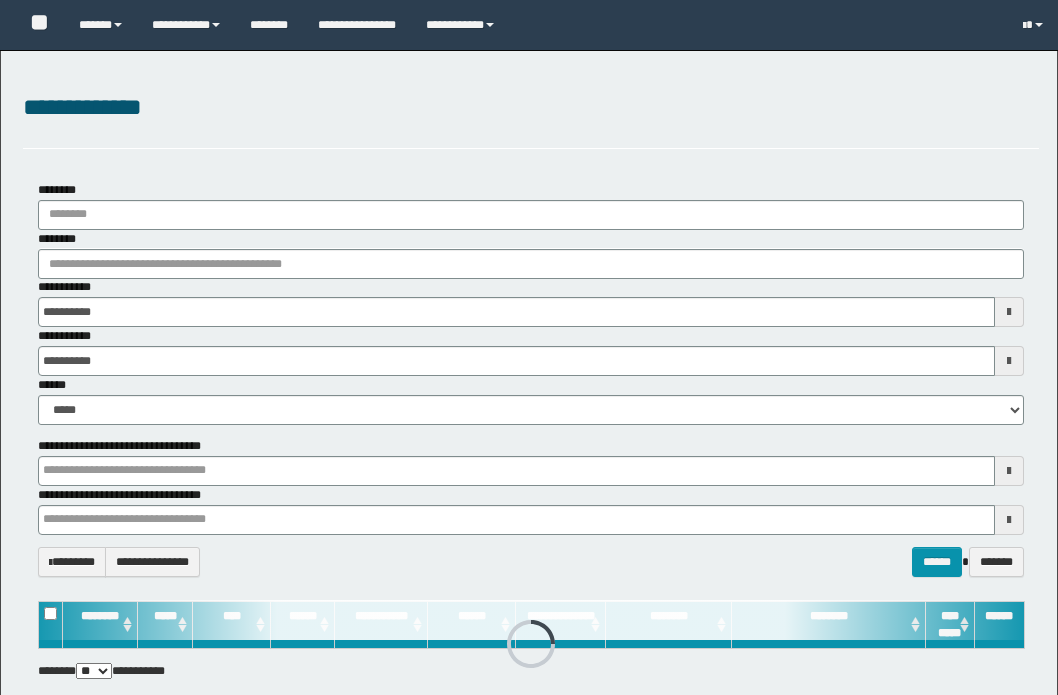 scroll, scrollTop: 0, scrollLeft: 0, axis: both 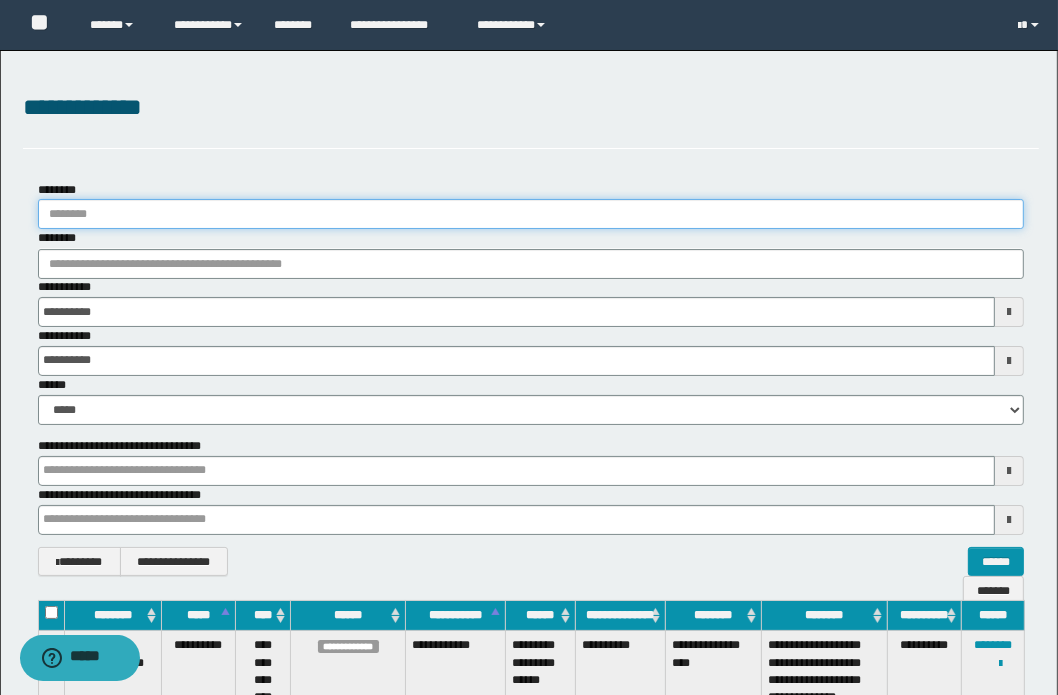 click on "********" at bounding box center (531, 214) 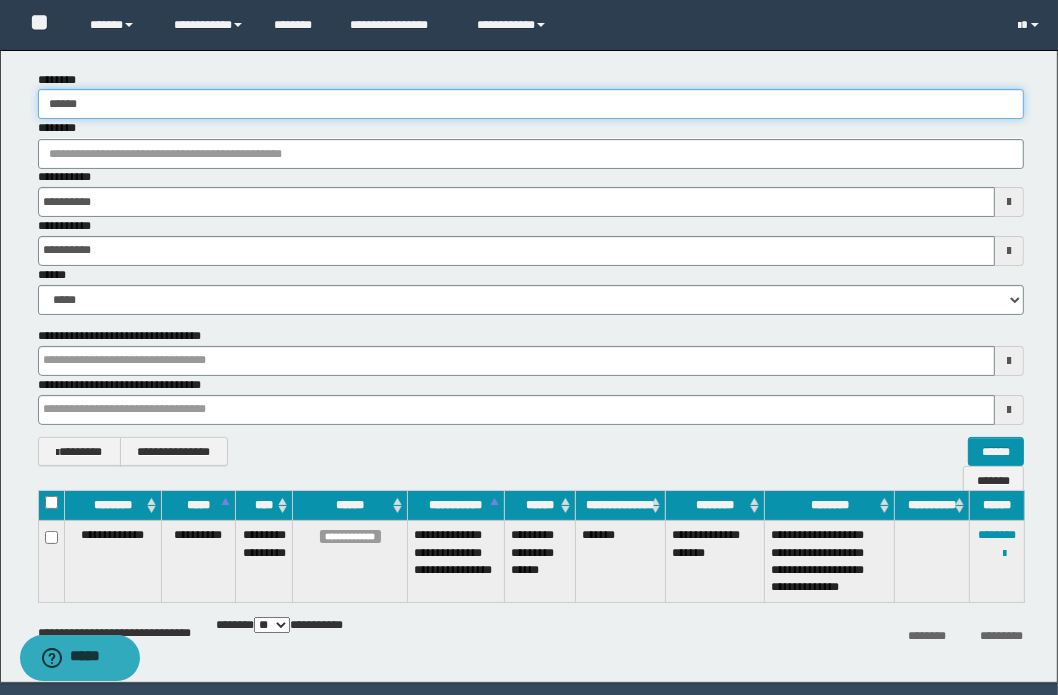 scroll, scrollTop: 176, scrollLeft: 0, axis: vertical 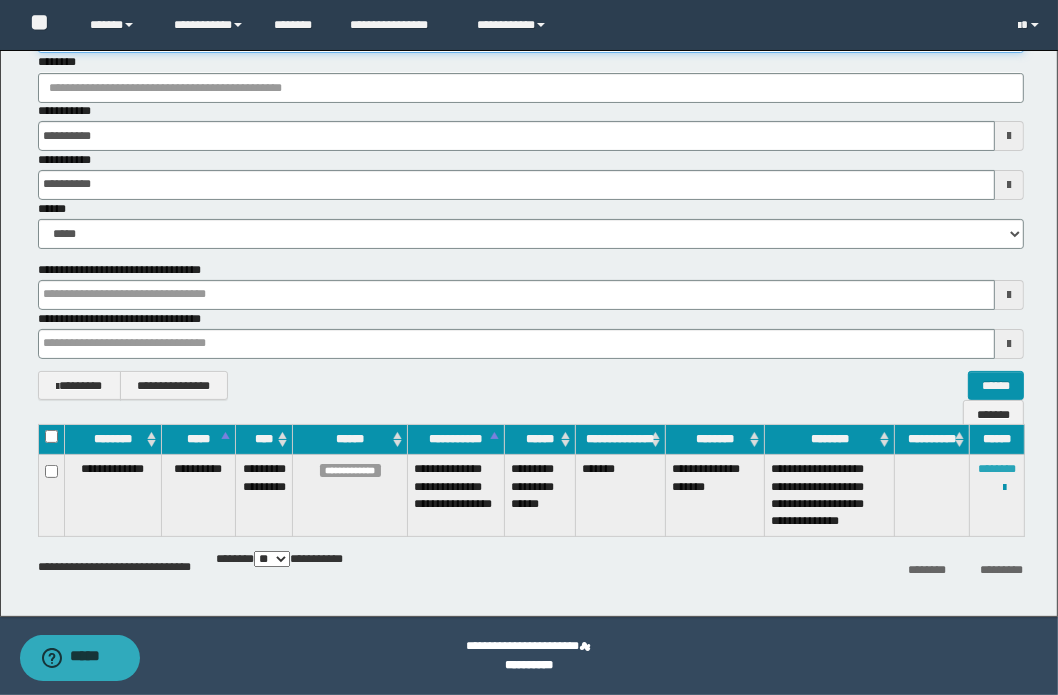 type on "******" 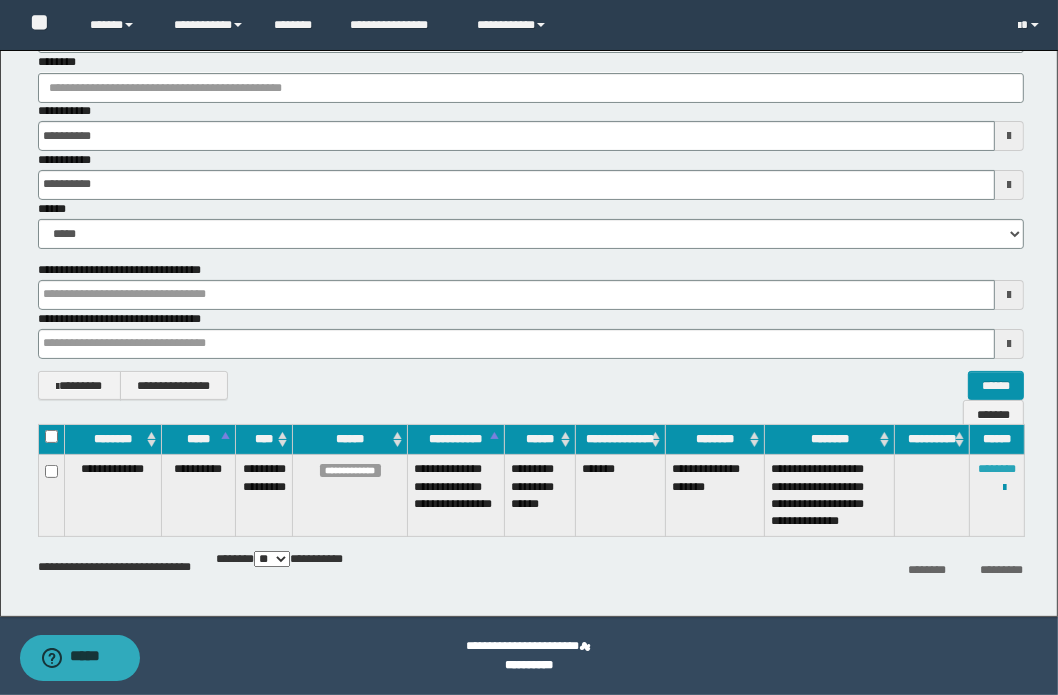click on "********" at bounding box center (997, 469) 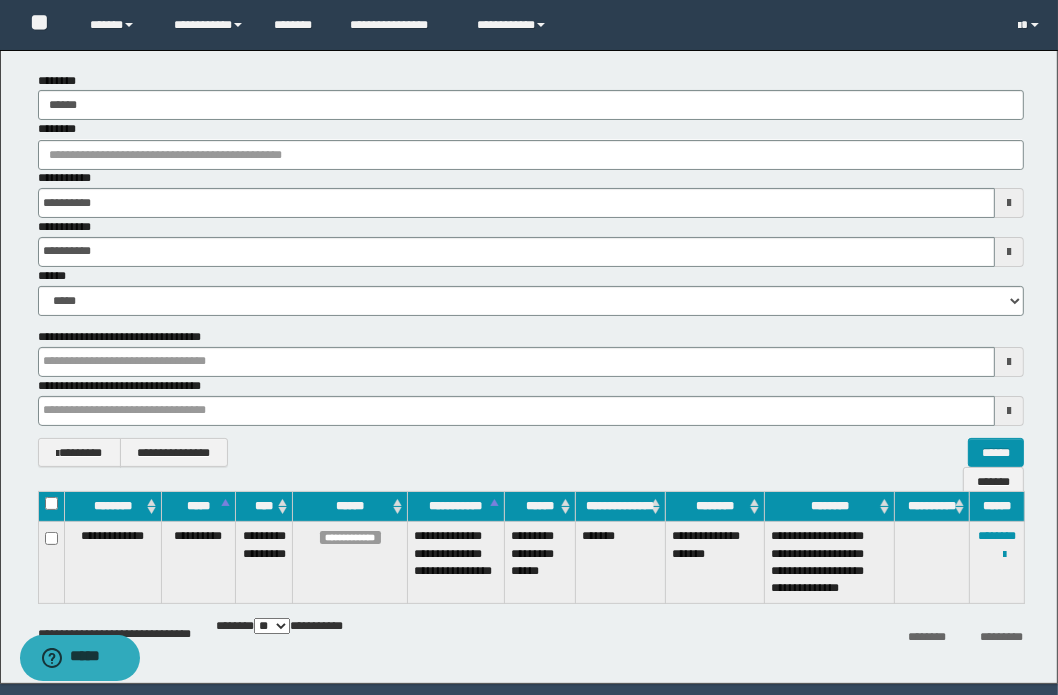 scroll, scrollTop: 0, scrollLeft: 0, axis: both 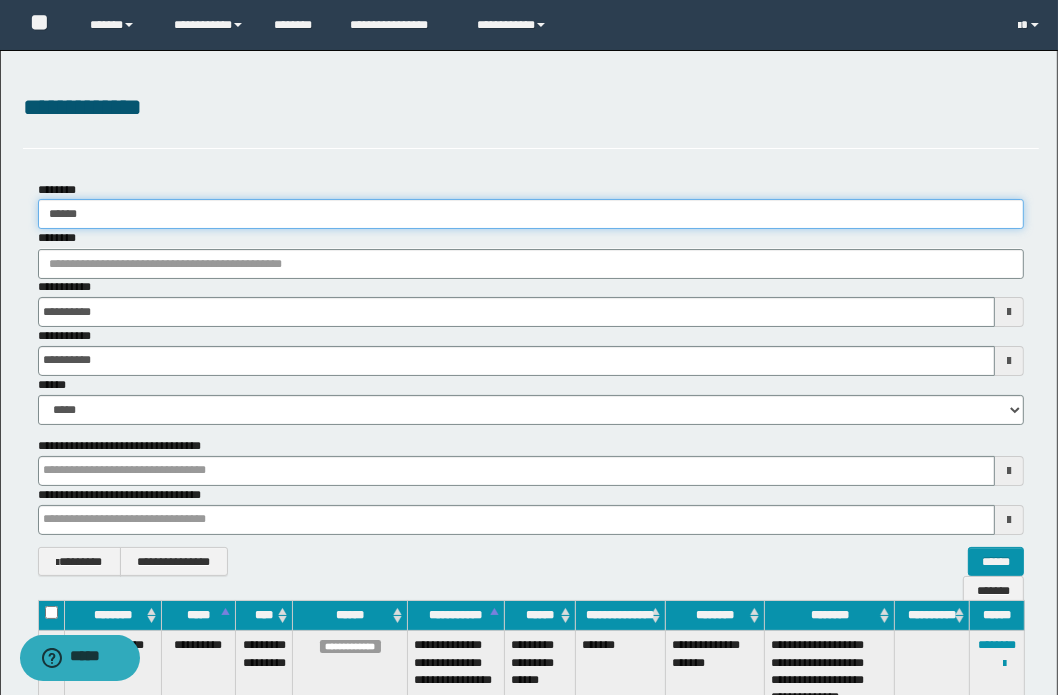 click on "******" at bounding box center (531, 214) 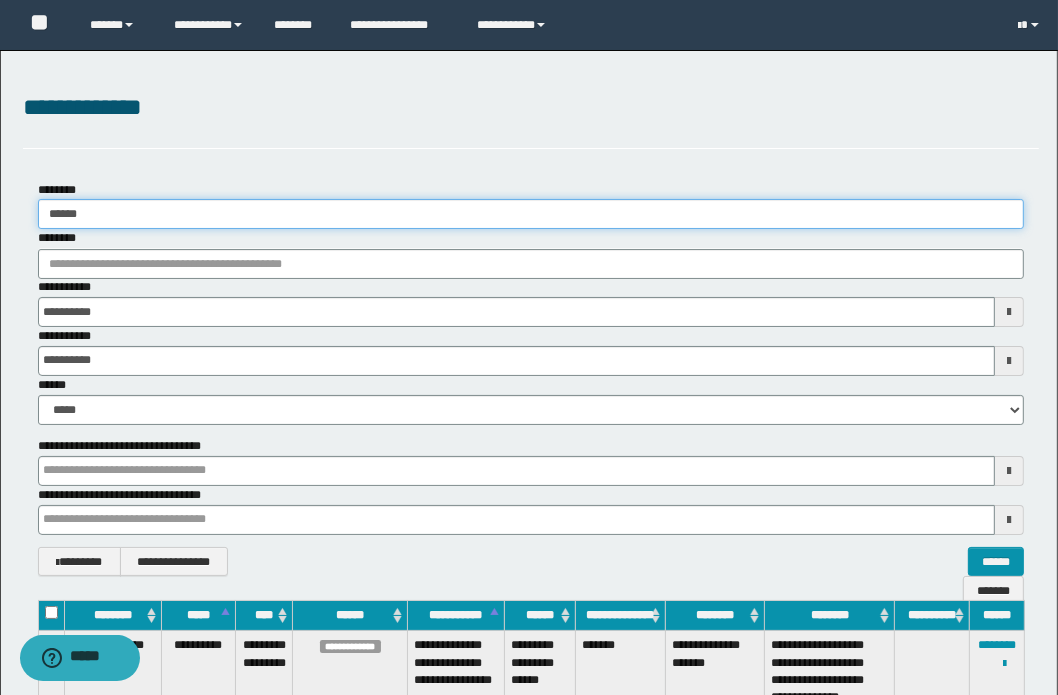 drag, startPoint x: 106, startPoint y: 212, endPoint x: 2, endPoint y: 201, distance: 104.58012 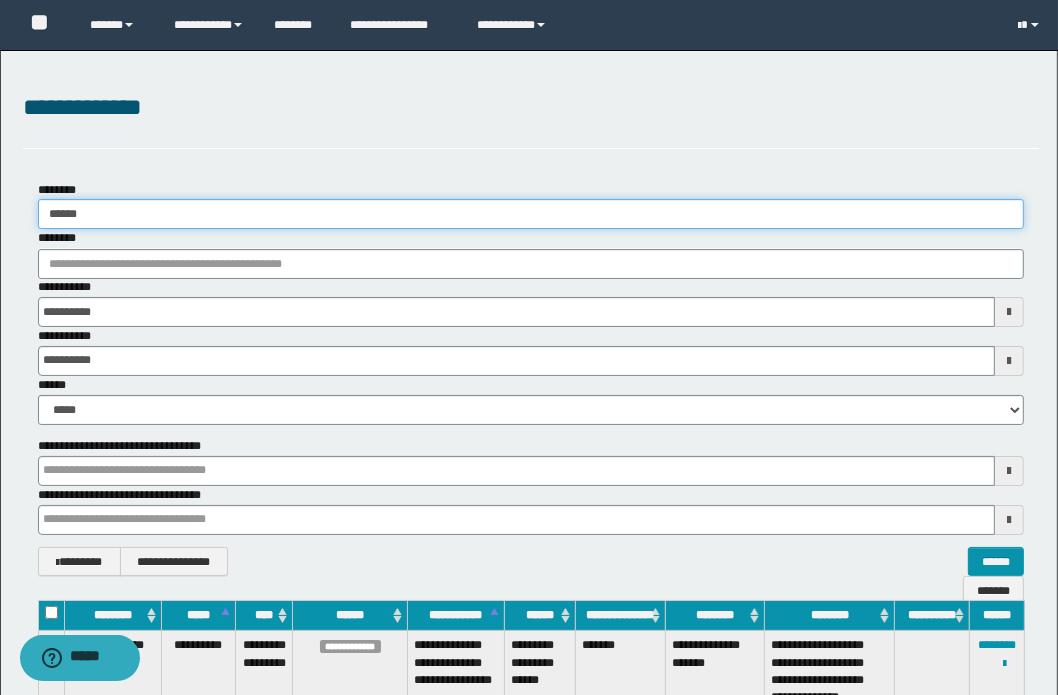 click on "**********" at bounding box center (531, 379) 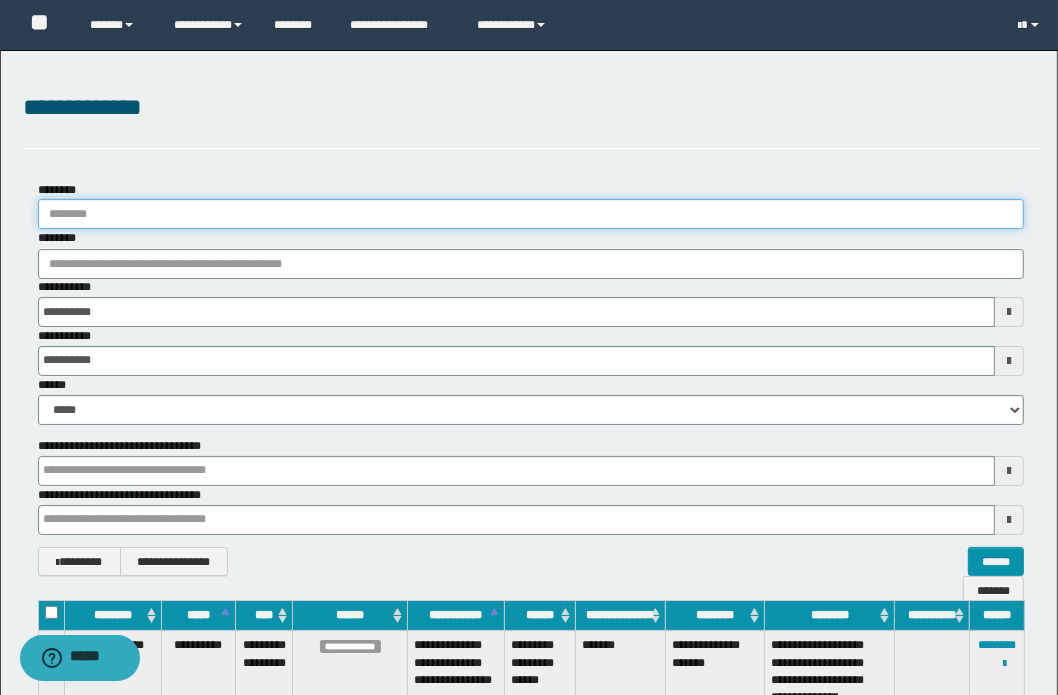 type 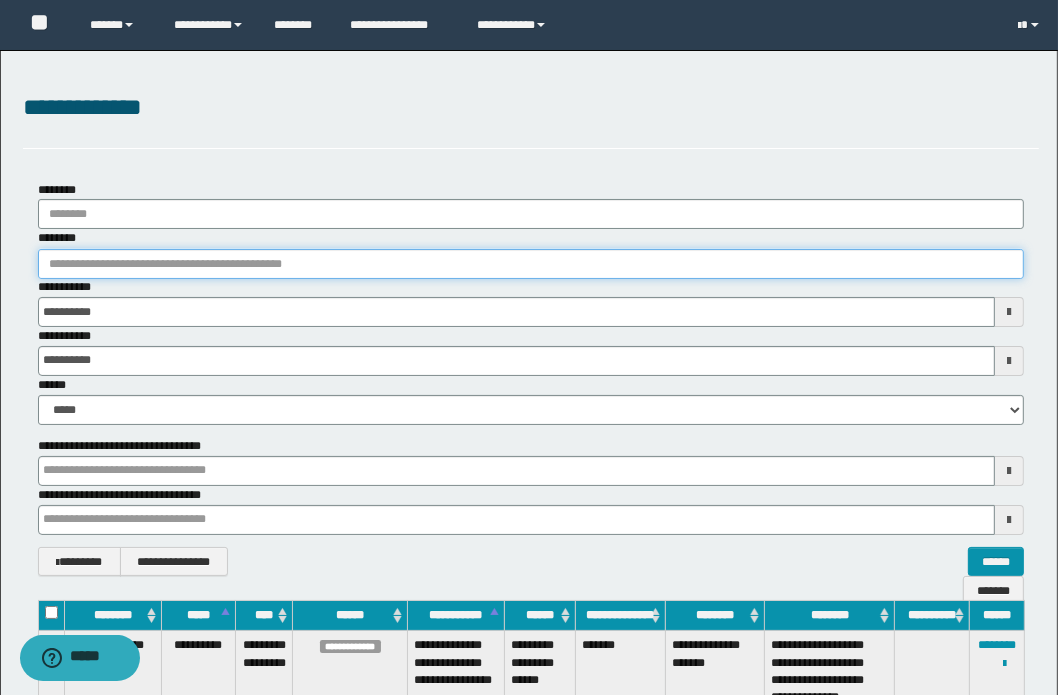 click on "********" at bounding box center (531, 264) 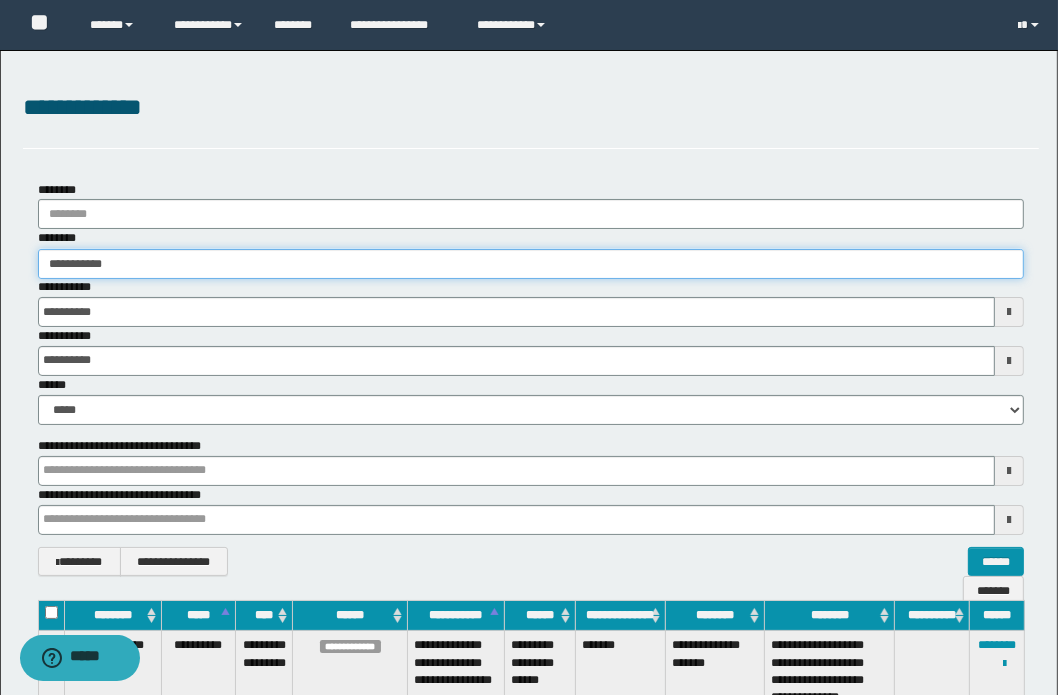 type on "**********" 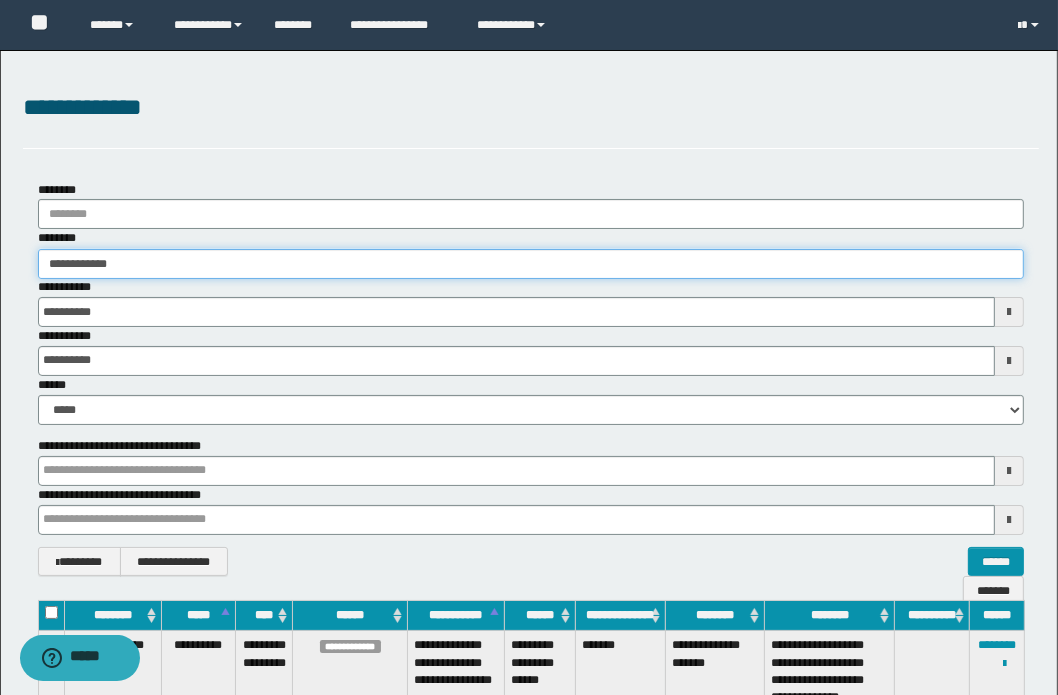 type on "**********" 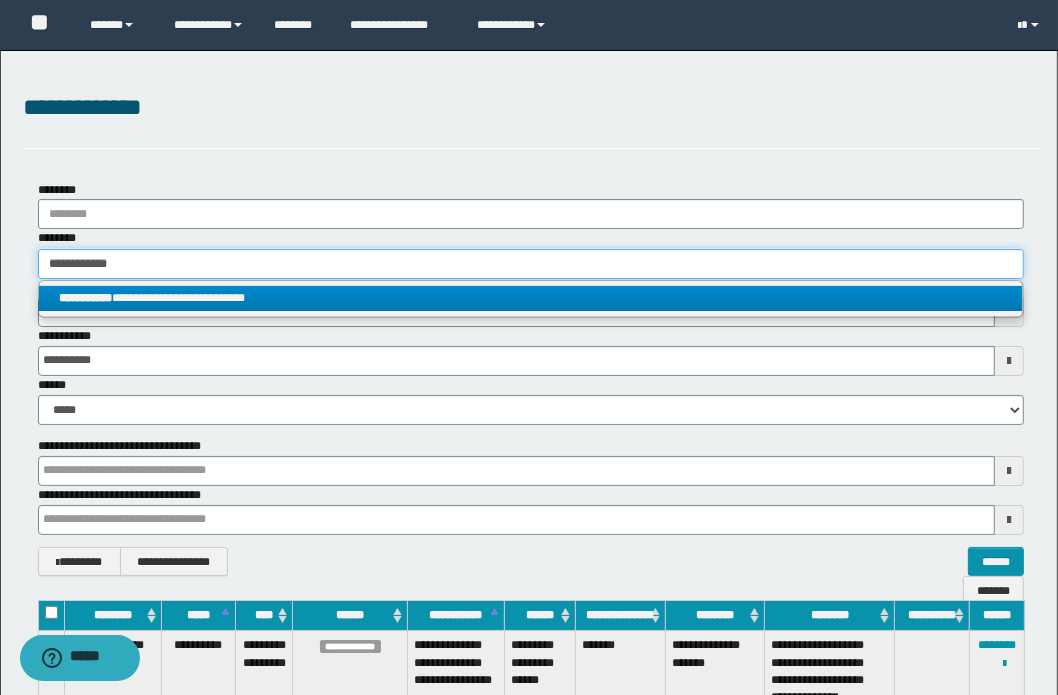 type on "**********" 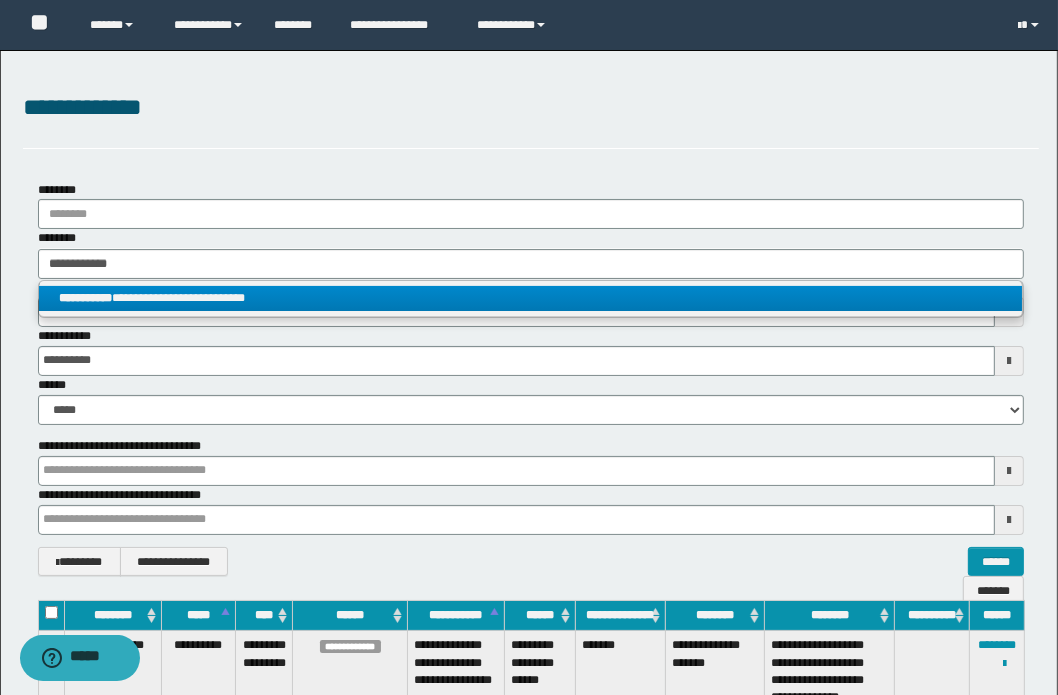 click on "**********" at bounding box center [531, 298] 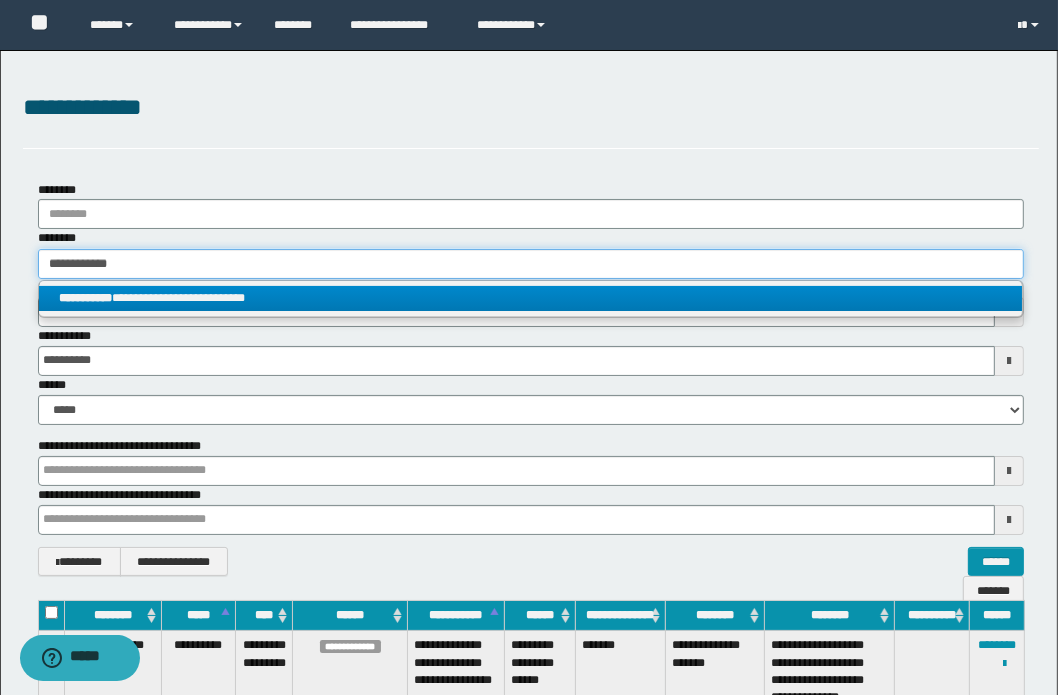 type 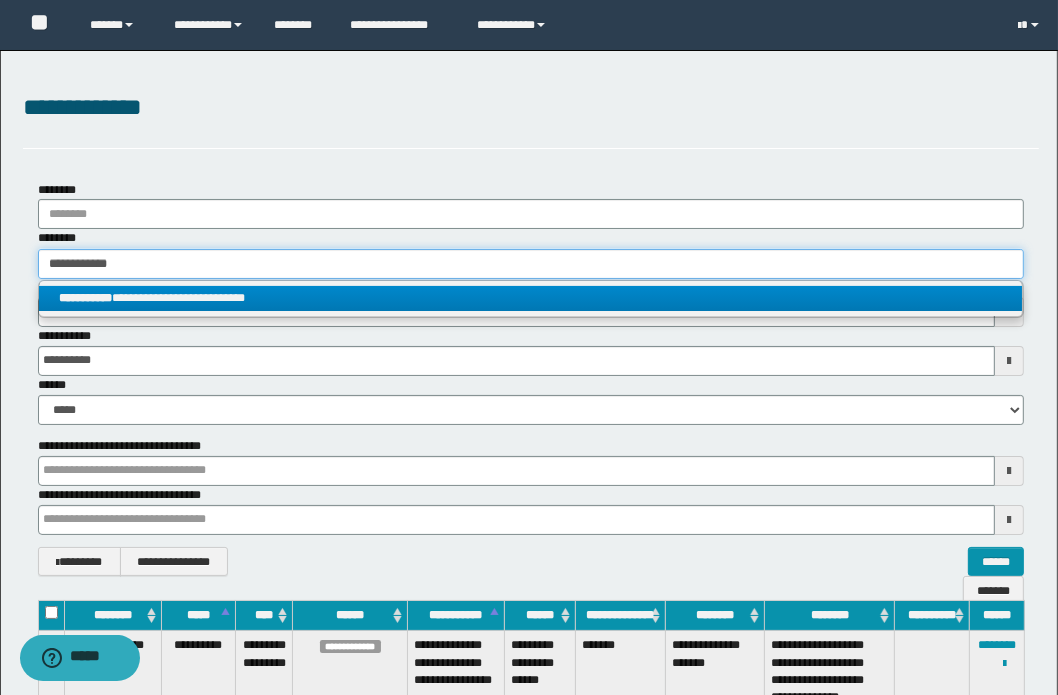 type on "**********" 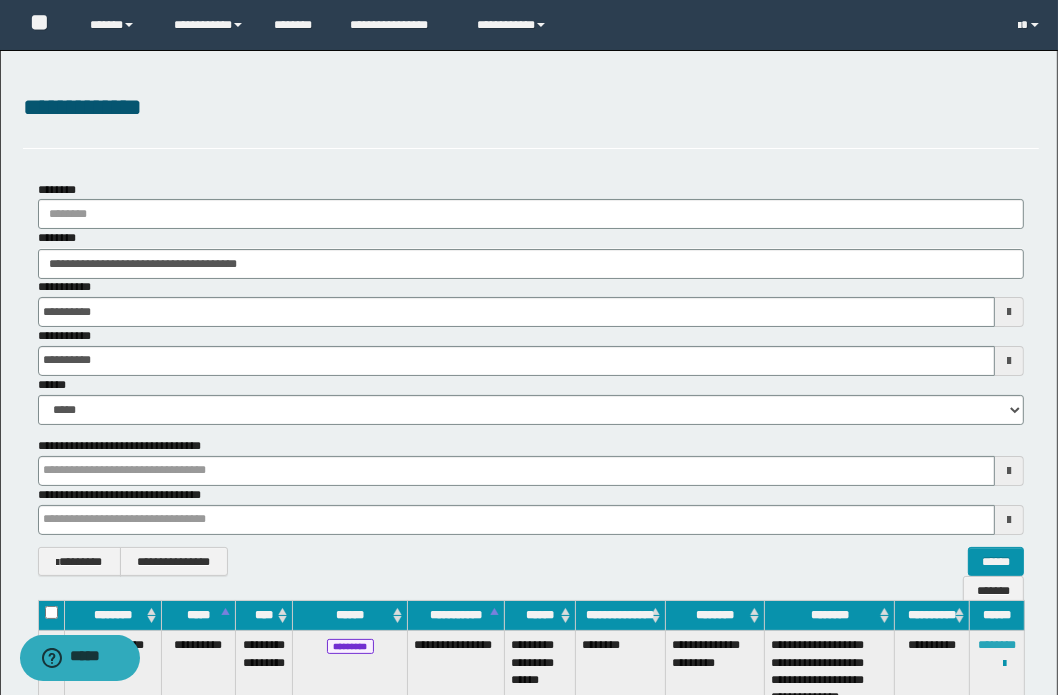 click on "********" at bounding box center (997, 645) 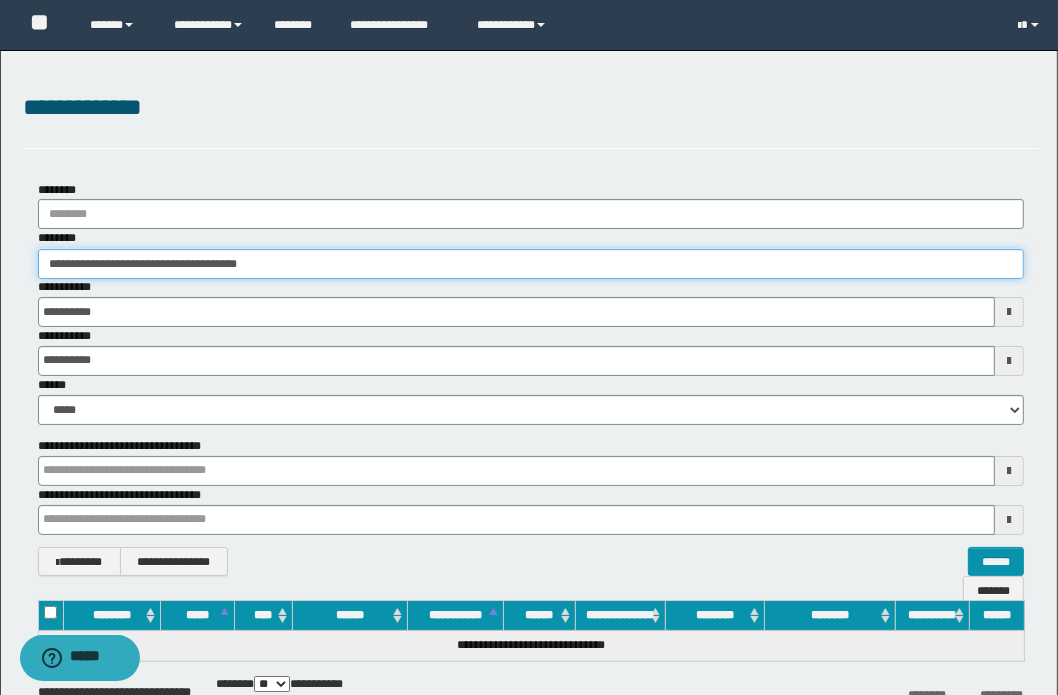 drag, startPoint x: 346, startPoint y: 277, endPoint x: -130, endPoint y: 239, distance: 477.5144 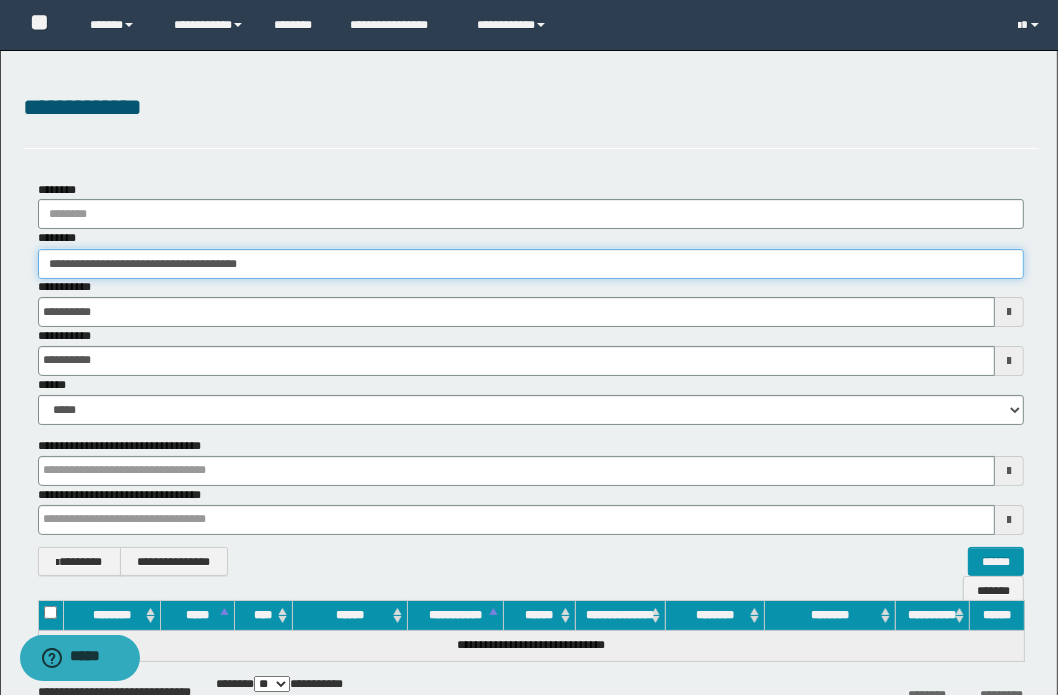 click on "**********" at bounding box center (529, 347) 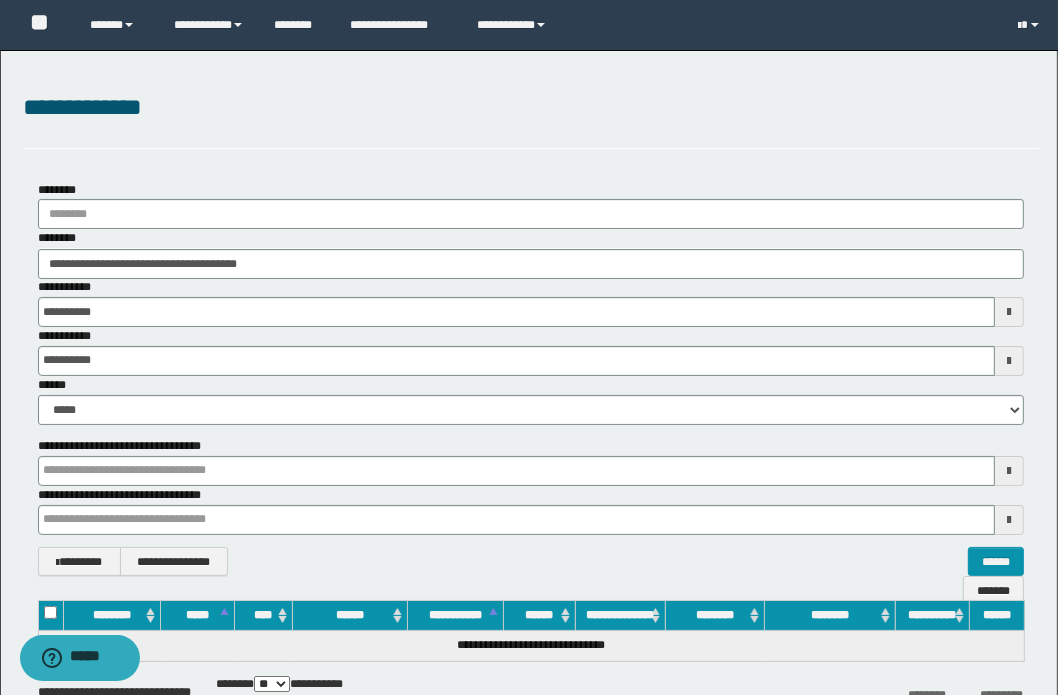 click on "**********" at bounding box center [531, 302] 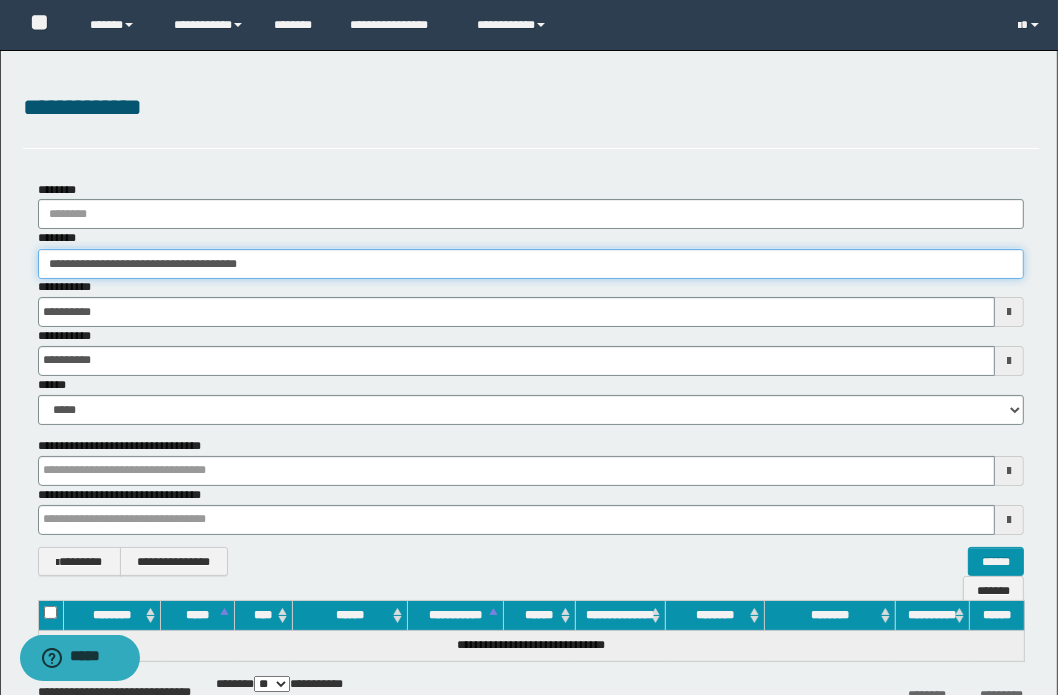 drag, startPoint x: 329, startPoint y: 270, endPoint x: -122, endPoint y: 252, distance: 451.35907 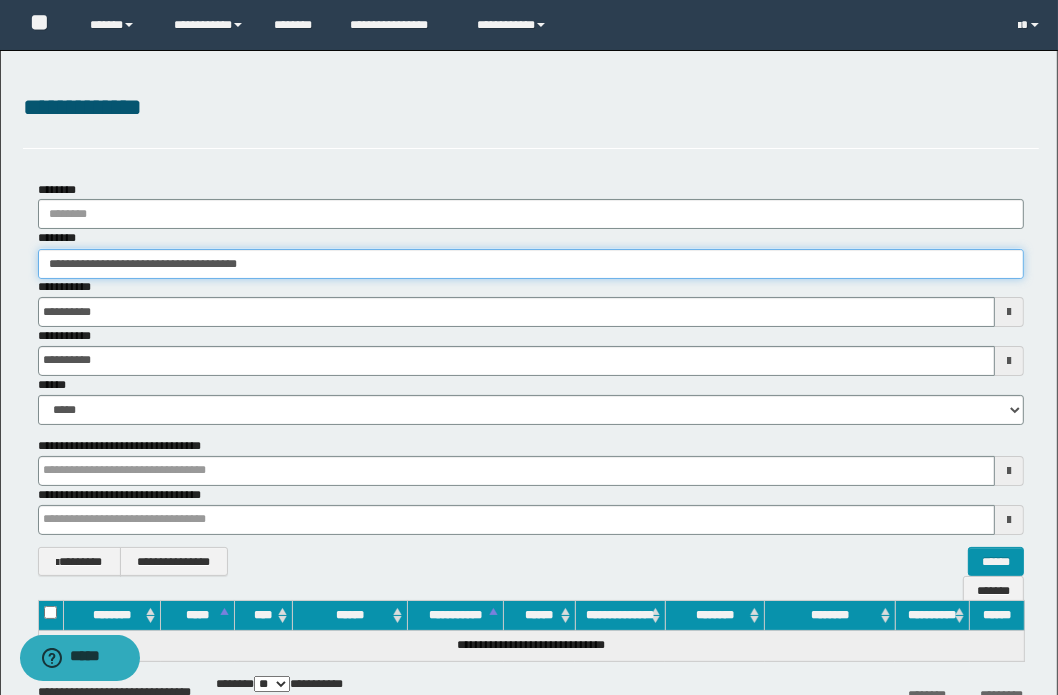 click on "**********" at bounding box center (529, 347) 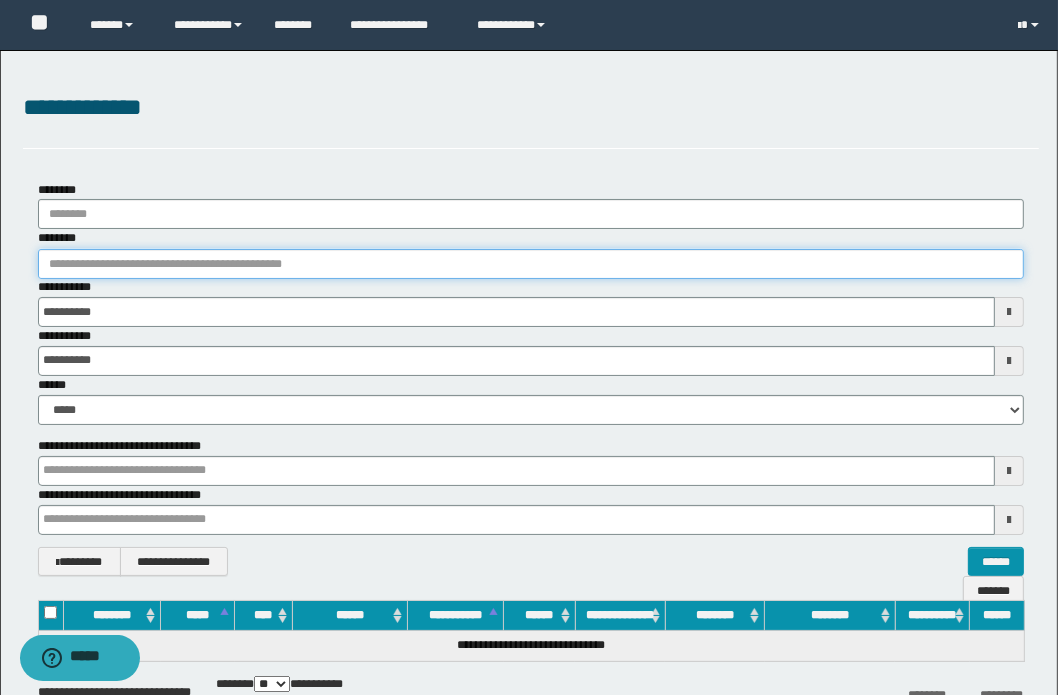 type 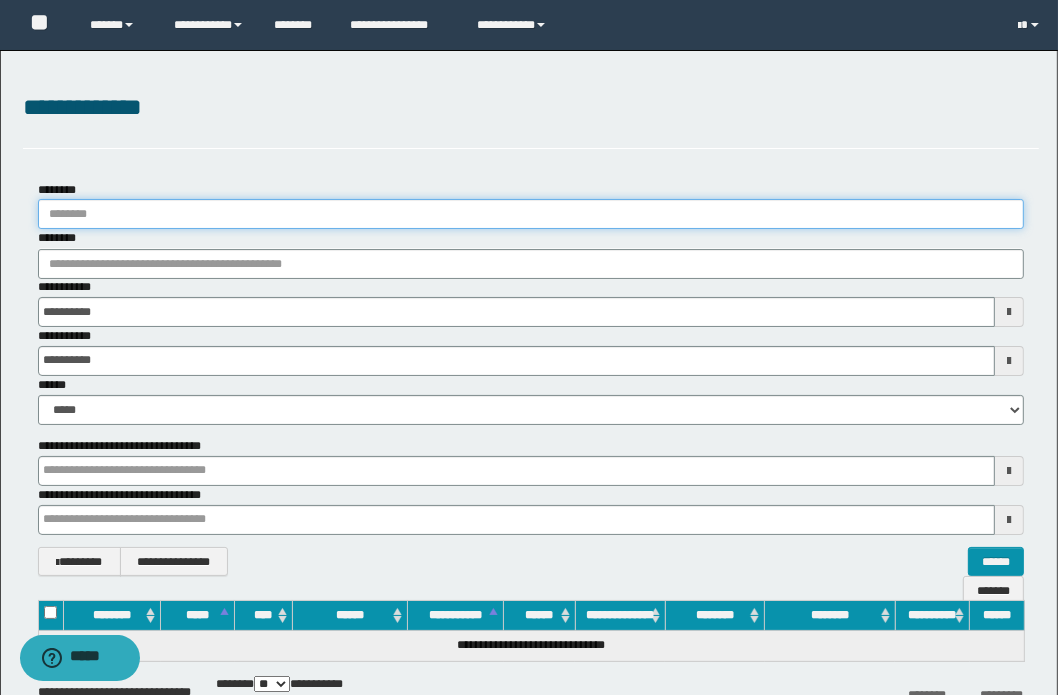 click on "********" at bounding box center (531, 214) 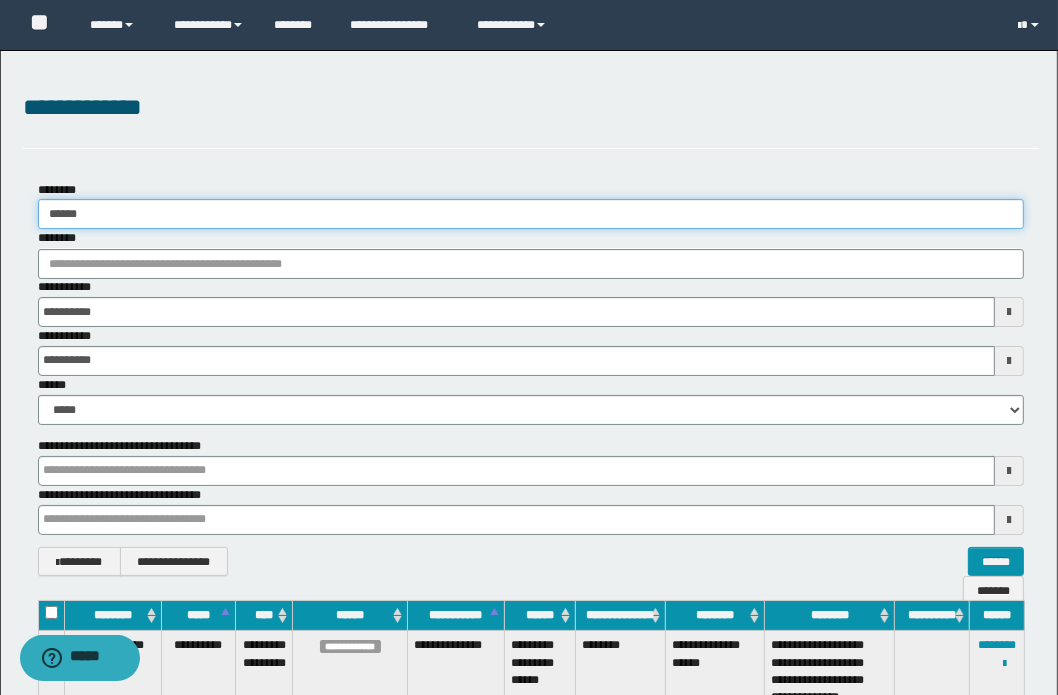 scroll, scrollTop: 176, scrollLeft: 0, axis: vertical 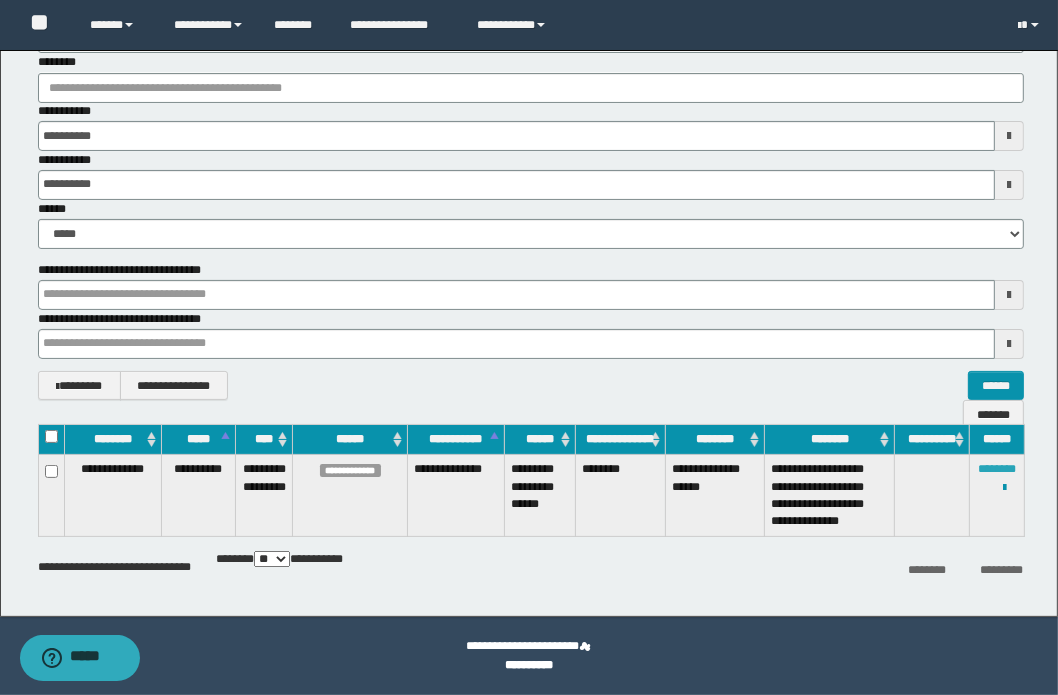 click on "********" at bounding box center [997, 469] 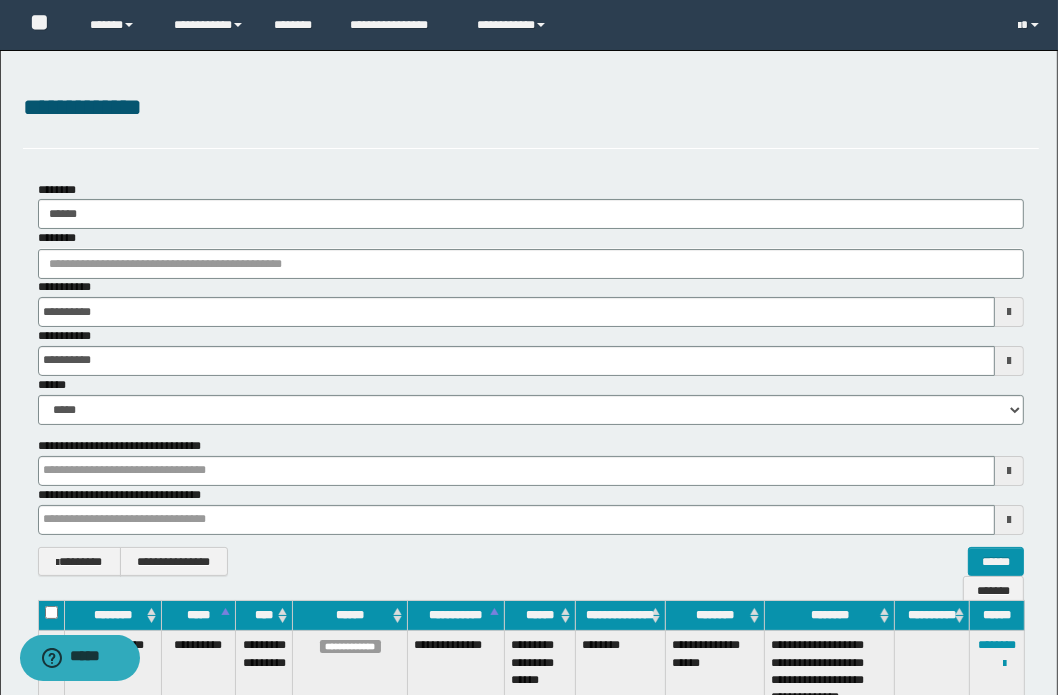 scroll, scrollTop: 0, scrollLeft: 0, axis: both 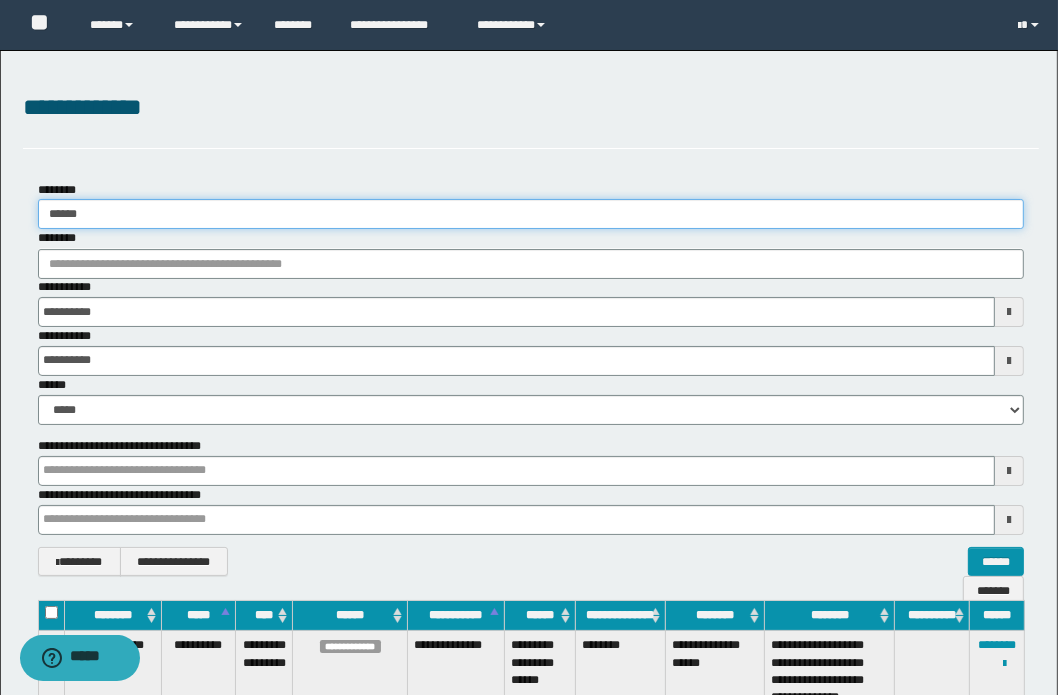 drag, startPoint x: 76, startPoint y: 217, endPoint x: 150, endPoint y: 216, distance: 74.00676 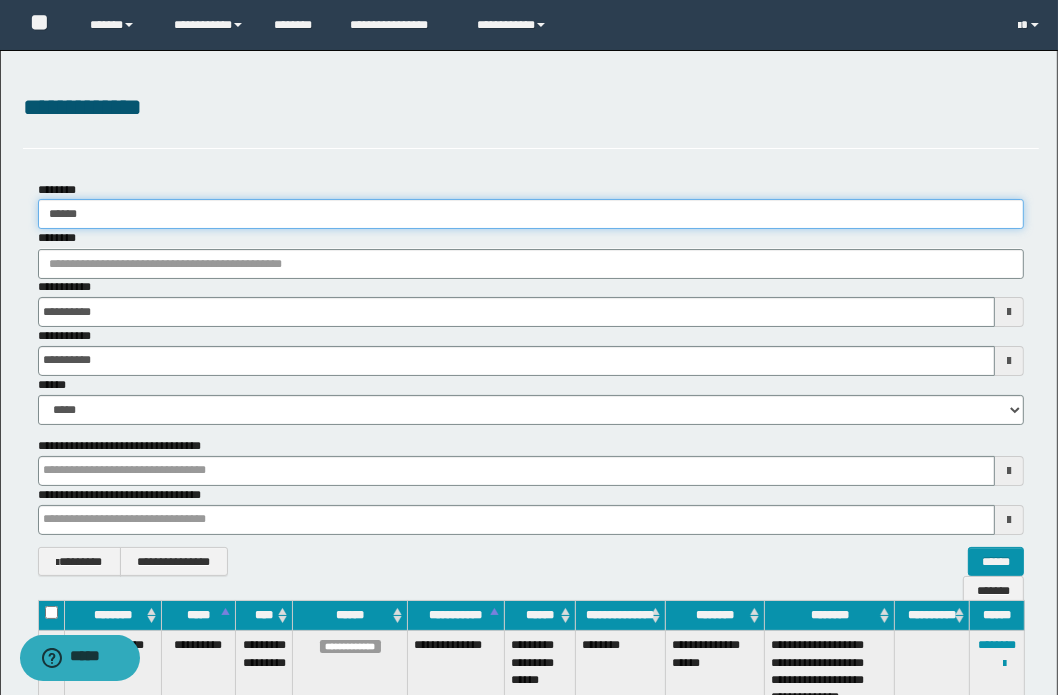 click on "******" at bounding box center [531, 214] 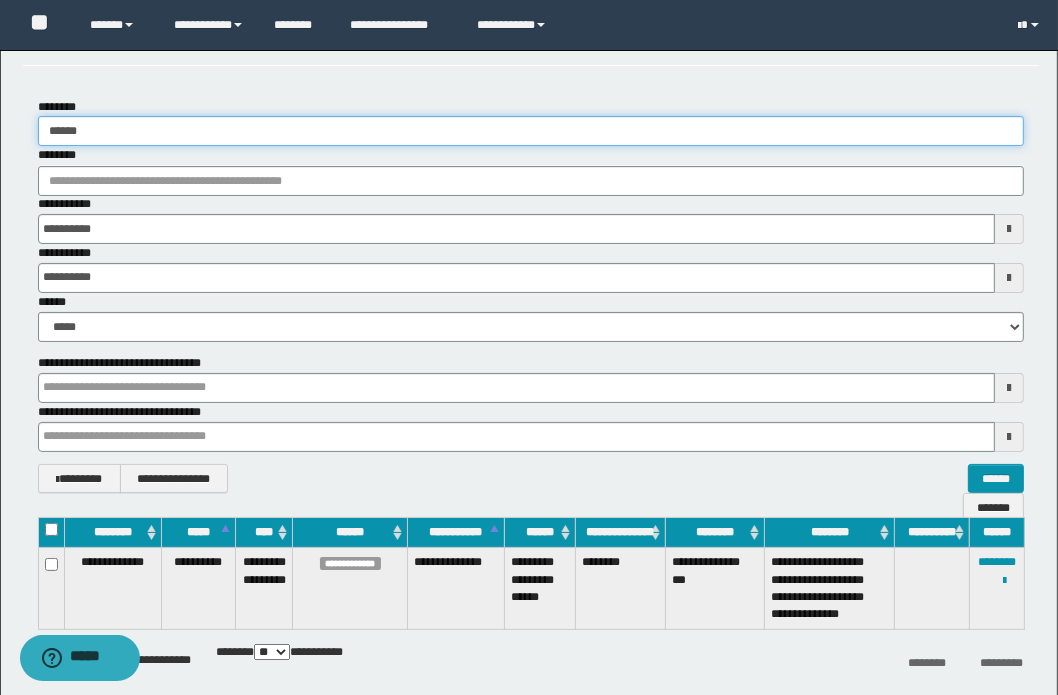 scroll, scrollTop: 176, scrollLeft: 0, axis: vertical 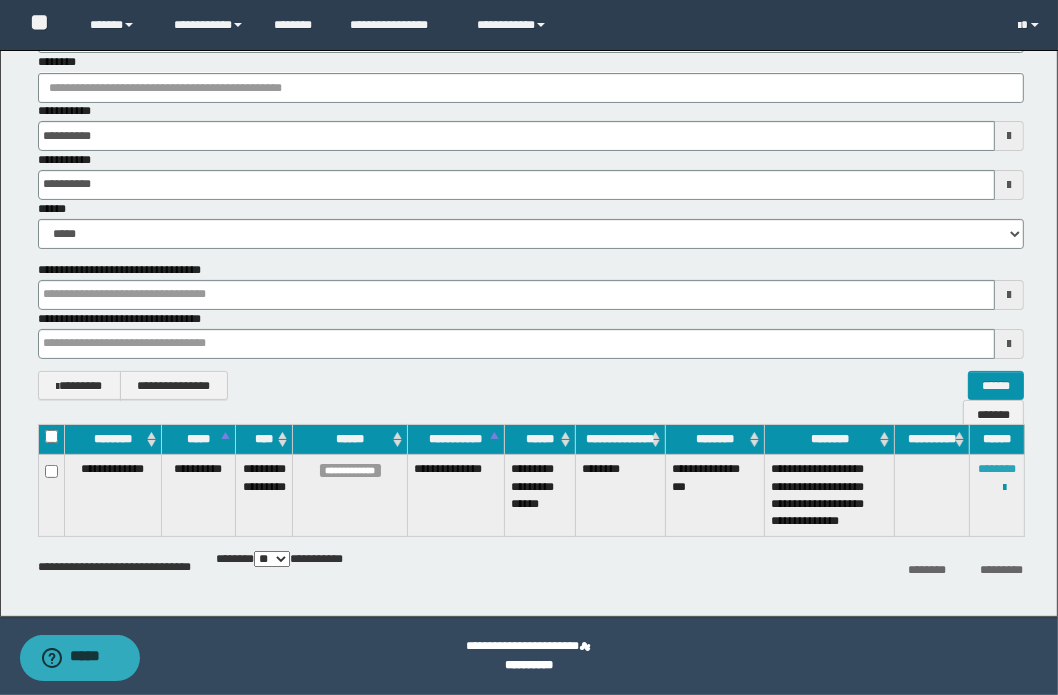 click on "********" at bounding box center (997, 469) 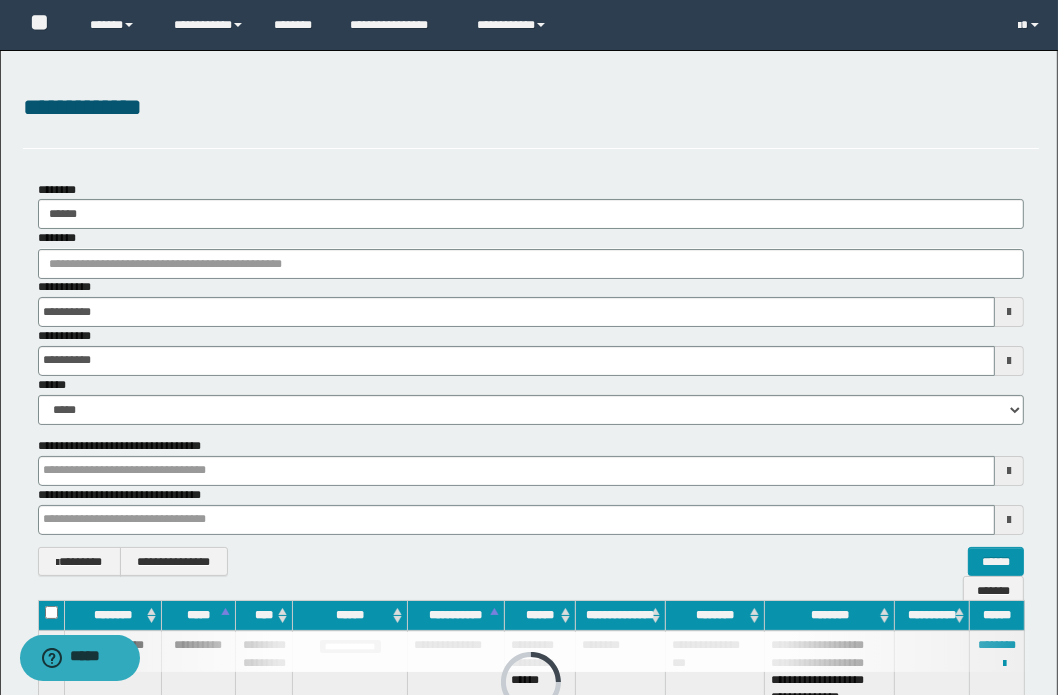 scroll, scrollTop: 0, scrollLeft: 0, axis: both 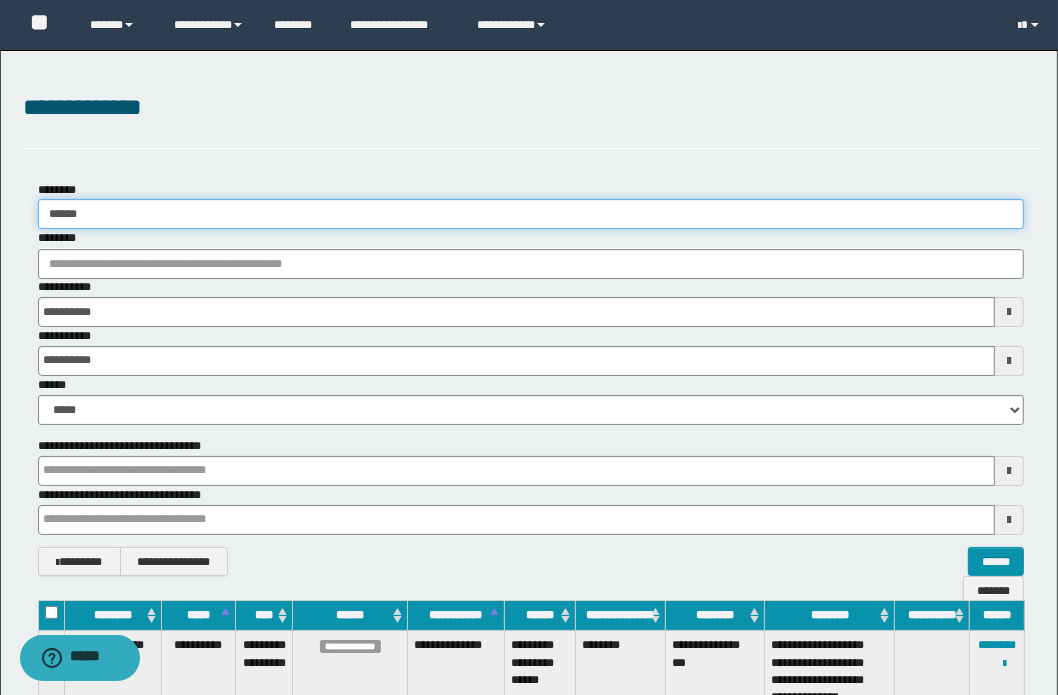 drag, startPoint x: 81, startPoint y: 216, endPoint x: 114, endPoint y: 221, distance: 33.37664 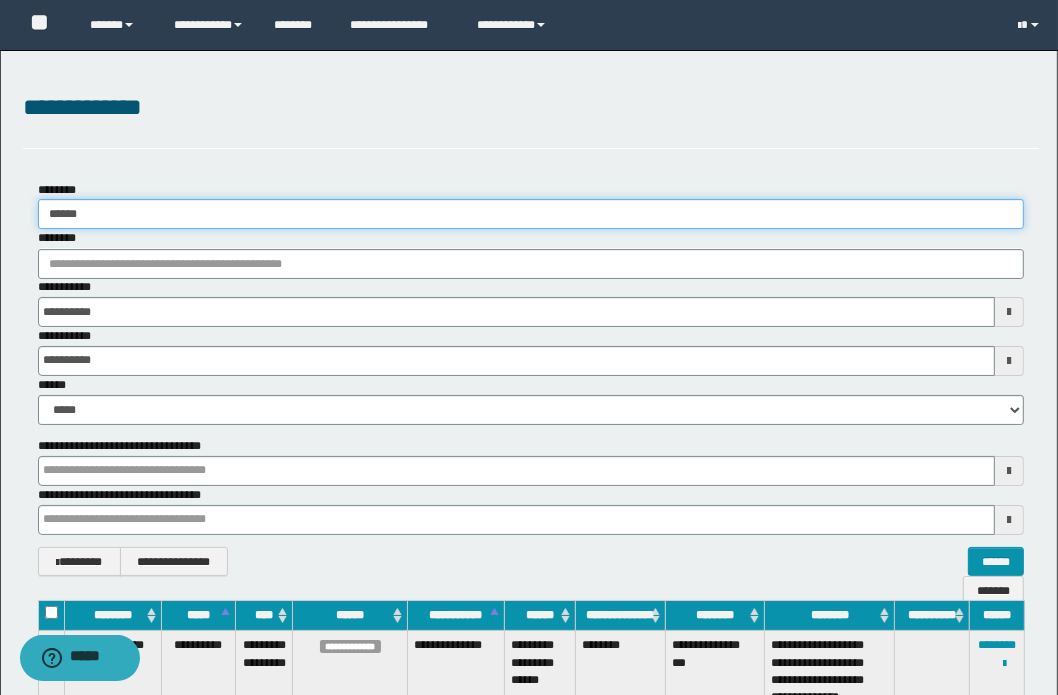 click on "******" at bounding box center [531, 214] 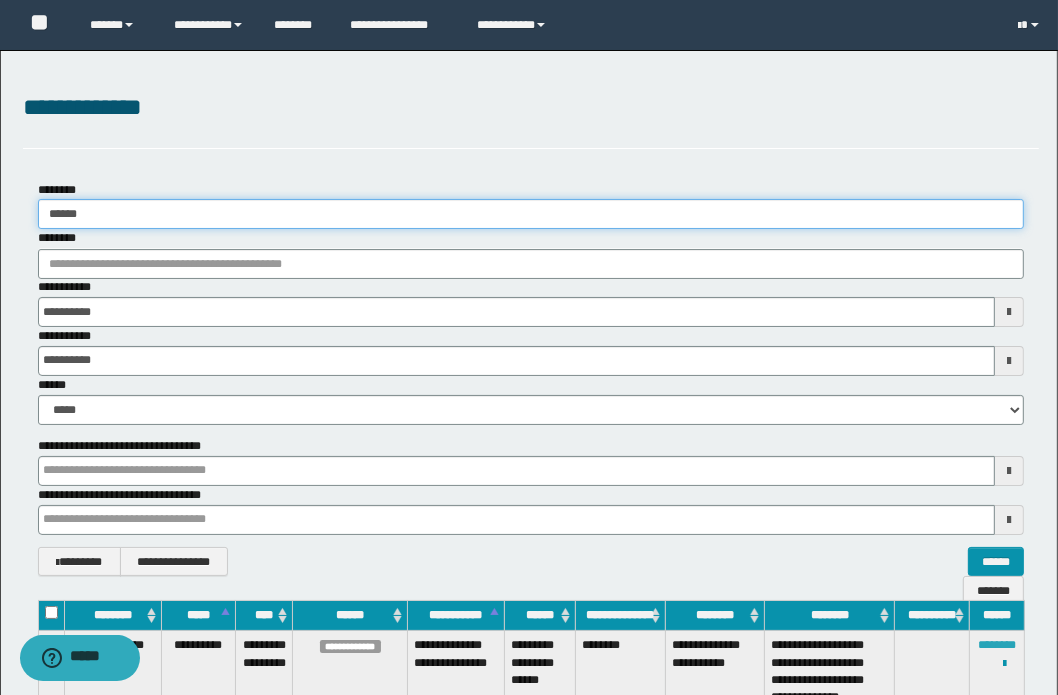 type on "******" 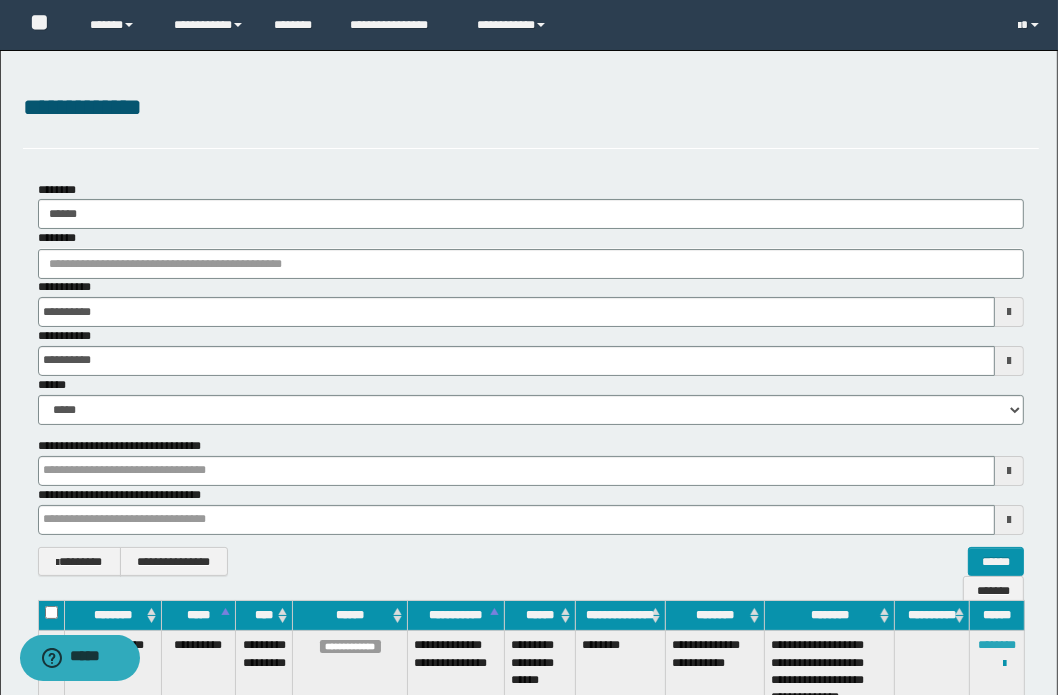 click on "********" at bounding box center (997, 645) 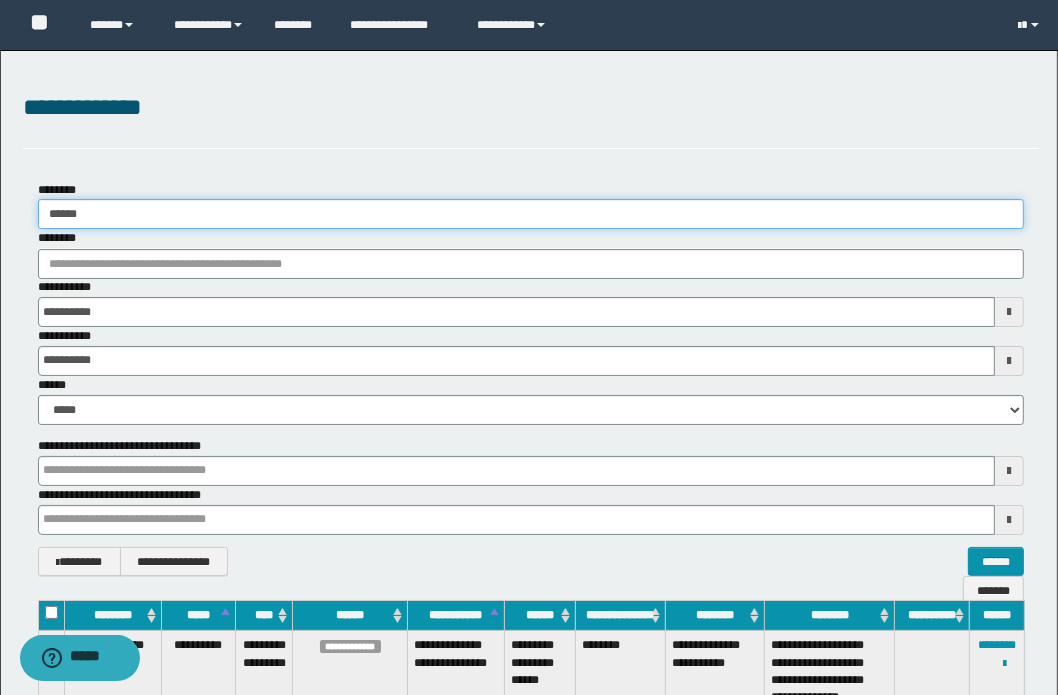 drag, startPoint x: 118, startPoint y: 206, endPoint x: -146, endPoint y: 220, distance: 264.37094 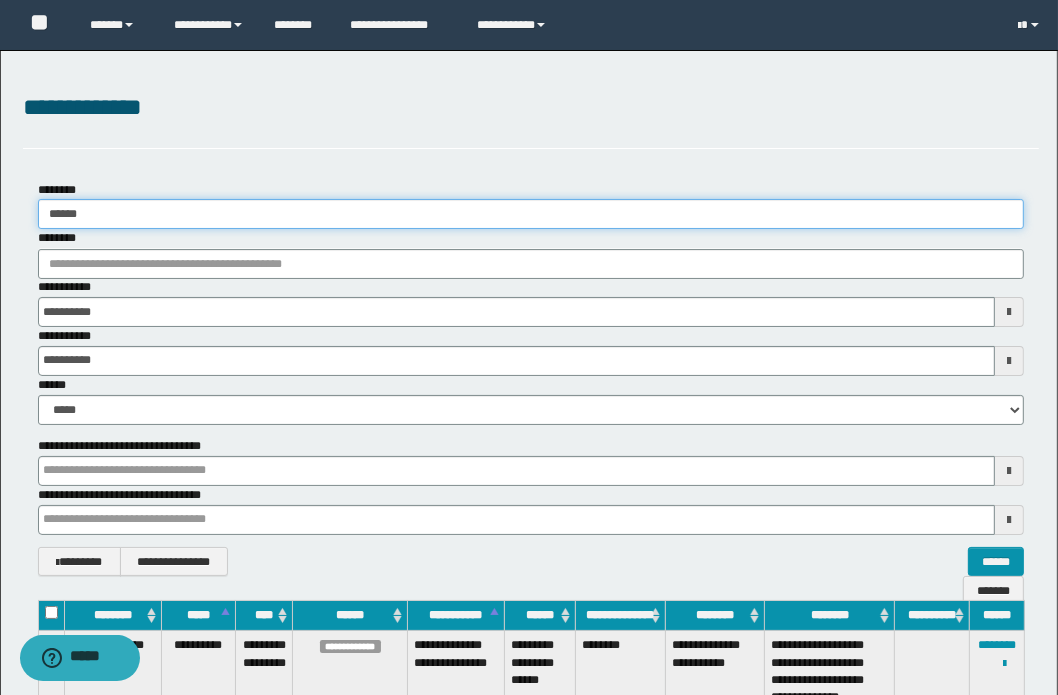 click on "**********" at bounding box center [529, 347] 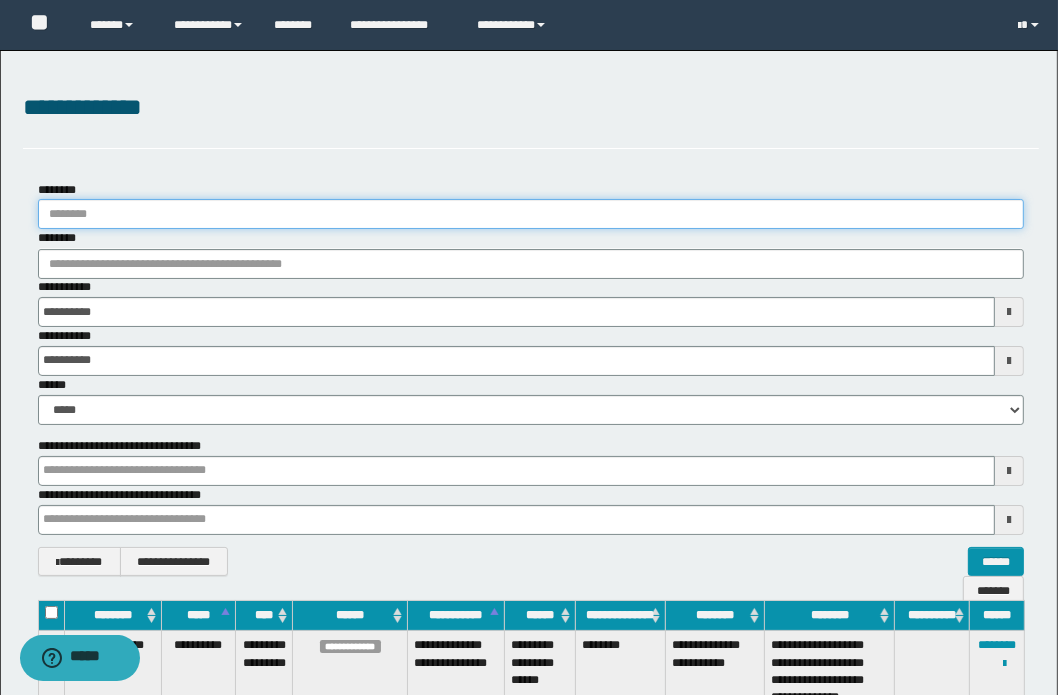 click on "********" at bounding box center (531, 214) 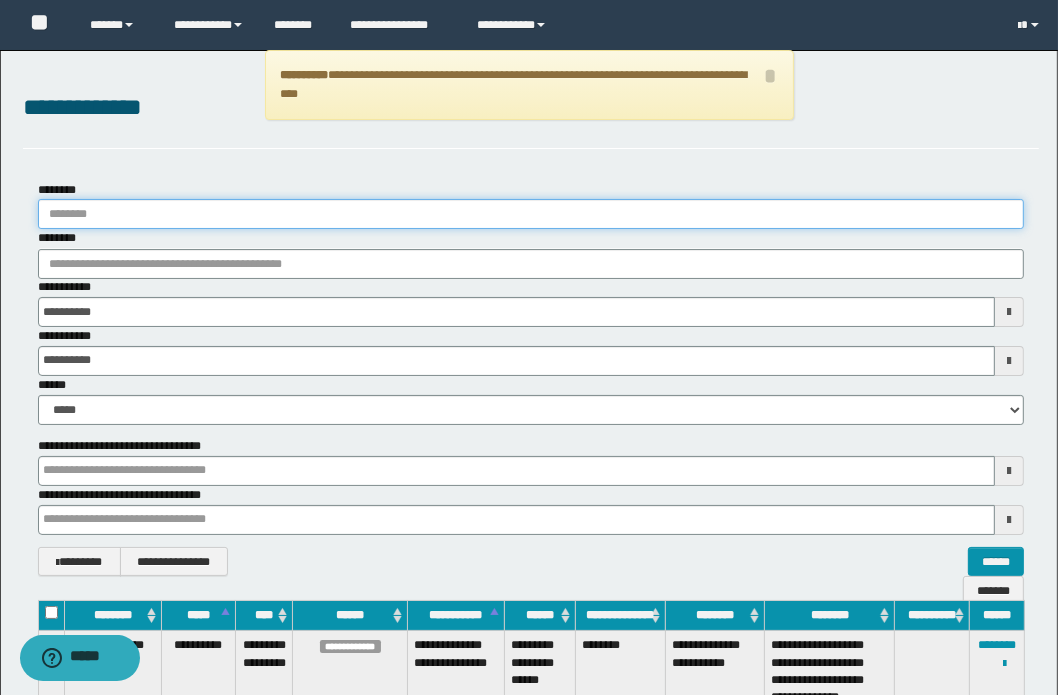 click on "********" at bounding box center [531, 214] 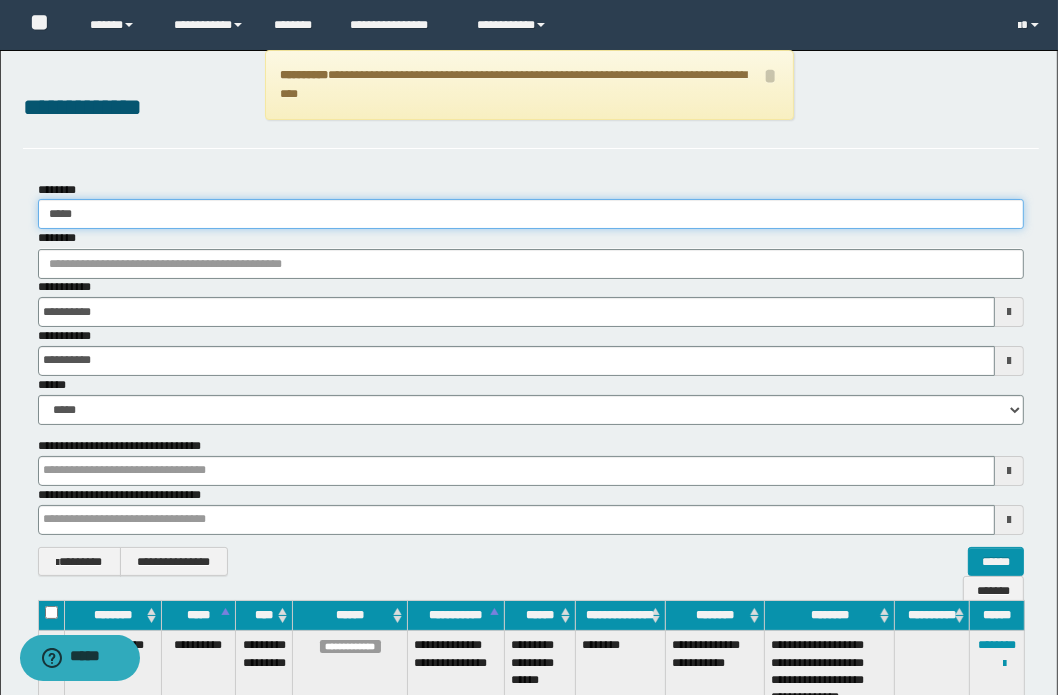 type on "******" 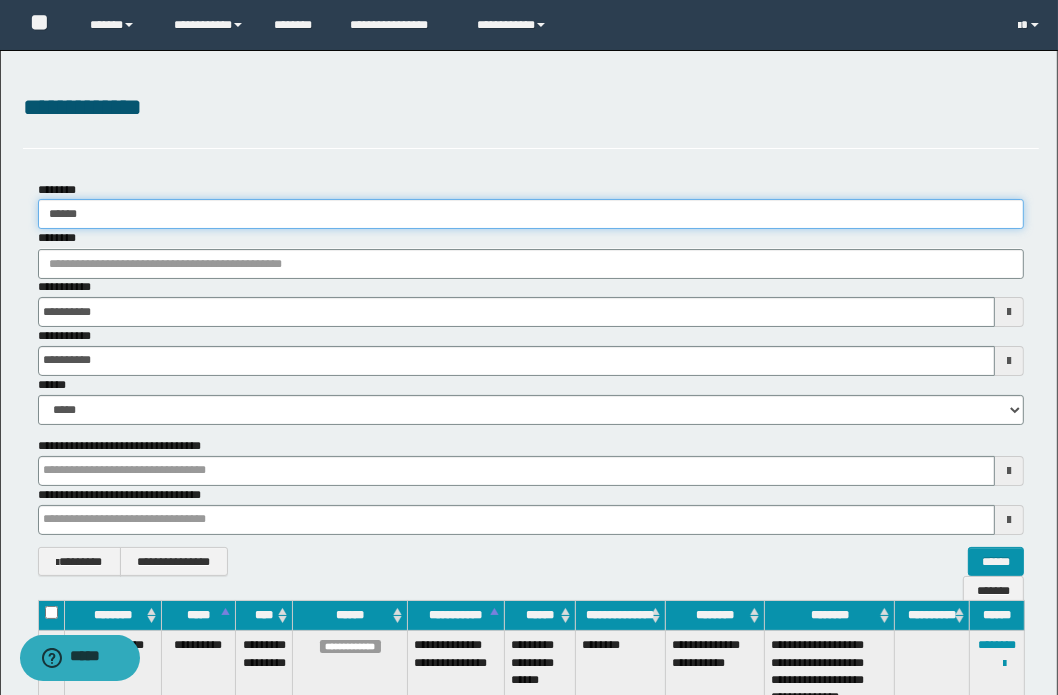 drag, startPoint x: 151, startPoint y: 207, endPoint x: -51, endPoint y: 210, distance: 202.02228 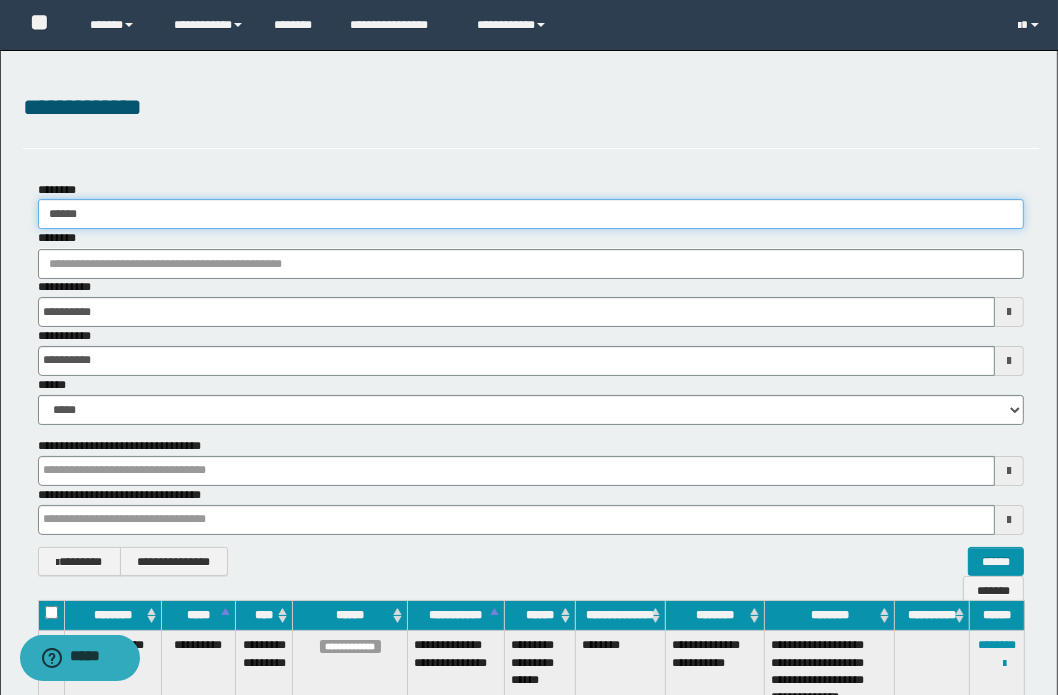 click on "**********" at bounding box center [529, 347] 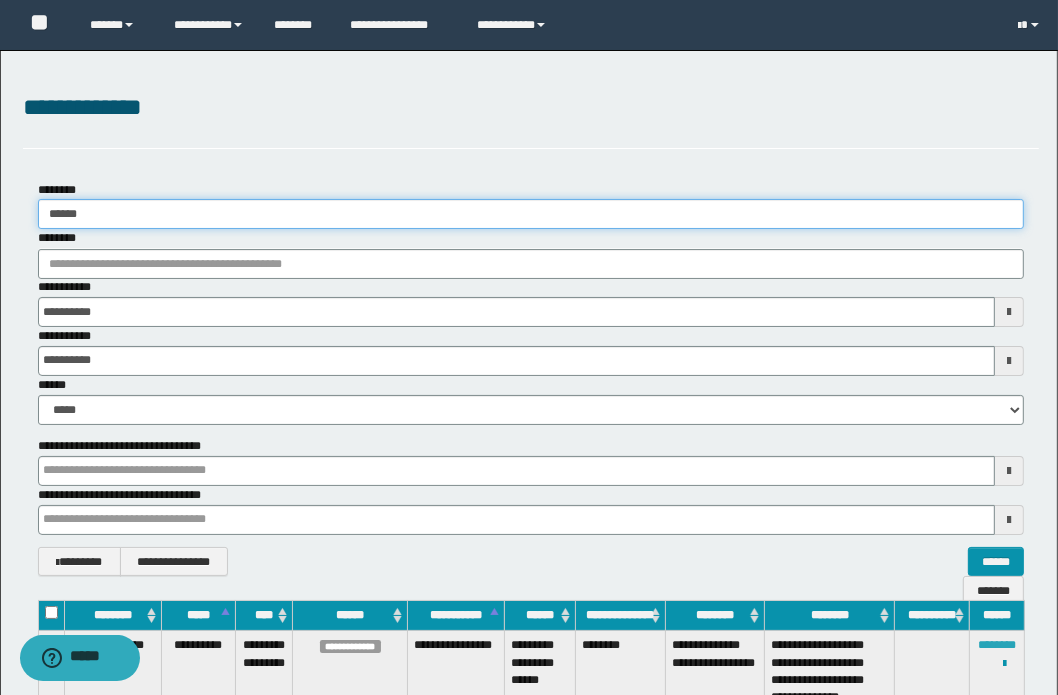 type on "******" 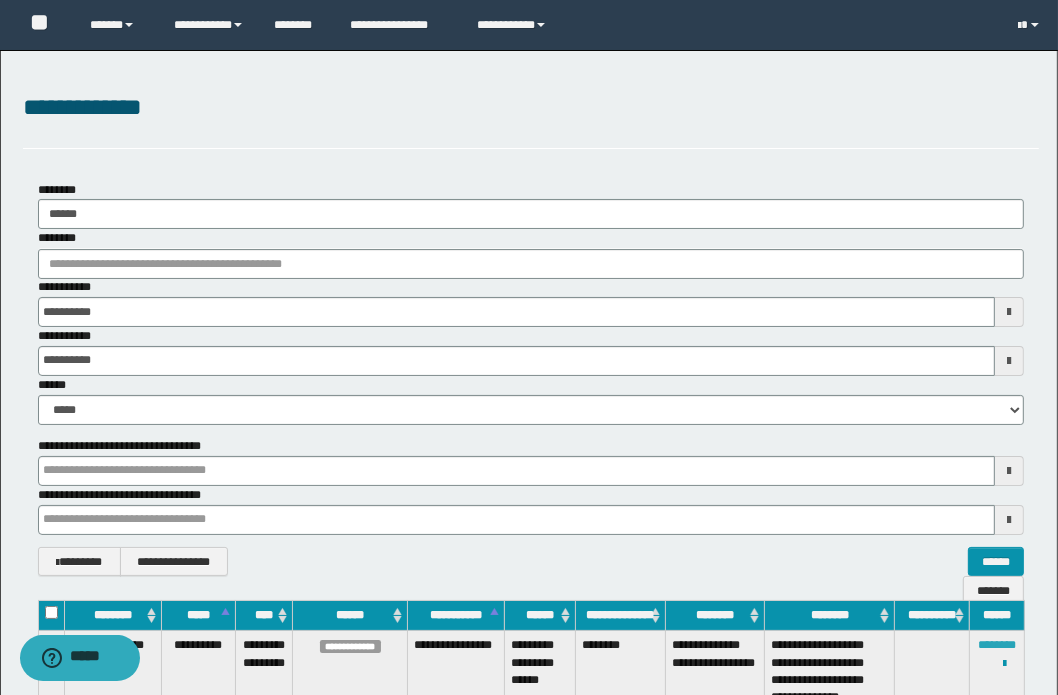 click on "********" at bounding box center (997, 645) 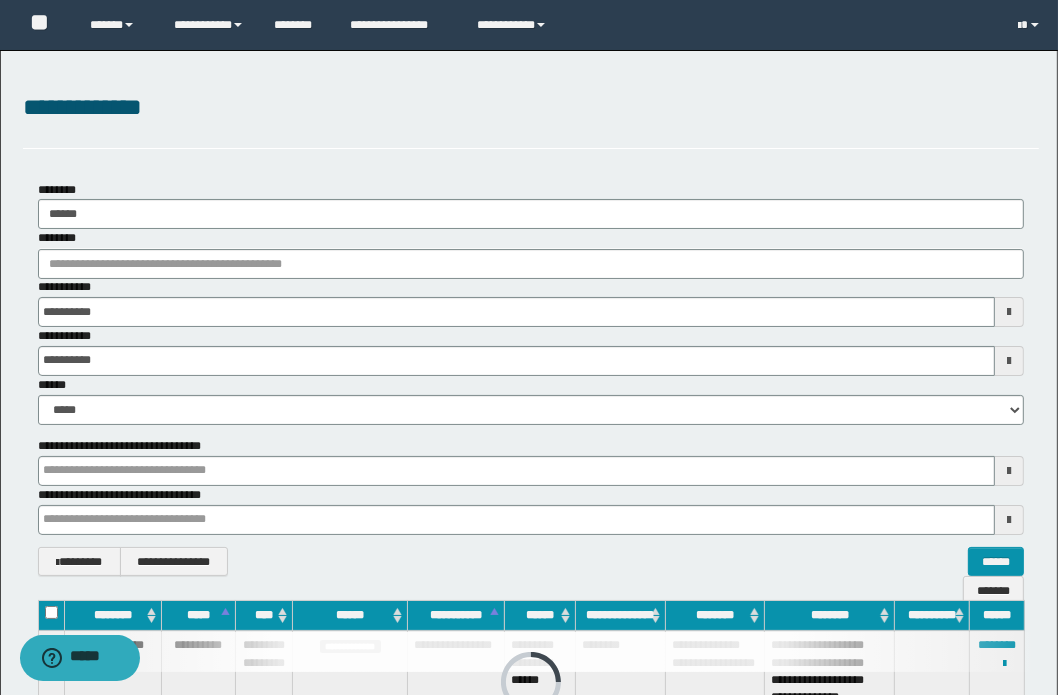 drag, startPoint x: 172, startPoint y: 234, endPoint x: -210, endPoint y: 254, distance: 382.5232 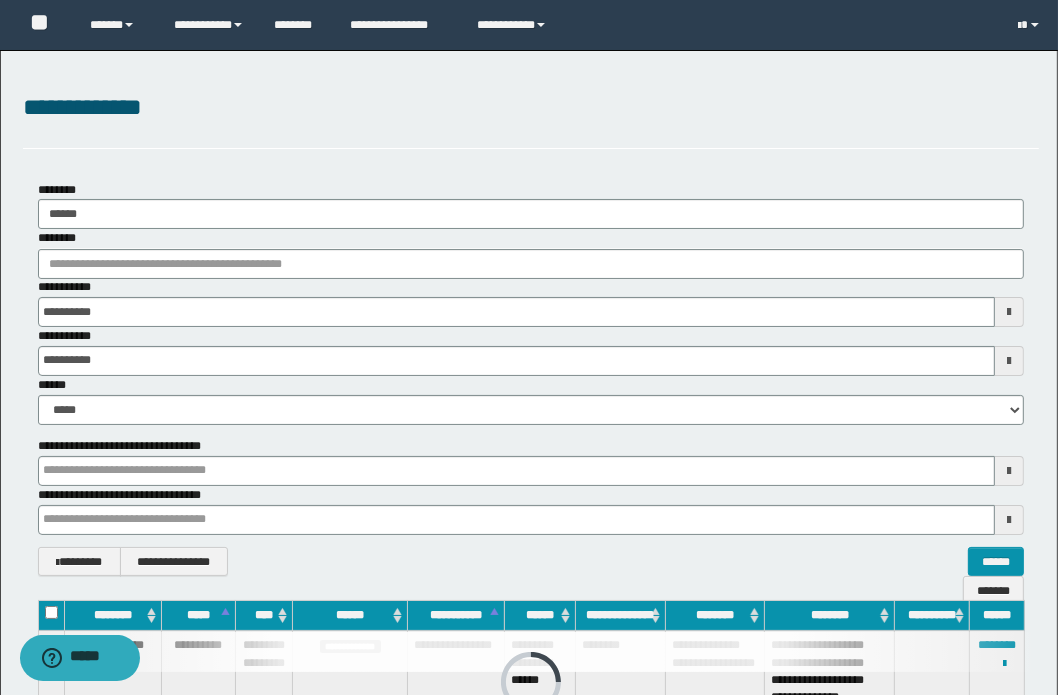 click on "**********" at bounding box center [529, 347] 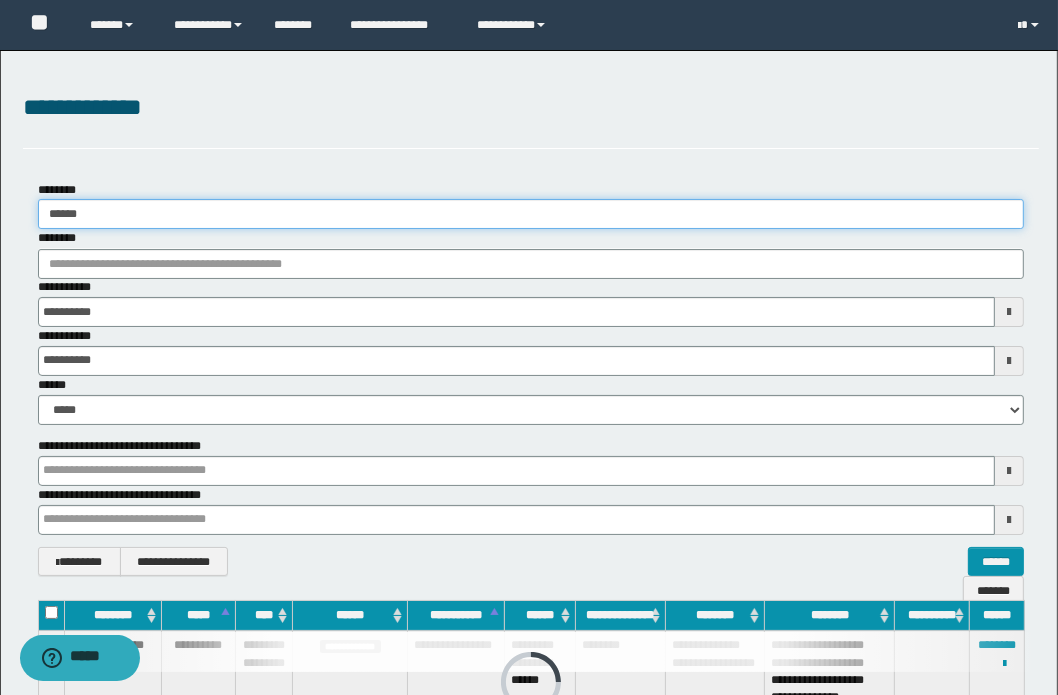 drag, startPoint x: 143, startPoint y: 219, endPoint x: -301, endPoint y: 219, distance: 444 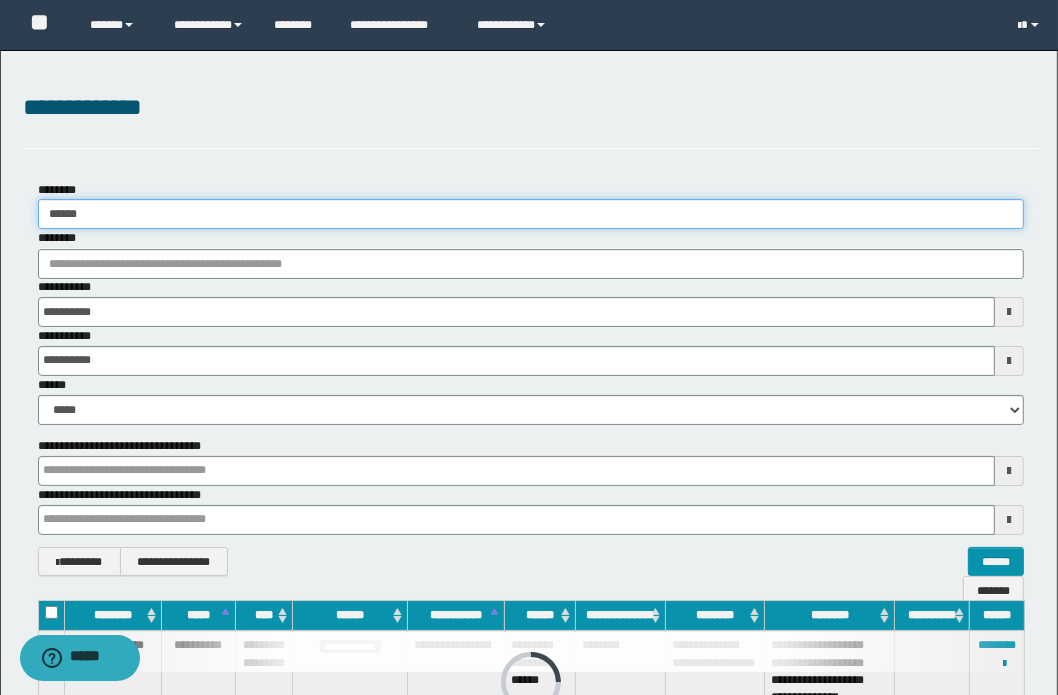 click on "**********" at bounding box center [529, 347] 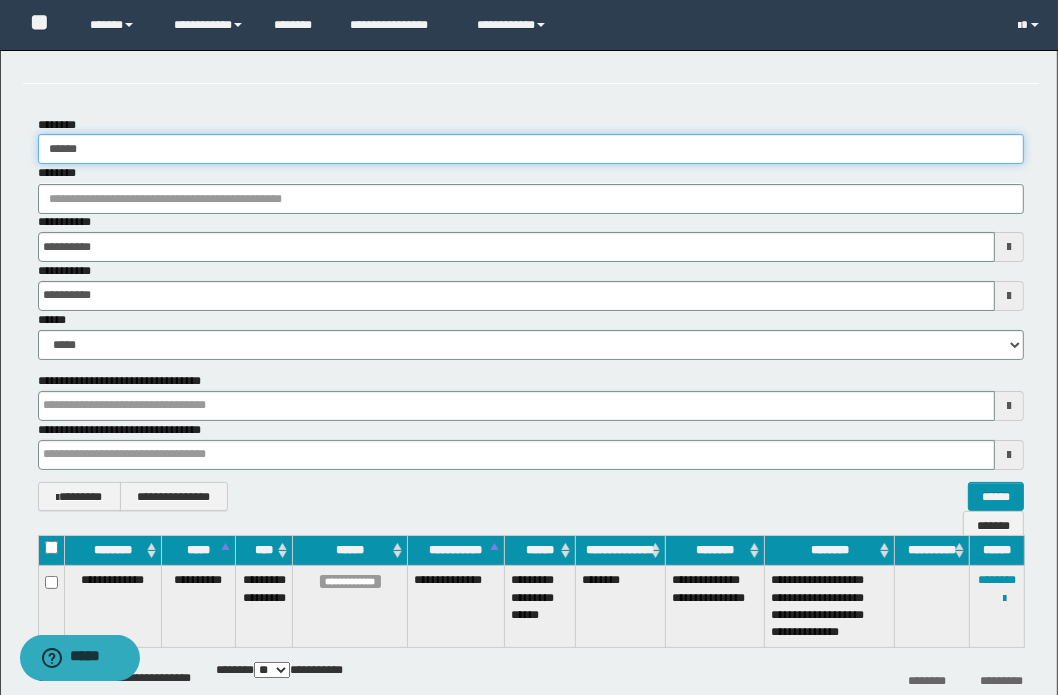 scroll, scrollTop: 176, scrollLeft: 0, axis: vertical 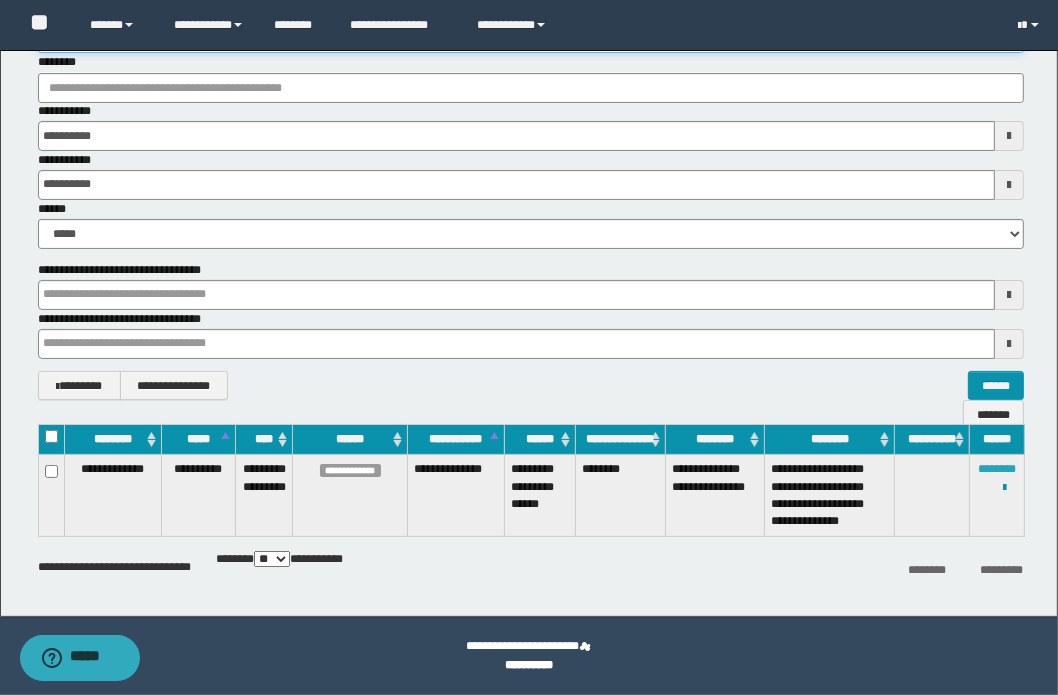 type on "******" 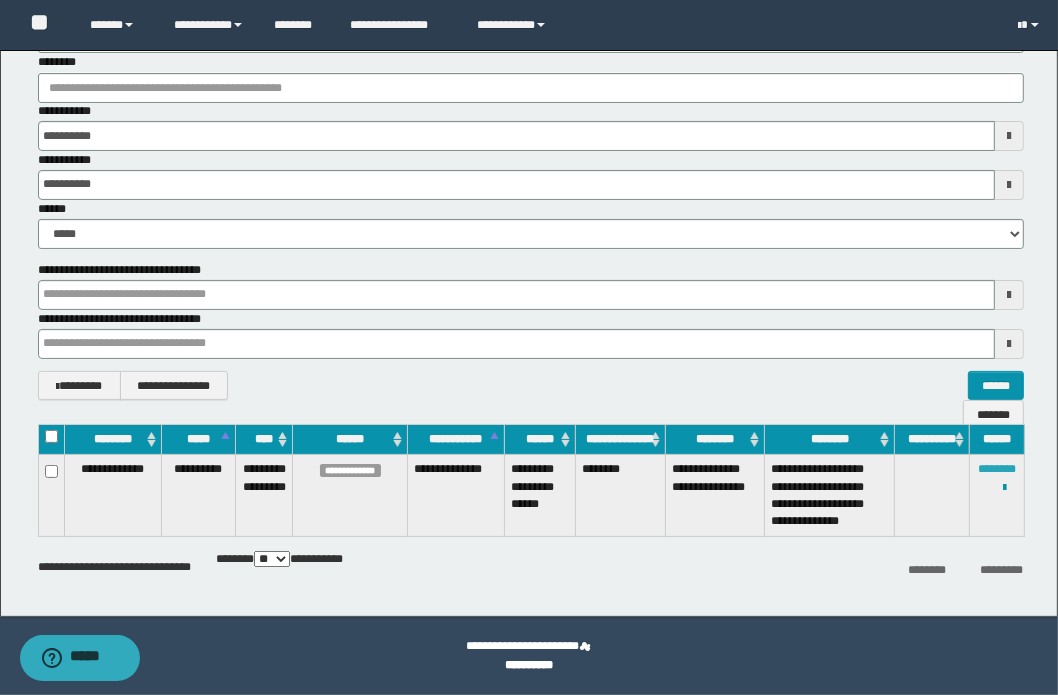 click on "********" at bounding box center (997, 469) 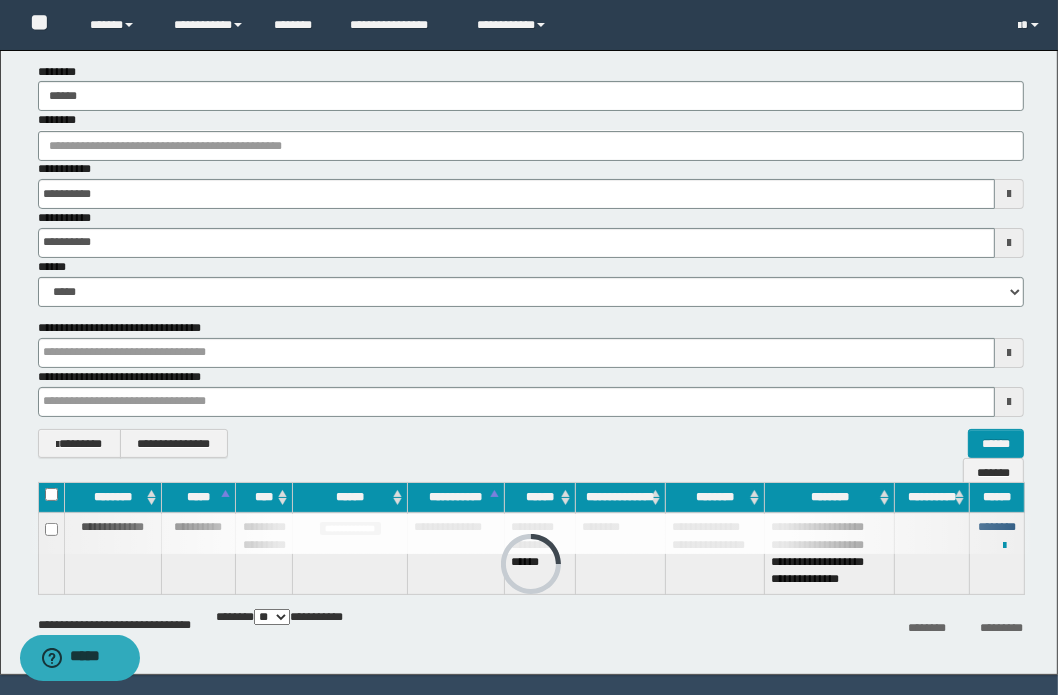 scroll, scrollTop: 85, scrollLeft: 0, axis: vertical 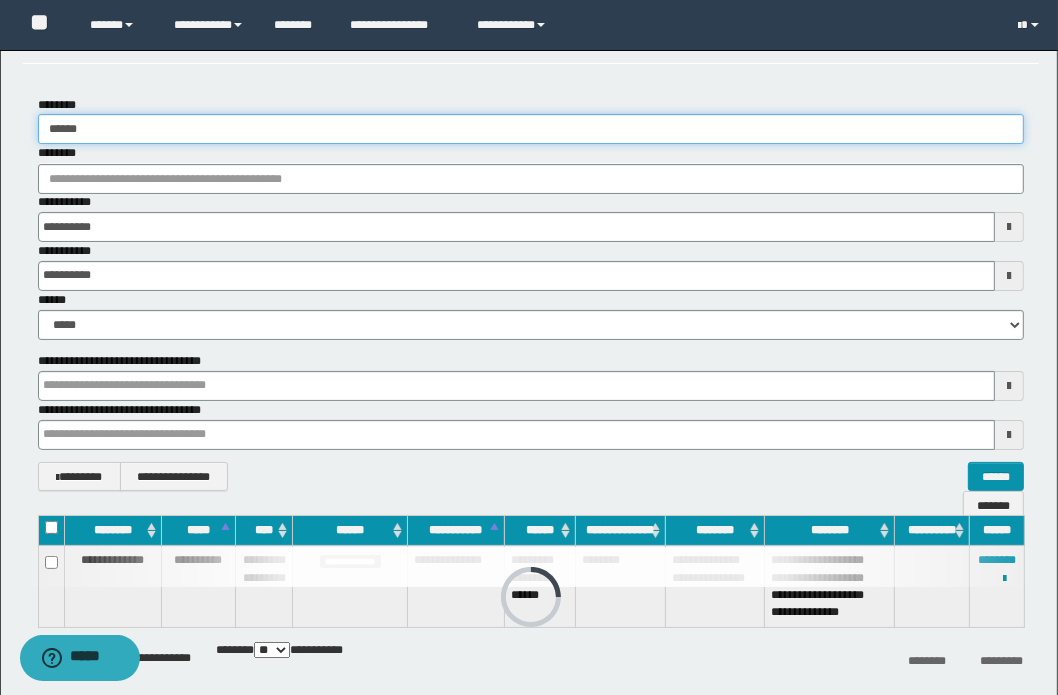 drag, startPoint x: 125, startPoint y: 130, endPoint x: -126, endPoint y: 129, distance: 251.002 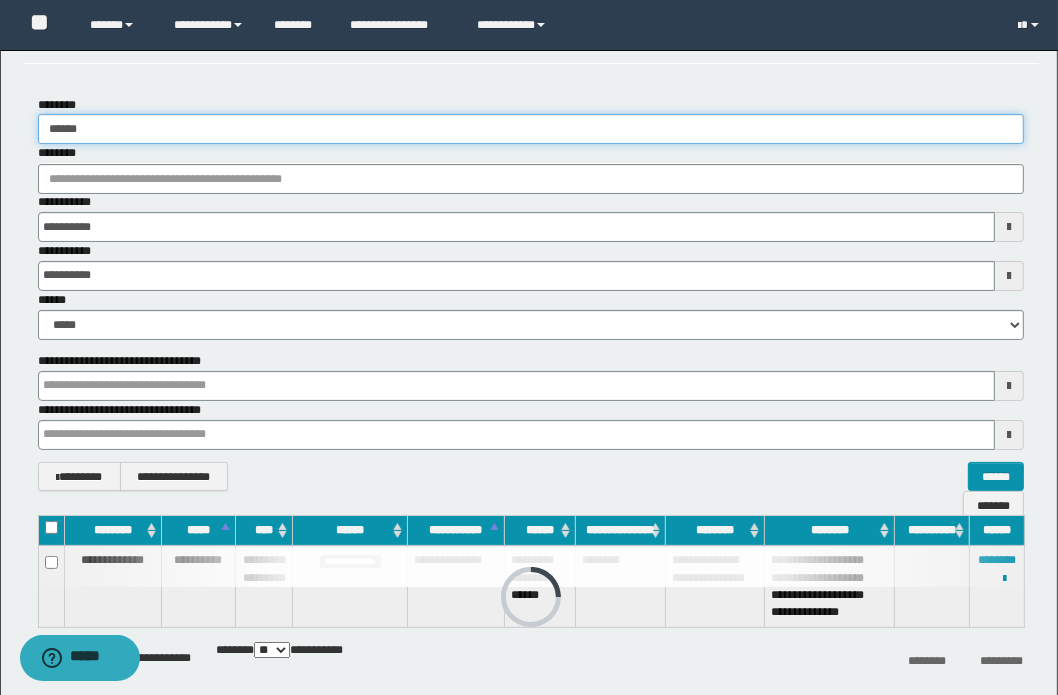 click on "**********" at bounding box center [529, 262] 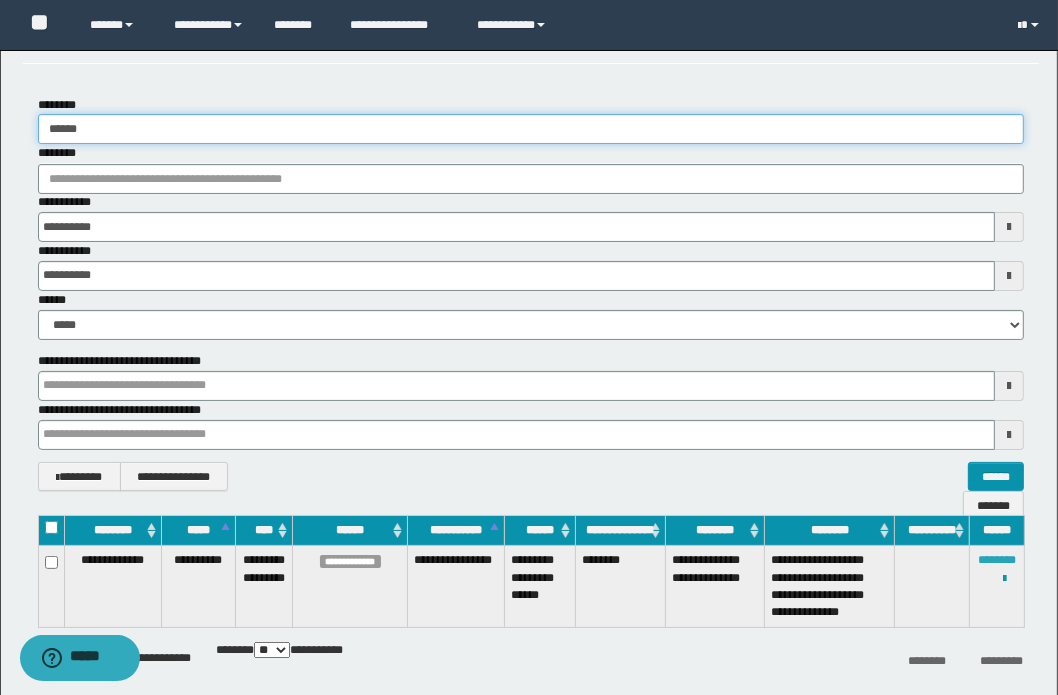 type on "******" 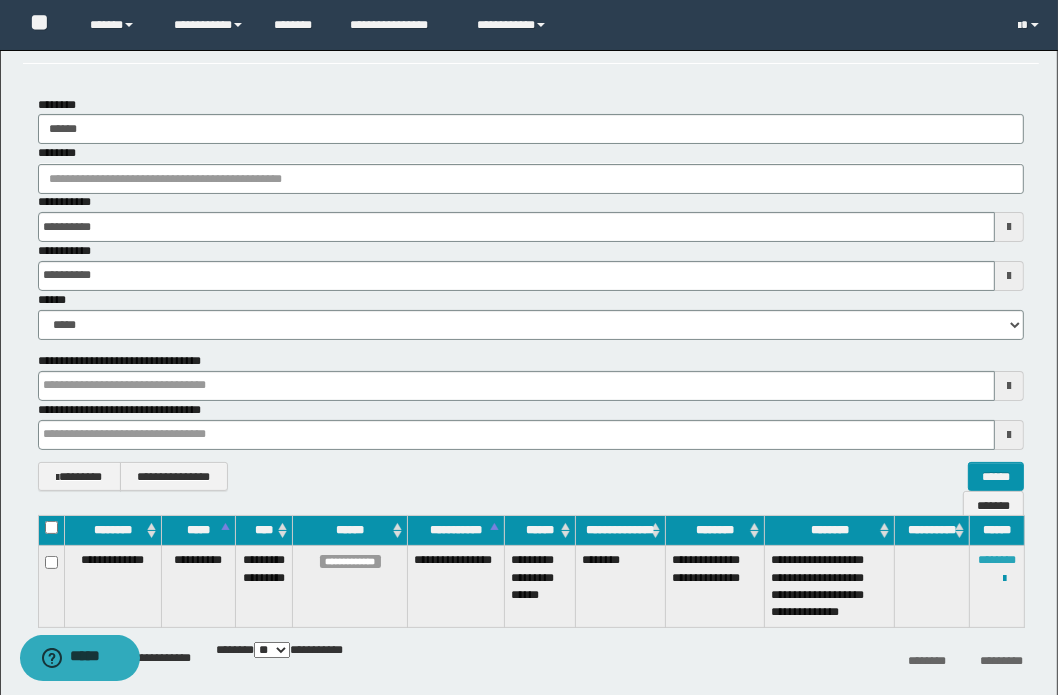 click on "********" at bounding box center [997, 560] 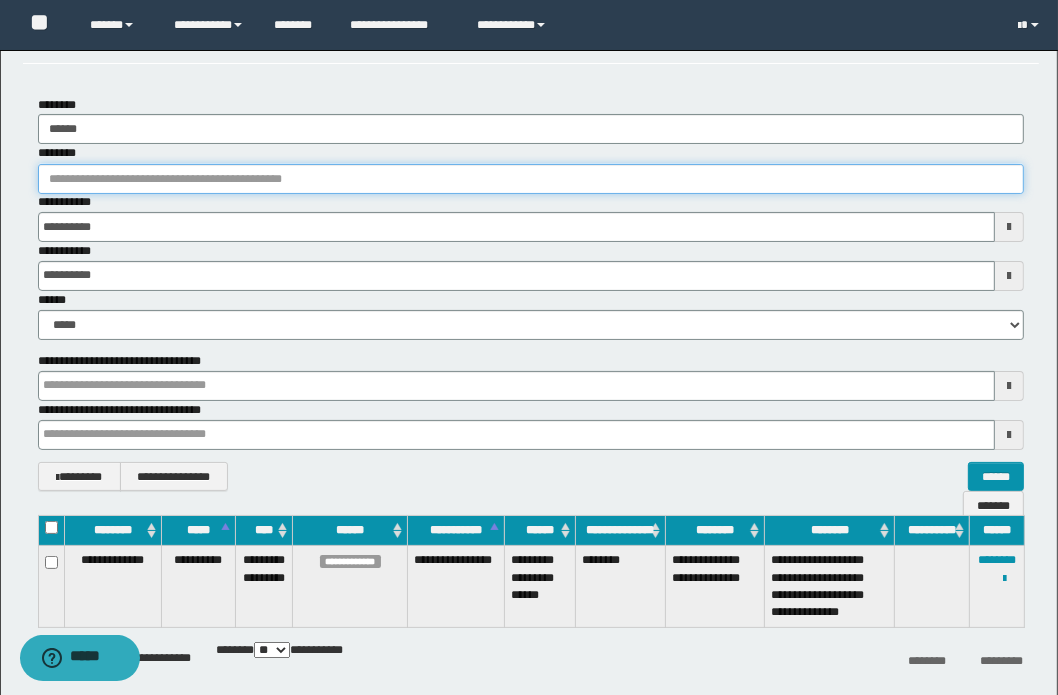 click on "********" at bounding box center [531, 179] 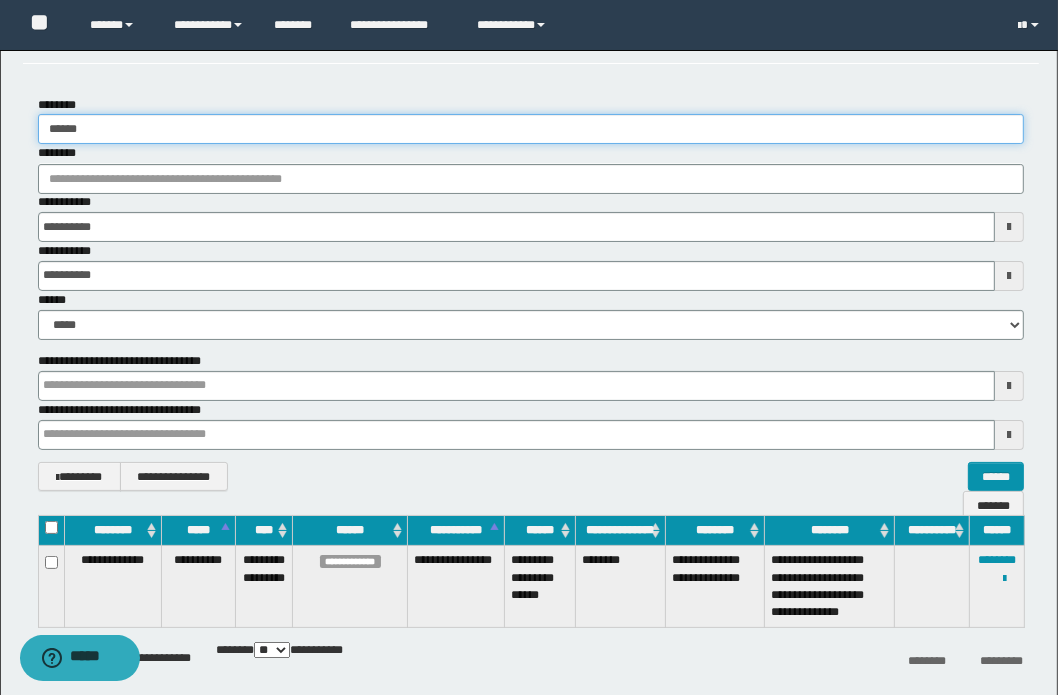 drag, startPoint x: 101, startPoint y: 131, endPoint x: -28, endPoint y: 123, distance: 129.24782 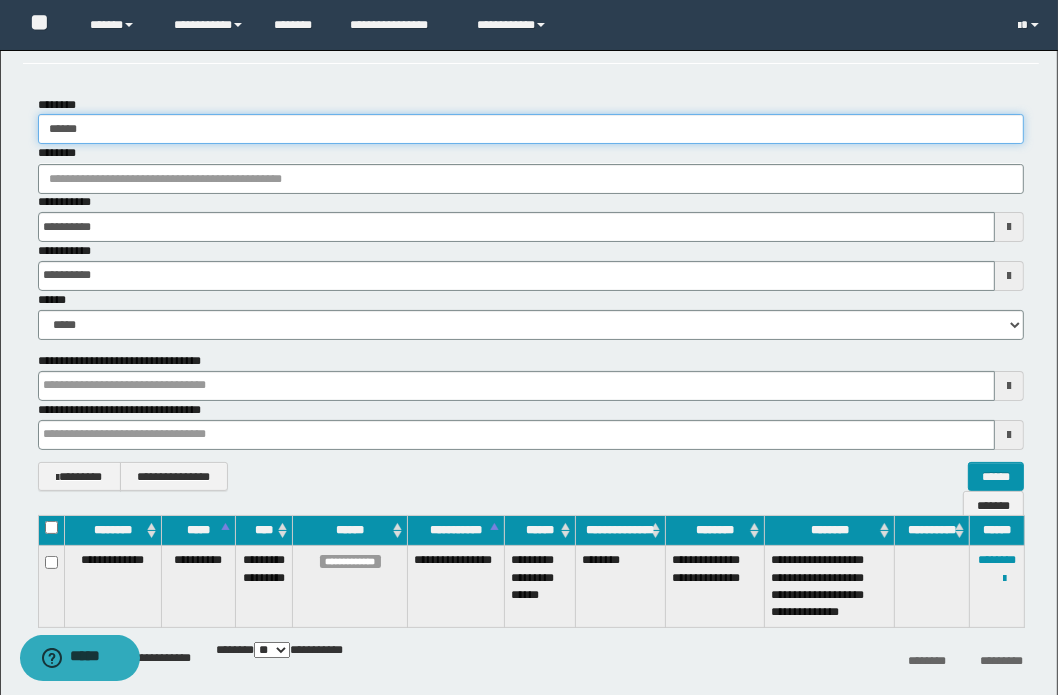 click on "**********" at bounding box center [529, 262] 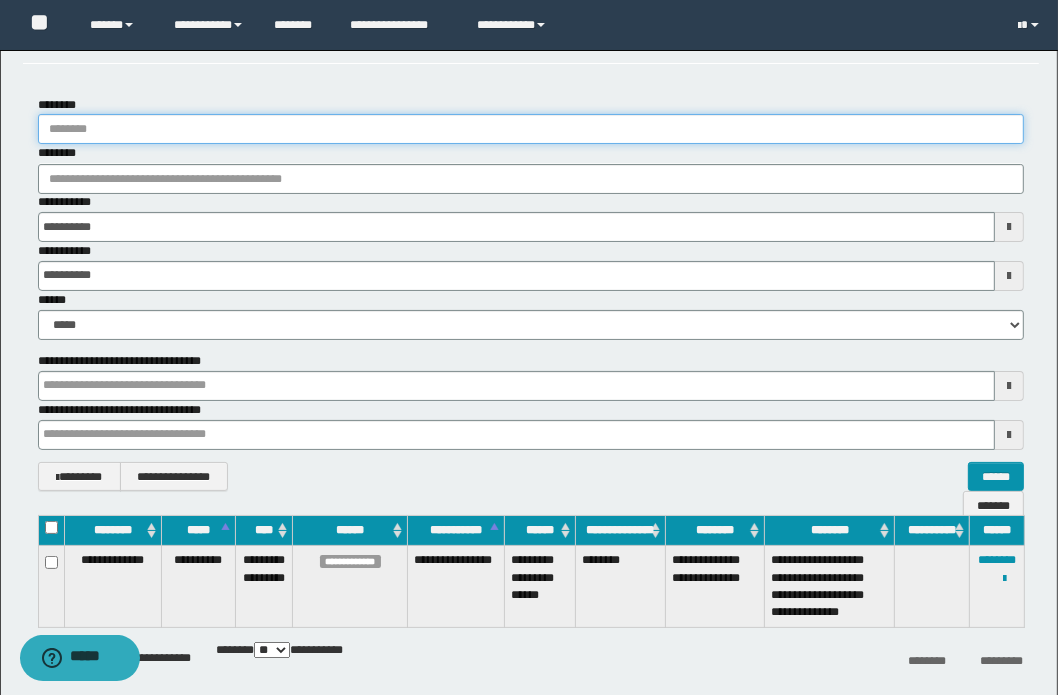 click on "********" at bounding box center (531, 129) 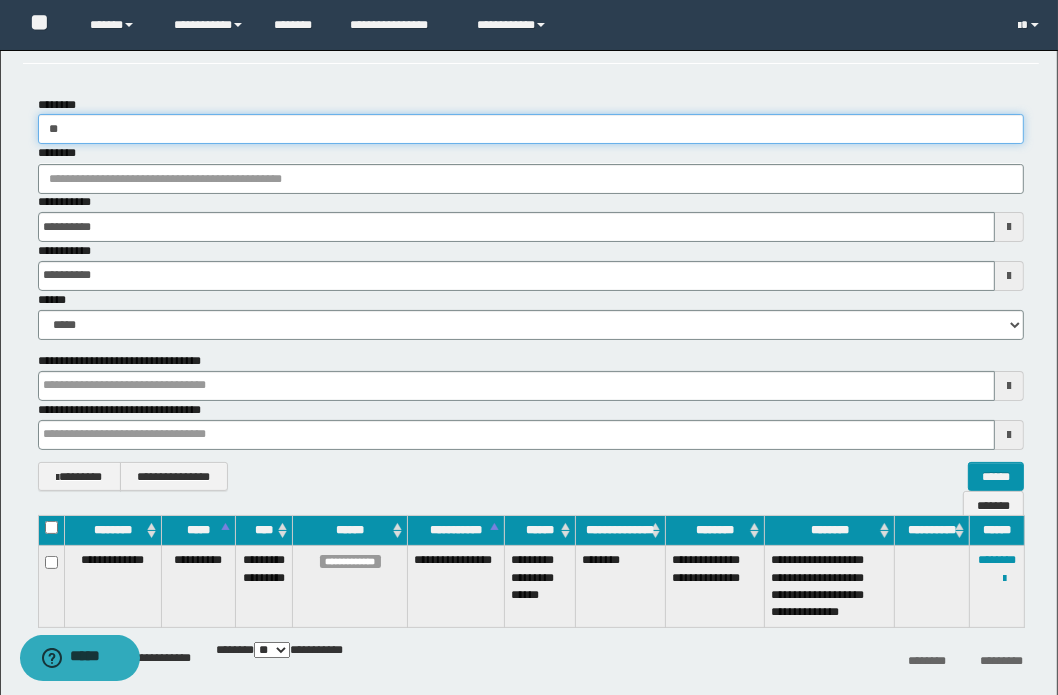 type on "*" 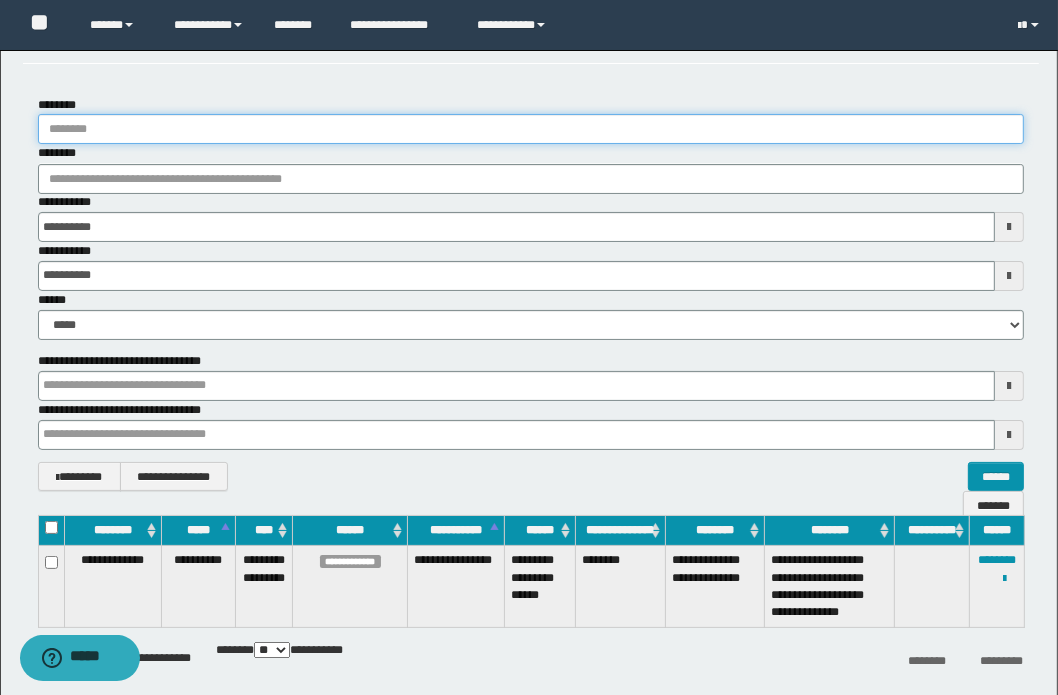 type 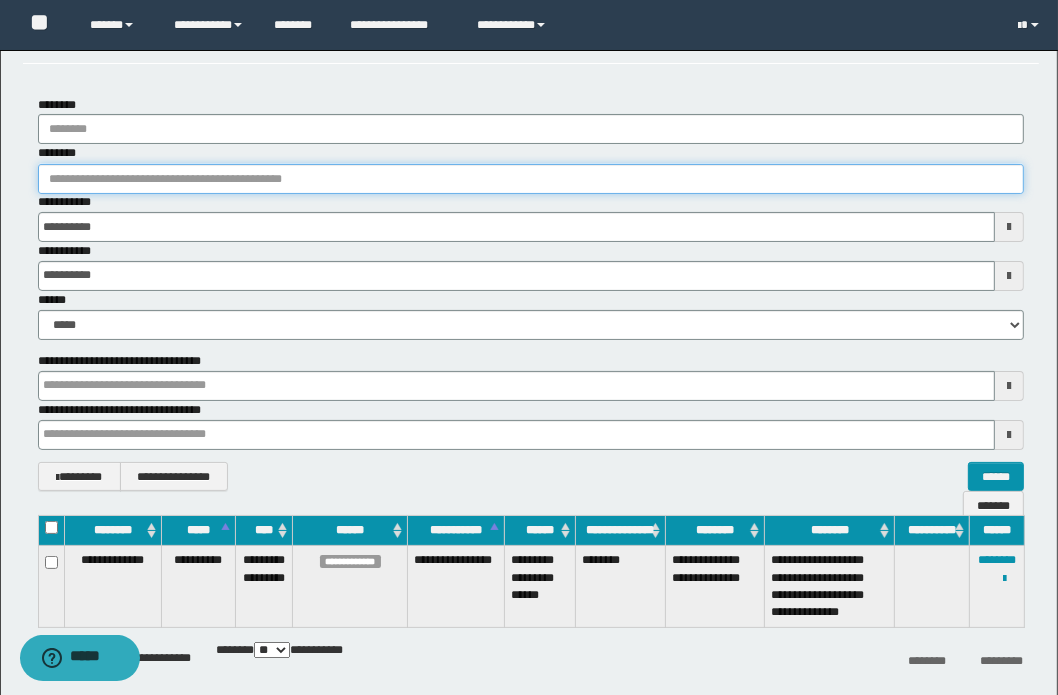 click on "********" at bounding box center (531, 179) 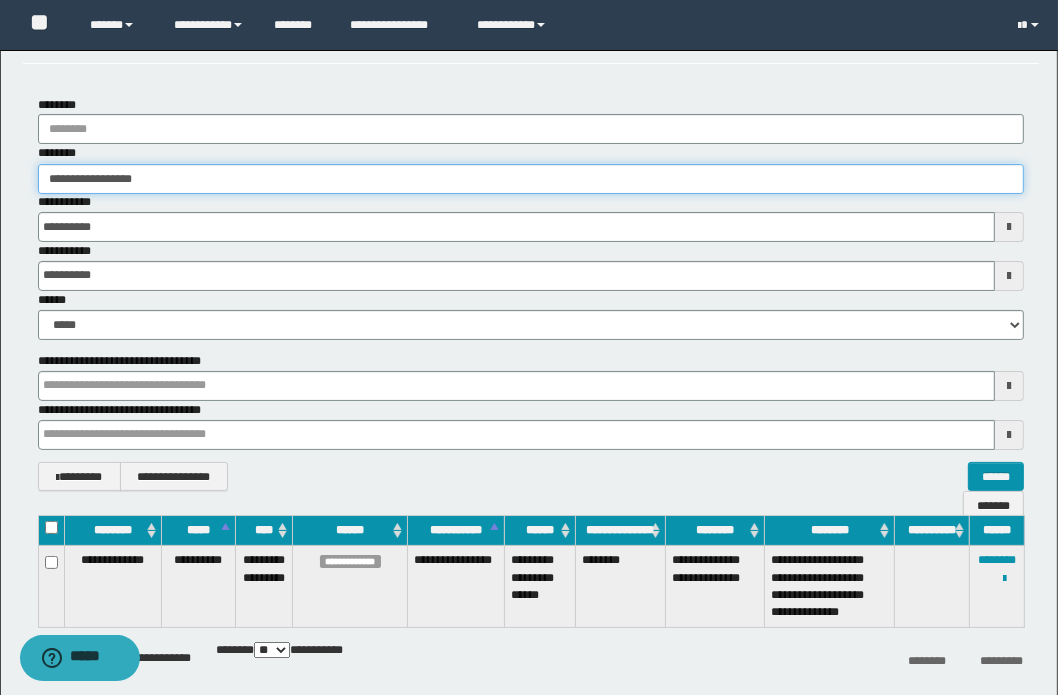 type on "**********" 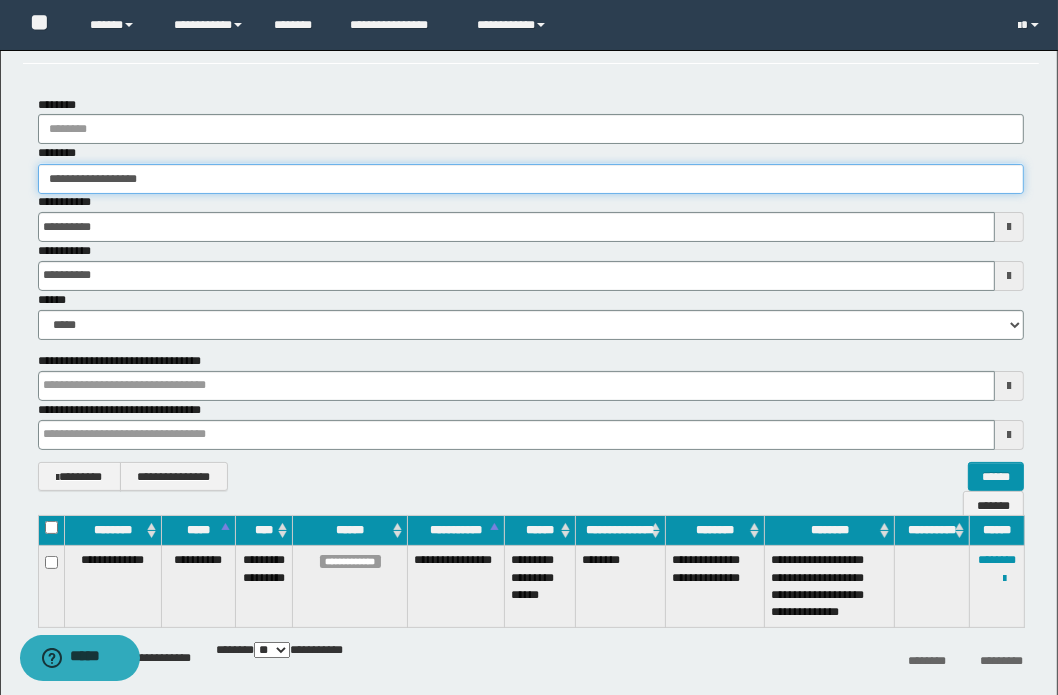 click on "**********" at bounding box center [531, 179] 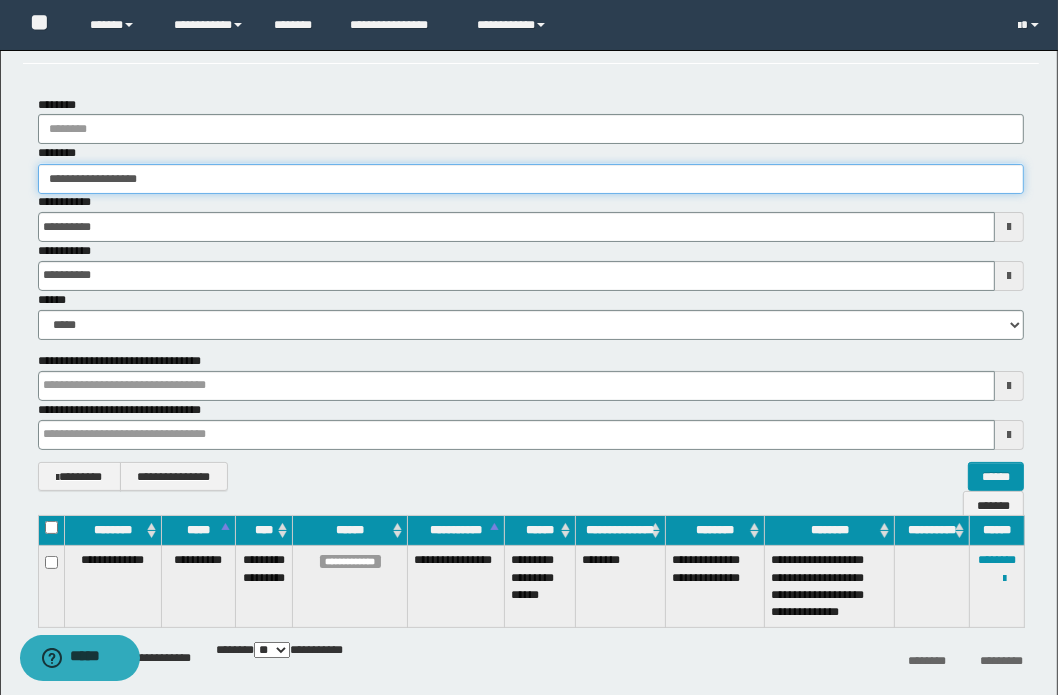 drag, startPoint x: 183, startPoint y: 180, endPoint x: -21, endPoint y: 185, distance: 204.06126 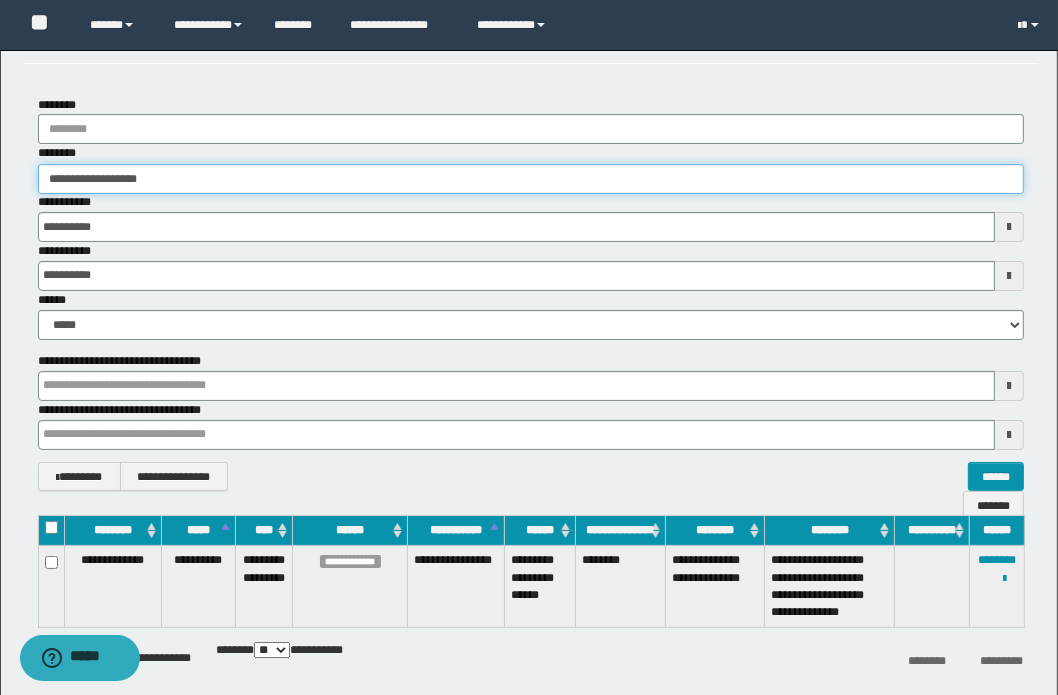 click on "**********" at bounding box center [529, 262] 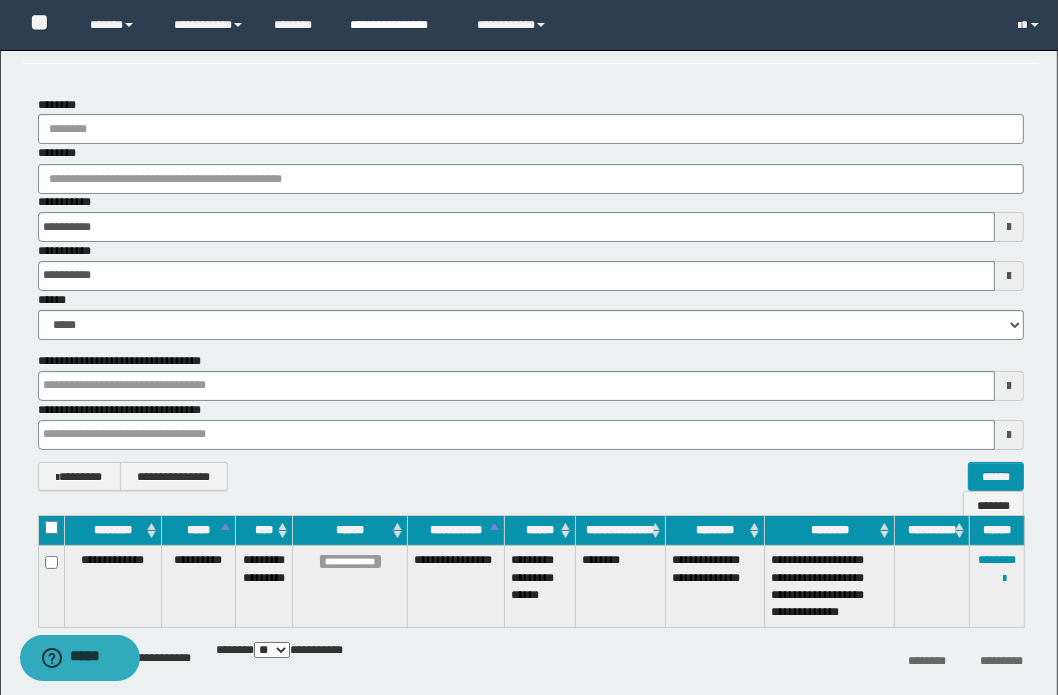click on "**********" at bounding box center (398, 25) 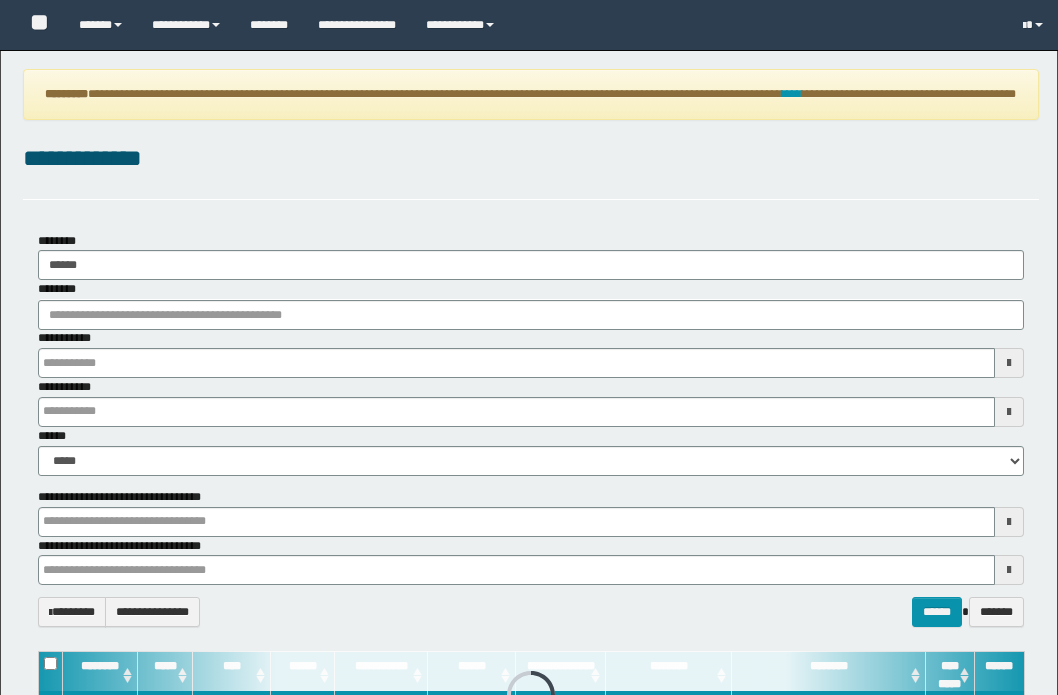 scroll, scrollTop: 0, scrollLeft: 0, axis: both 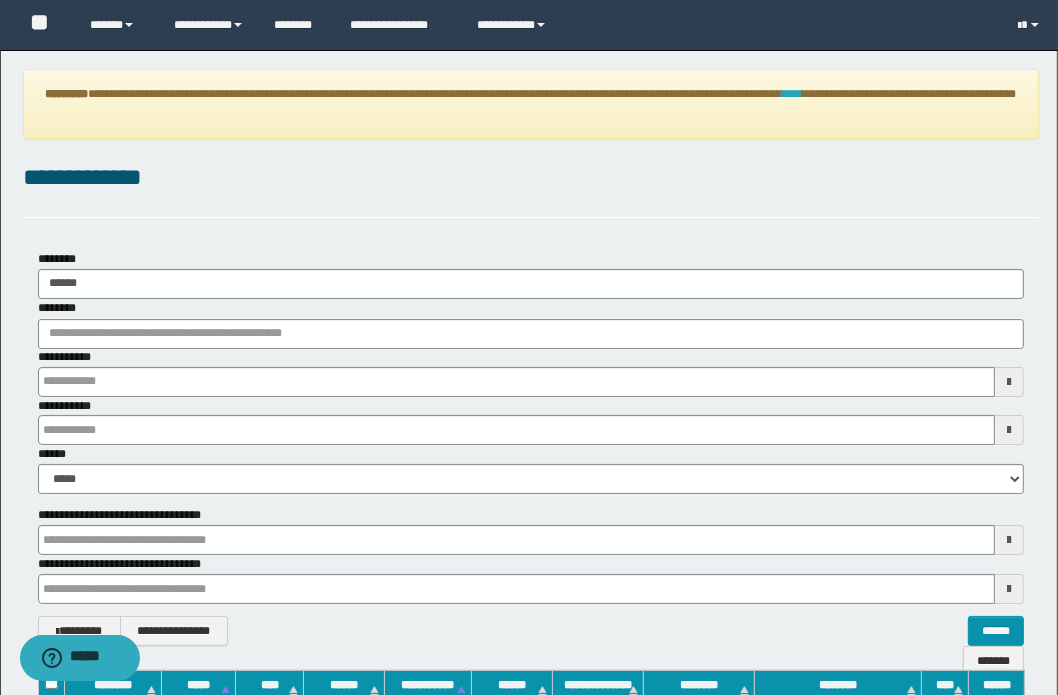 click on "****" at bounding box center [792, 94] 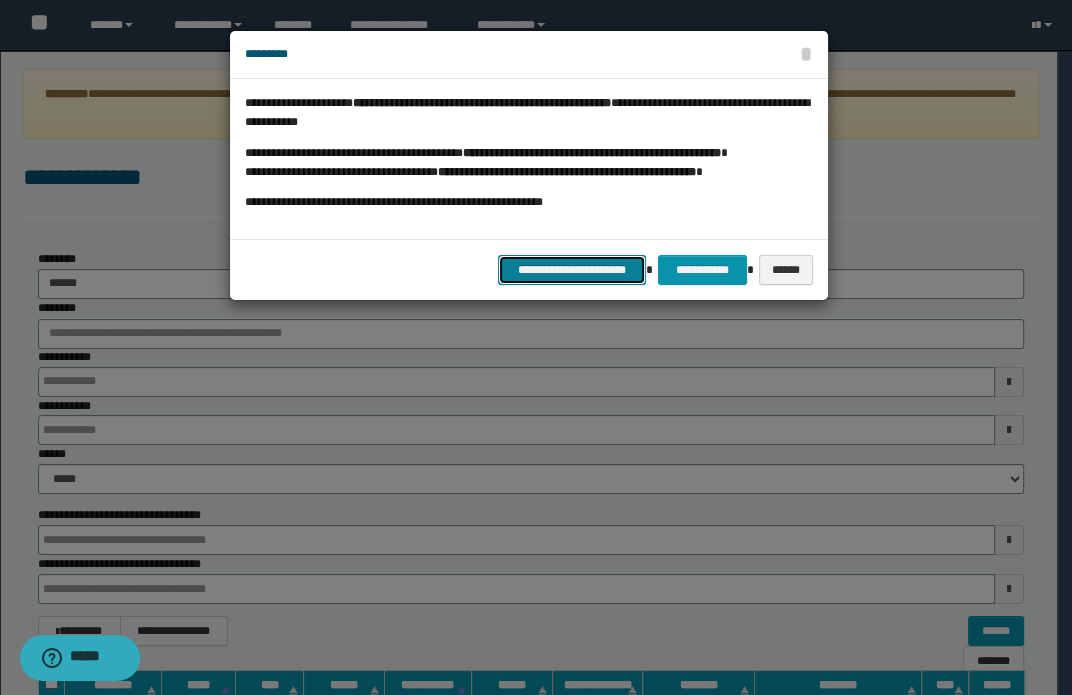 click on "**********" at bounding box center [572, 270] 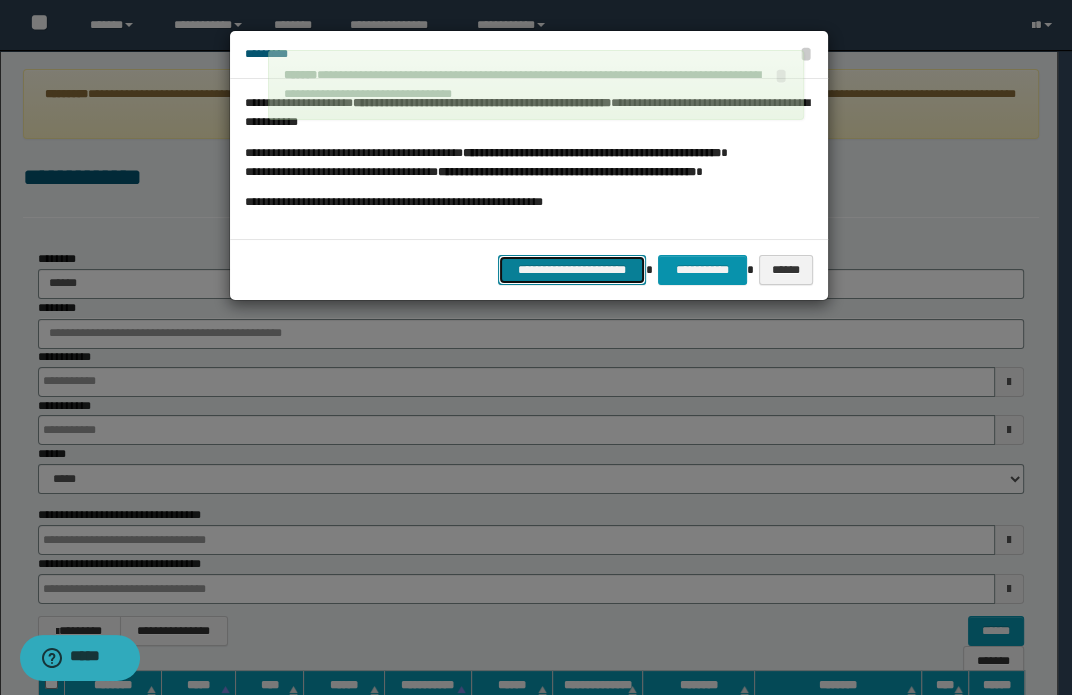 click on "**********" at bounding box center [572, 270] 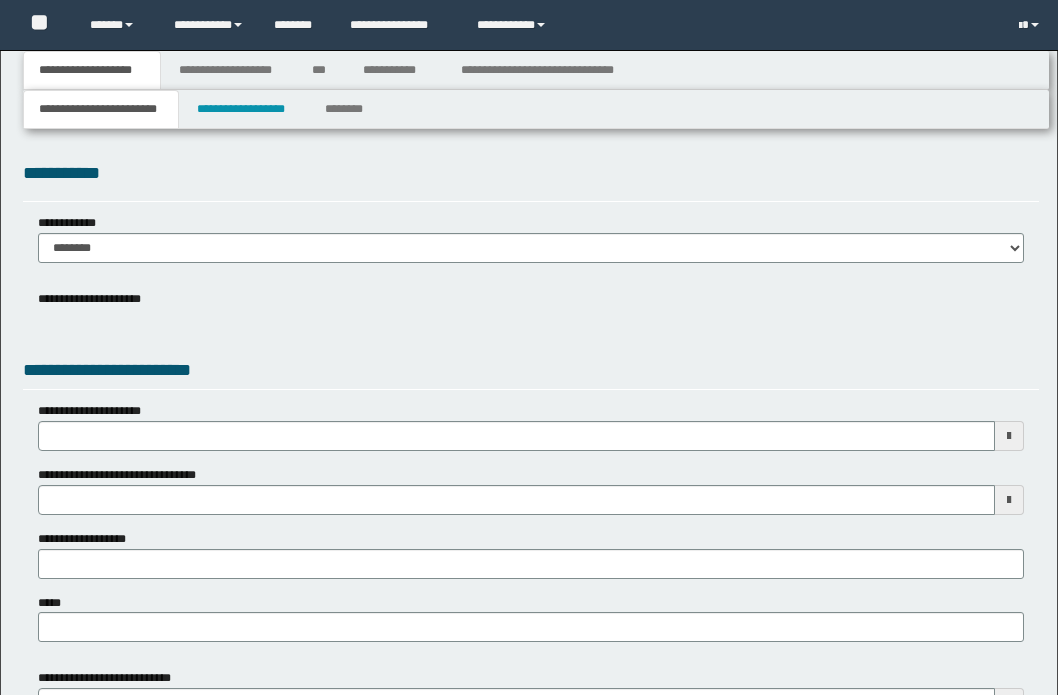 type 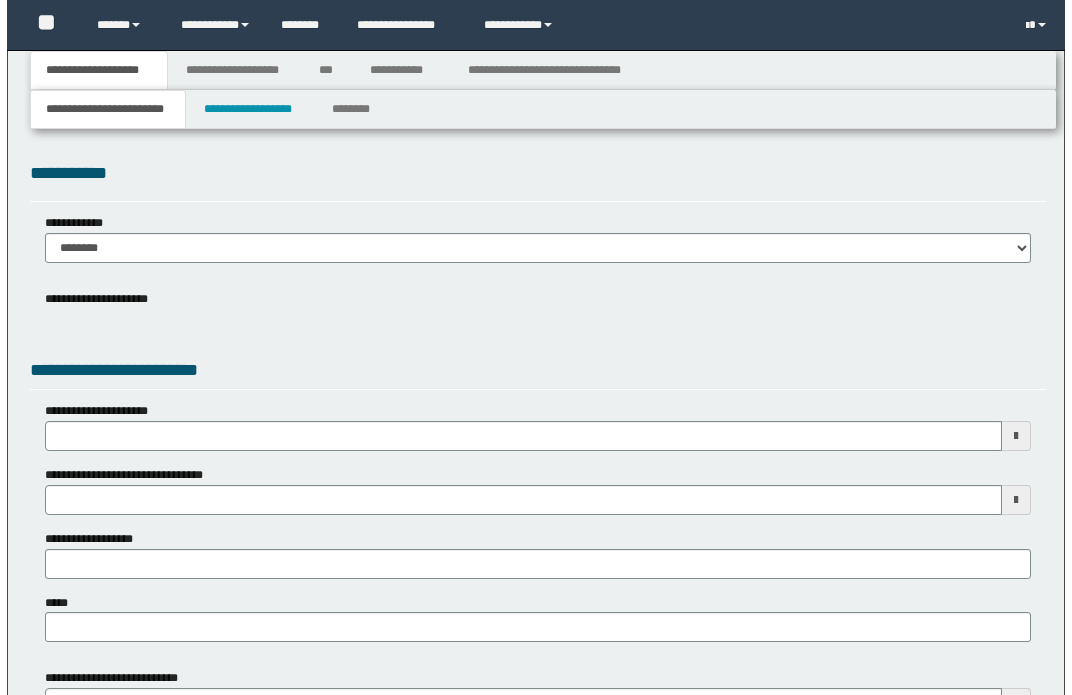 scroll, scrollTop: 0, scrollLeft: 0, axis: both 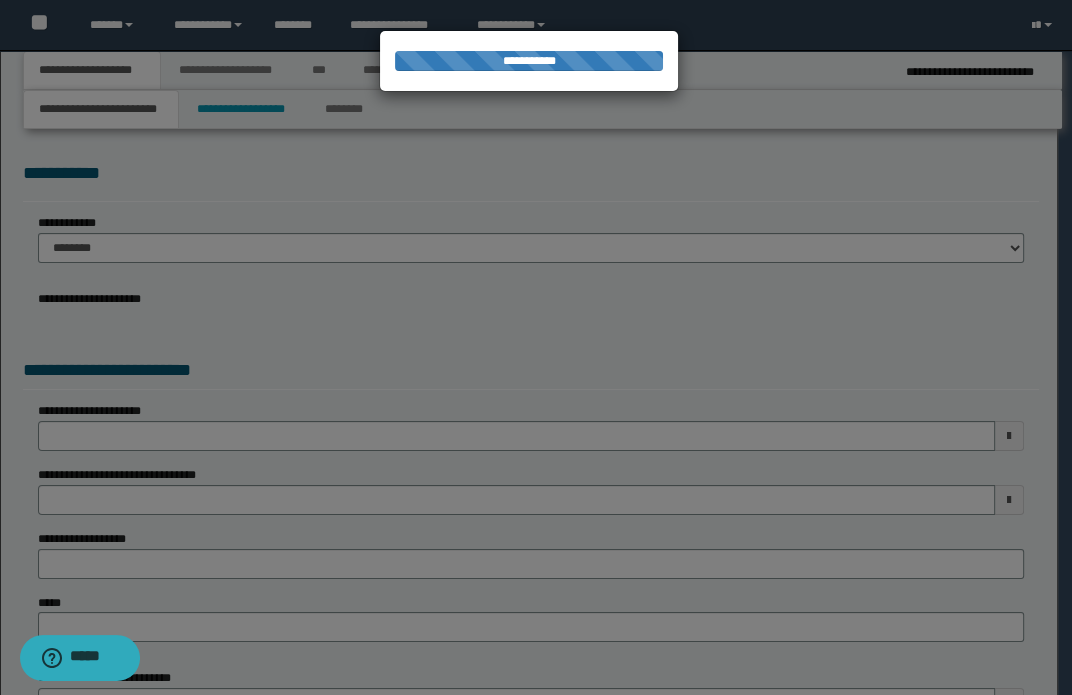 type on "**********" 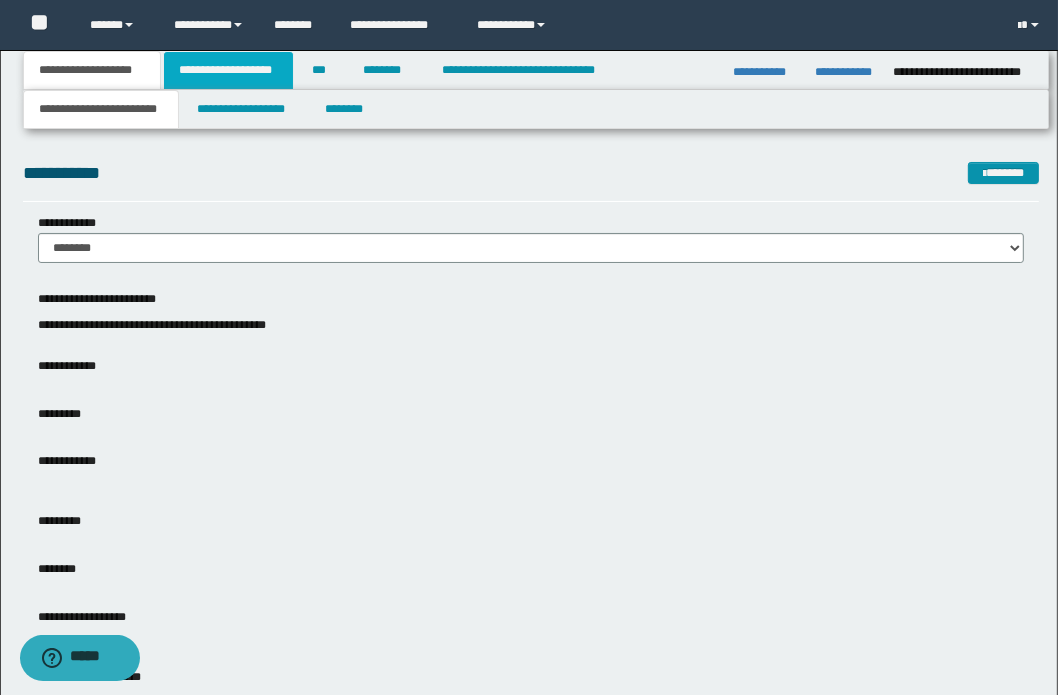 click on "**********" at bounding box center (228, 70) 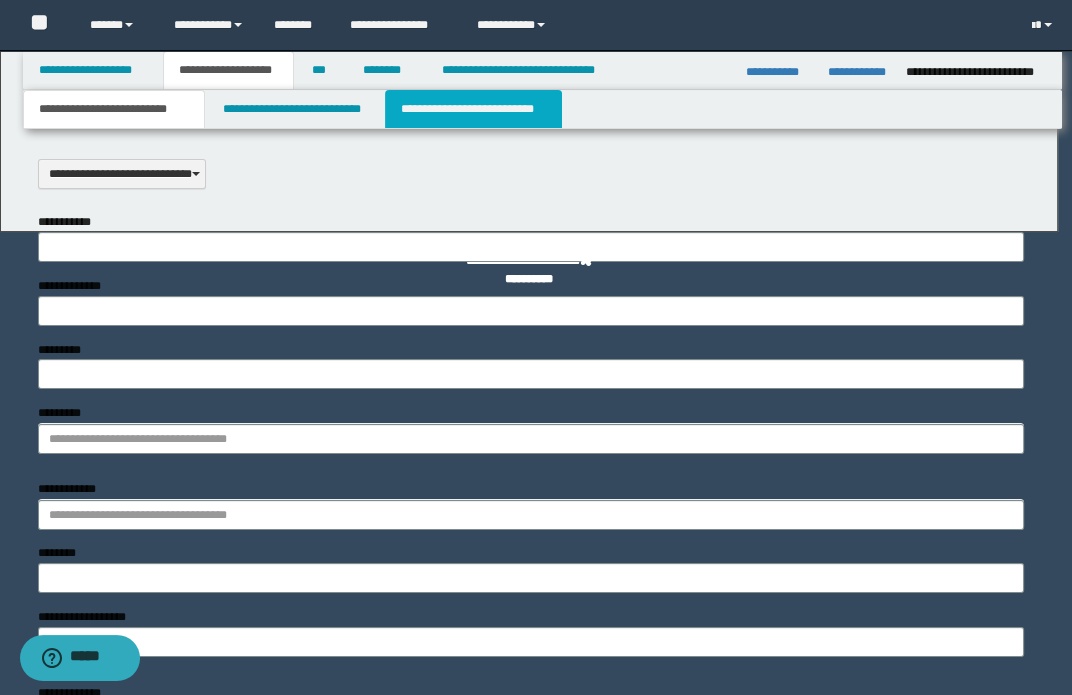click on "**********" at bounding box center [473, 109] 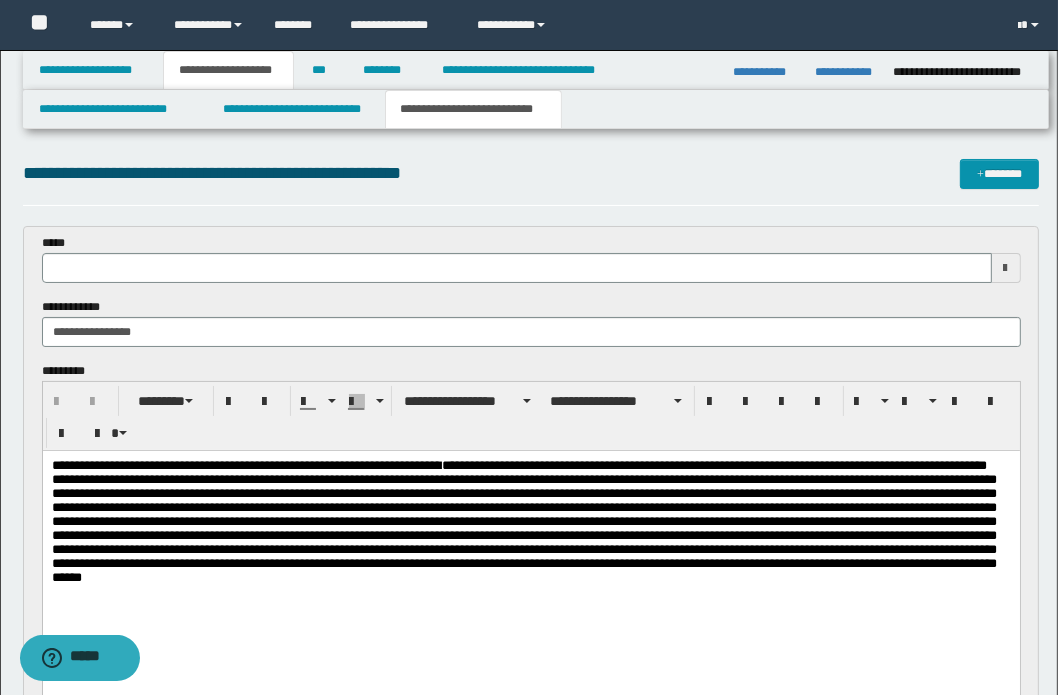 scroll, scrollTop: 0, scrollLeft: 0, axis: both 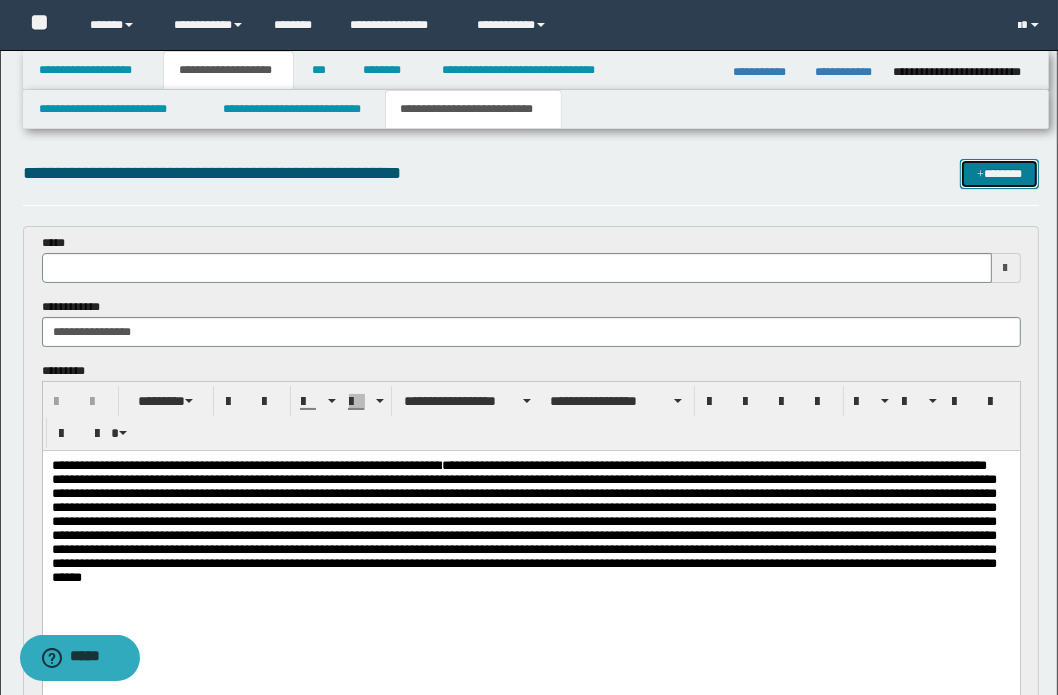 click on "*******" at bounding box center [1000, 174] 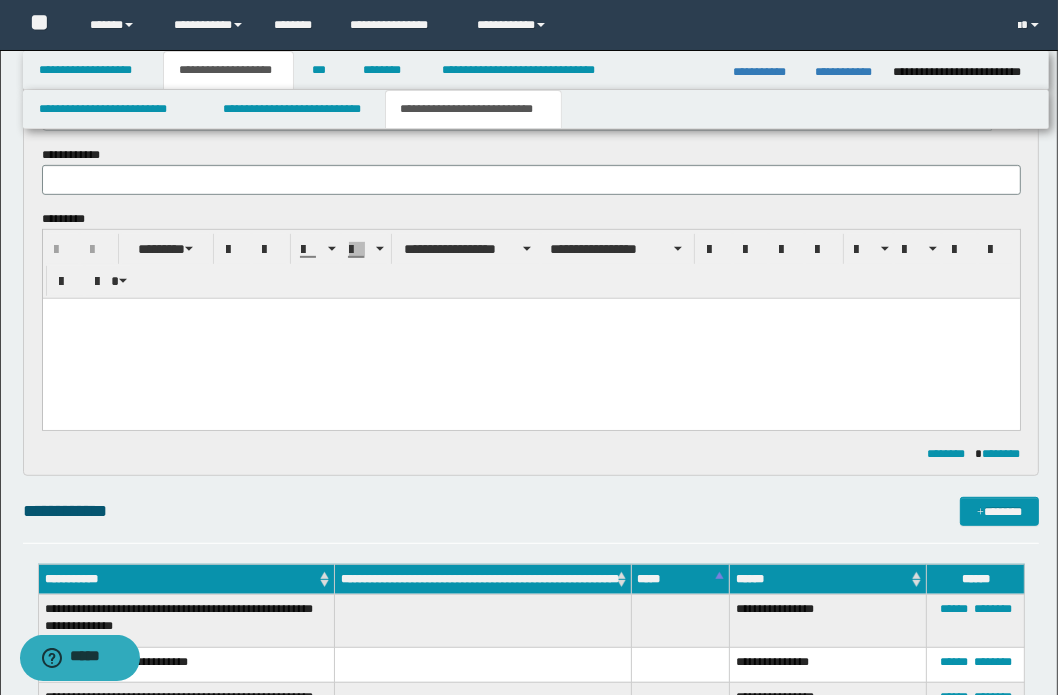 scroll, scrollTop: 0, scrollLeft: 0, axis: both 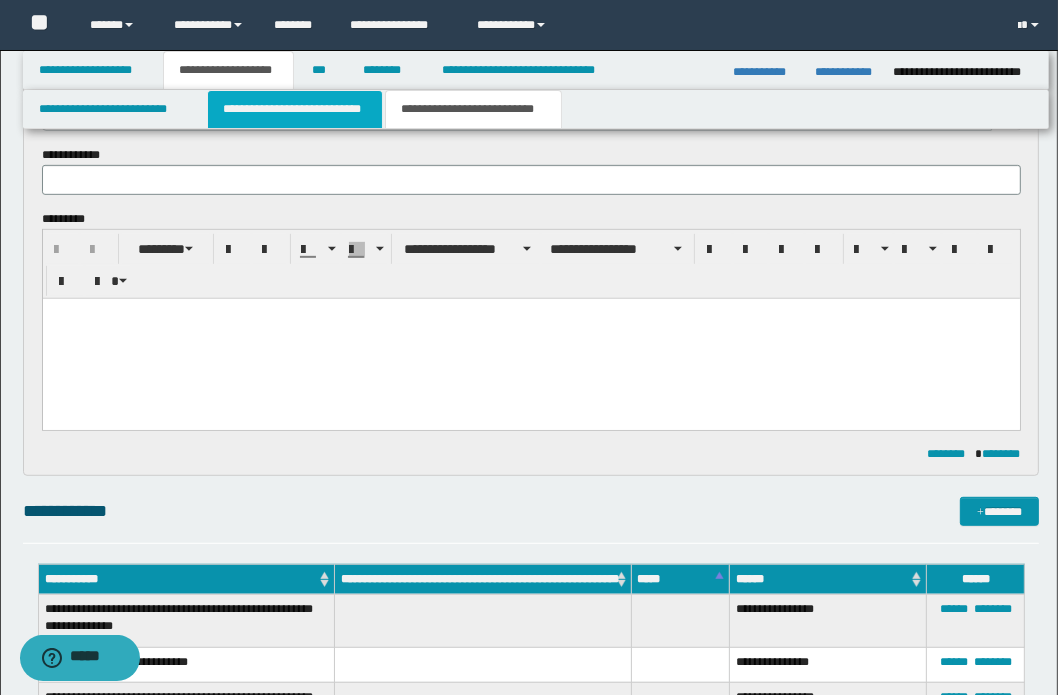 click on "**********" at bounding box center [294, 109] 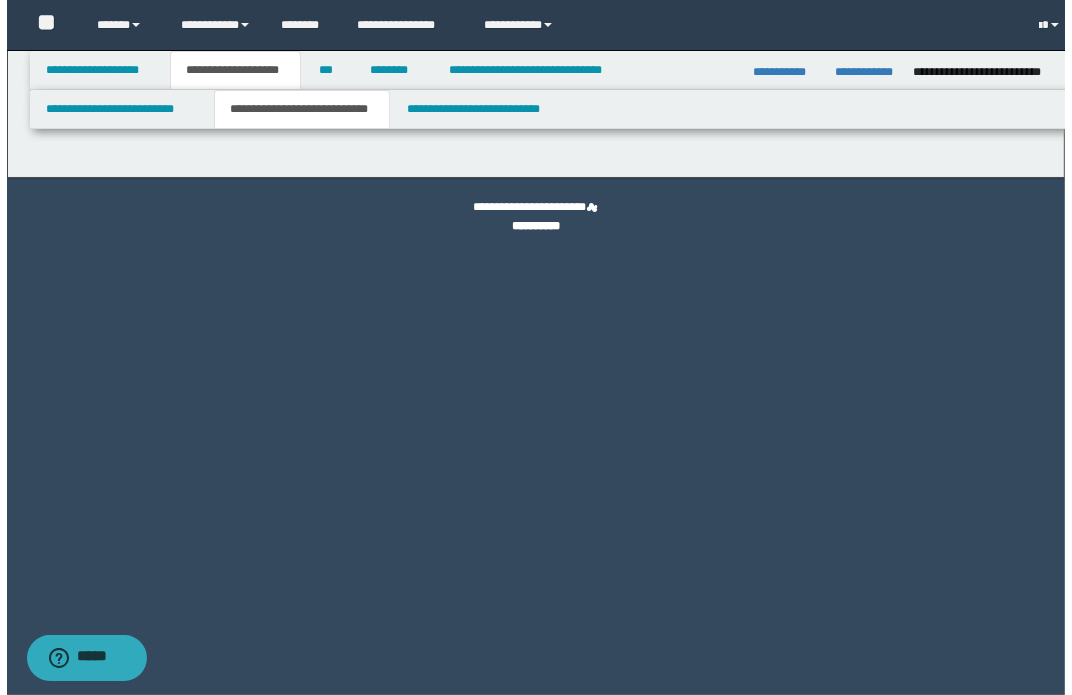 scroll, scrollTop: 0, scrollLeft: 0, axis: both 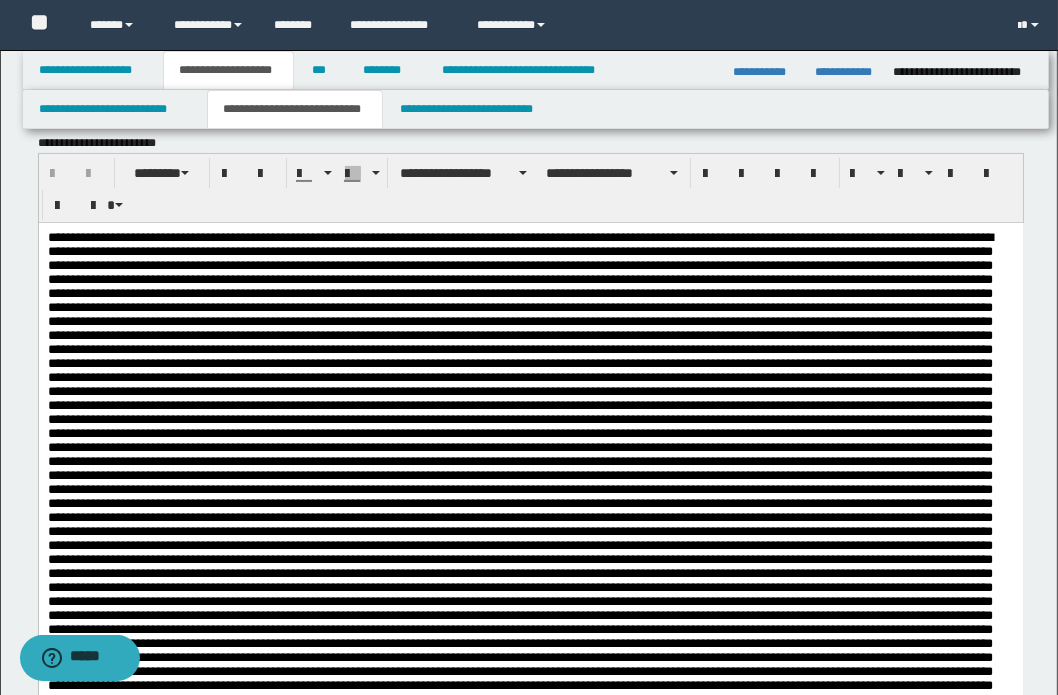 click at bounding box center (530, 1089) 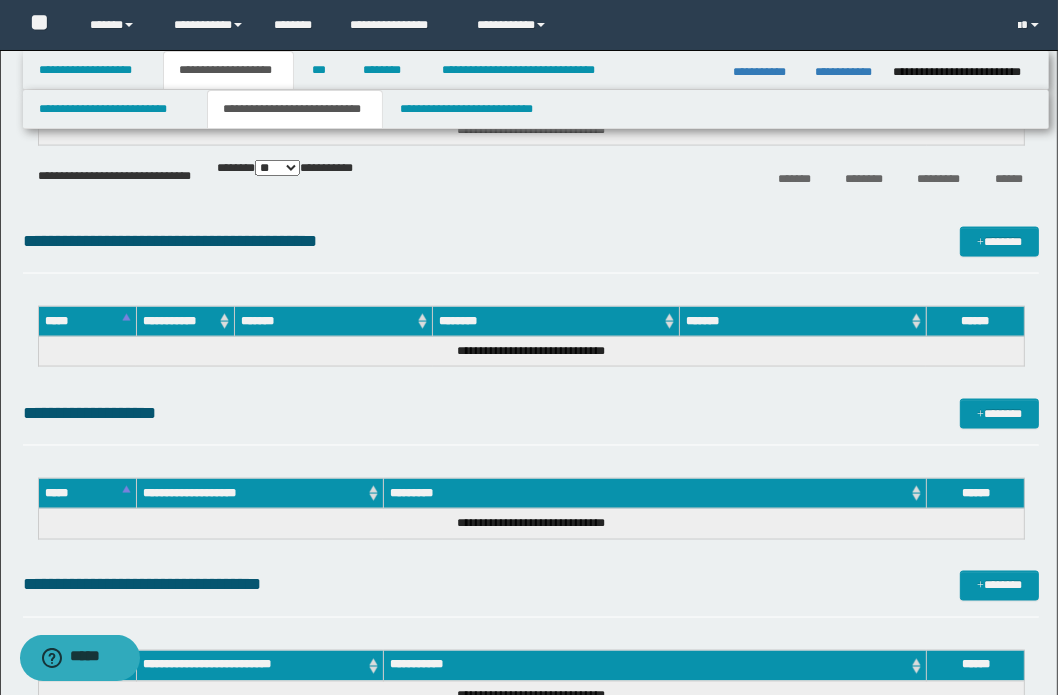drag, startPoint x: 46, startPoint y: -1850, endPoint x: 721, endPoint y: -1421, distance: 799.7912 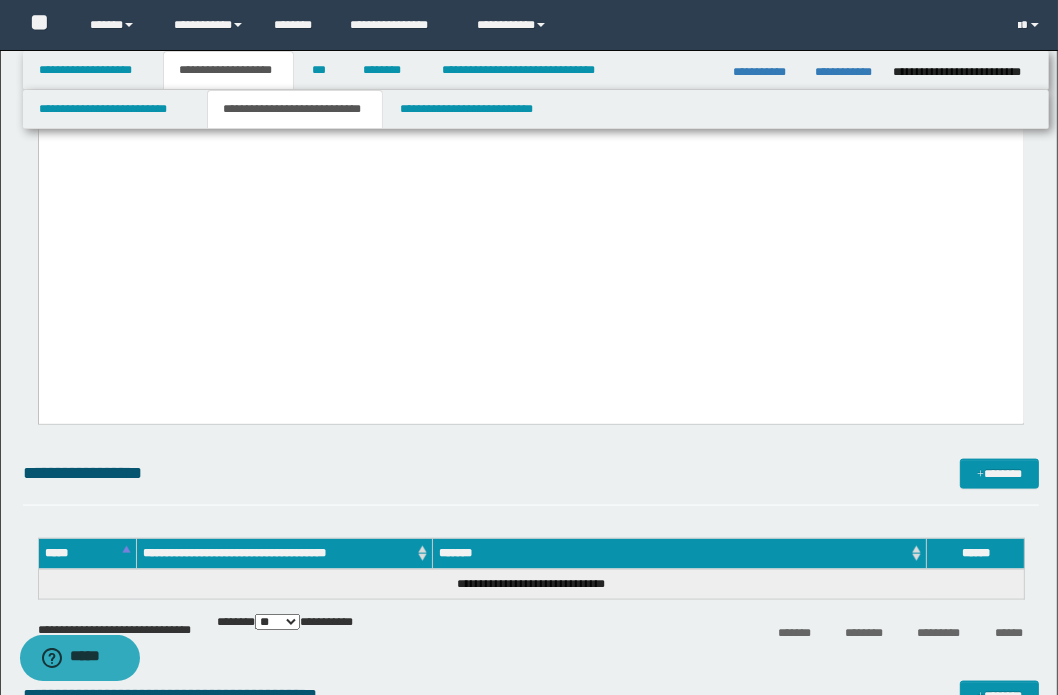 scroll, scrollTop: 1722, scrollLeft: 0, axis: vertical 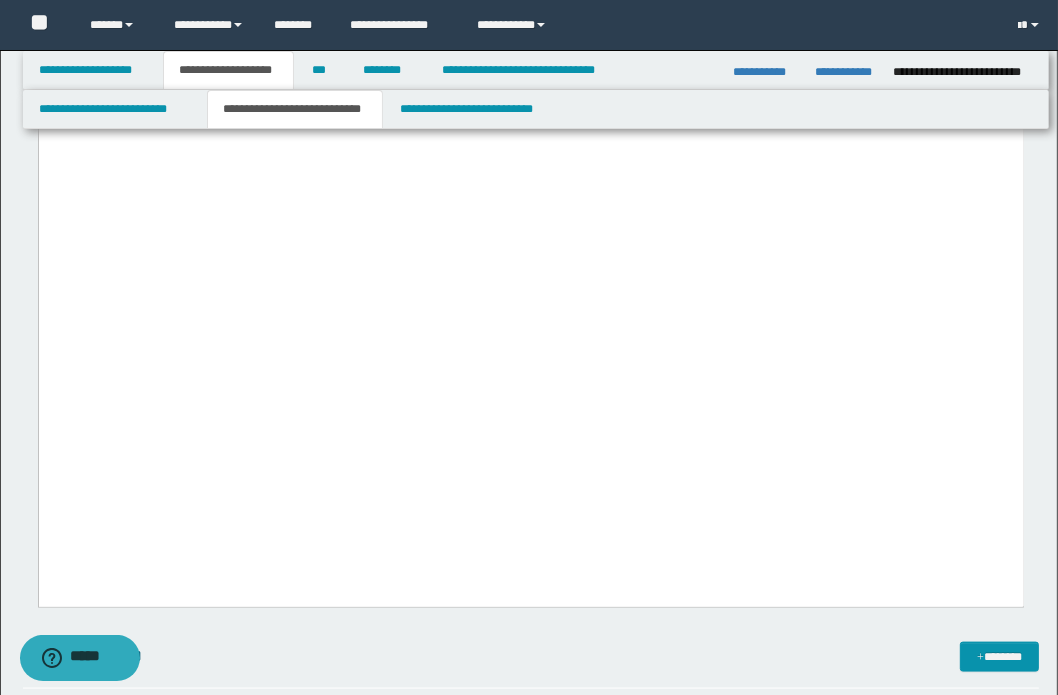 copy on "**********" 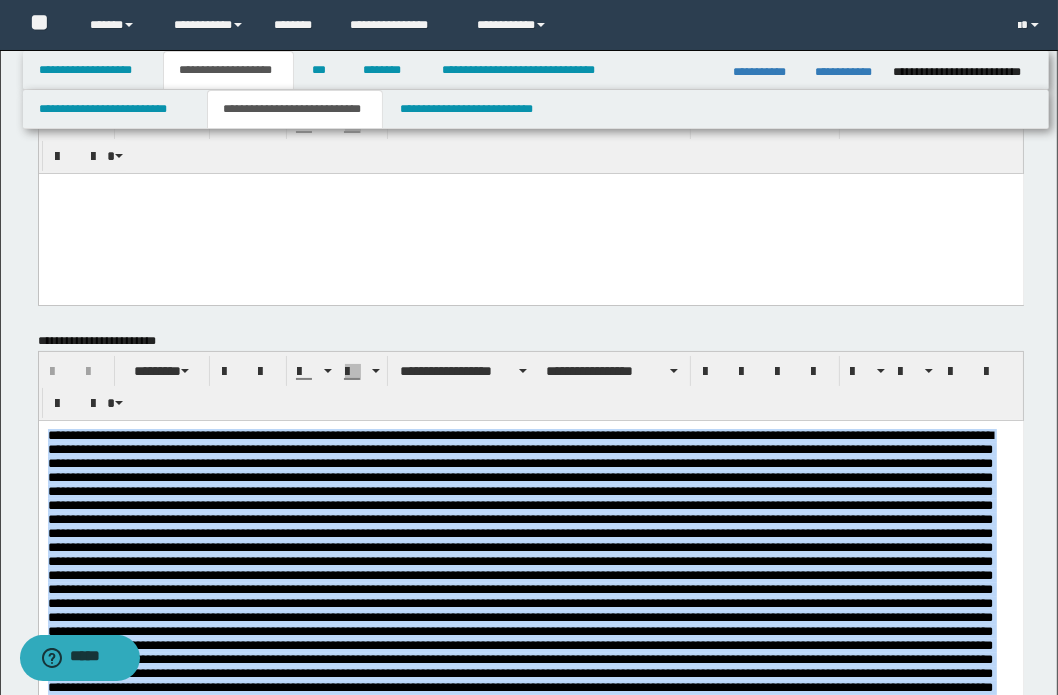 scroll, scrollTop: 0, scrollLeft: 0, axis: both 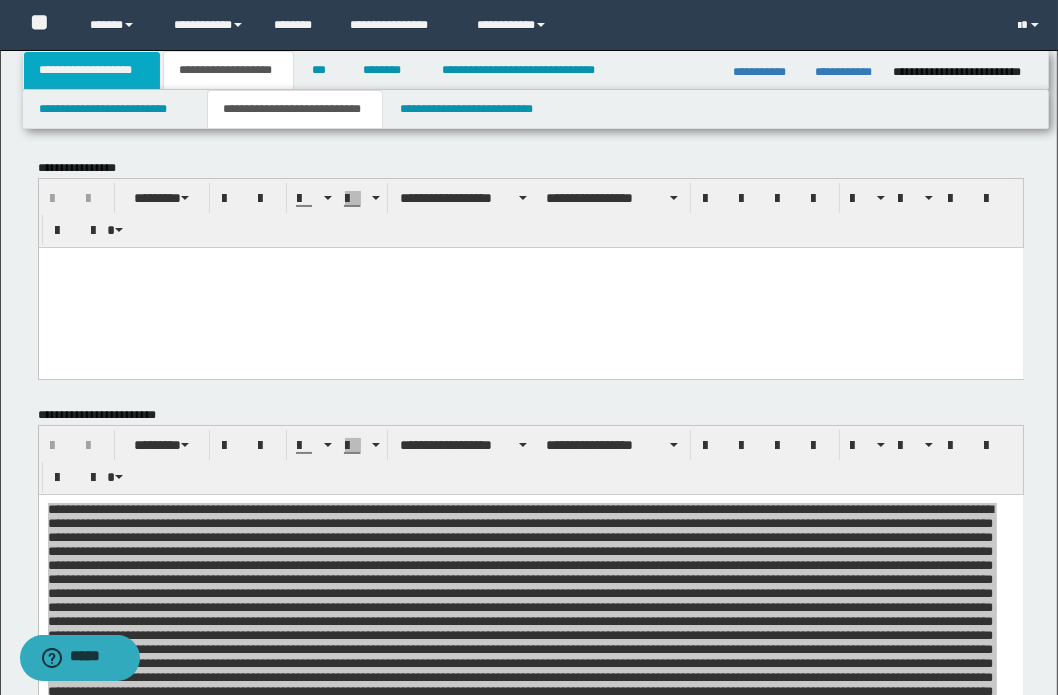 click on "**********" at bounding box center [92, 70] 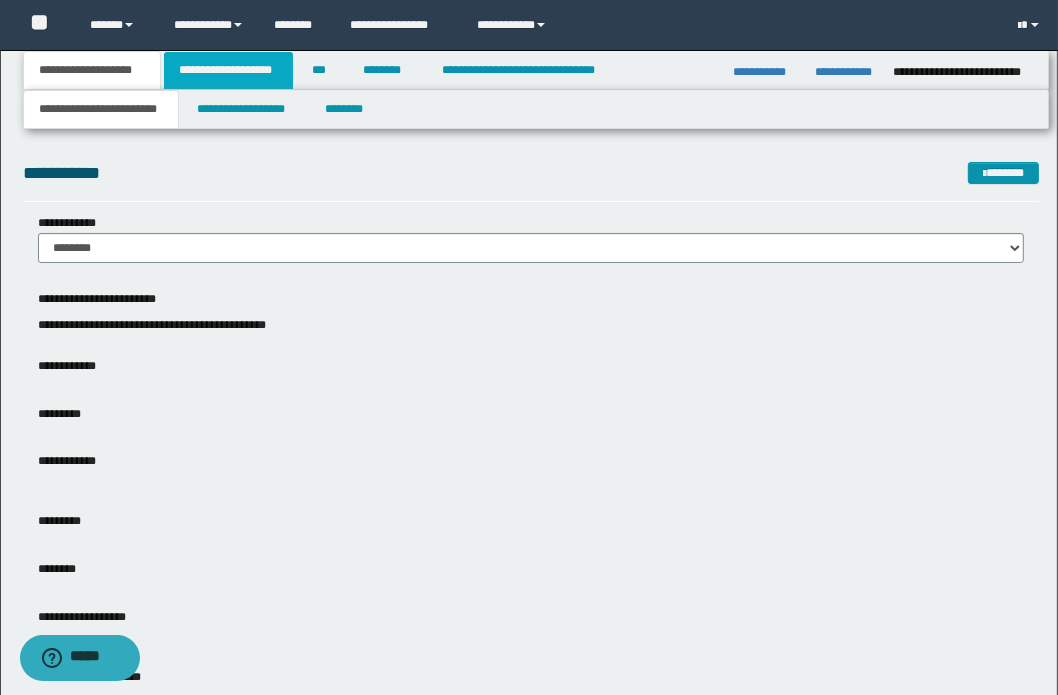 click on "**********" at bounding box center (228, 70) 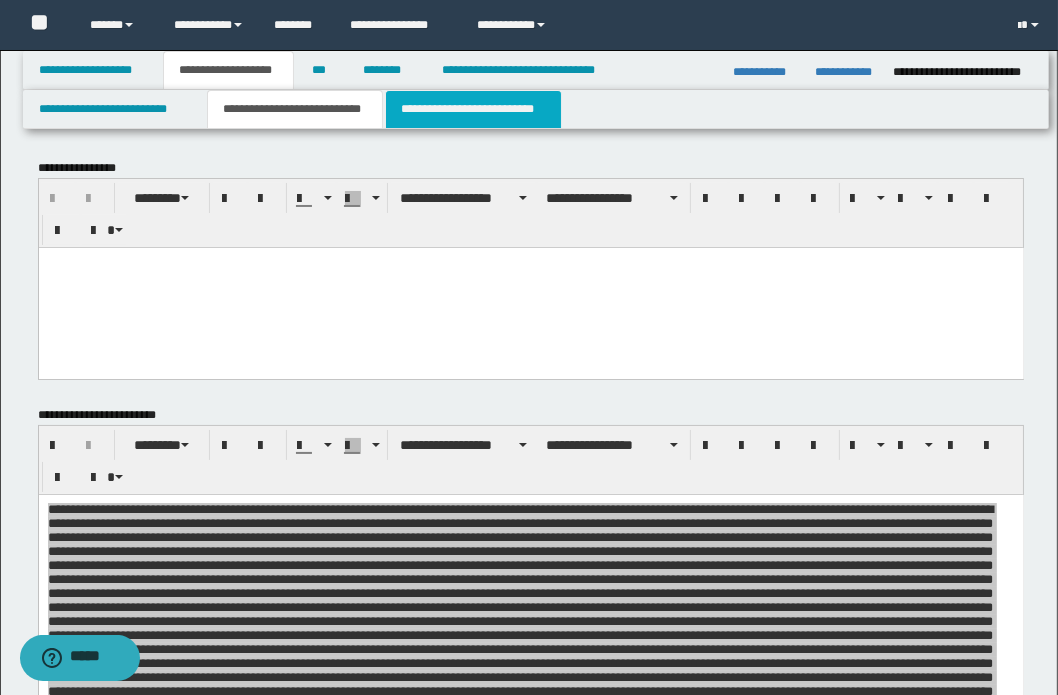 click on "**********" at bounding box center [473, 109] 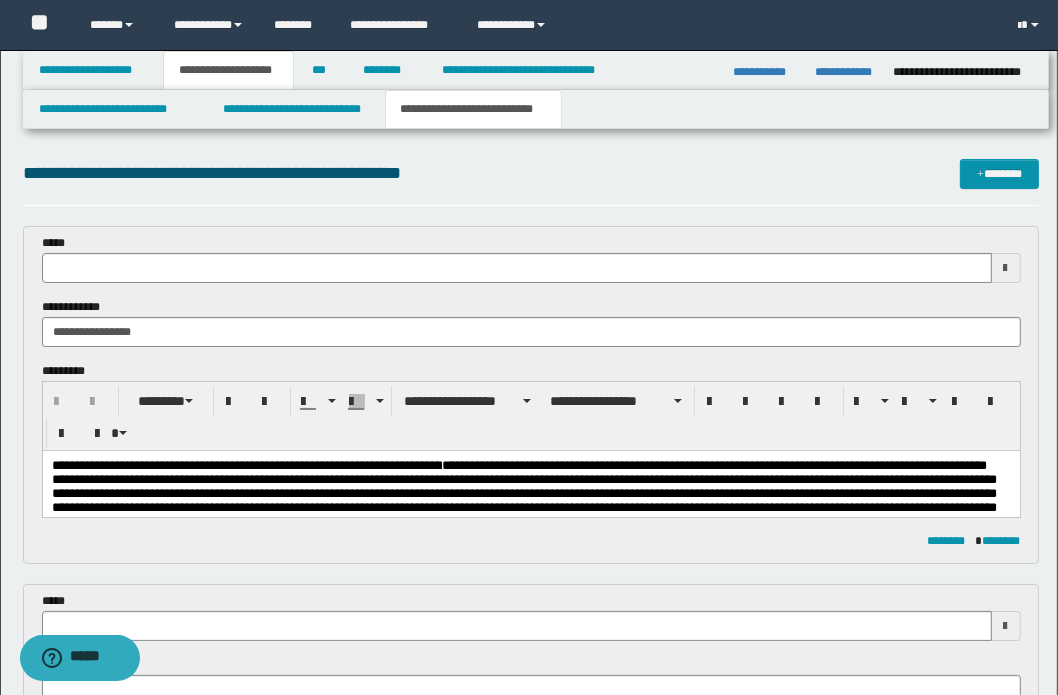 type 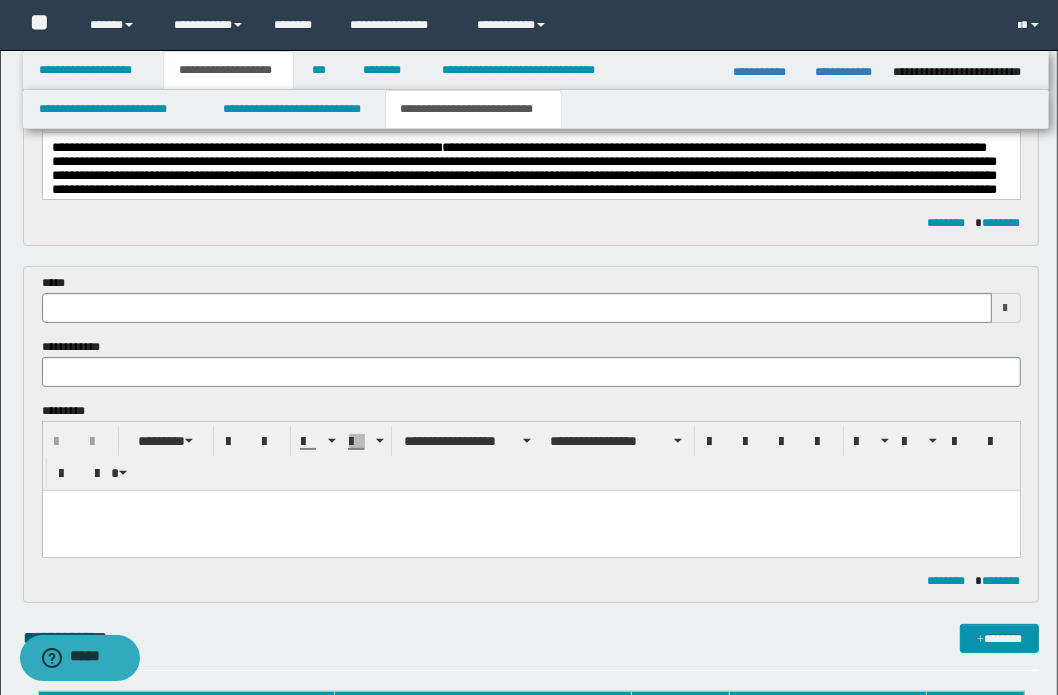 scroll, scrollTop: 454, scrollLeft: 0, axis: vertical 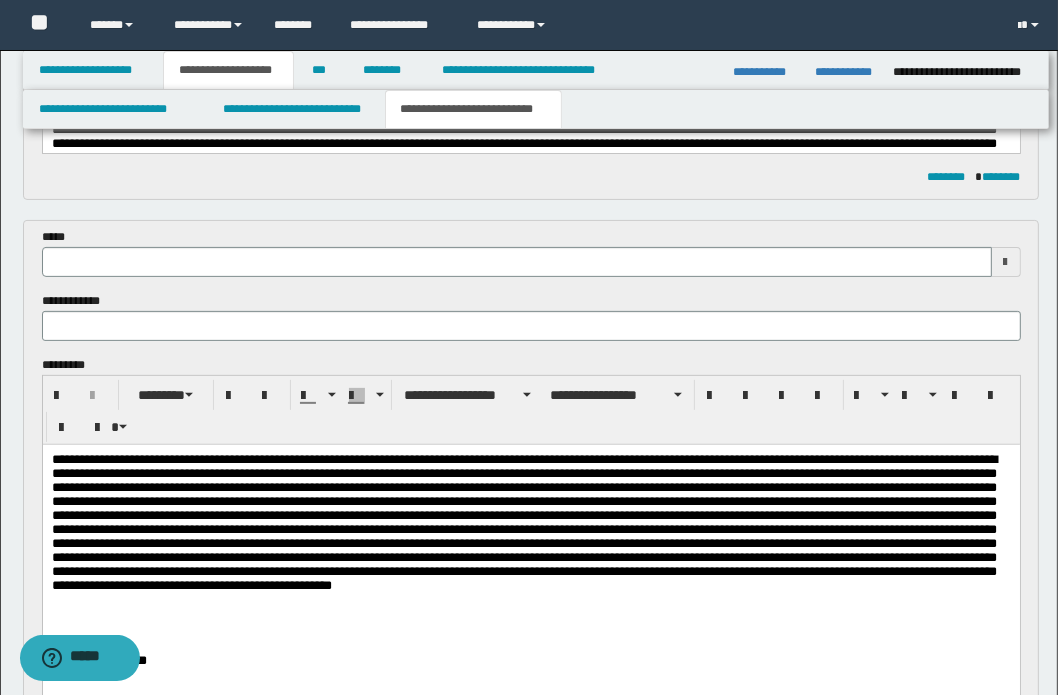 type 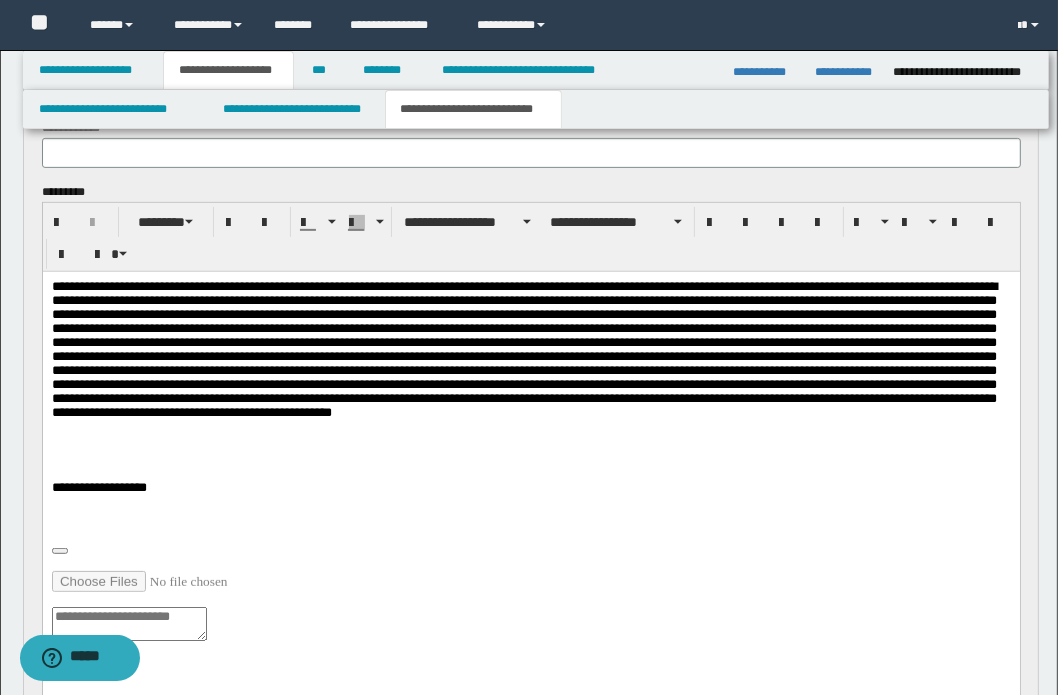 scroll, scrollTop: 727, scrollLeft: 0, axis: vertical 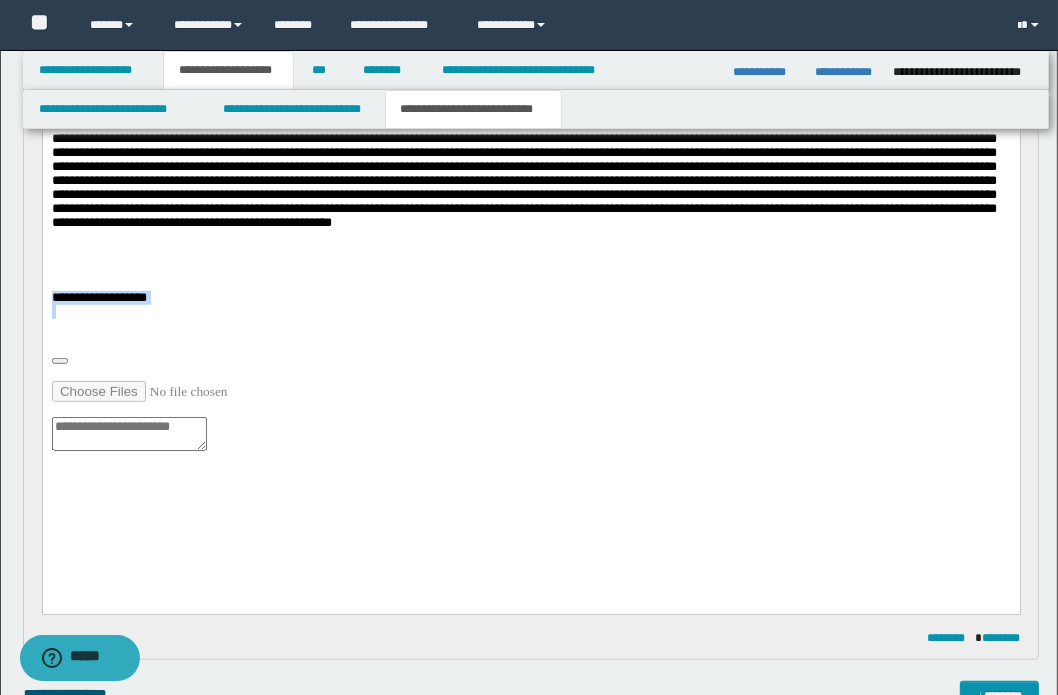 drag, startPoint x: 212, startPoint y: 288, endPoint x: 105, endPoint y: 317, distance: 110.860275 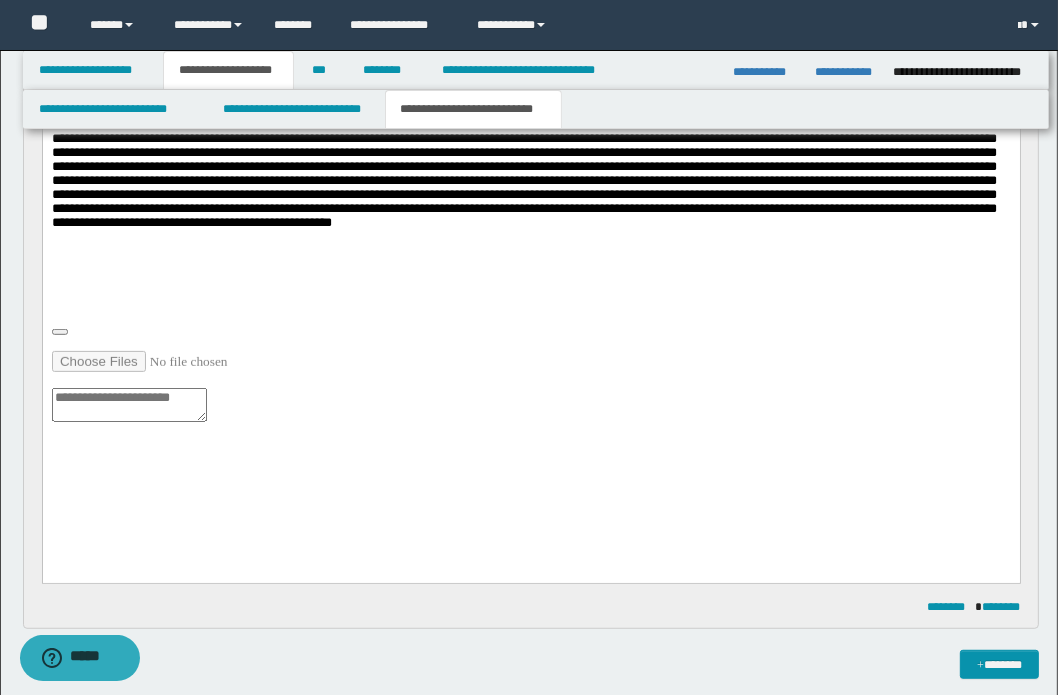 click at bounding box center [530, 342] 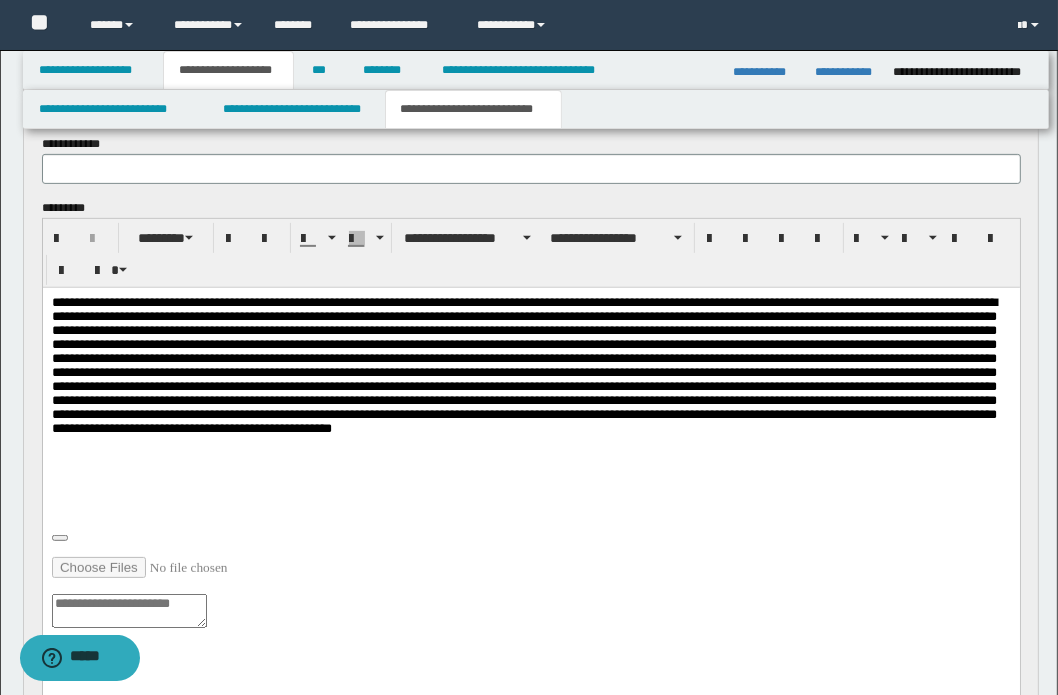 scroll, scrollTop: 363, scrollLeft: 0, axis: vertical 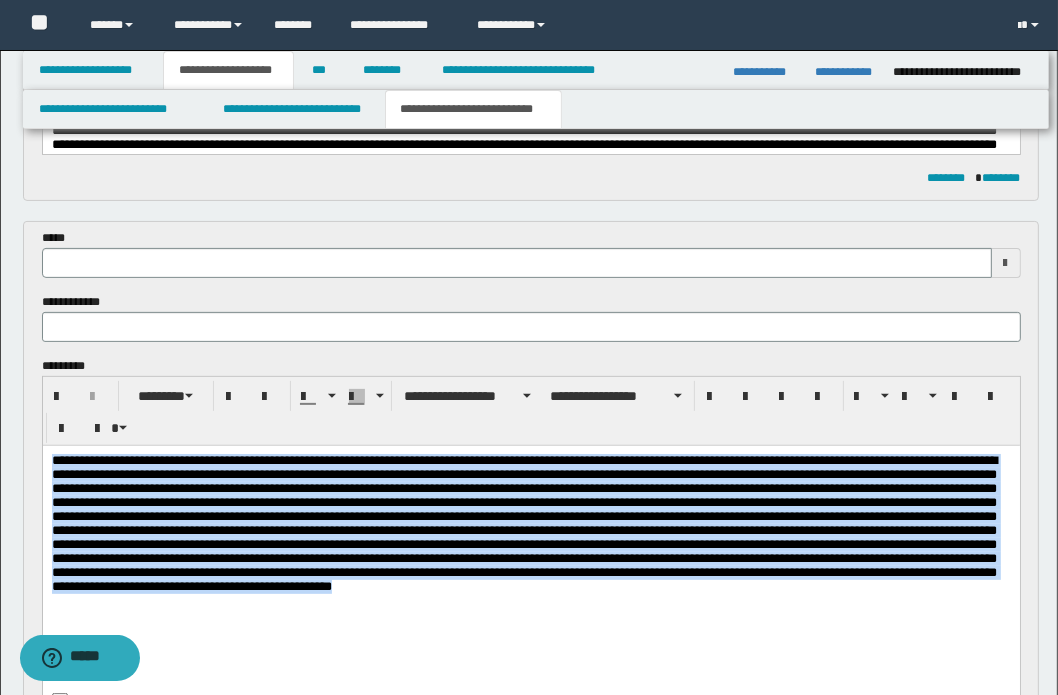 drag, startPoint x: 53, startPoint y: 460, endPoint x: 425, endPoint y: 611, distance: 401.47852 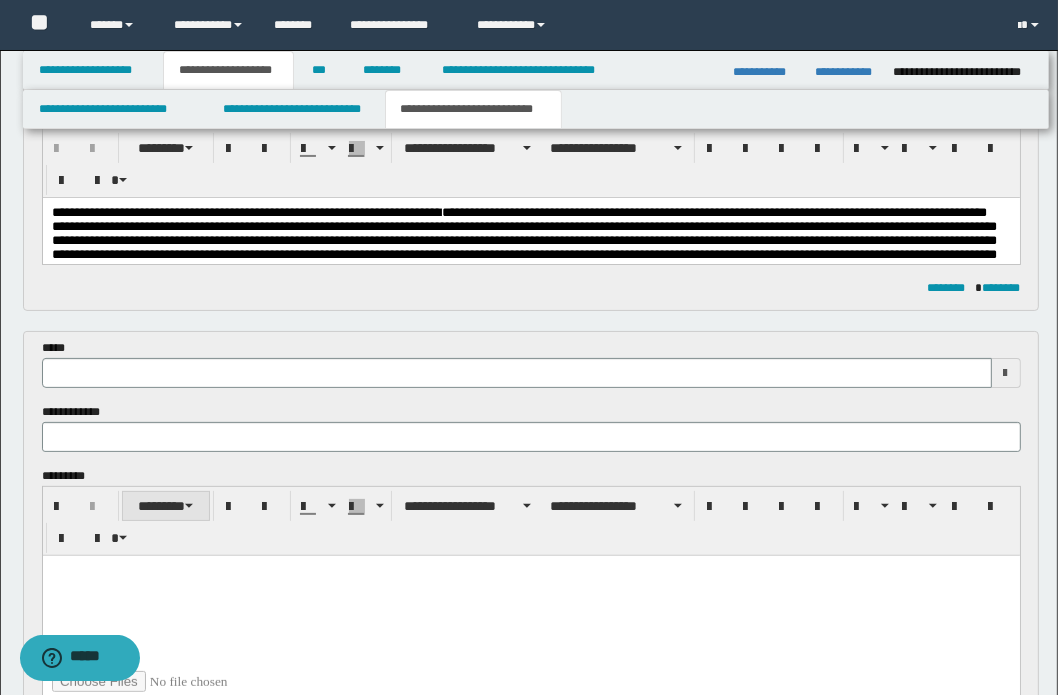scroll, scrollTop: 363, scrollLeft: 0, axis: vertical 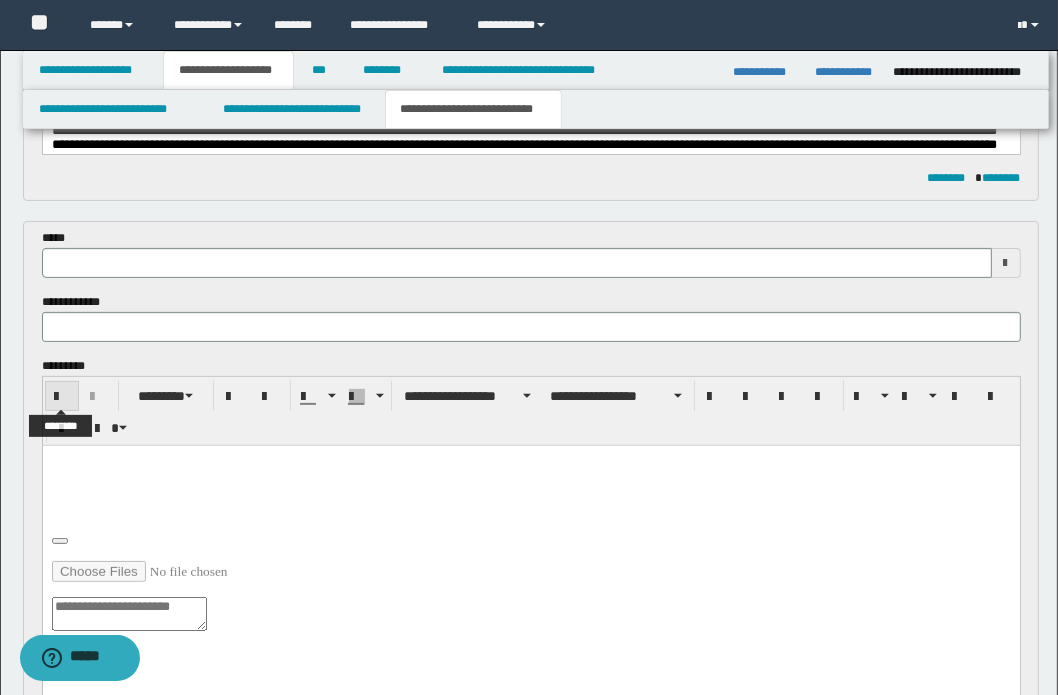 click at bounding box center (62, 397) 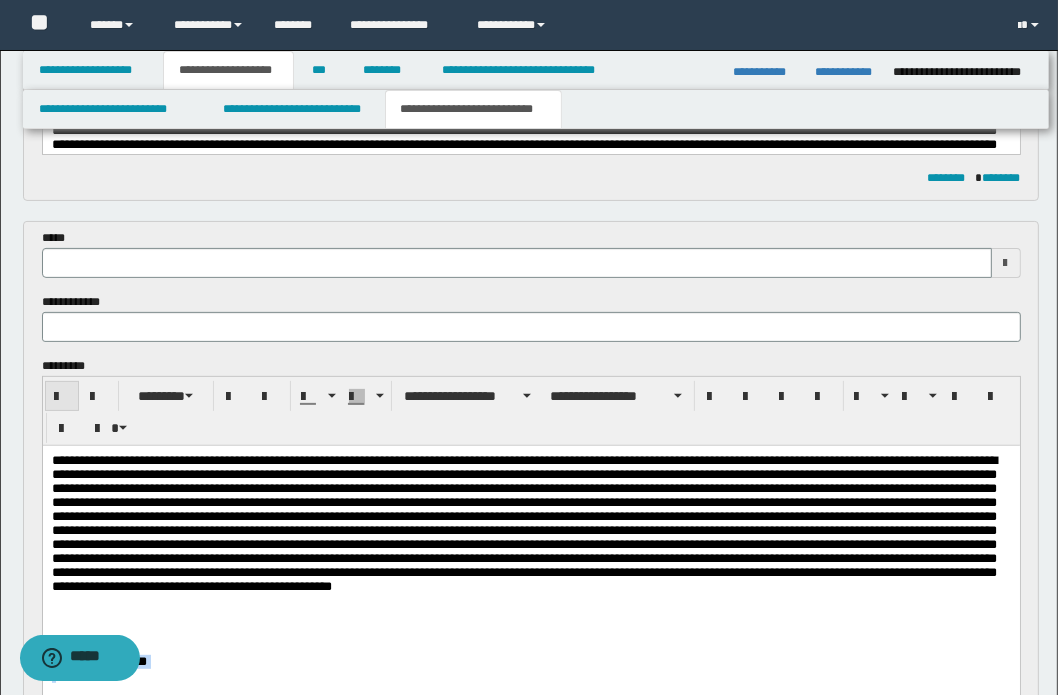 click at bounding box center (62, 397) 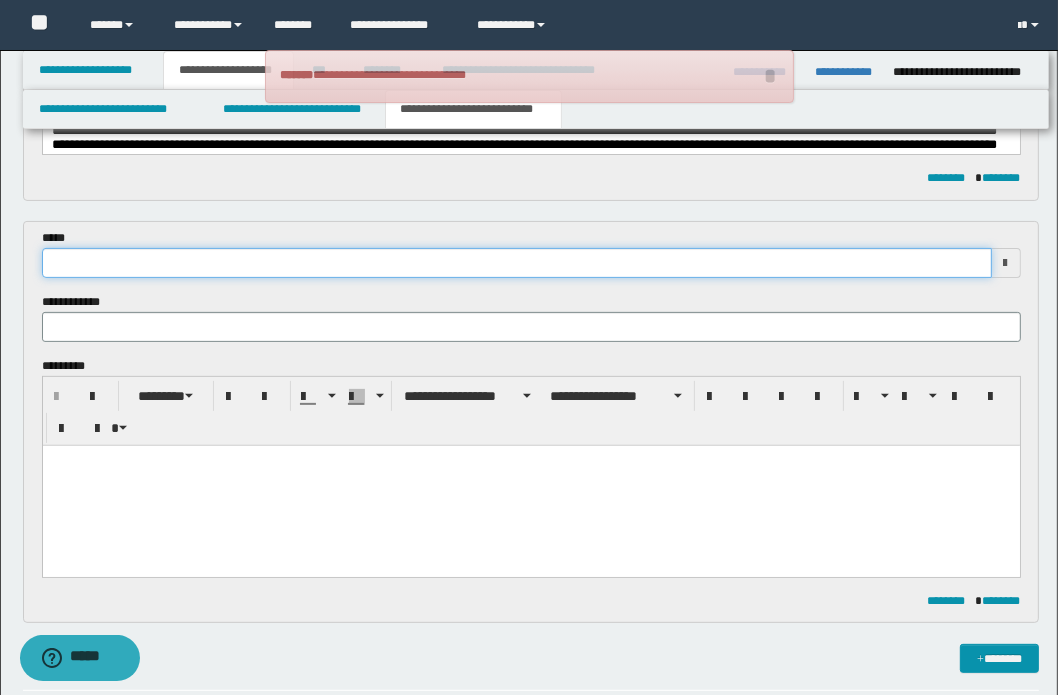 click at bounding box center [517, 263] 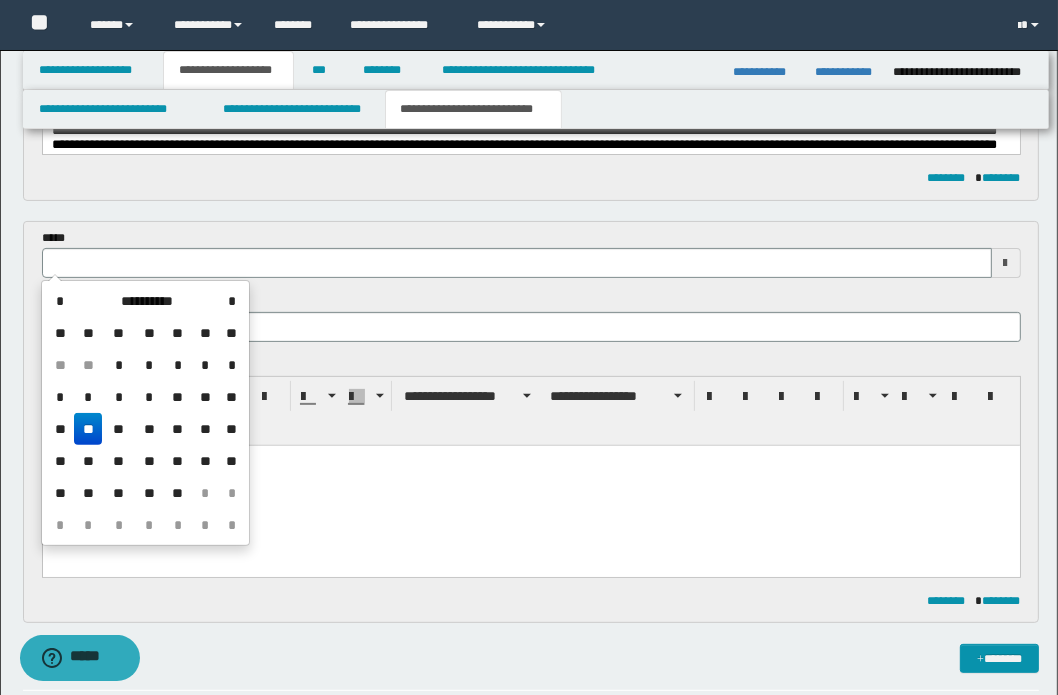 click on "**" at bounding box center (88, 429) 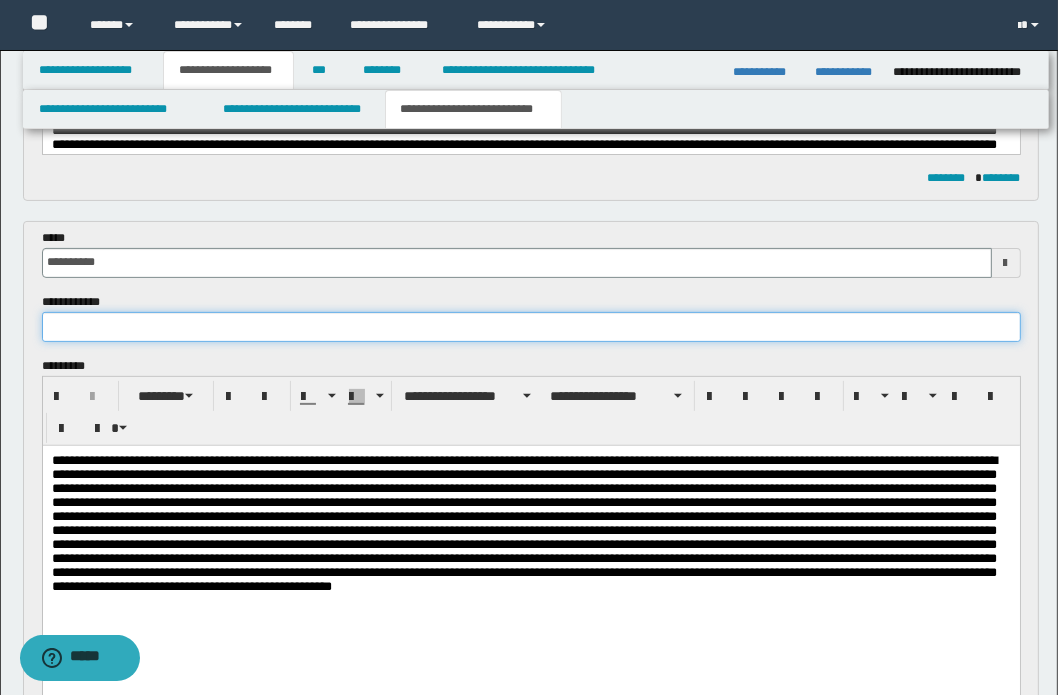 click at bounding box center (531, 327) 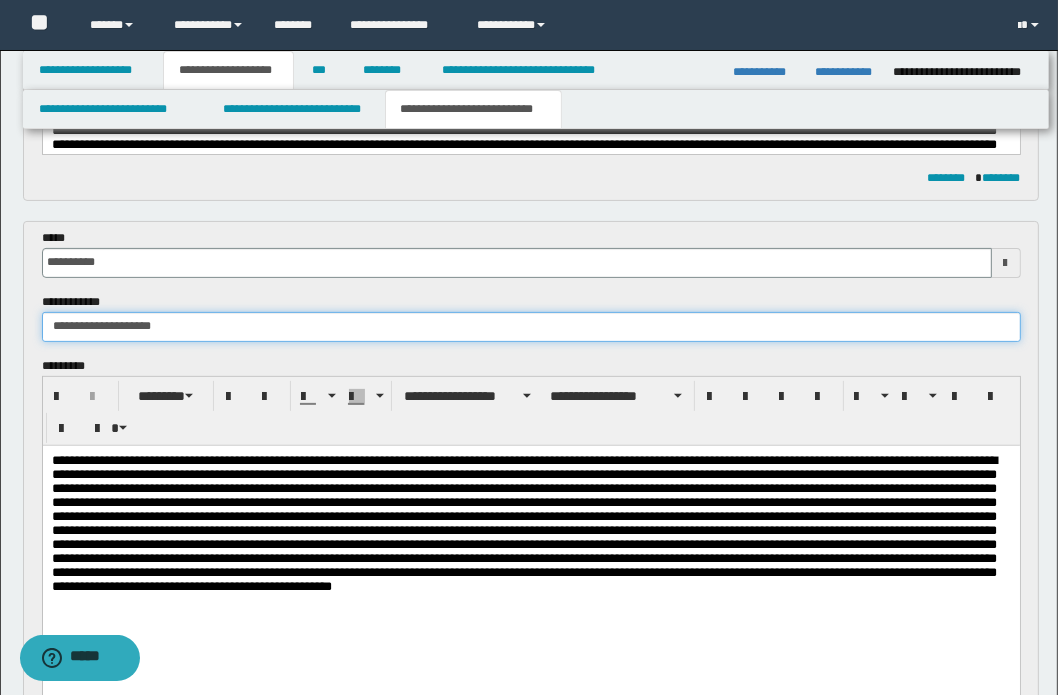 type on "**********" 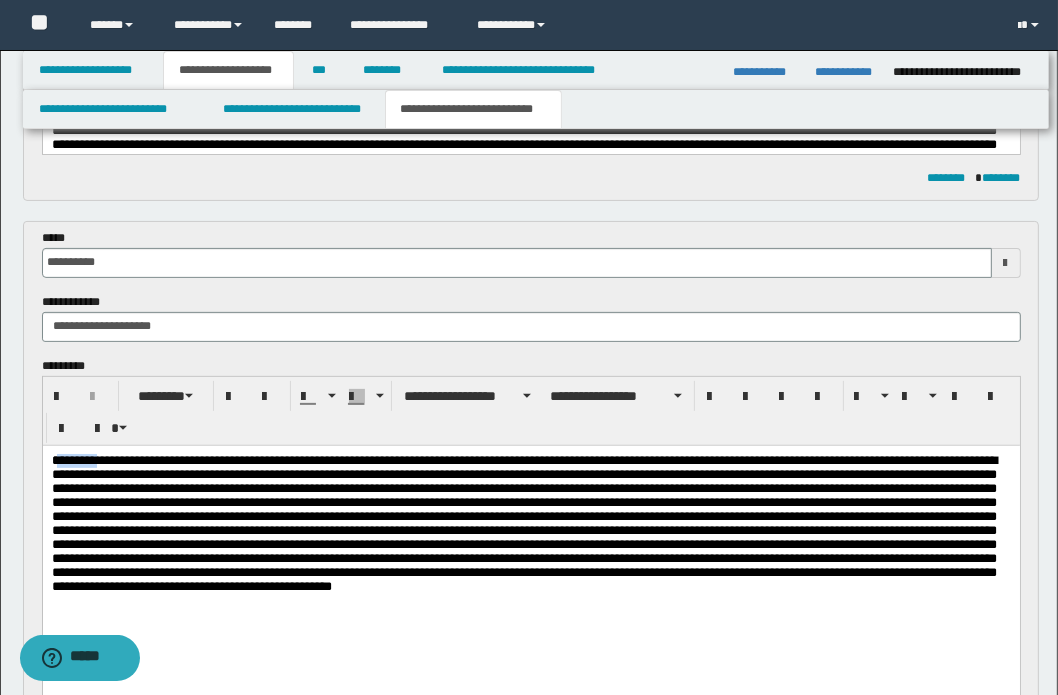 drag, startPoint x: 100, startPoint y: 463, endPoint x: 56, endPoint y: 457, distance: 44.407207 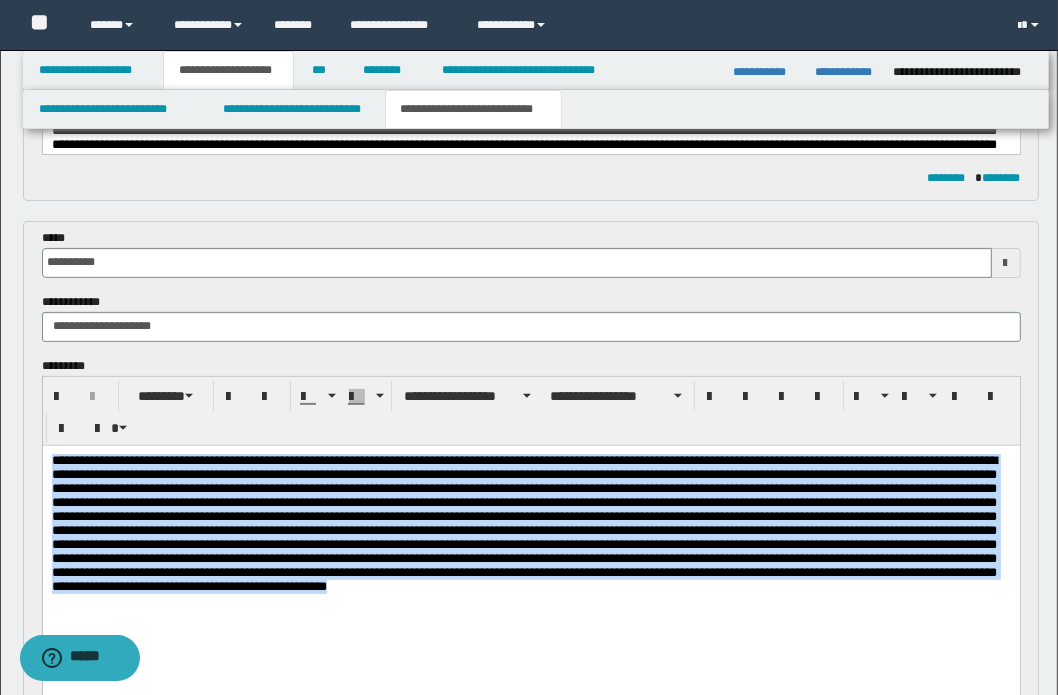 drag, startPoint x: 177, startPoint y: 620, endPoint x: 181, endPoint y: 880, distance: 260.03076 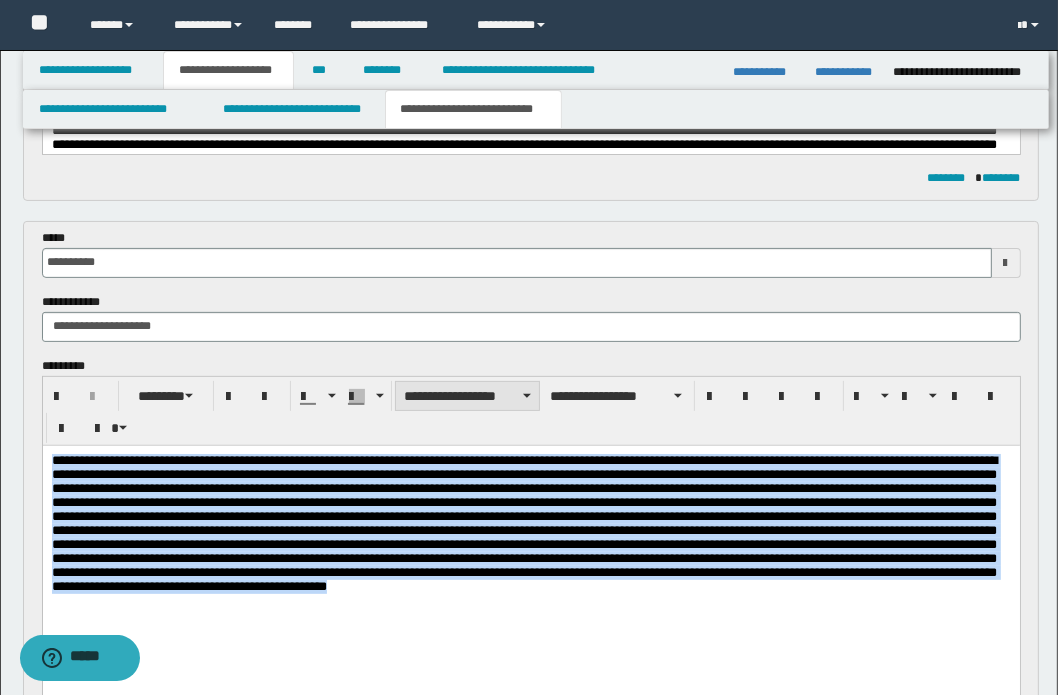 click on "**********" at bounding box center (467, 396) 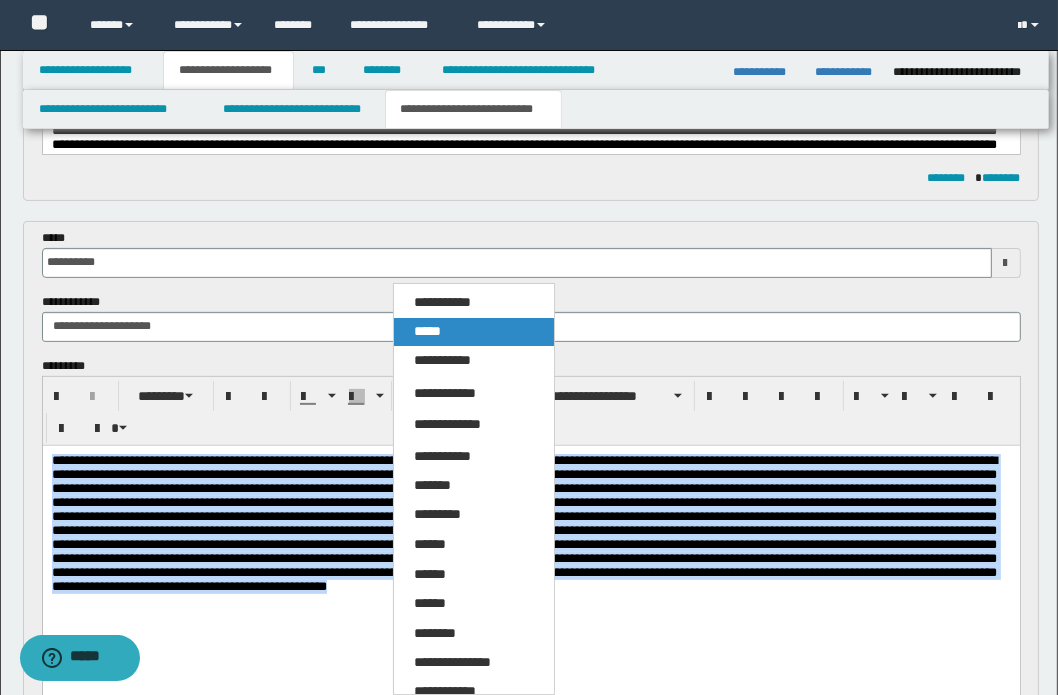 click on "*****" at bounding box center [427, 331] 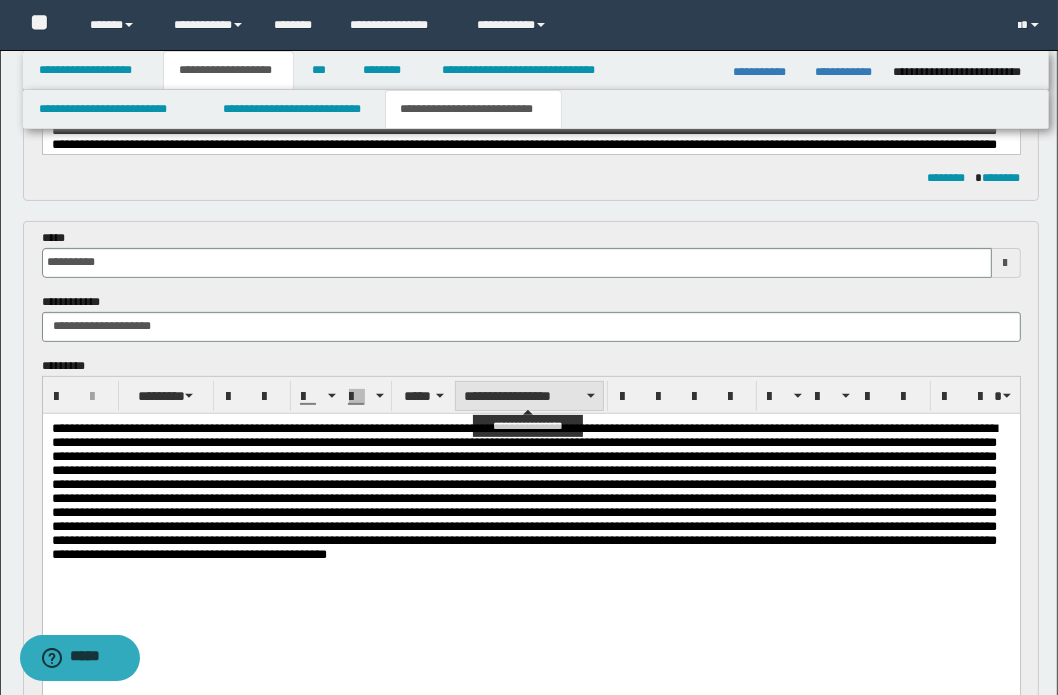 click on "**********" at bounding box center [529, 396] 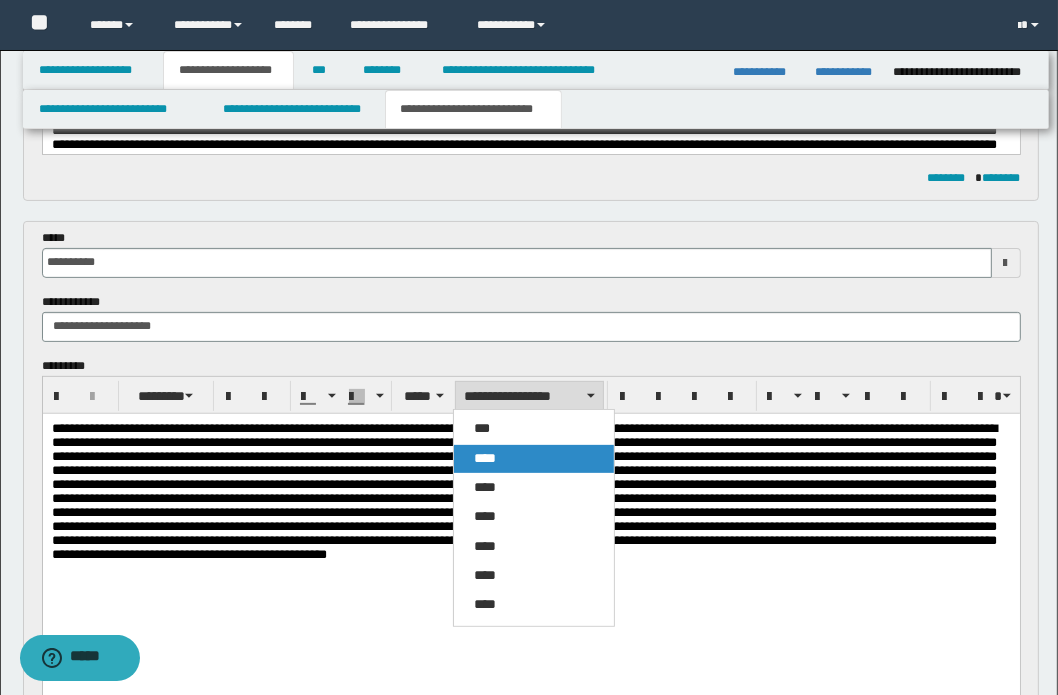 click on "****" at bounding box center (485, 458) 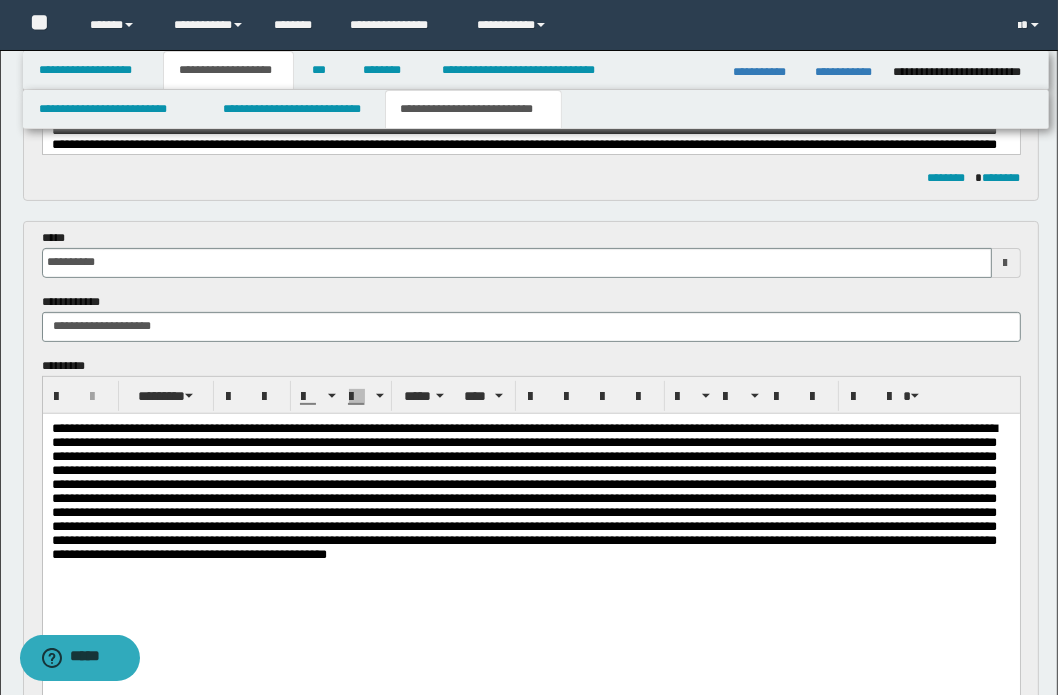 click at bounding box center [530, 538] 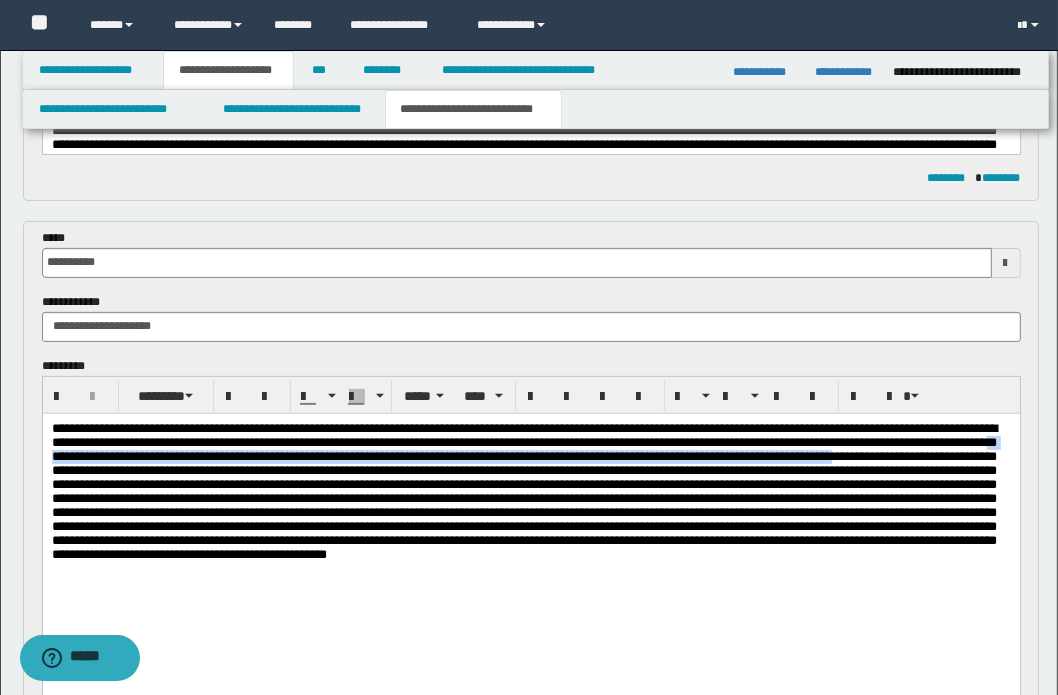 drag, startPoint x: 473, startPoint y: 463, endPoint x: 484, endPoint y: 479, distance: 19.416489 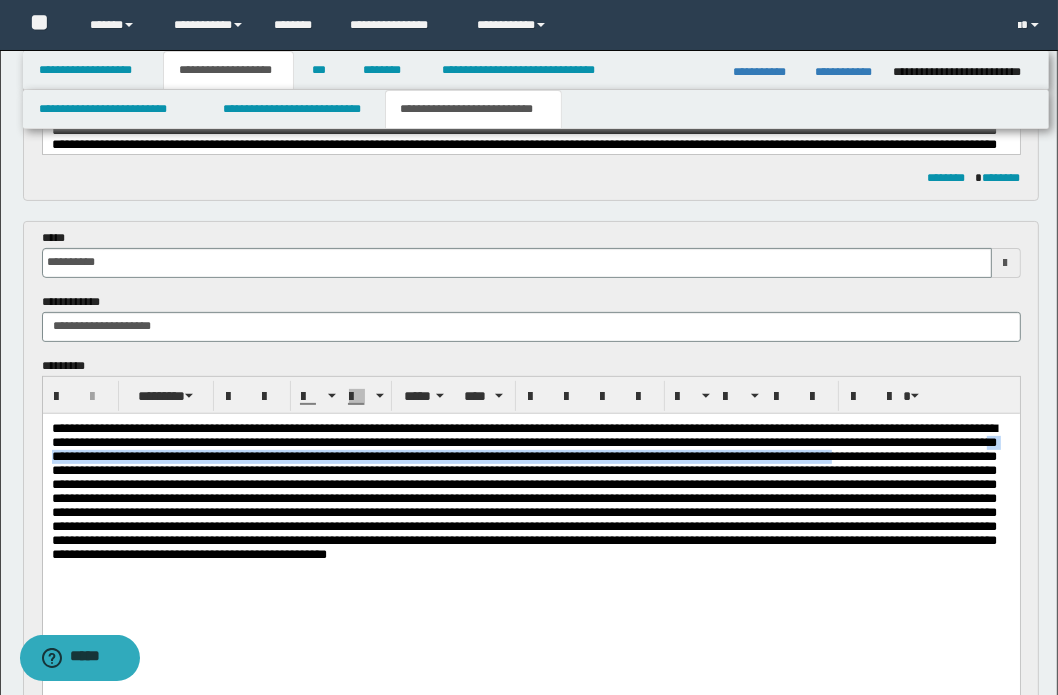 click at bounding box center [523, 490] 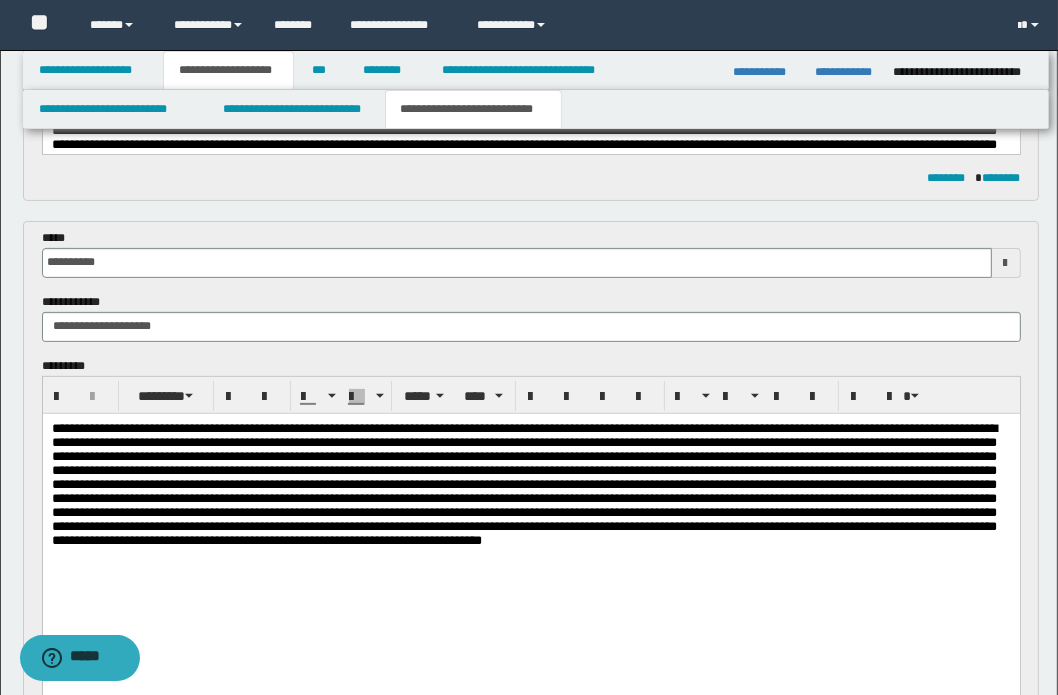 click at bounding box center [523, 483] 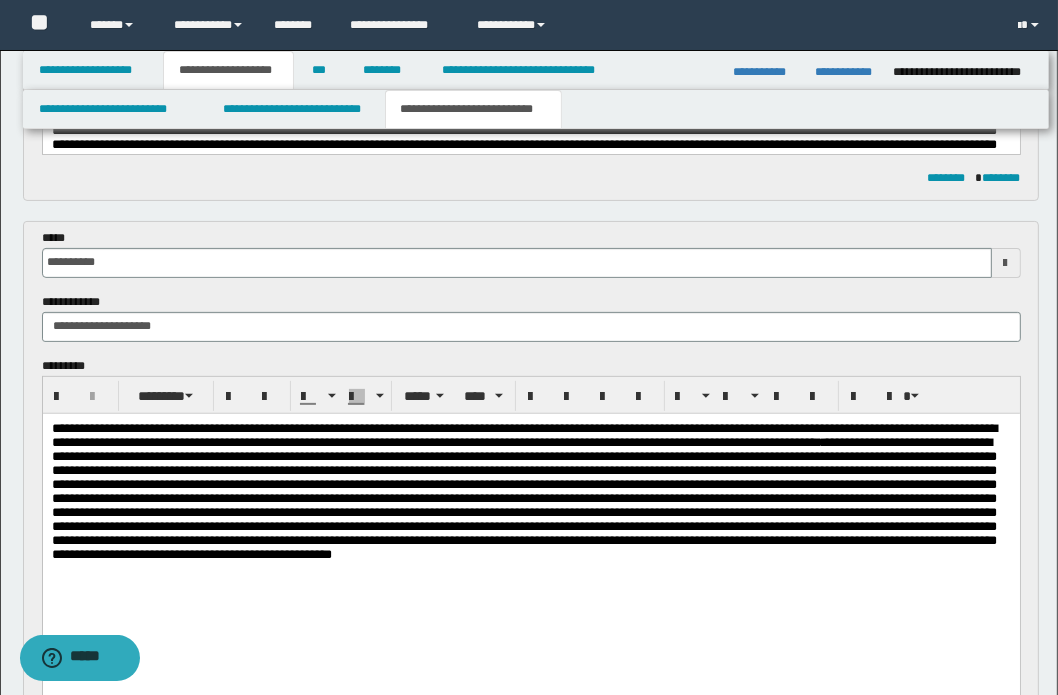 click on "**********" at bounding box center (523, 490) 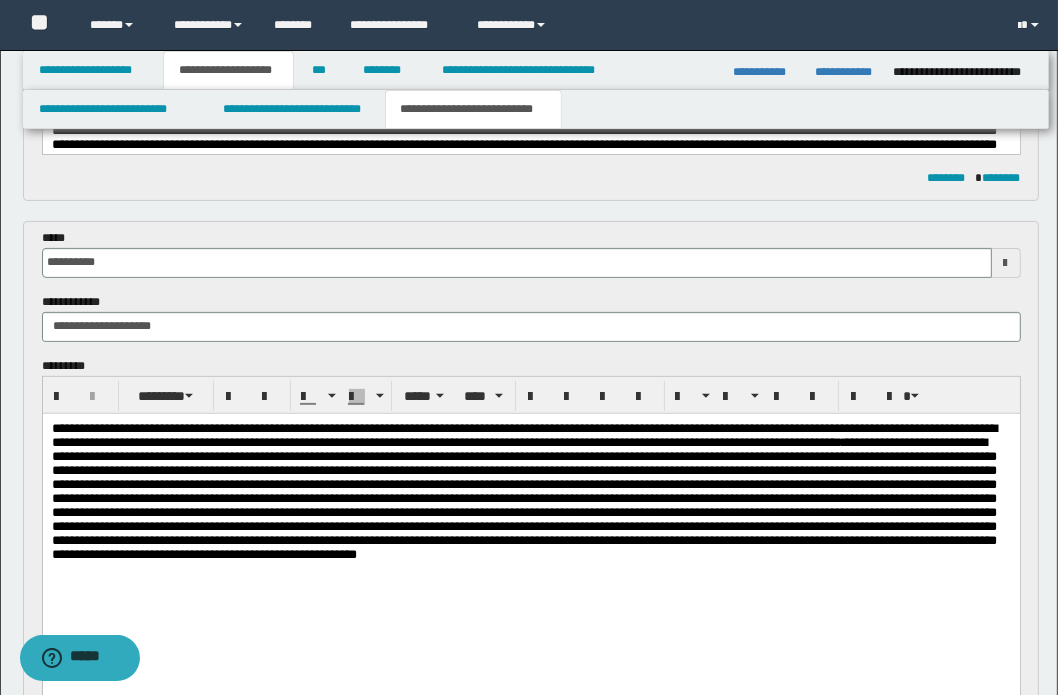 click on "**********" at bounding box center [523, 490] 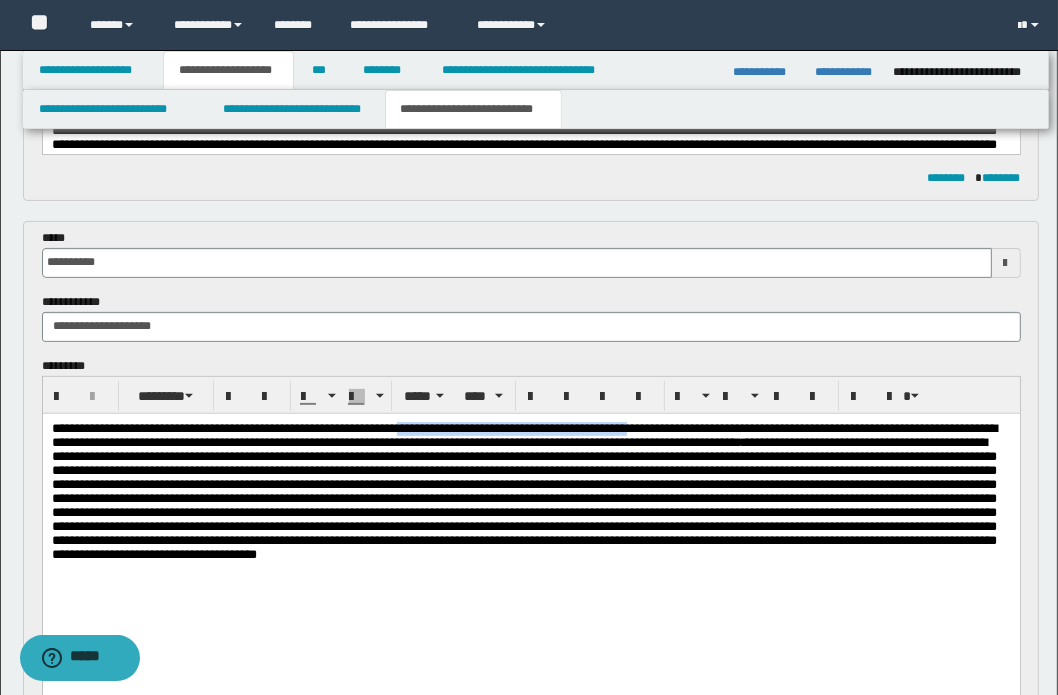 drag, startPoint x: 476, startPoint y: 423, endPoint x: 733, endPoint y: 430, distance: 257.0953 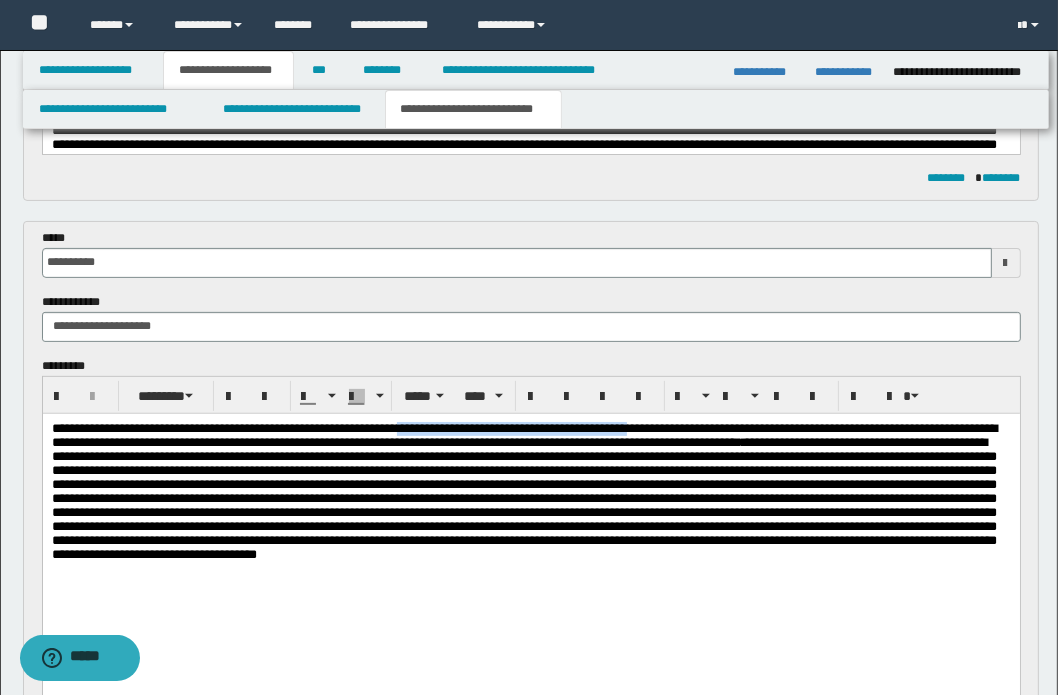 click on "**********" at bounding box center (523, 490) 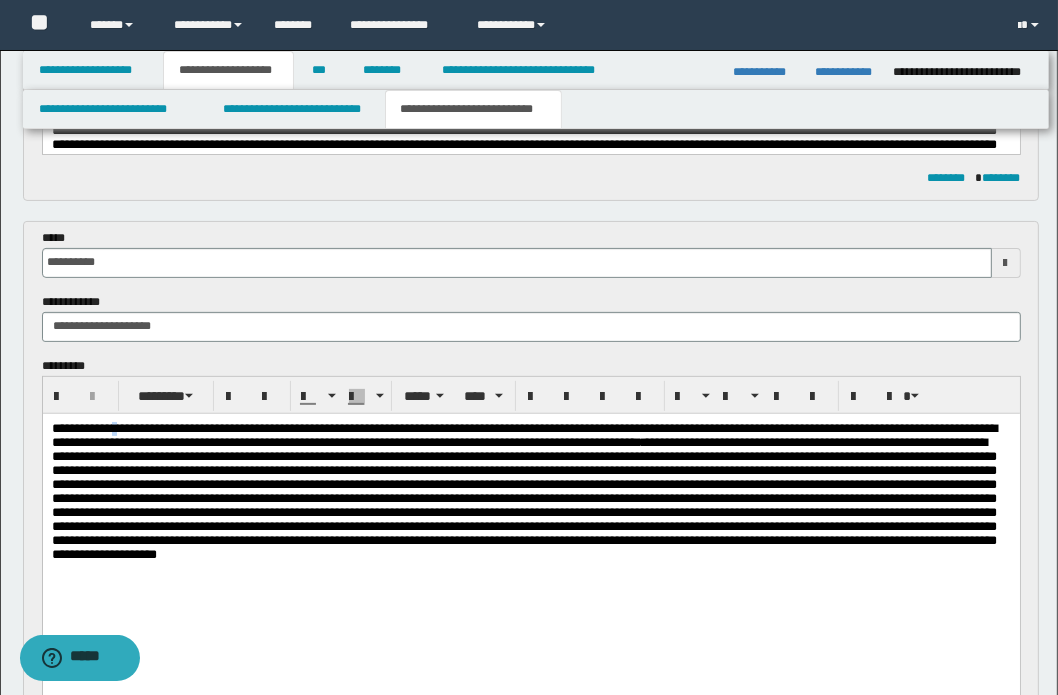 click on "**********" at bounding box center [523, 490] 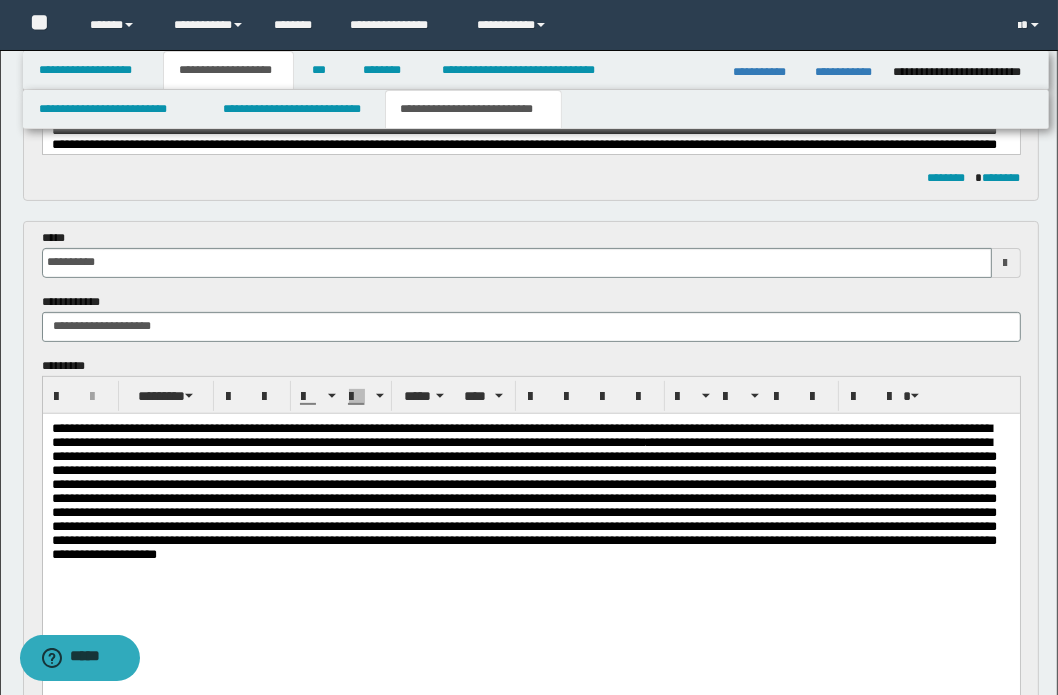 click on "**********" at bounding box center (523, 490) 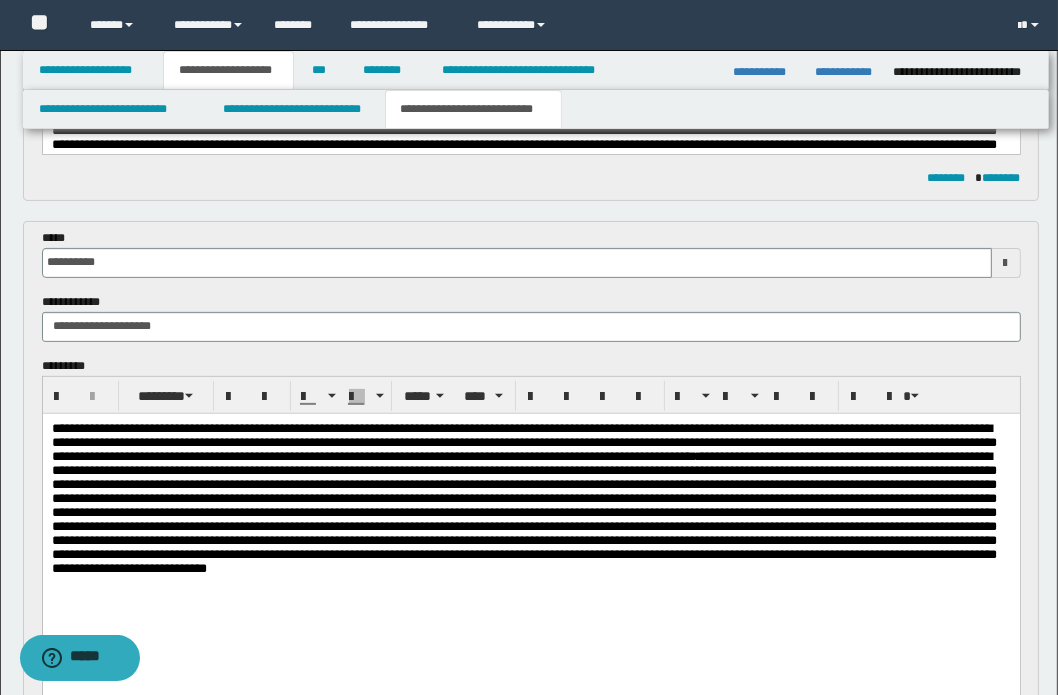 click on "**********" at bounding box center [523, 497] 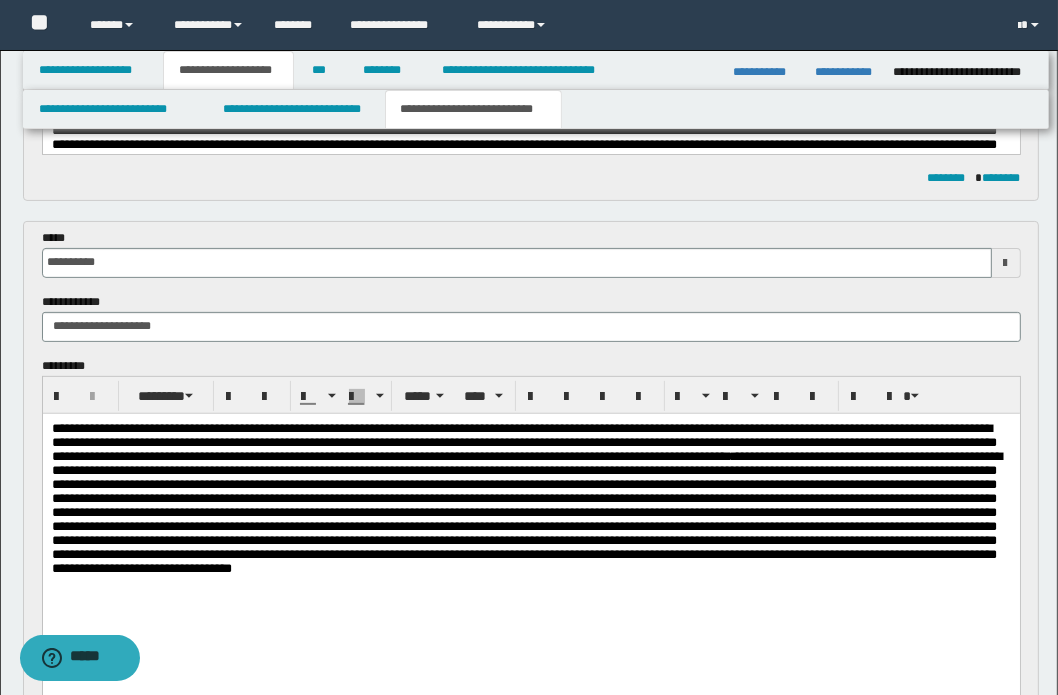 click on "**********" at bounding box center [526, 497] 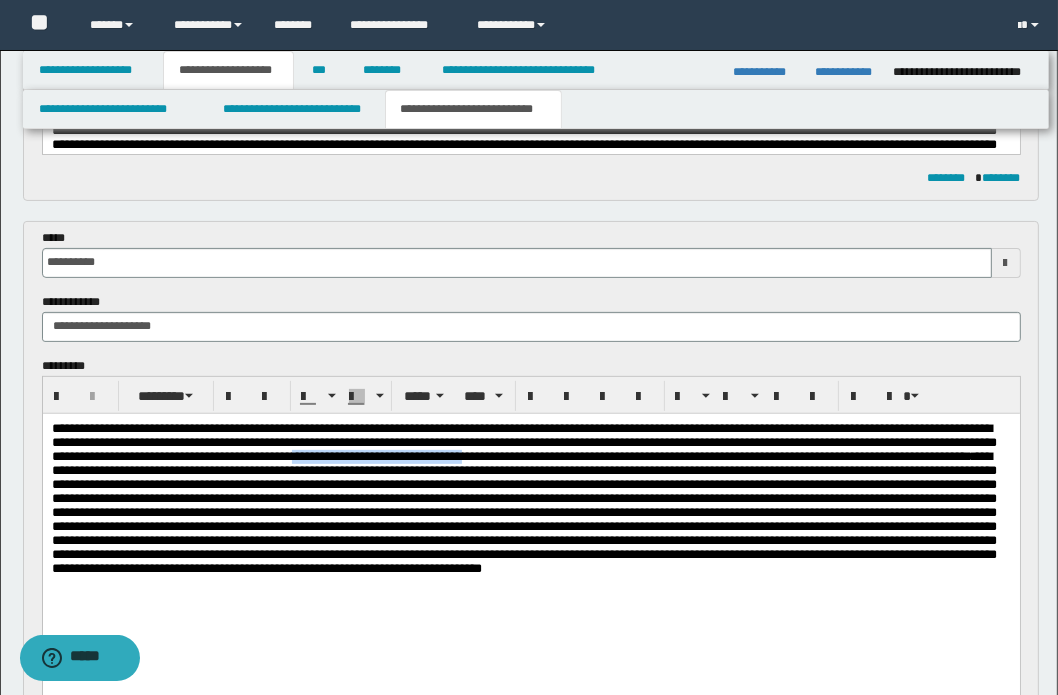 drag, startPoint x: 787, startPoint y: 458, endPoint x: 1008, endPoint y: 455, distance: 221.02036 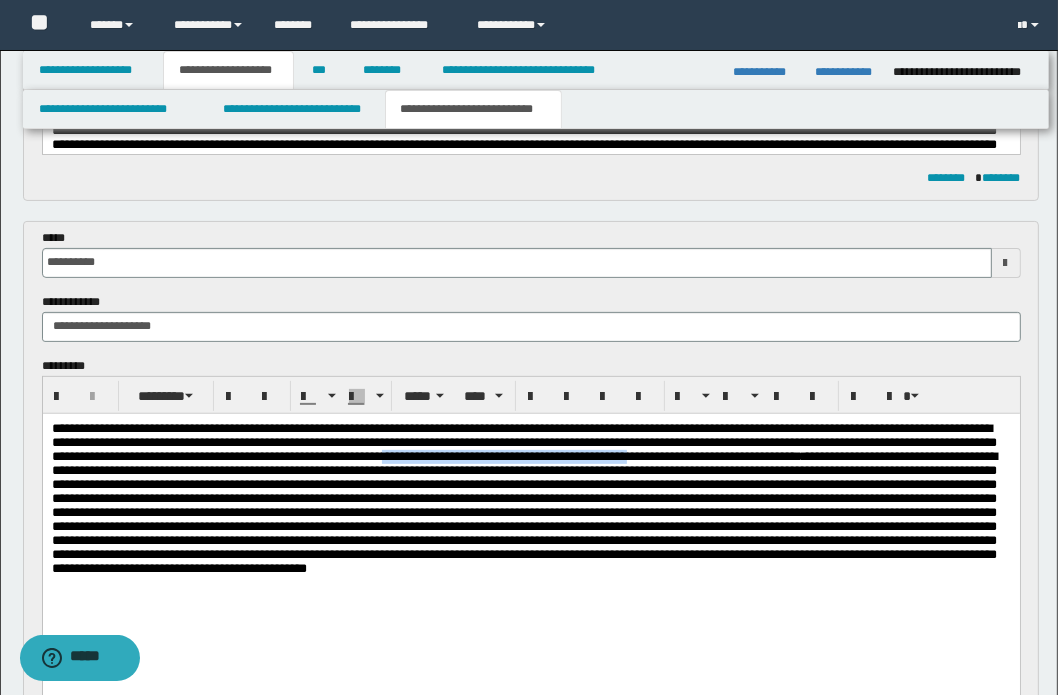 drag, startPoint x: 903, startPoint y: 459, endPoint x: 262, endPoint y: 468, distance: 641.0632 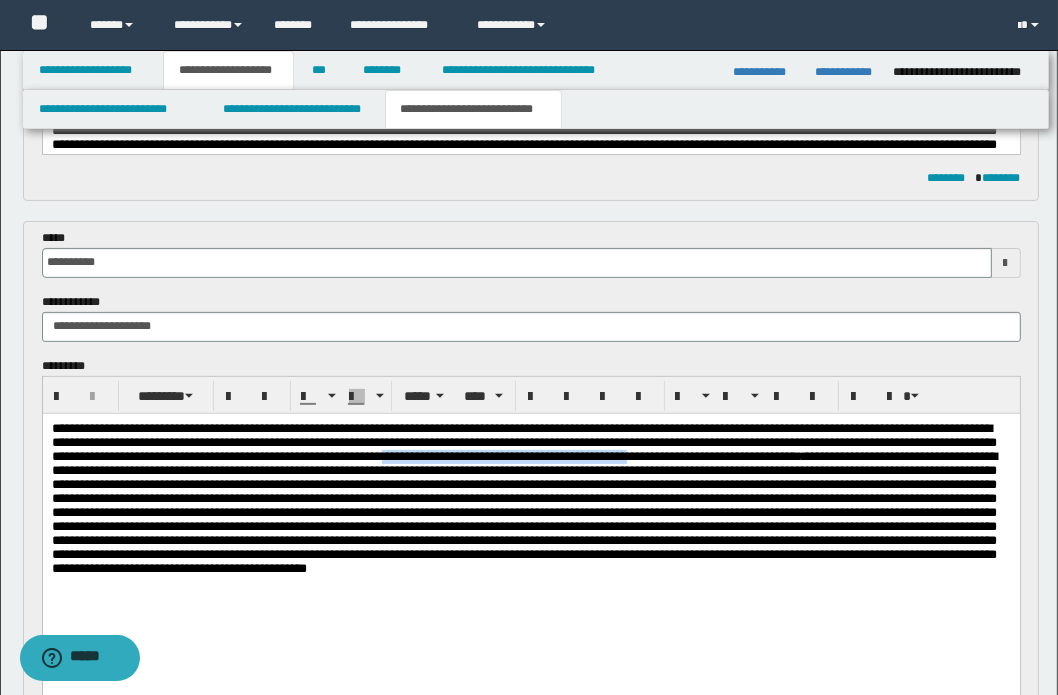 click on "**********" at bounding box center [523, 497] 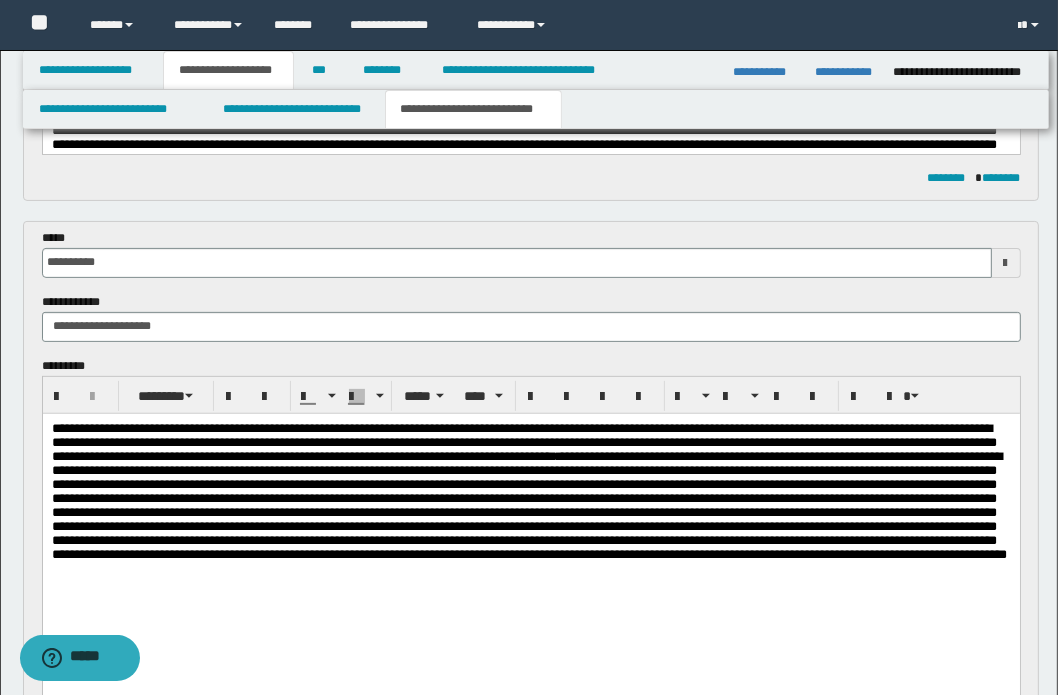 click on "**********" at bounding box center [528, 490] 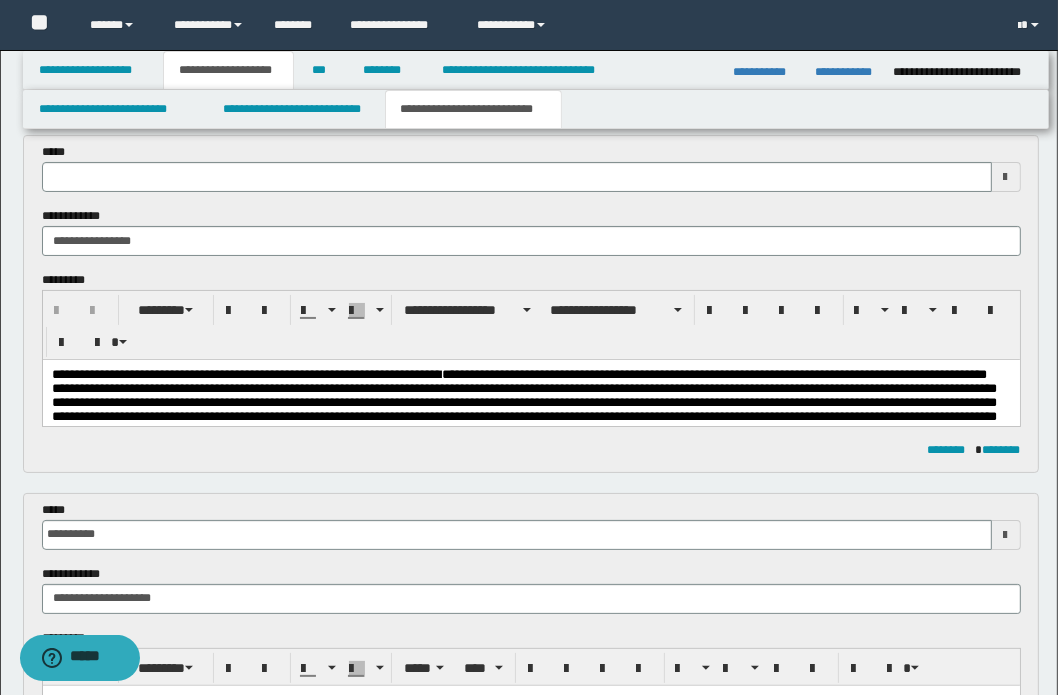 scroll, scrollTop: 90, scrollLeft: 0, axis: vertical 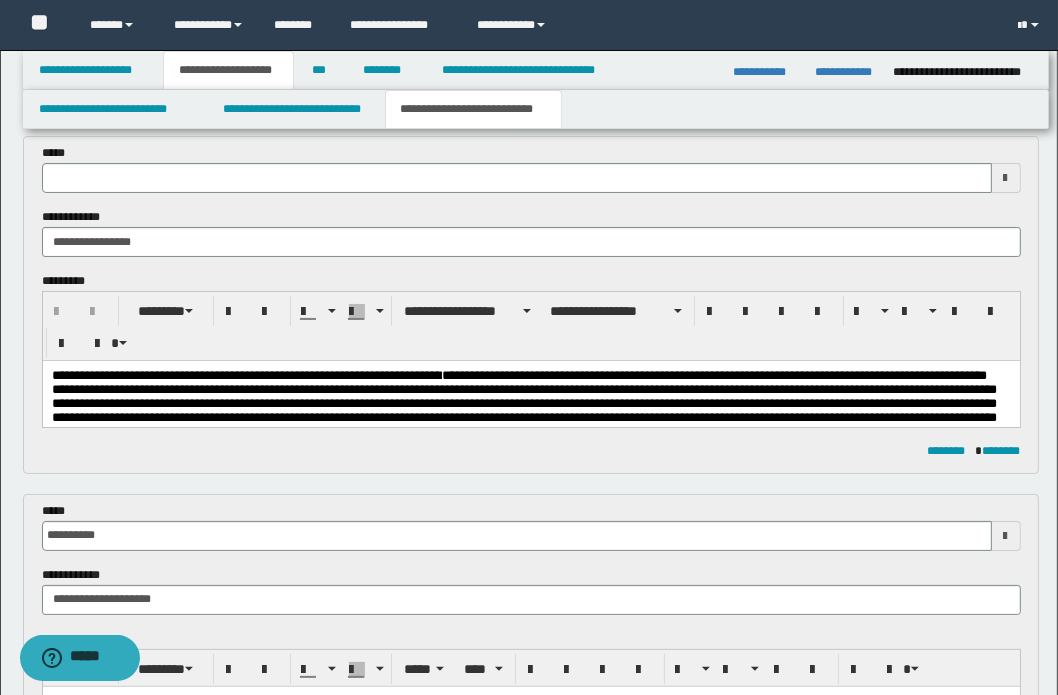click at bounding box center [523, 430] 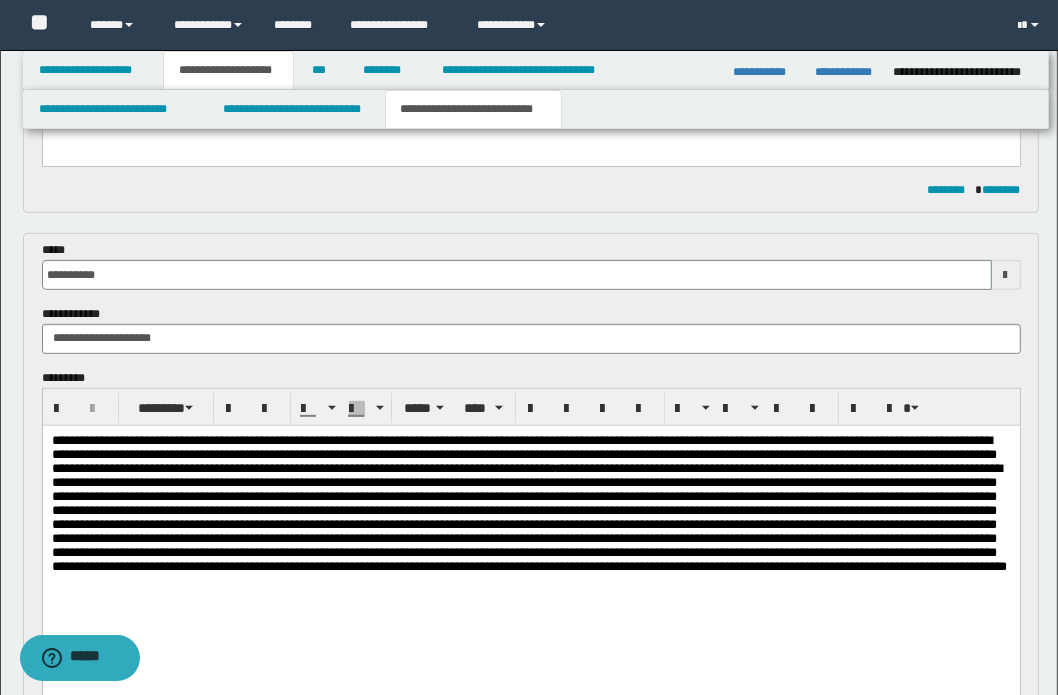 scroll, scrollTop: 727, scrollLeft: 0, axis: vertical 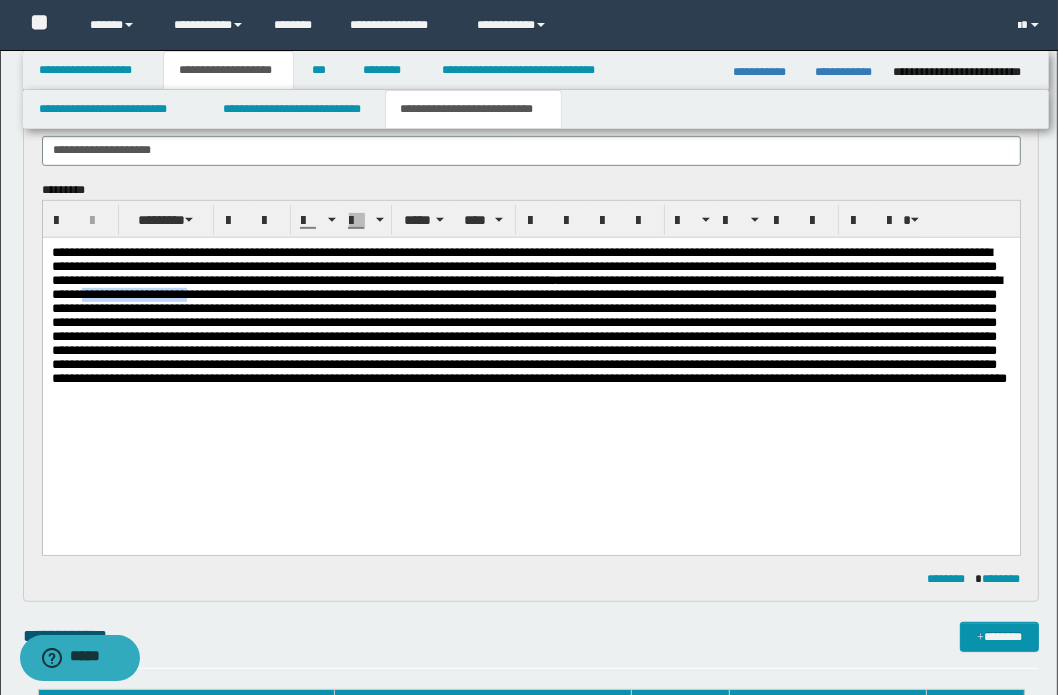 drag, startPoint x: 757, startPoint y: 300, endPoint x: 863, endPoint y: 300, distance: 106 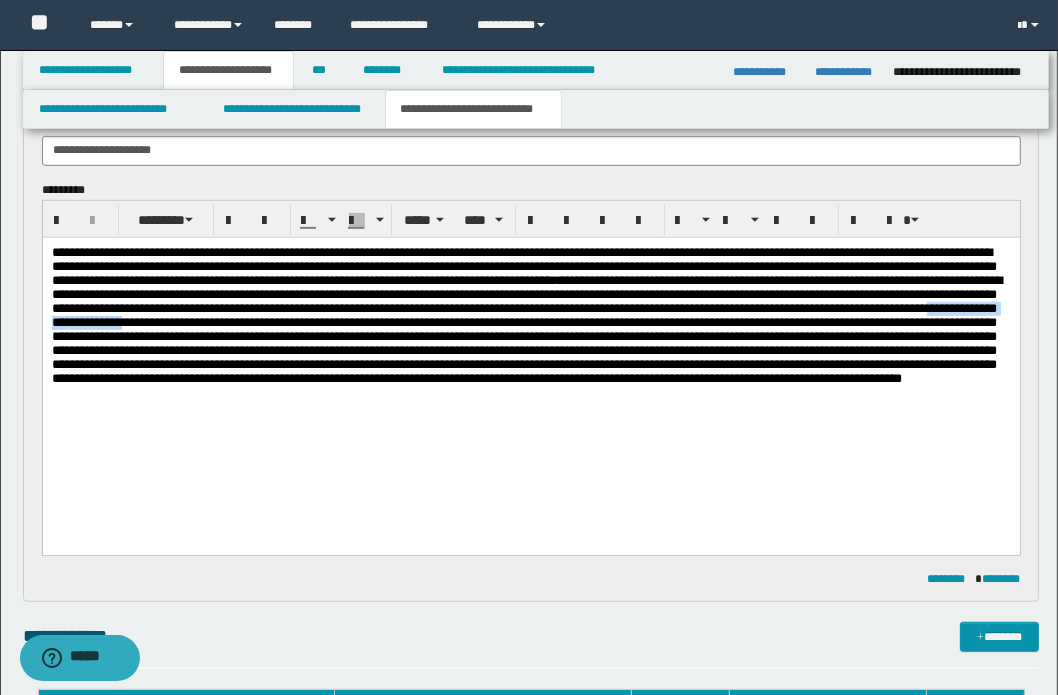 drag, startPoint x: 218, startPoint y: 342, endPoint x: 388, endPoint y: 349, distance: 170.14406 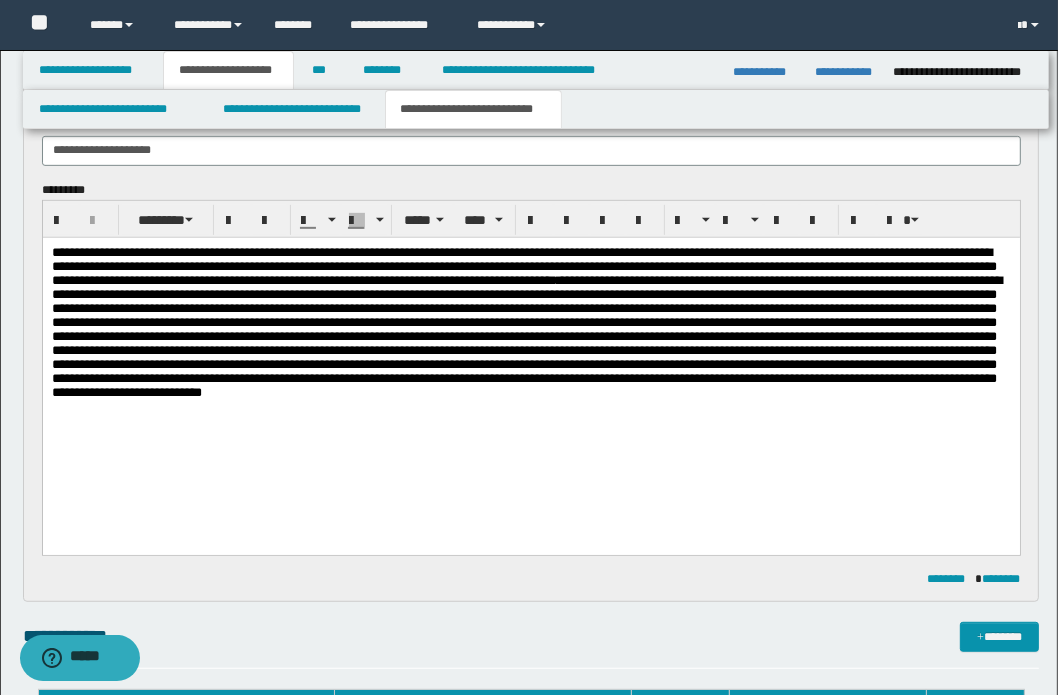 drag, startPoint x: 469, startPoint y: 348, endPoint x: 486, endPoint y: 335, distance: 21.400934 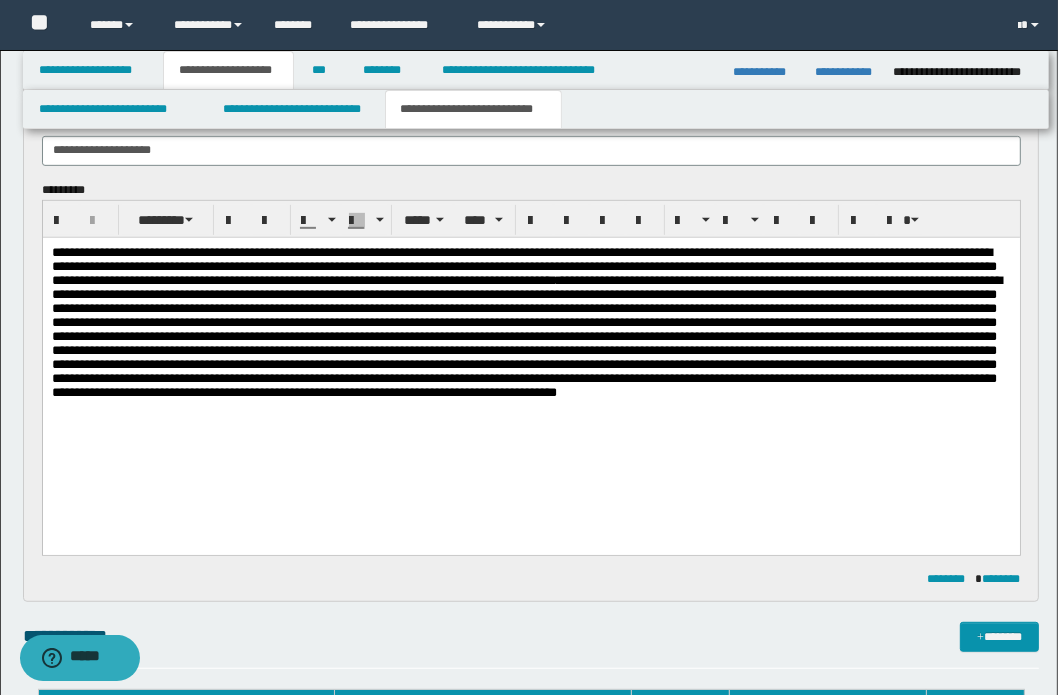 click on "**********" at bounding box center (526, 321) 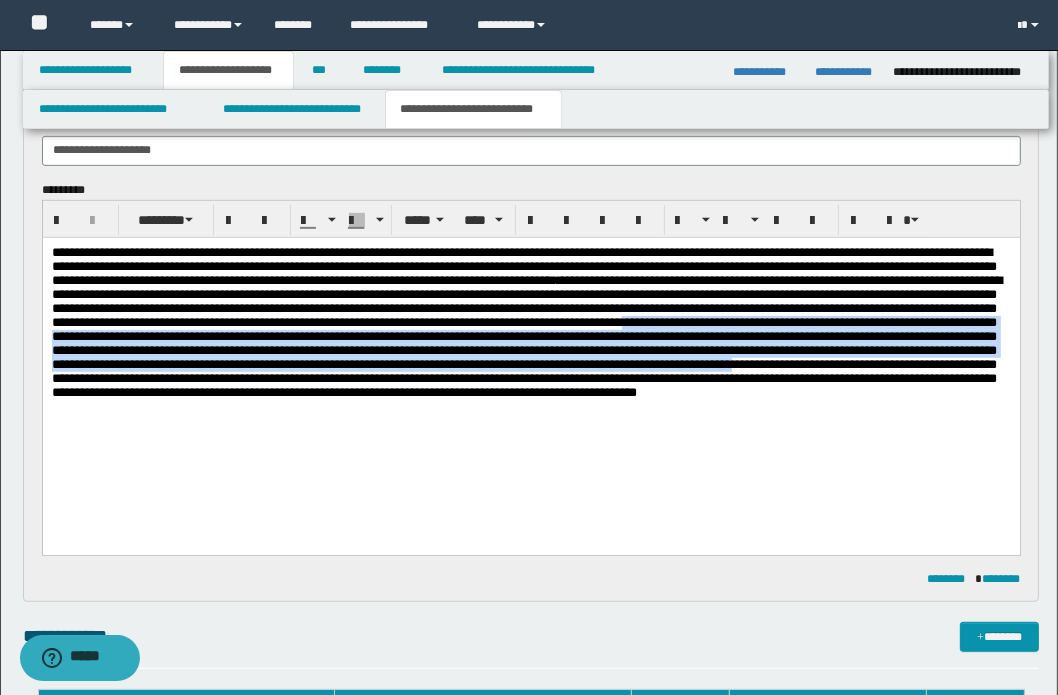 drag, startPoint x: 985, startPoint y: 345, endPoint x: 720, endPoint y: 400, distance: 270.64737 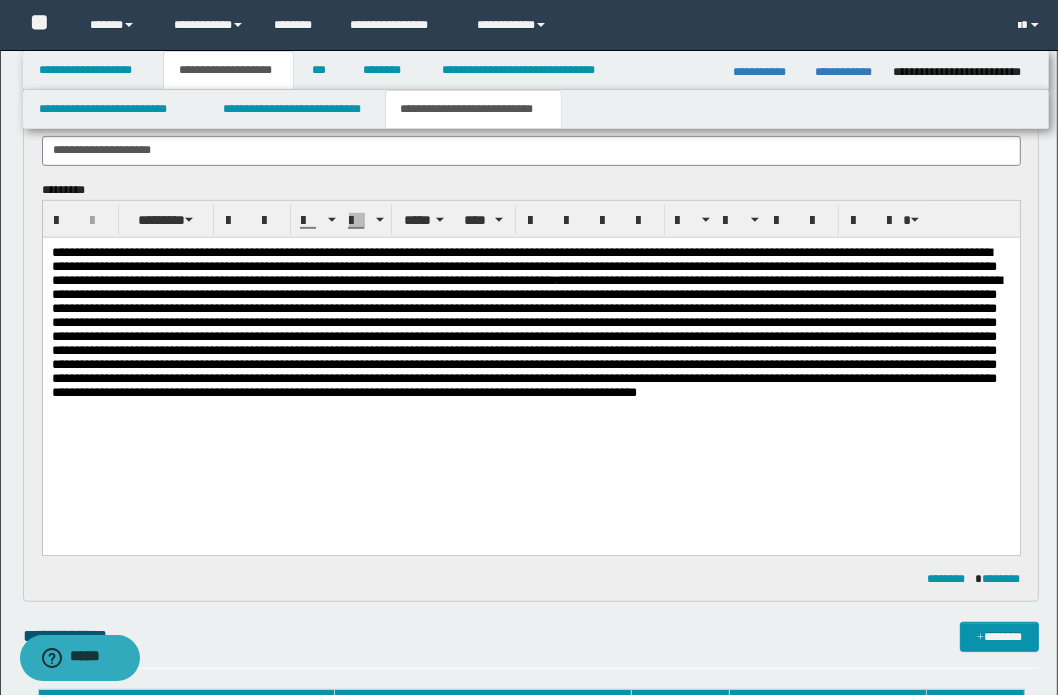 click on "**********" at bounding box center (526, 321) 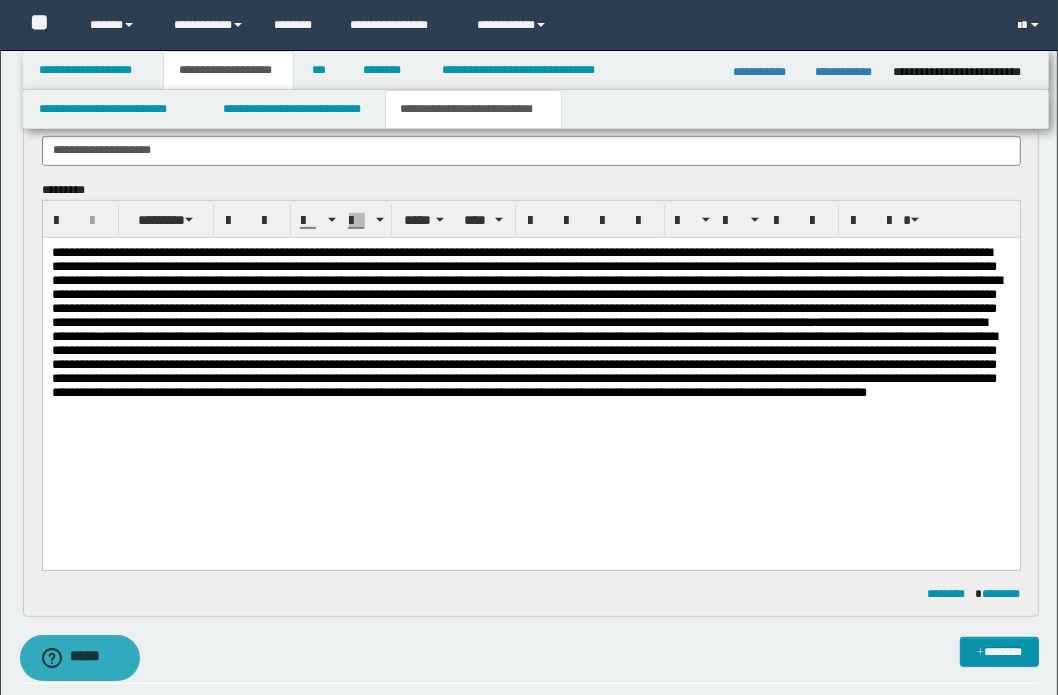 click on "**********" at bounding box center [526, 321] 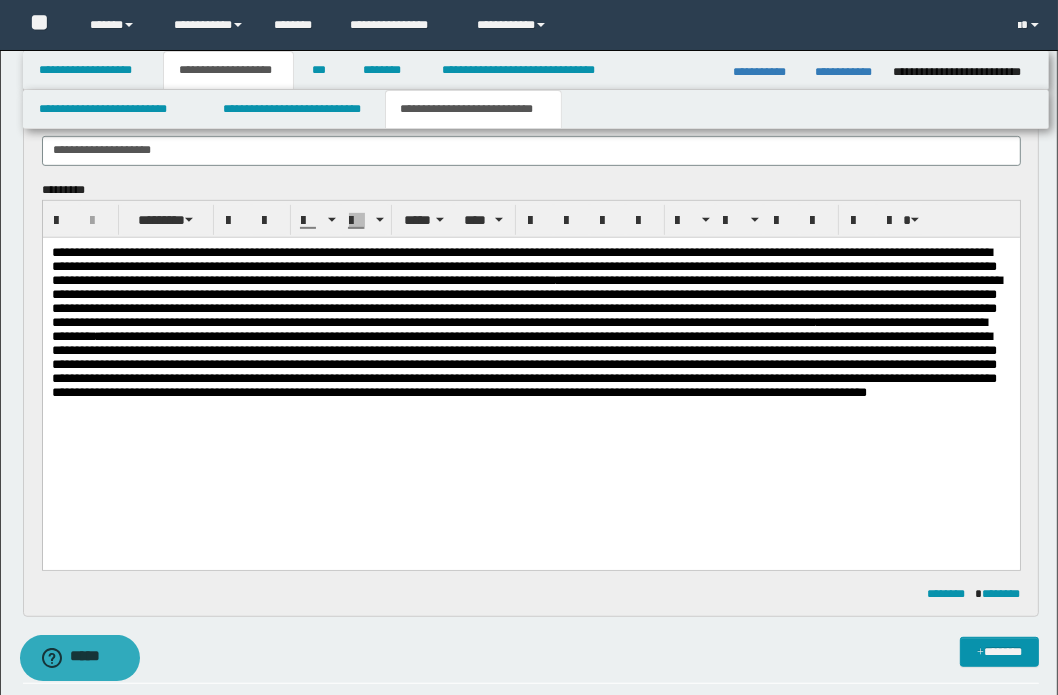 click on "**********" at bounding box center [526, 321] 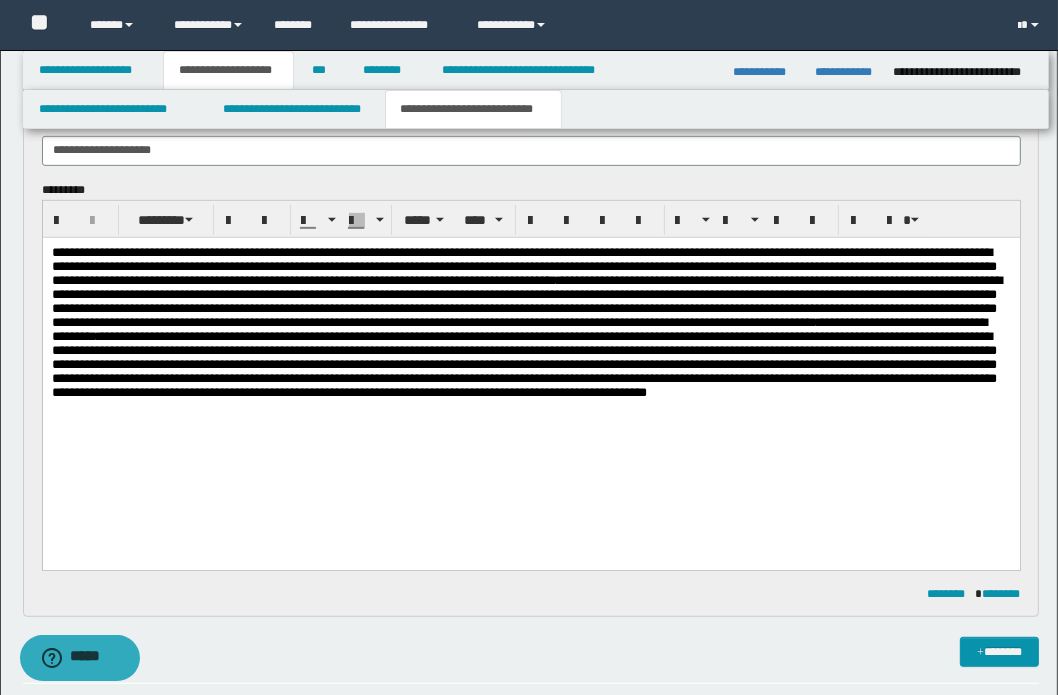 click on "**********" at bounding box center [526, 321] 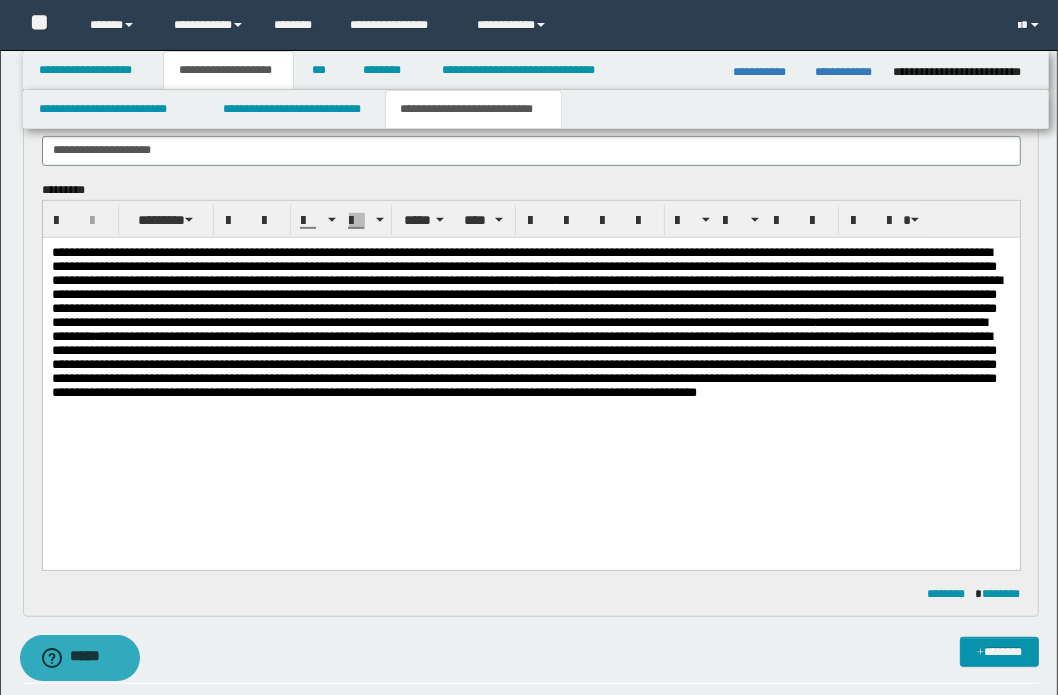 click on "**********" at bounding box center [526, 321] 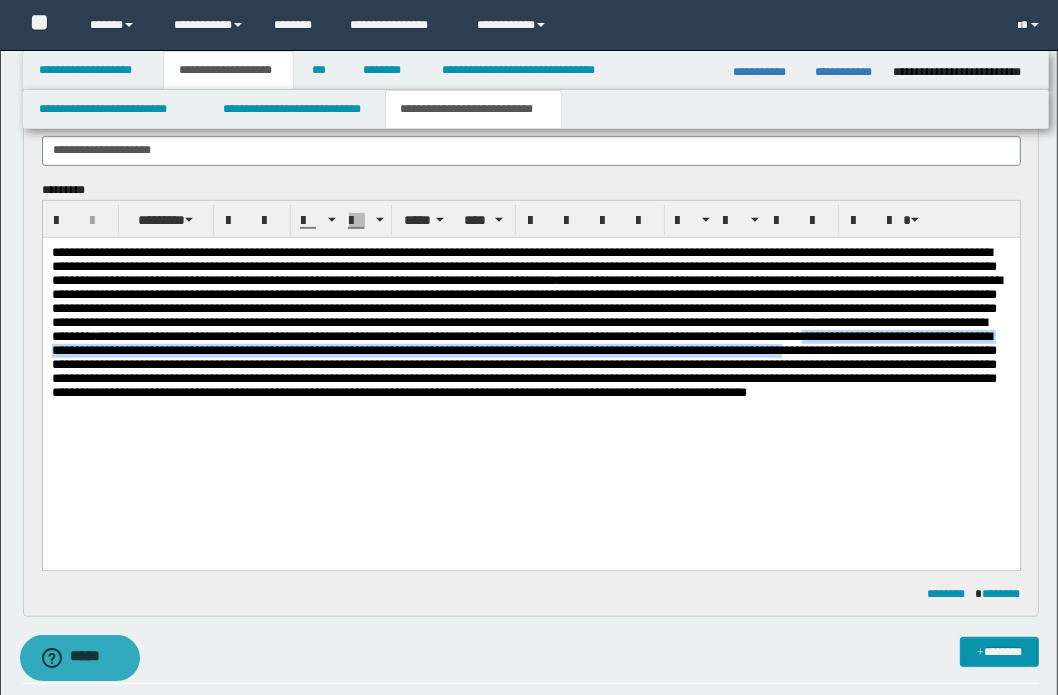 drag, startPoint x: 439, startPoint y: 375, endPoint x: 577, endPoint y: 390, distance: 138.81282 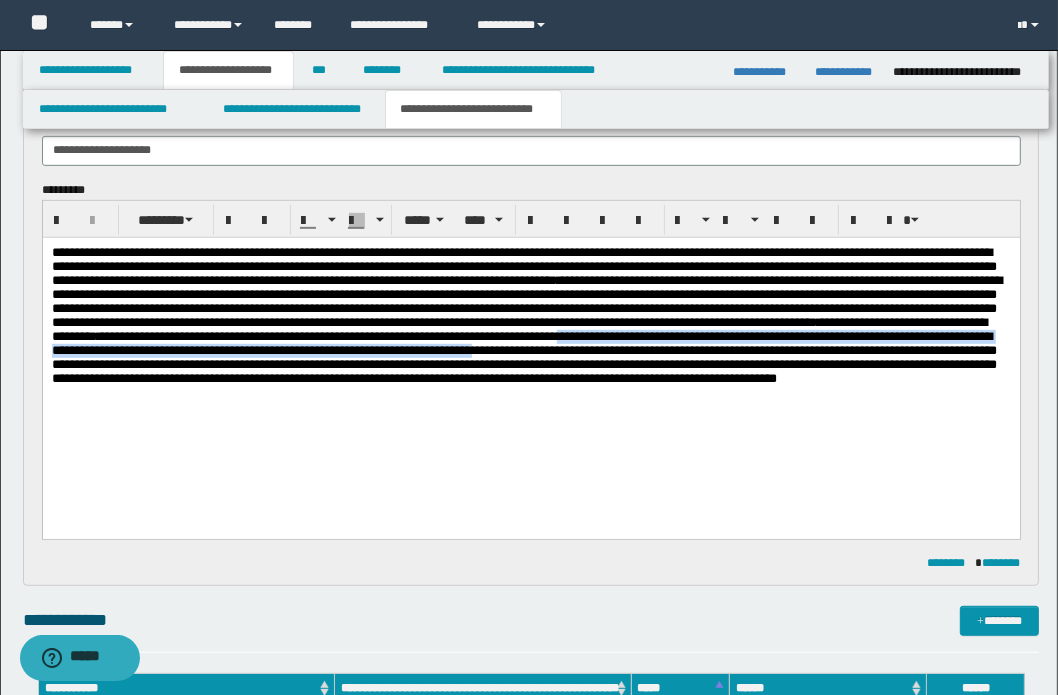 drag, startPoint x: 155, startPoint y: 382, endPoint x: 238, endPoint y: 392, distance: 83.60024 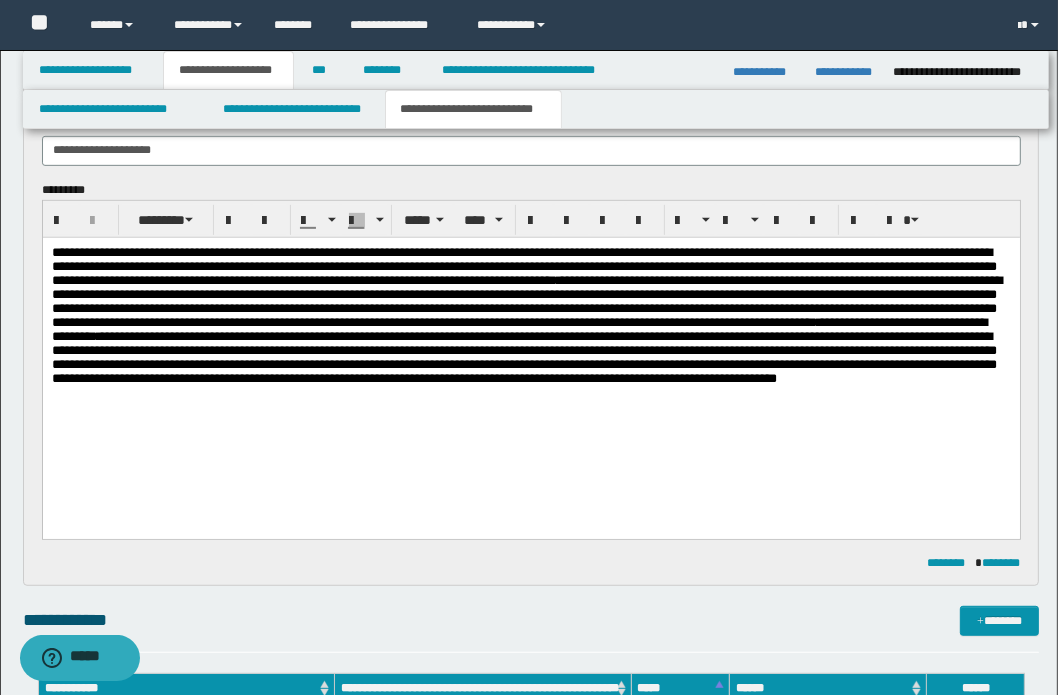 click on "**********" at bounding box center (530, 362) 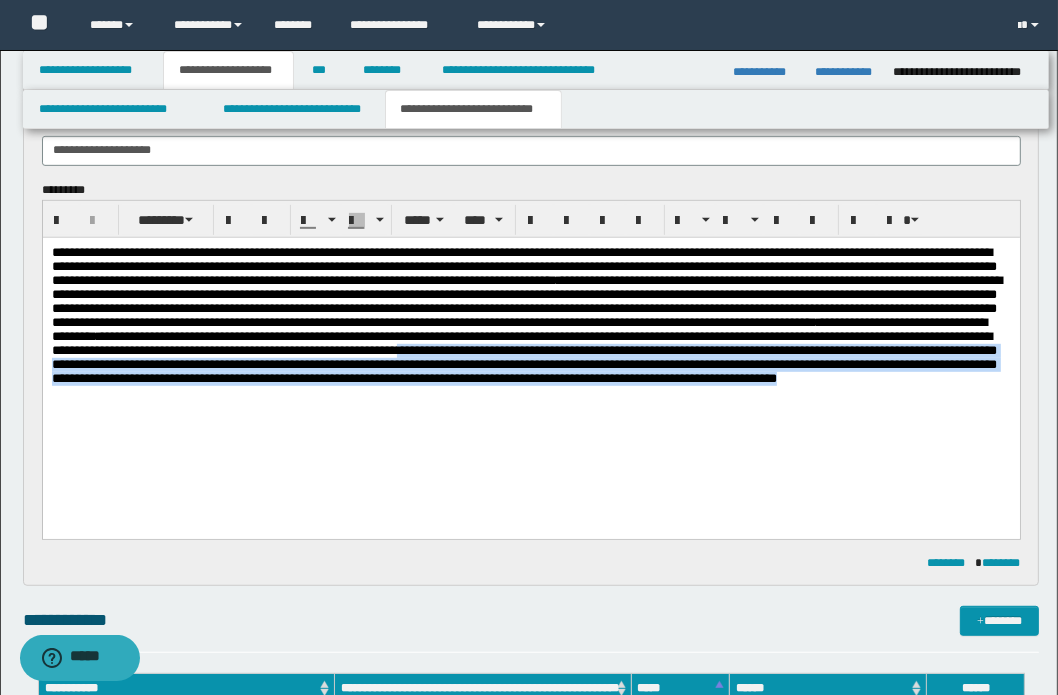 drag, startPoint x: 146, startPoint y: 392, endPoint x: 1042, endPoint y: 440, distance: 897.2848 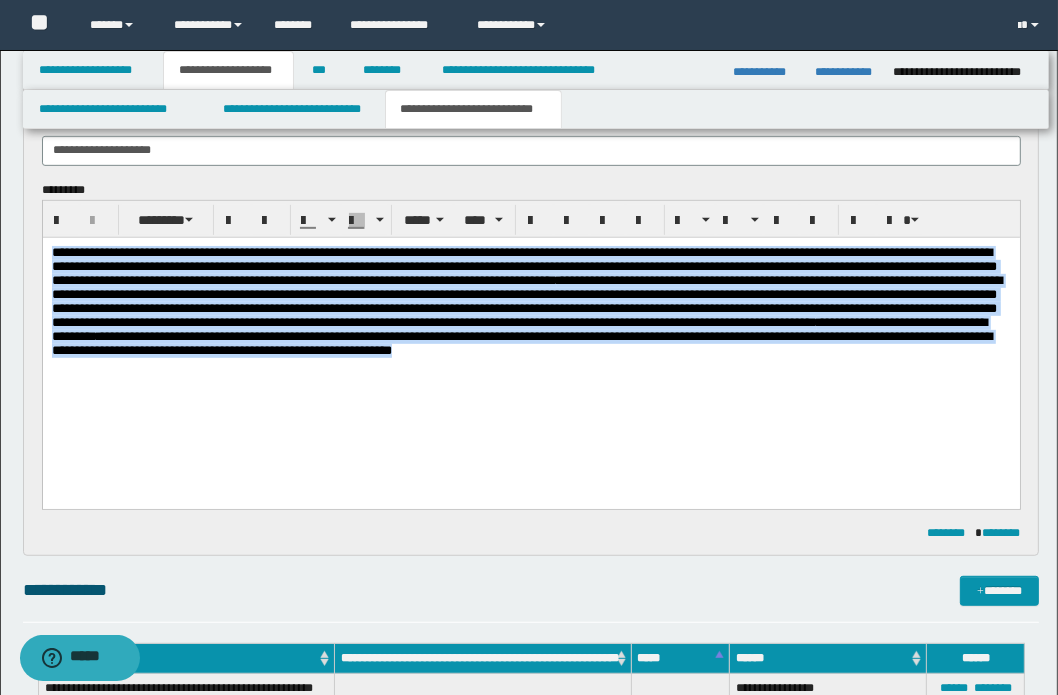 drag, startPoint x: 164, startPoint y: 394, endPoint x: -4, endPoint y: 250, distance: 221.26907 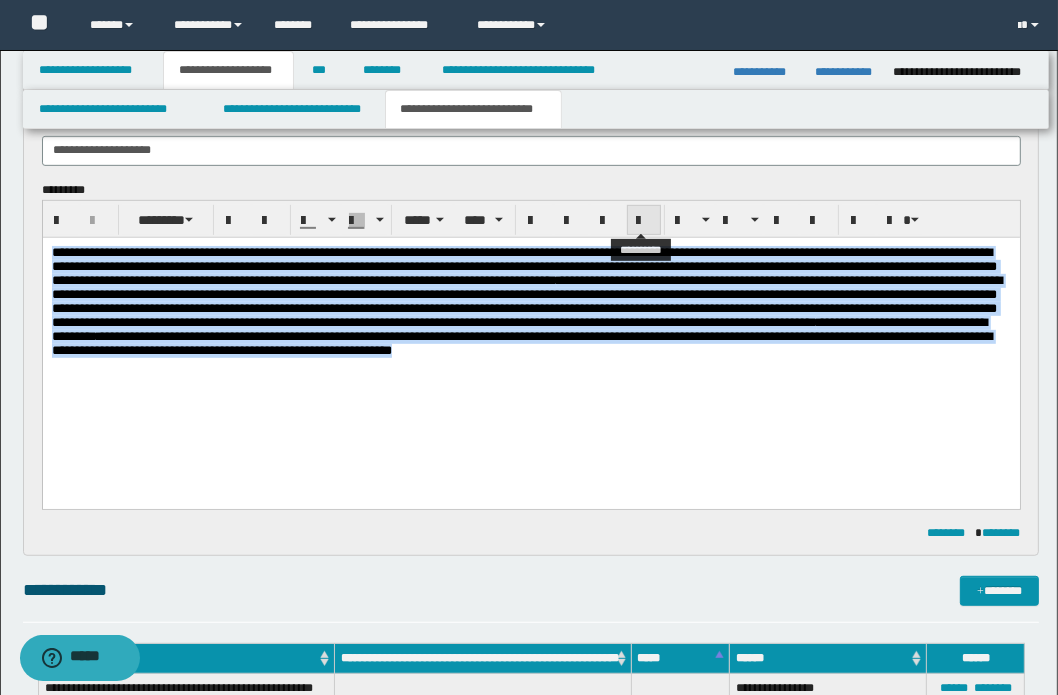 click at bounding box center (644, 221) 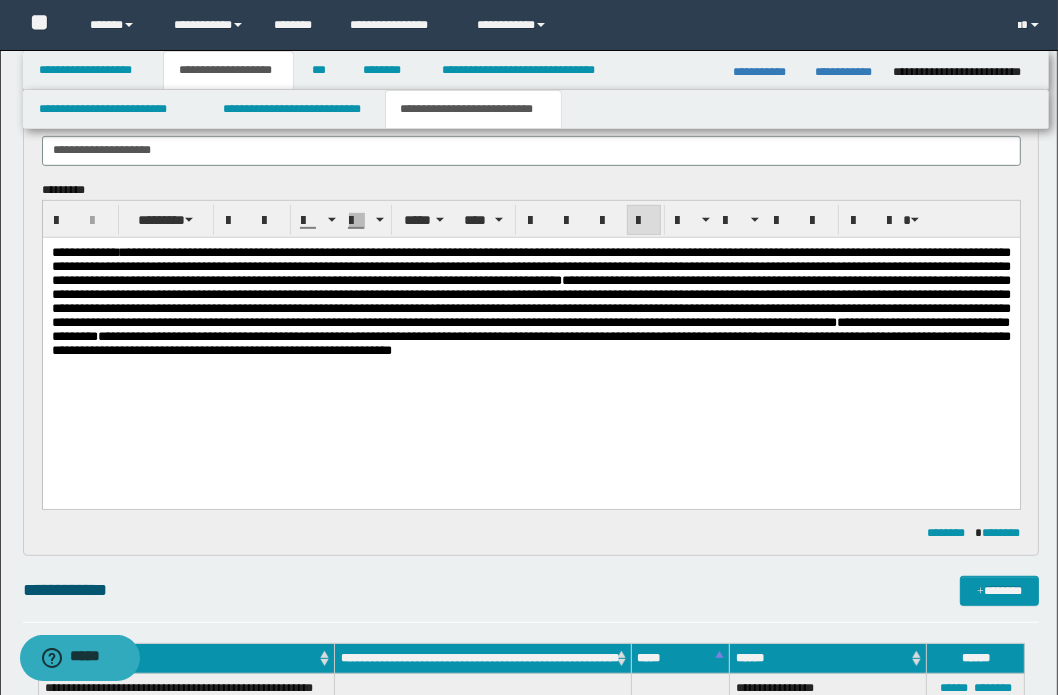 click on "**********" at bounding box center (530, 347) 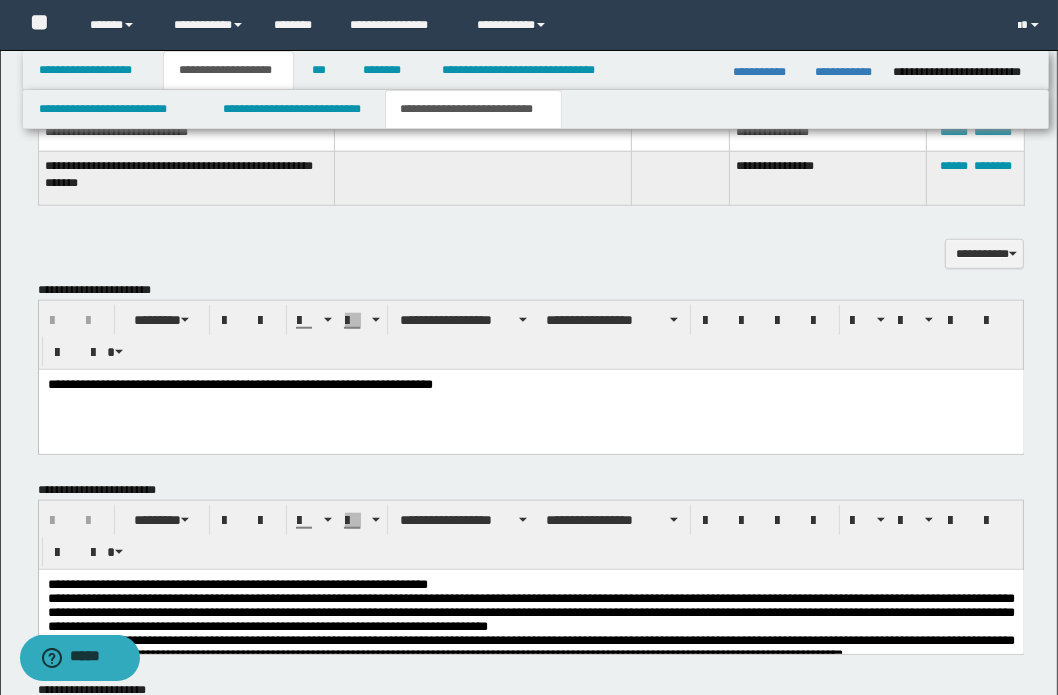 scroll, scrollTop: 1454, scrollLeft: 0, axis: vertical 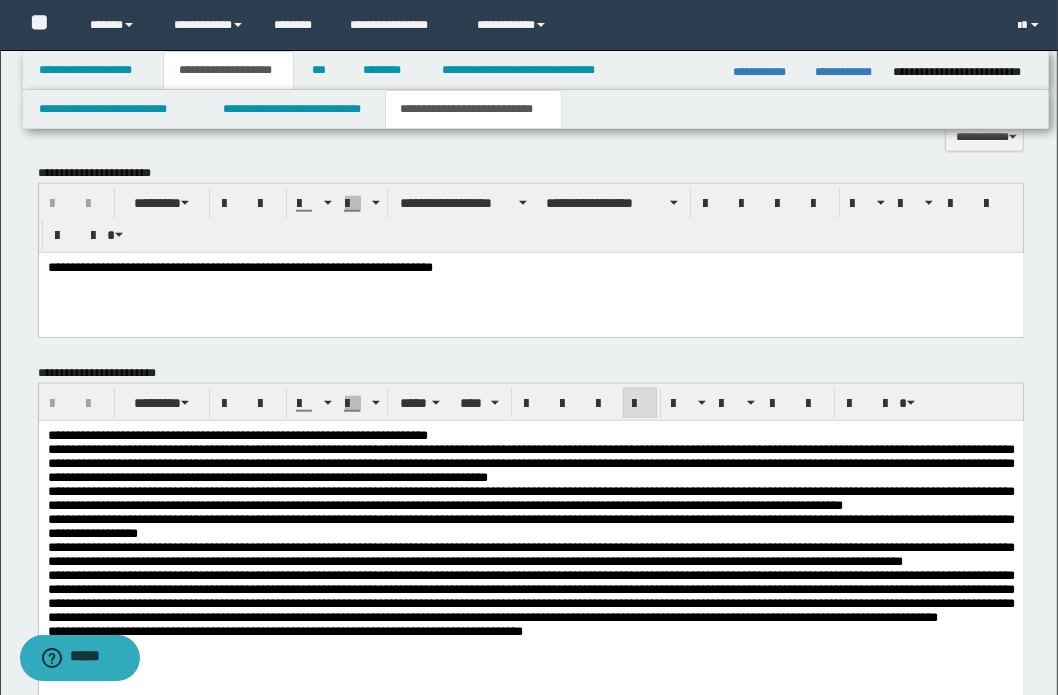 click on "**********" at bounding box center [530, 558] 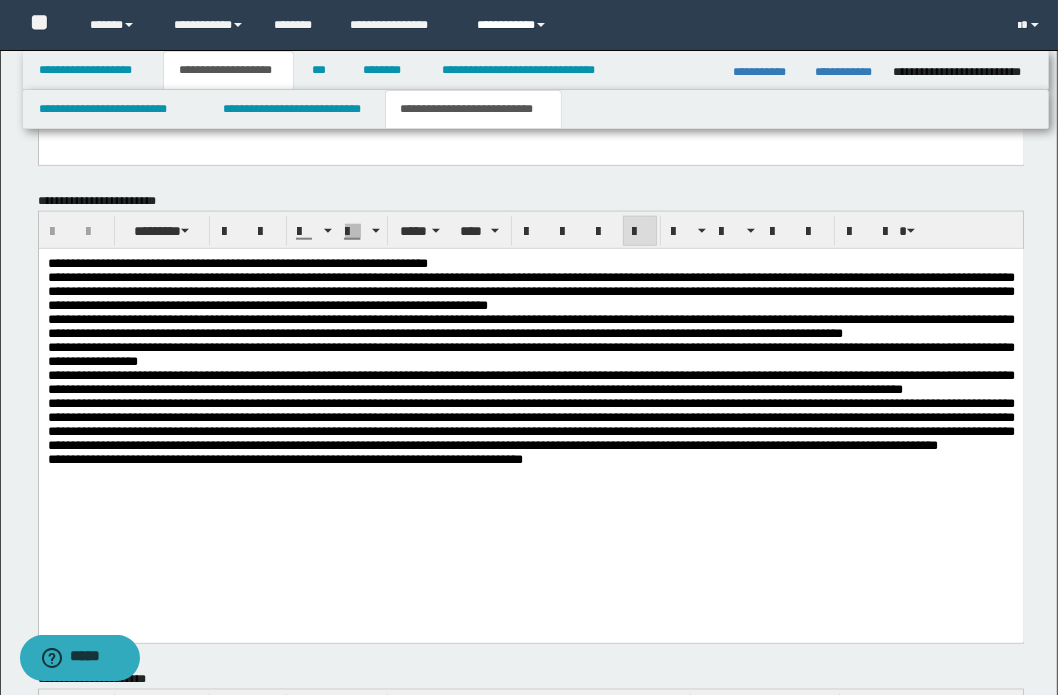 scroll, scrollTop: 1625, scrollLeft: 0, axis: vertical 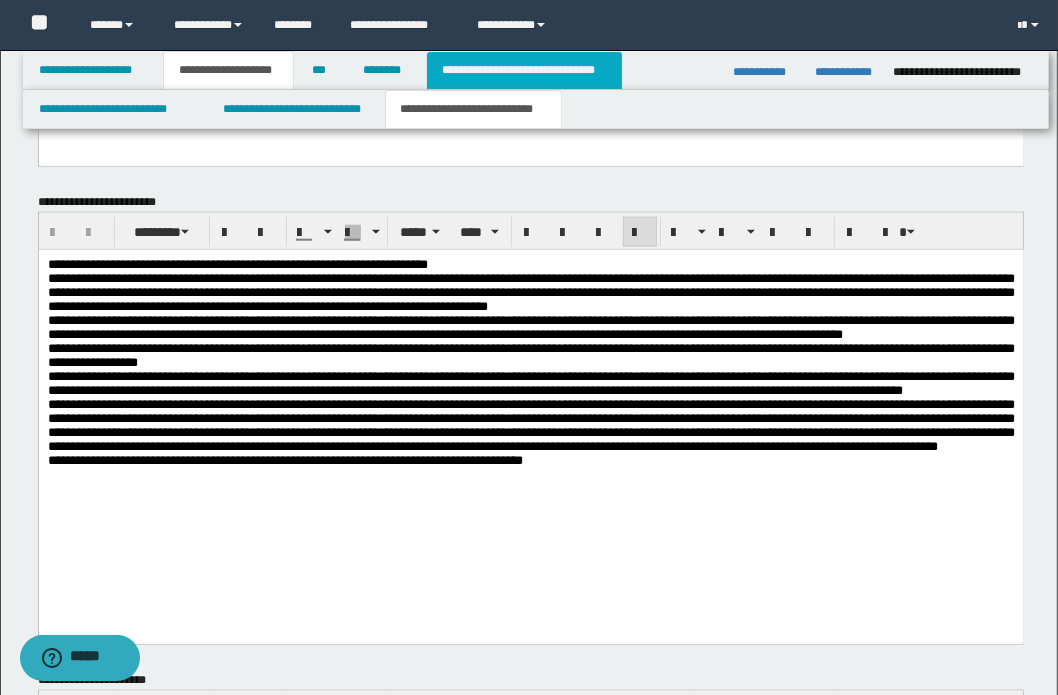 click on "**********" at bounding box center (524, 70) 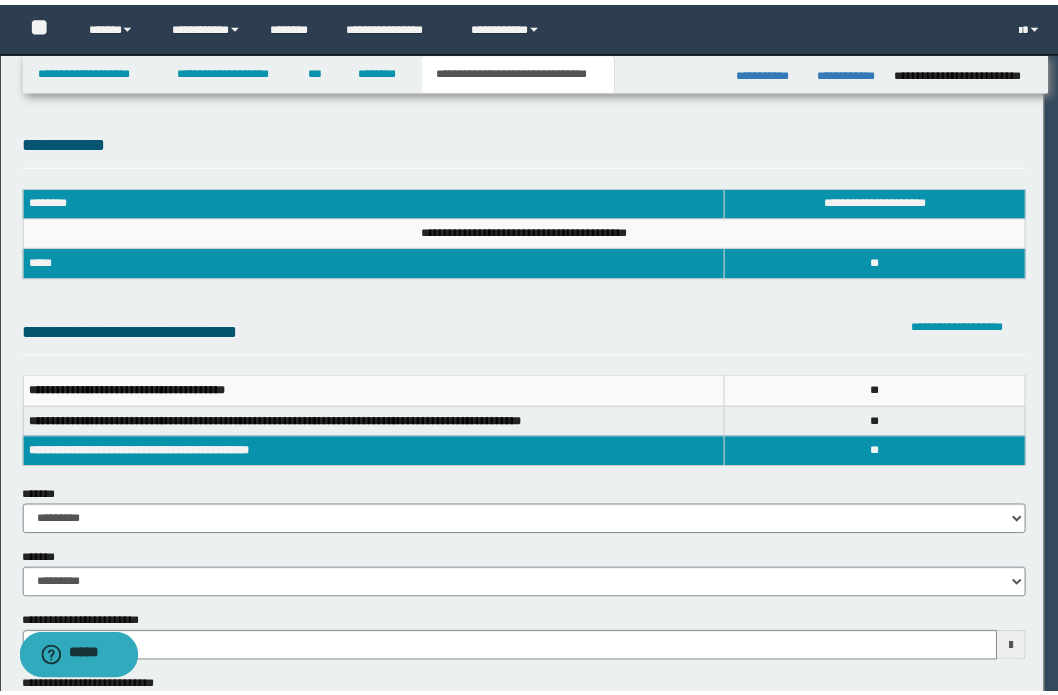scroll, scrollTop: 0, scrollLeft: 0, axis: both 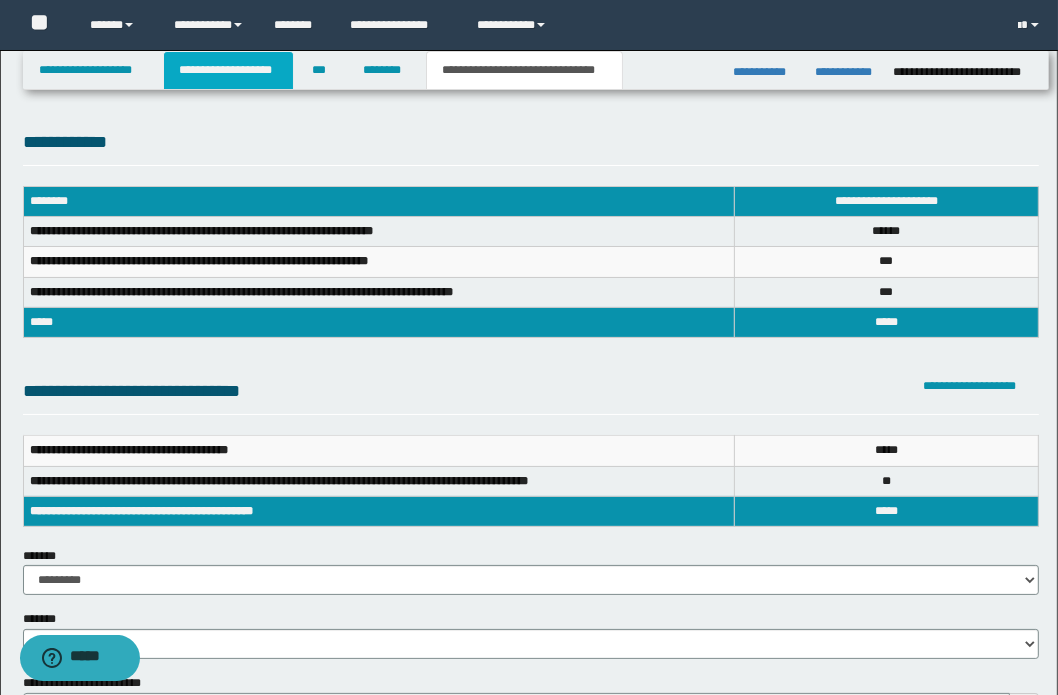 click on "**********" at bounding box center [228, 70] 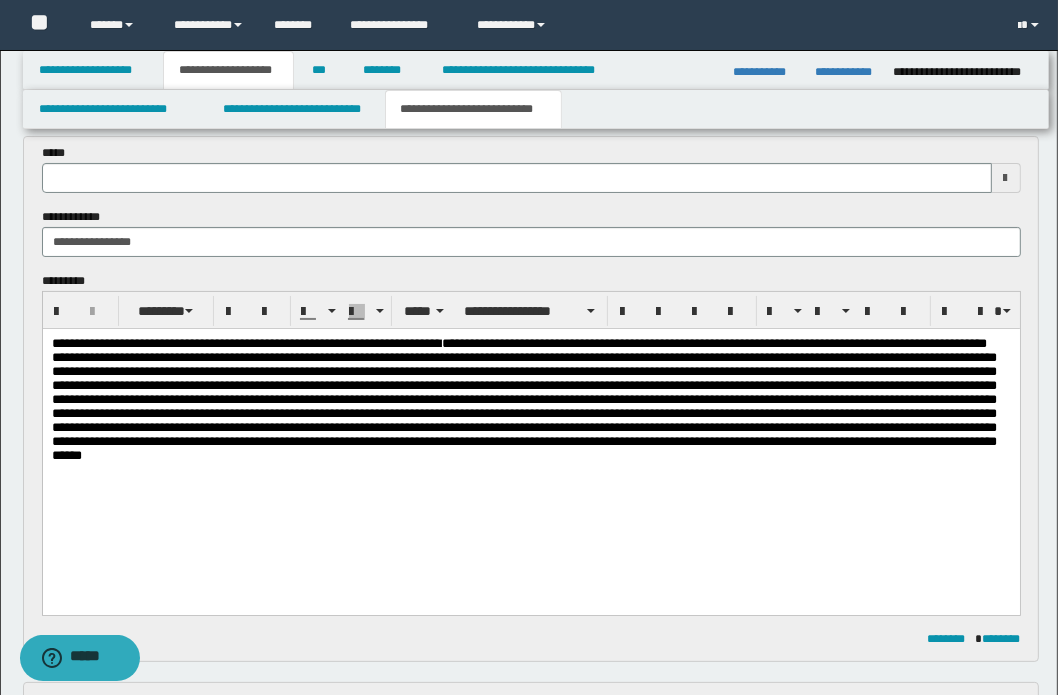 scroll, scrollTop: 545, scrollLeft: 0, axis: vertical 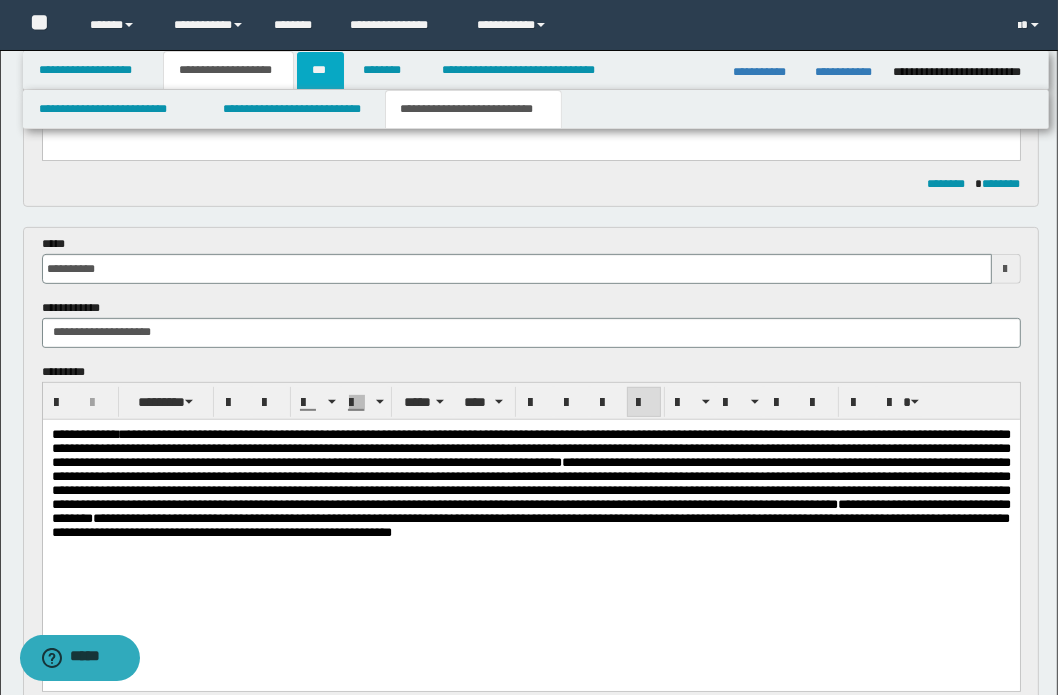 click on "***" at bounding box center [320, 70] 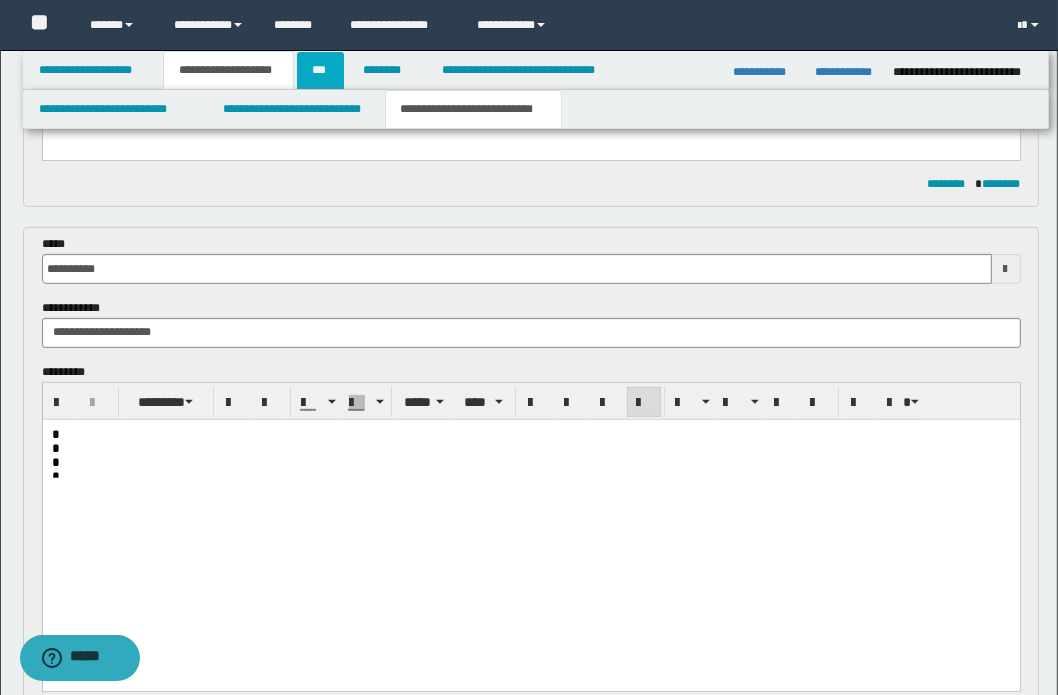 scroll, scrollTop: 0, scrollLeft: 0, axis: both 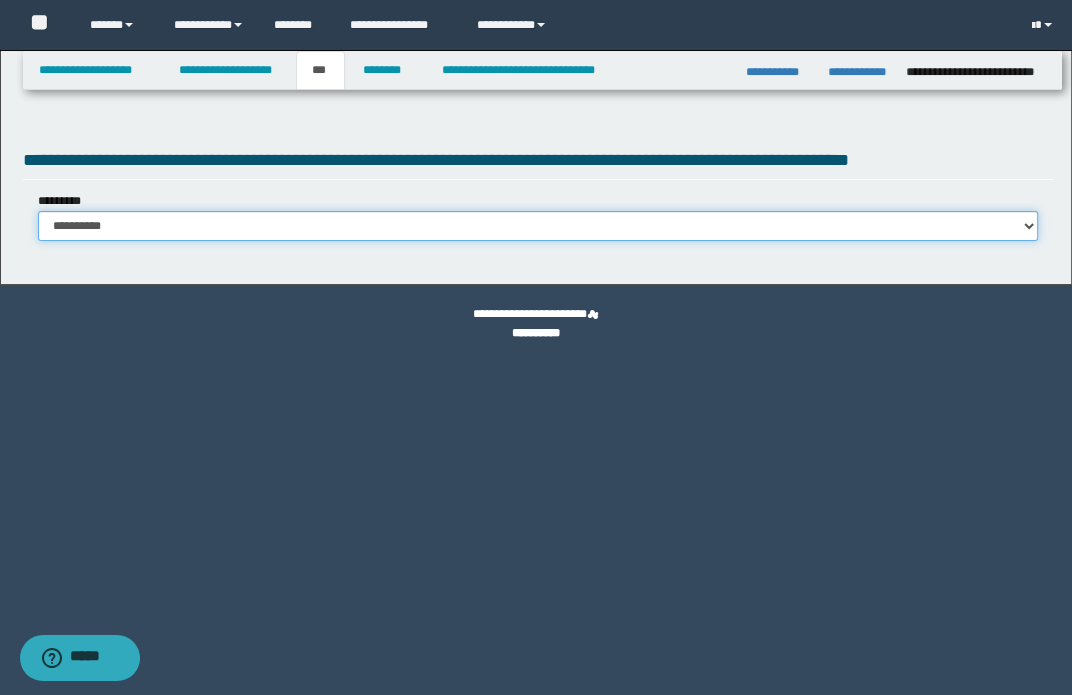 click on "**********" at bounding box center [538, 226] 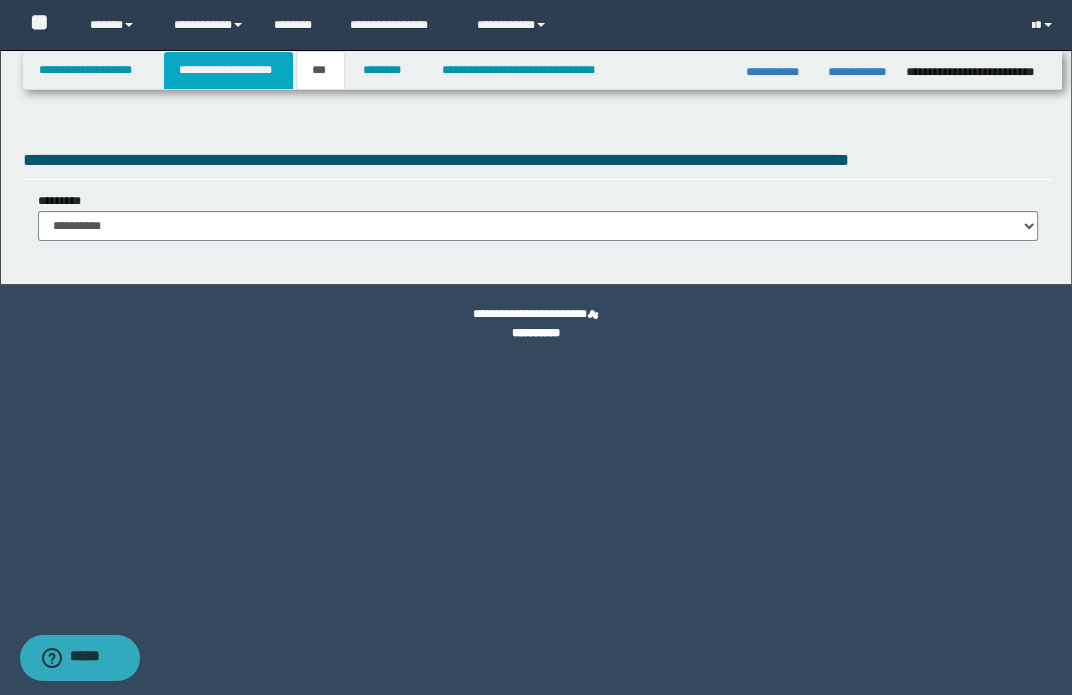 click on "**********" at bounding box center (228, 70) 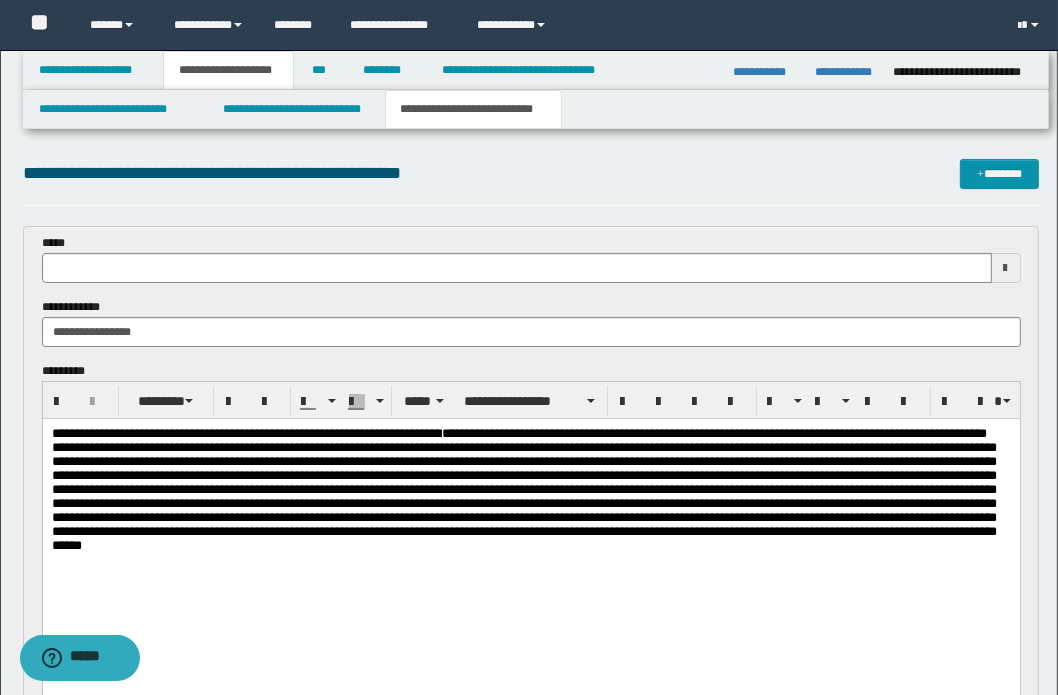 type 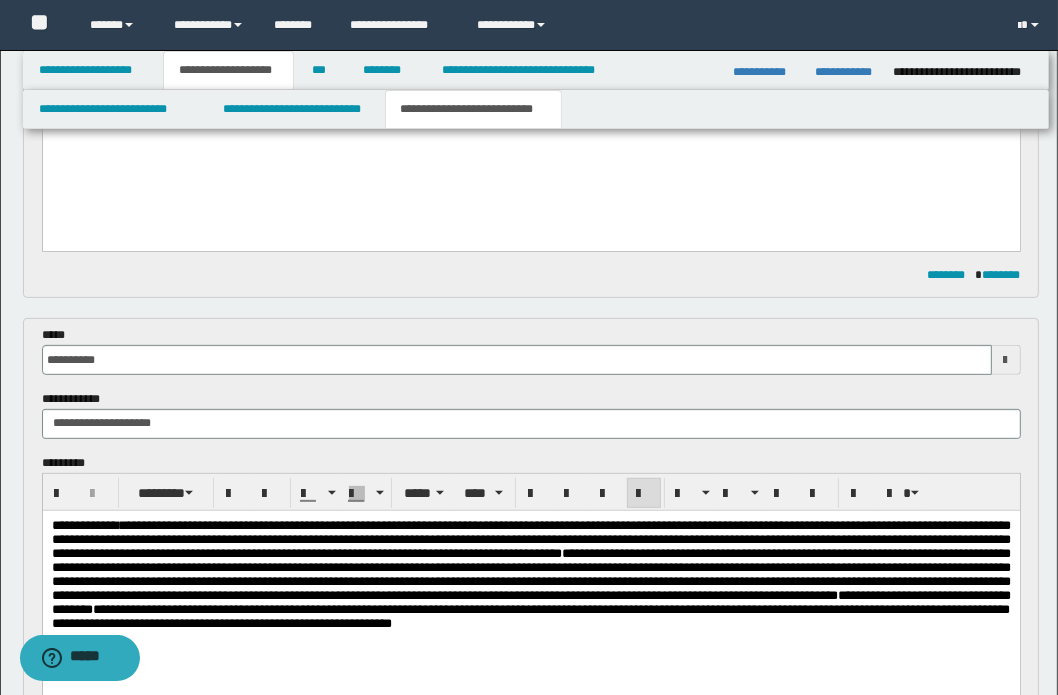 scroll, scrollTop: 636, scrollLeft: 0, axis: vertical 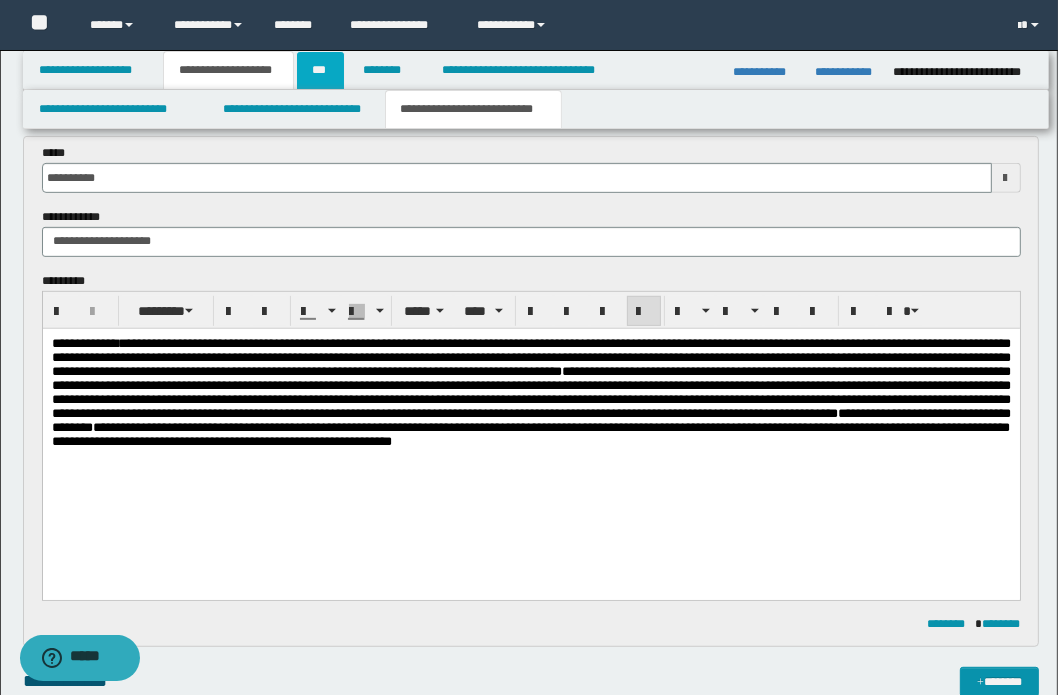 click on "***" at bounding box center (320, 70) 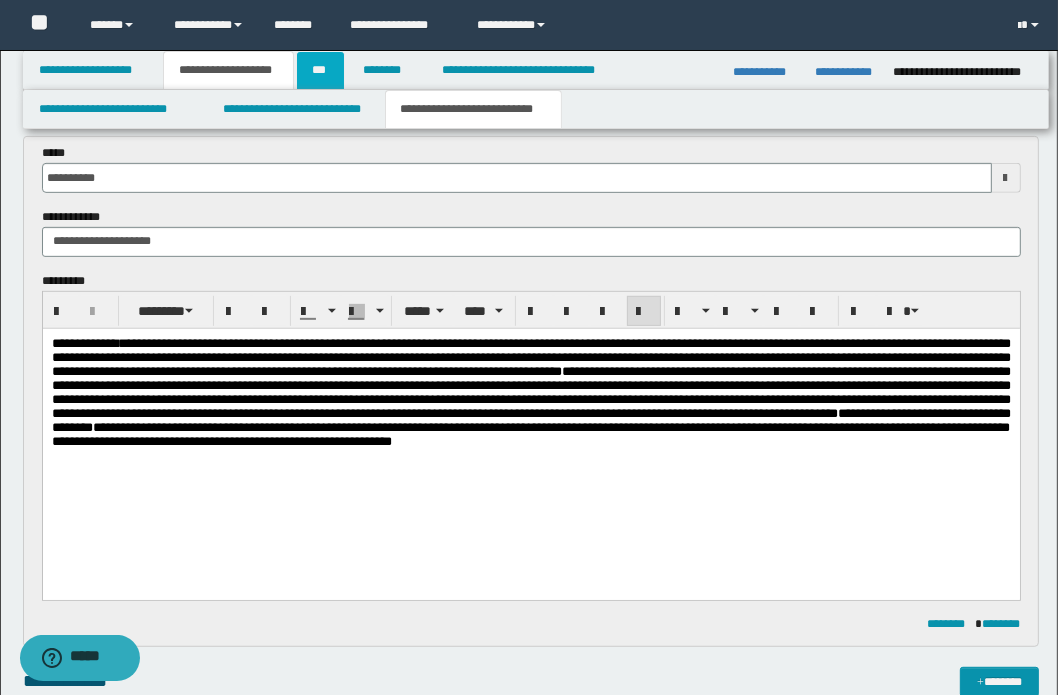 scroll, scrollTop: 0, scrollLeft: 0, axis: both 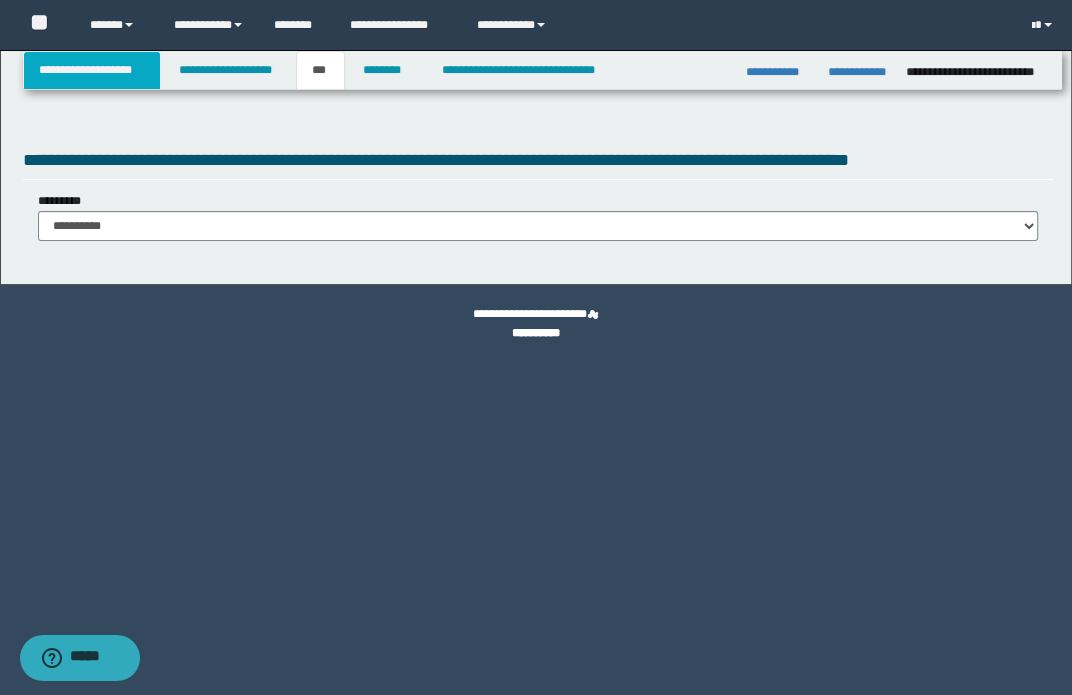 click on "**********" at bounding box center (92, 70) 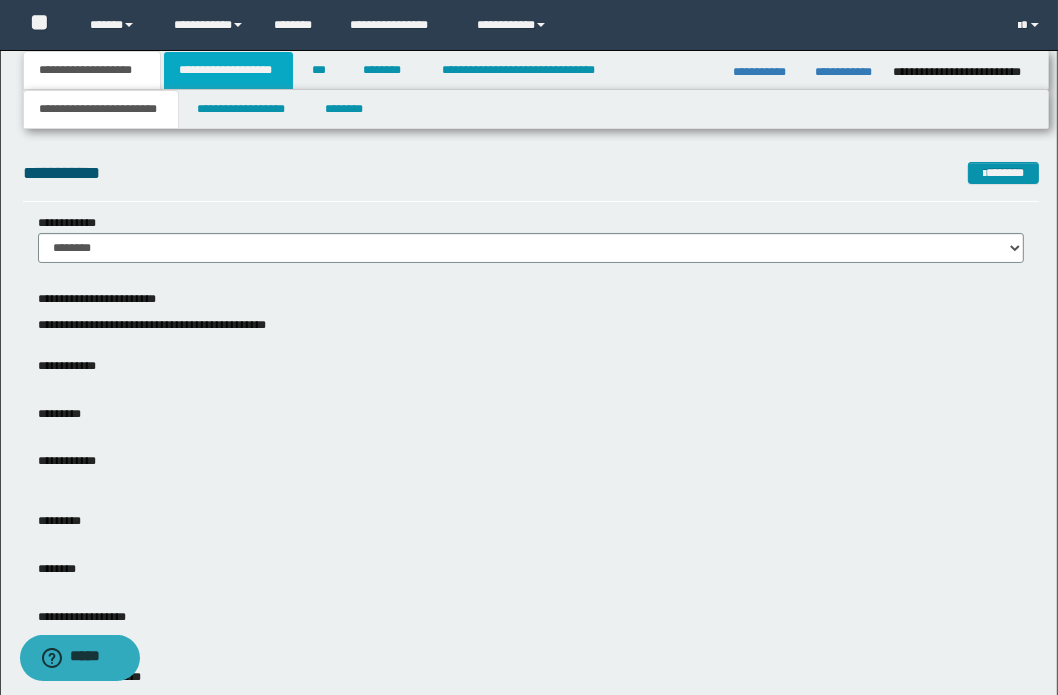 click on "**********" at bounding box center (228, 70) 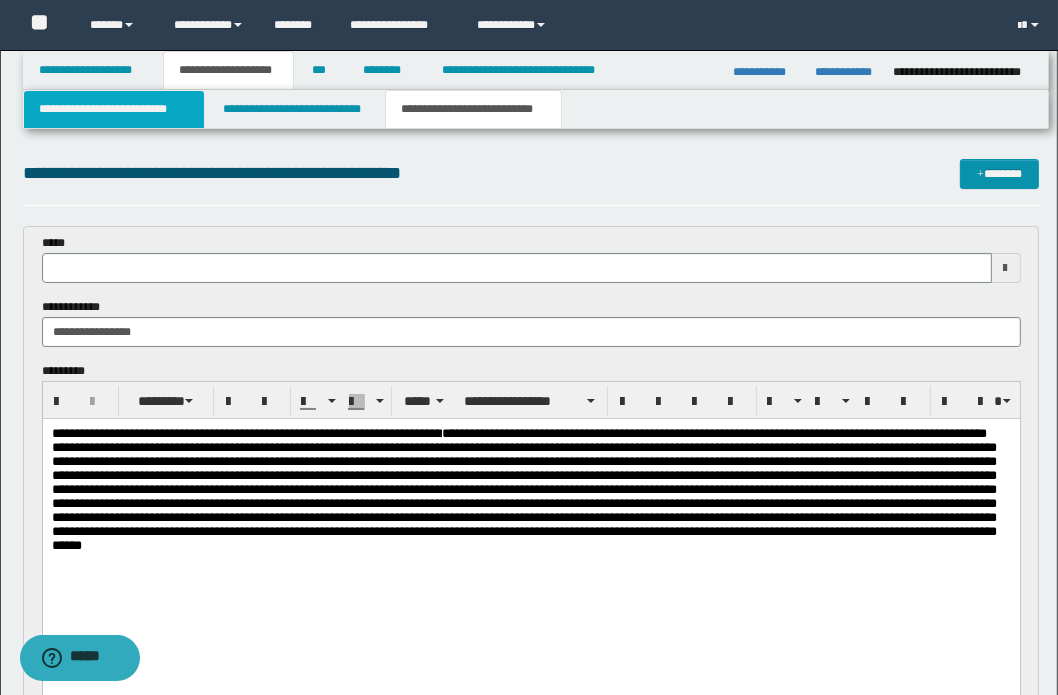 click on "**********" at bounding box center (114, 109) 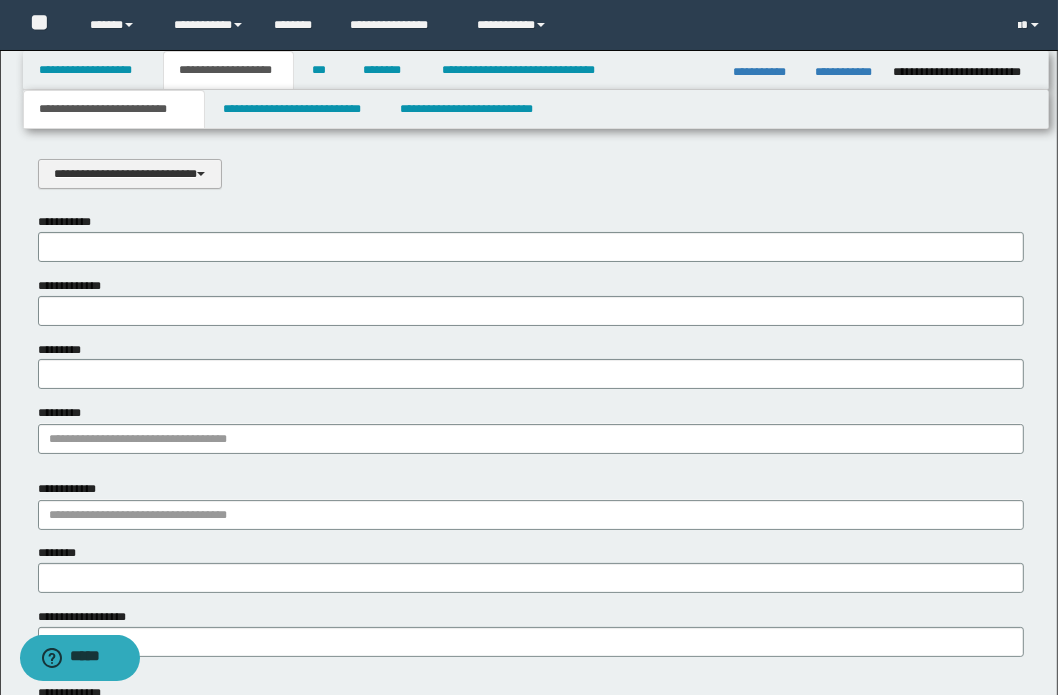 click on "**********" at bounding box center [130, 174] 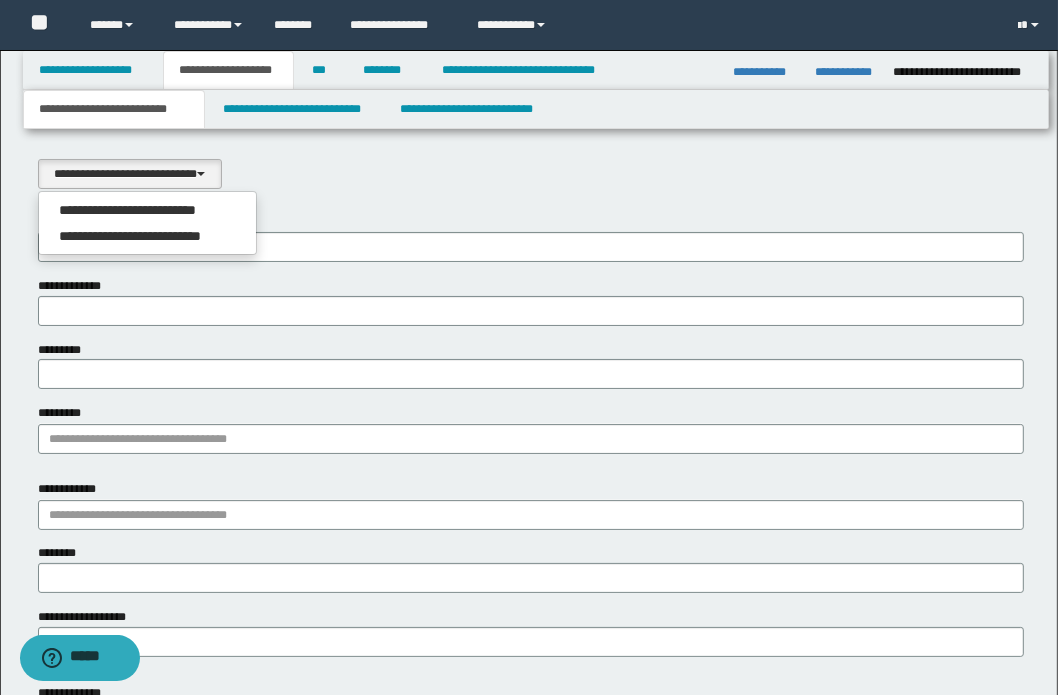 drag, startPoint x: 140, startPoint y: 213, endPoint x: 150, endPoint y: 204, distance: 13.453624 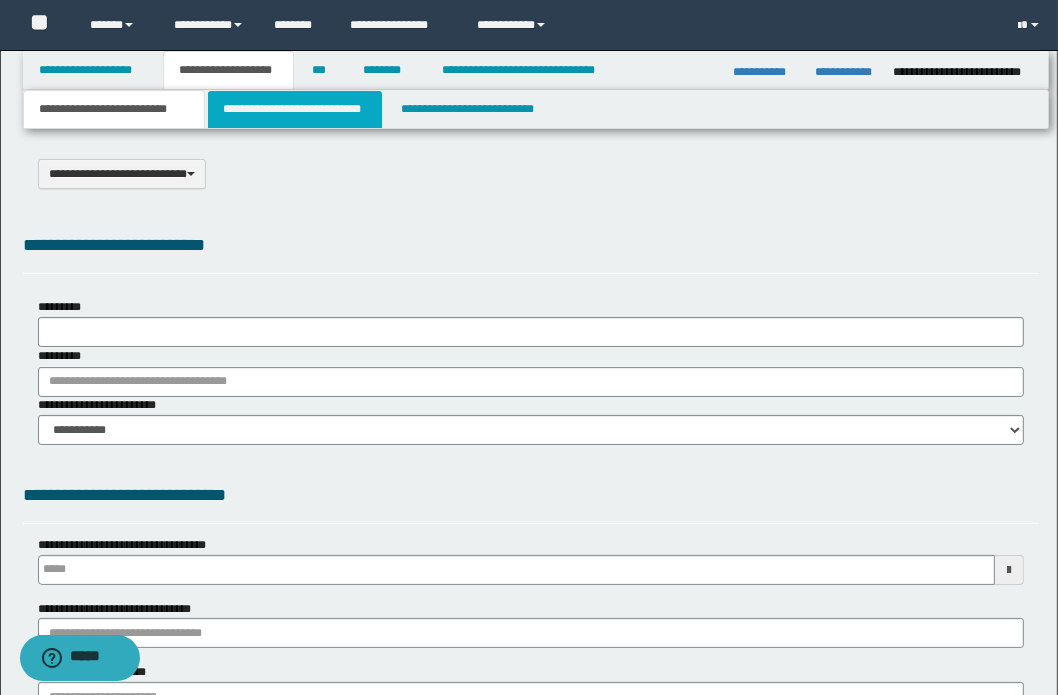 select on "*" 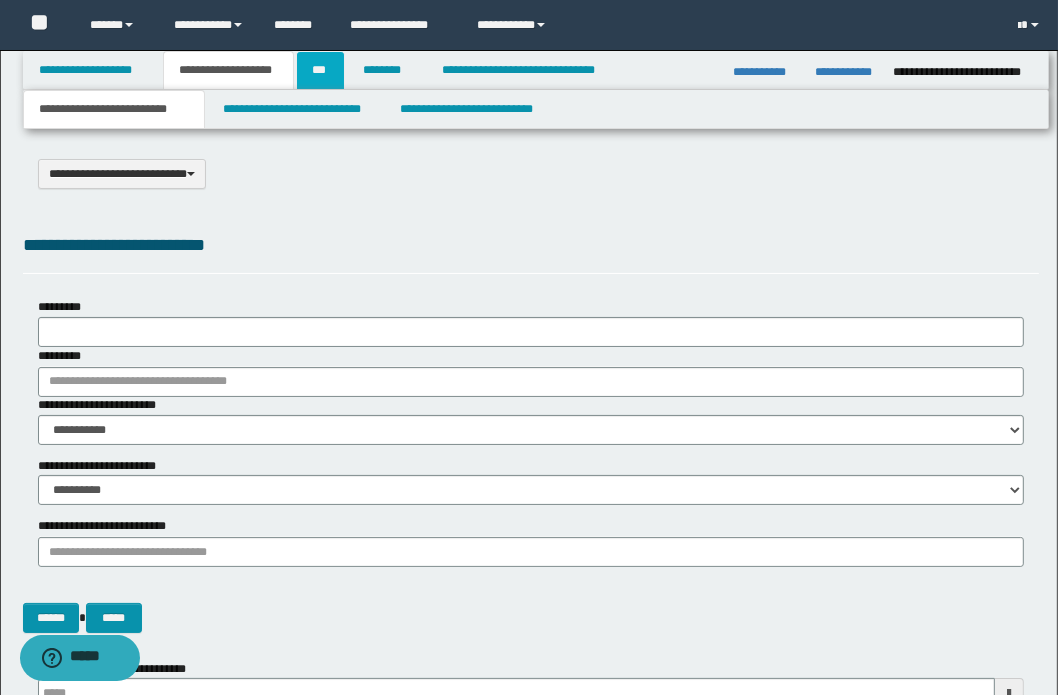 click on "***" at bounding box center [320, 70] 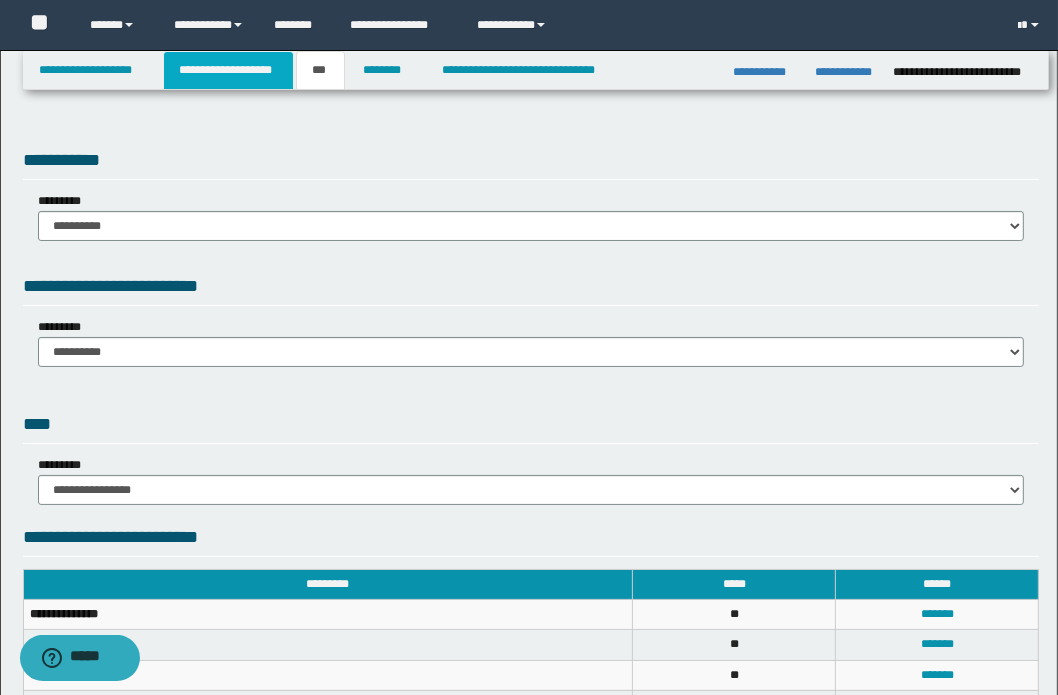 click on "**********" at bounding box center (228, 70) 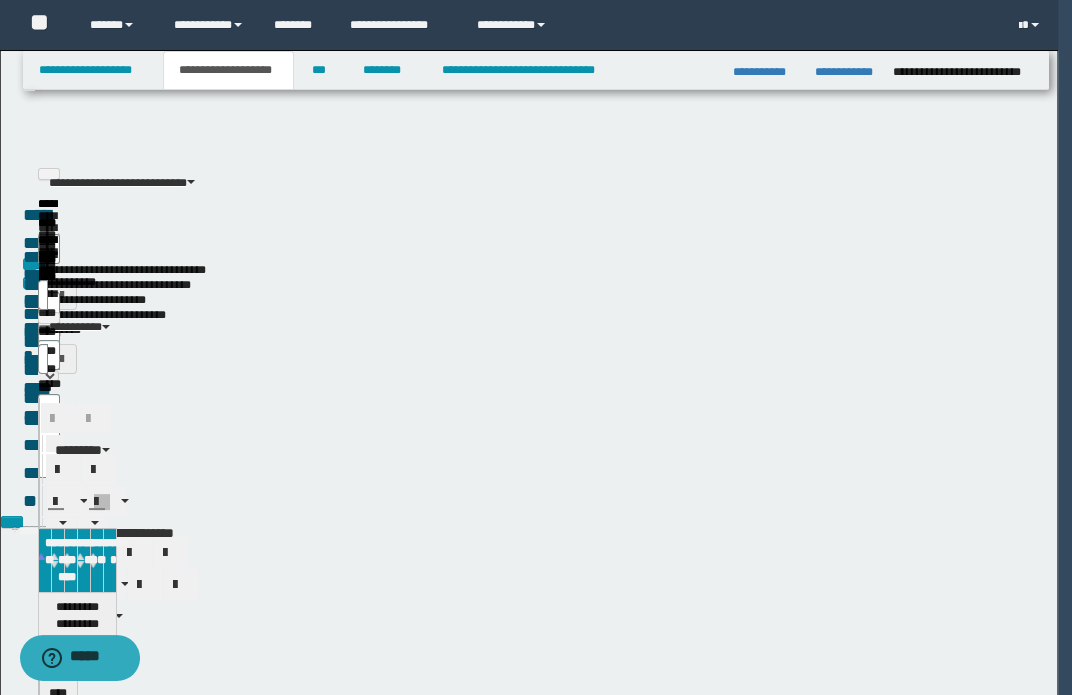 type 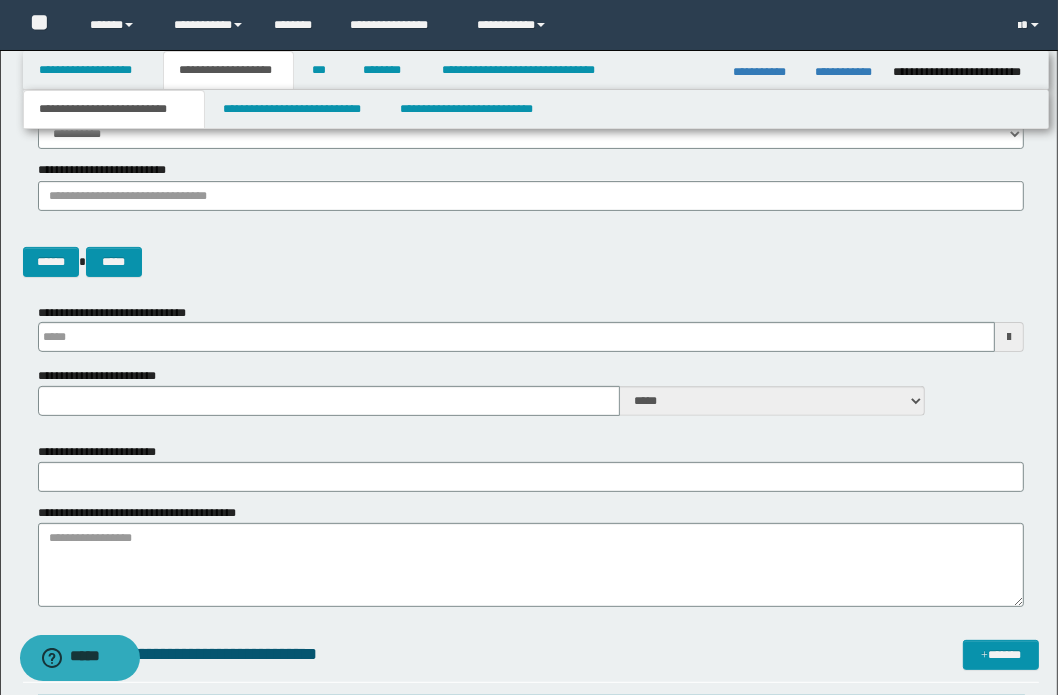 scroll, scrollTop: 181, scrollLeft: 0, axis: vertical 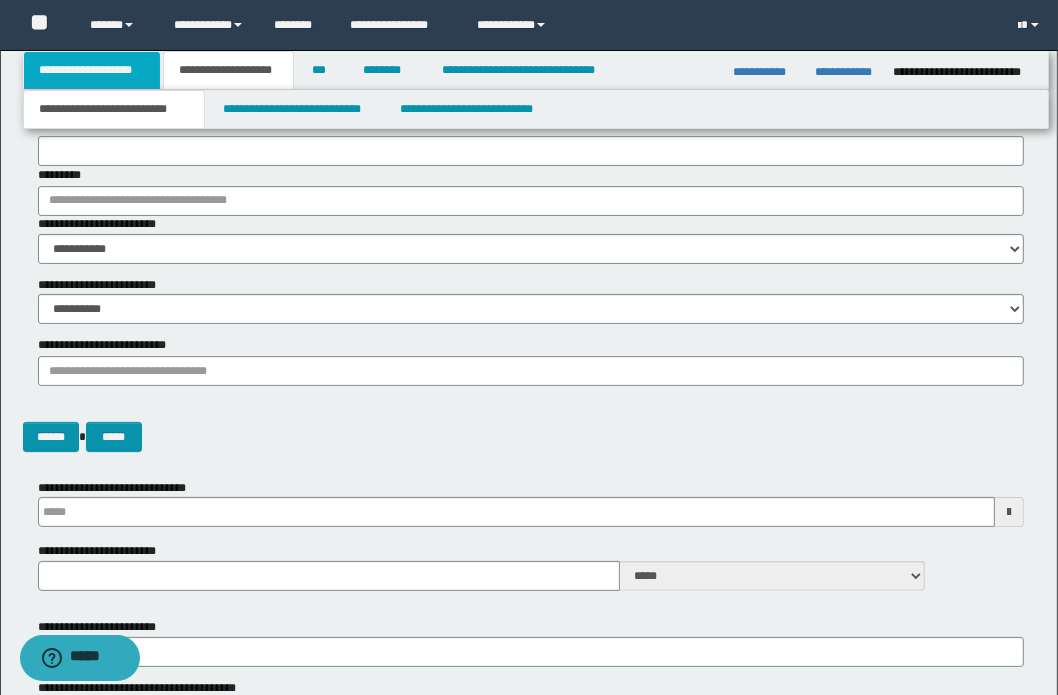 click on "**********" at bounding box center (92, 70) 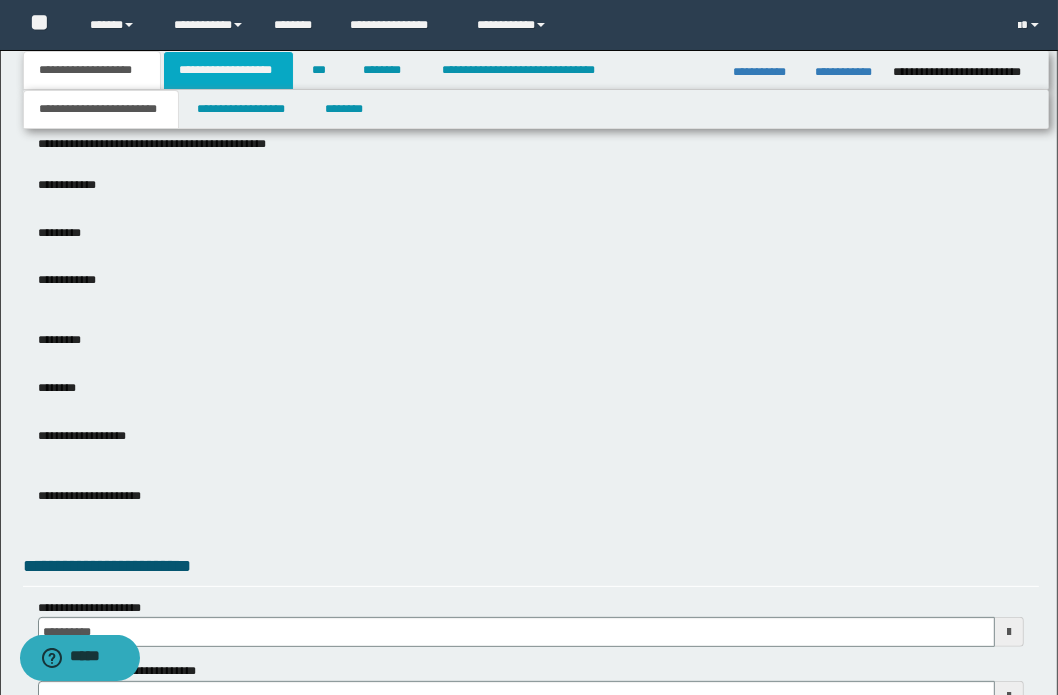 click on "**********" at bounding box center (228, 70) 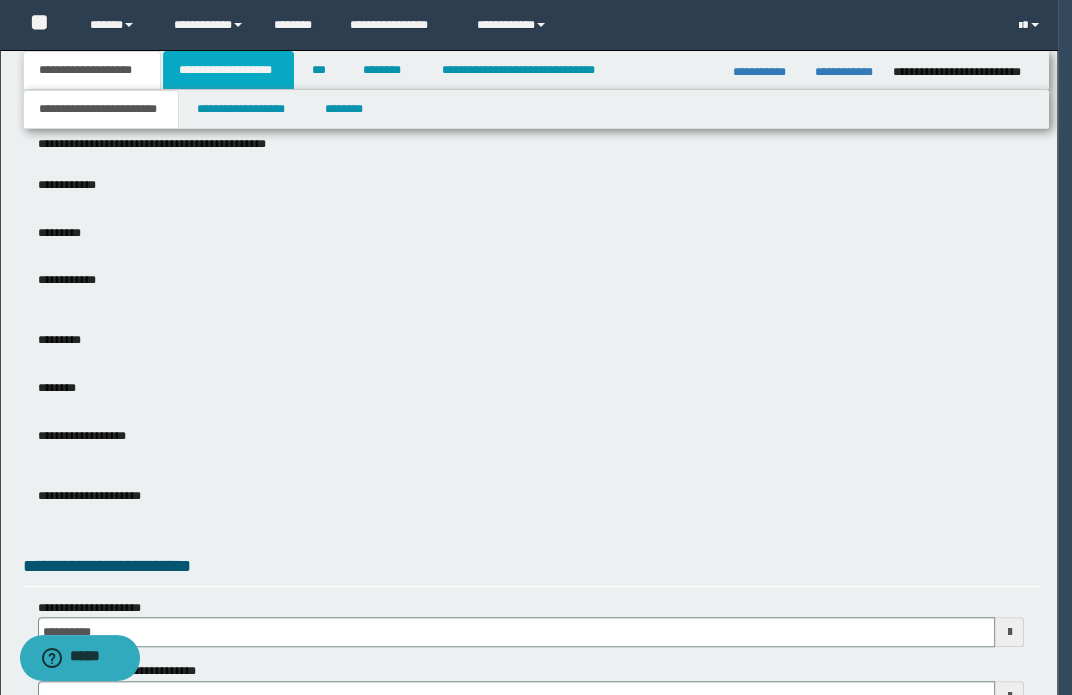 type 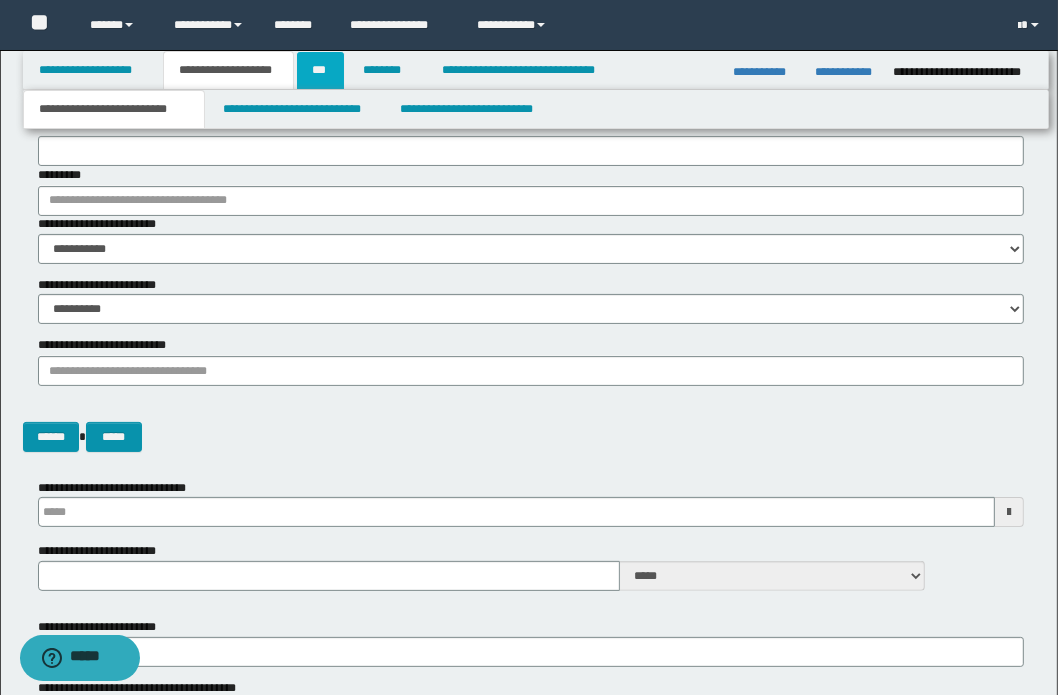 click on "***" at bounding box center (320, 70) 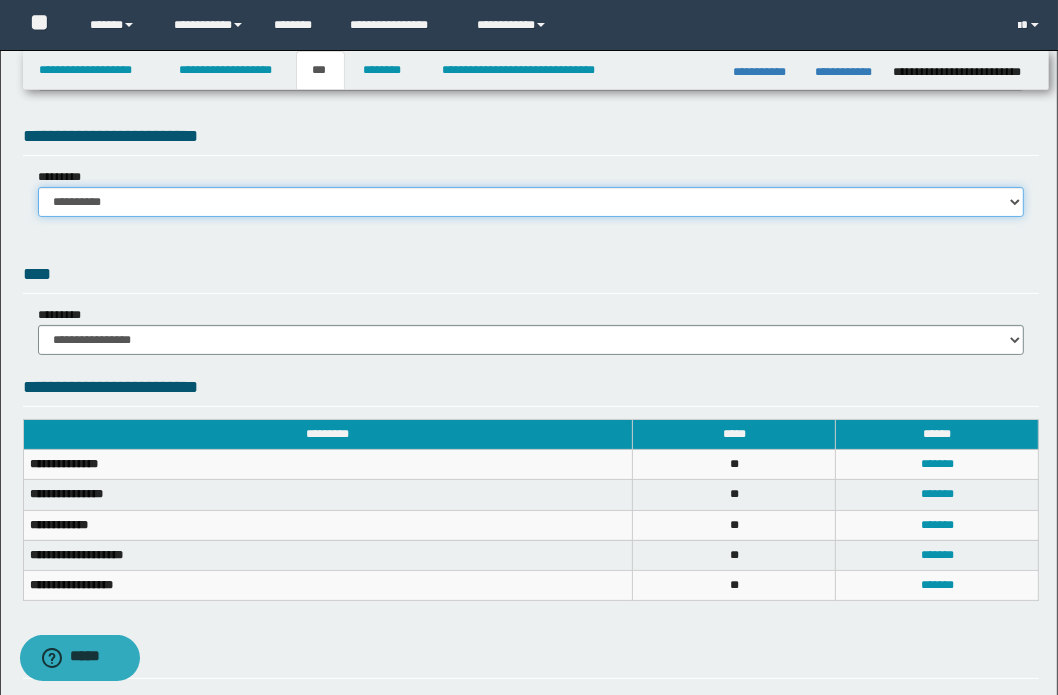 click on "**********" at bounding box center [531, 202] 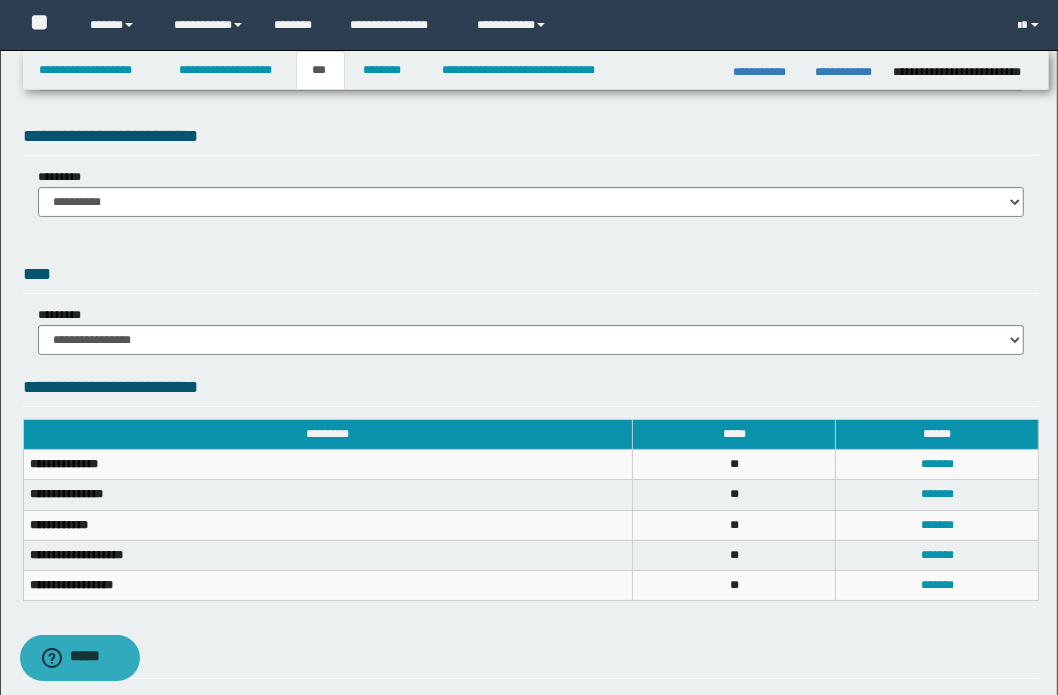 click on "**********" at bounding box center (531, 176) 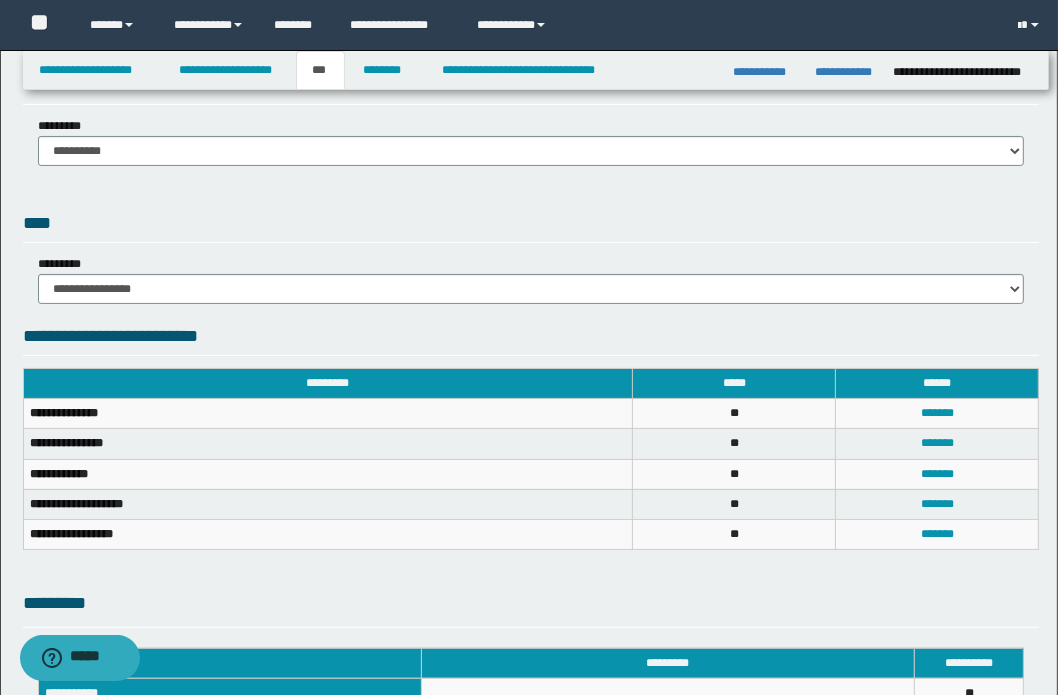 scroll, scrollTop: 0, scrollLeft: 0, axis: both 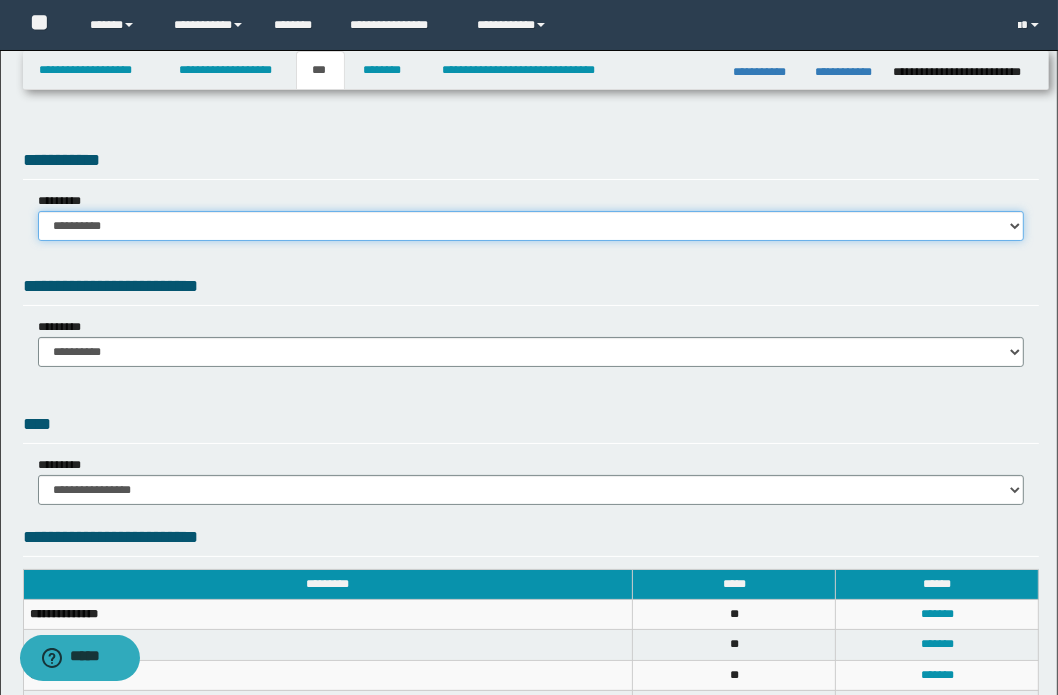 click on "**********" at bounding box center [531, 226] 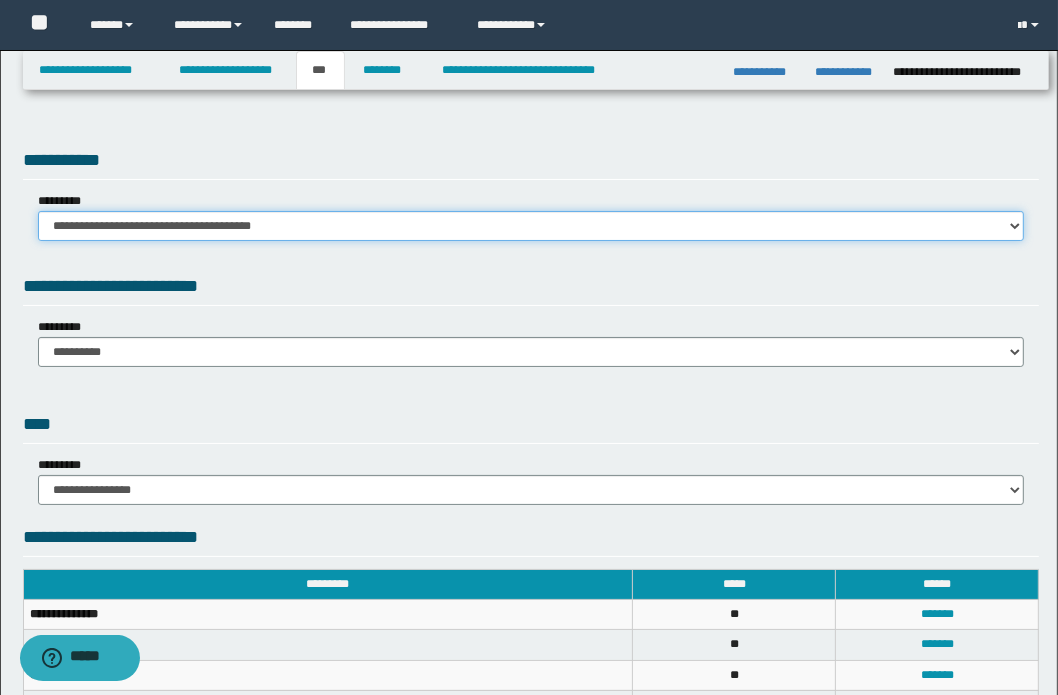 click on "**********" at bounding box center (531, 226) 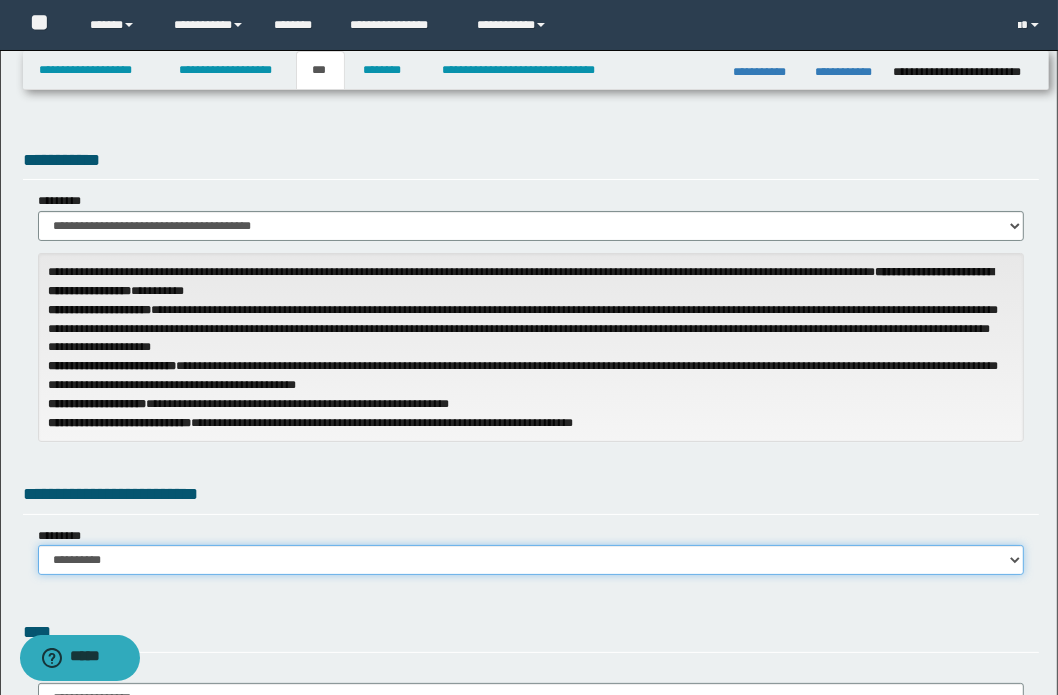 click on "**********" at bounding box center [531, 560] 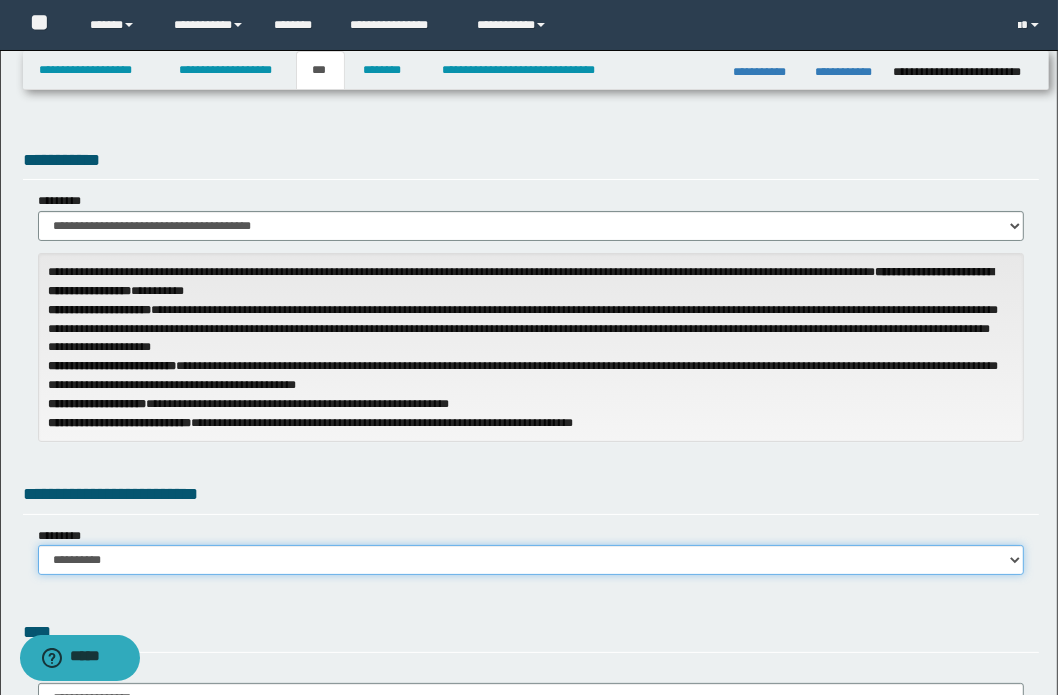 select on "***" 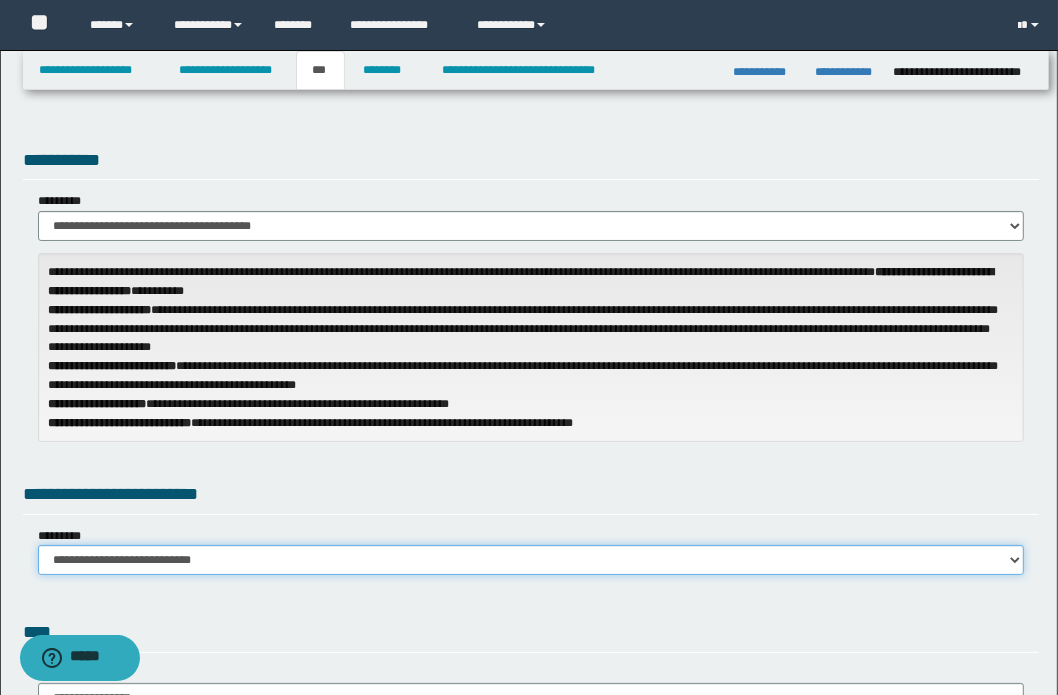 click on "**********" at bounding box center (531, 560) 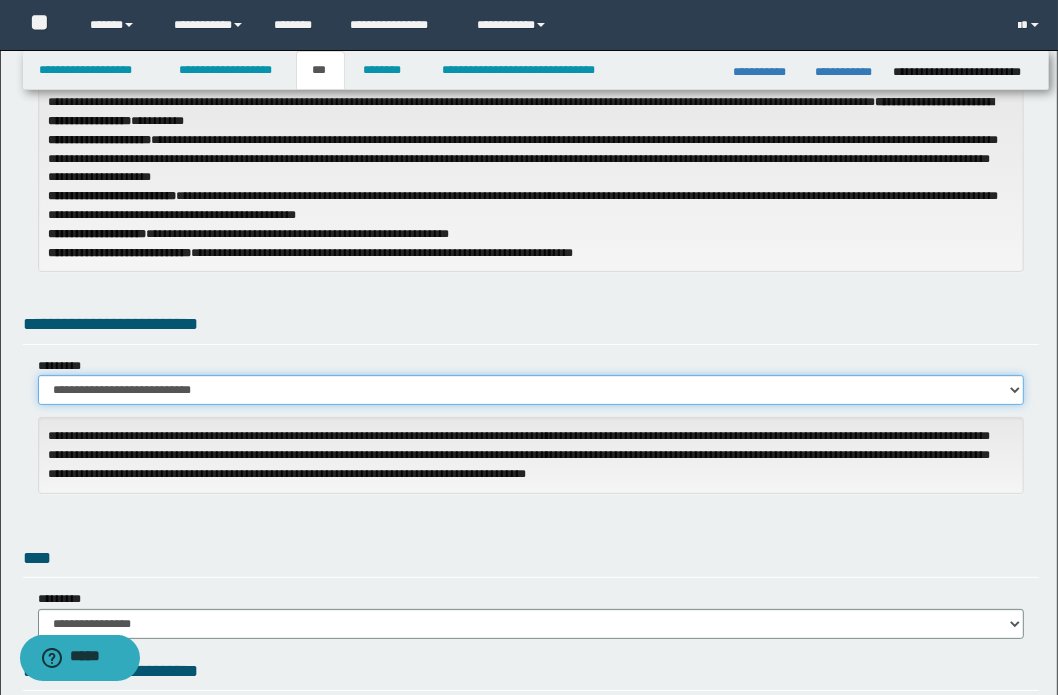 scroll, scrollTop: 363, scrollLeft: 0, axis: vertical 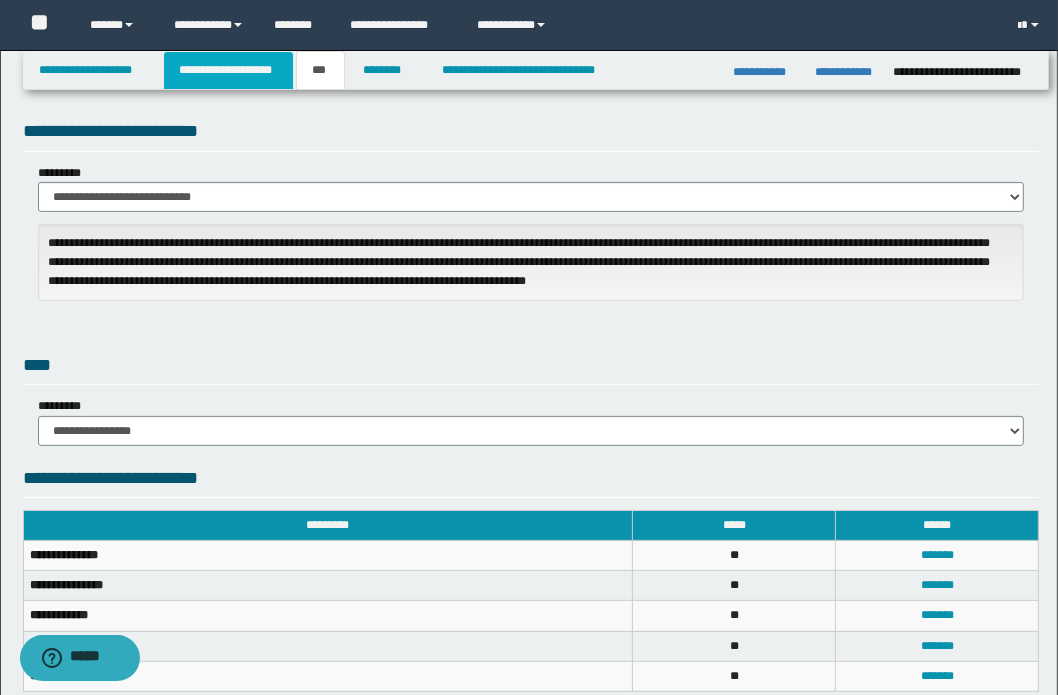click on "**********" at bounding box center [228, 70] 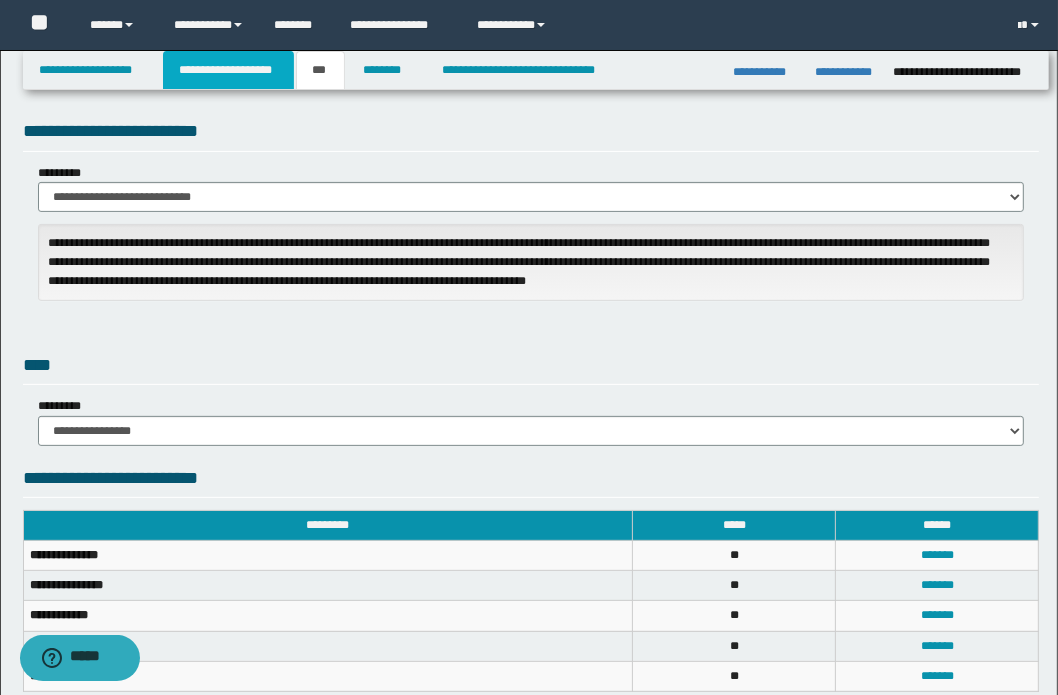 scroll, scrollTop: 394, scrollLeft: 0, axis: vertical 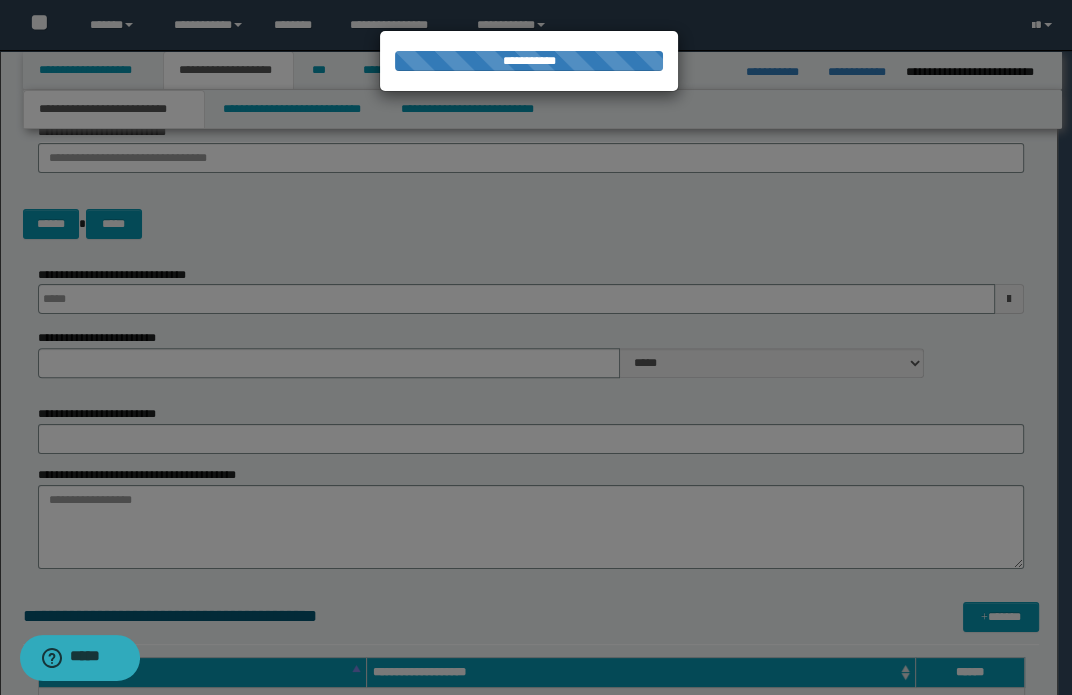 type 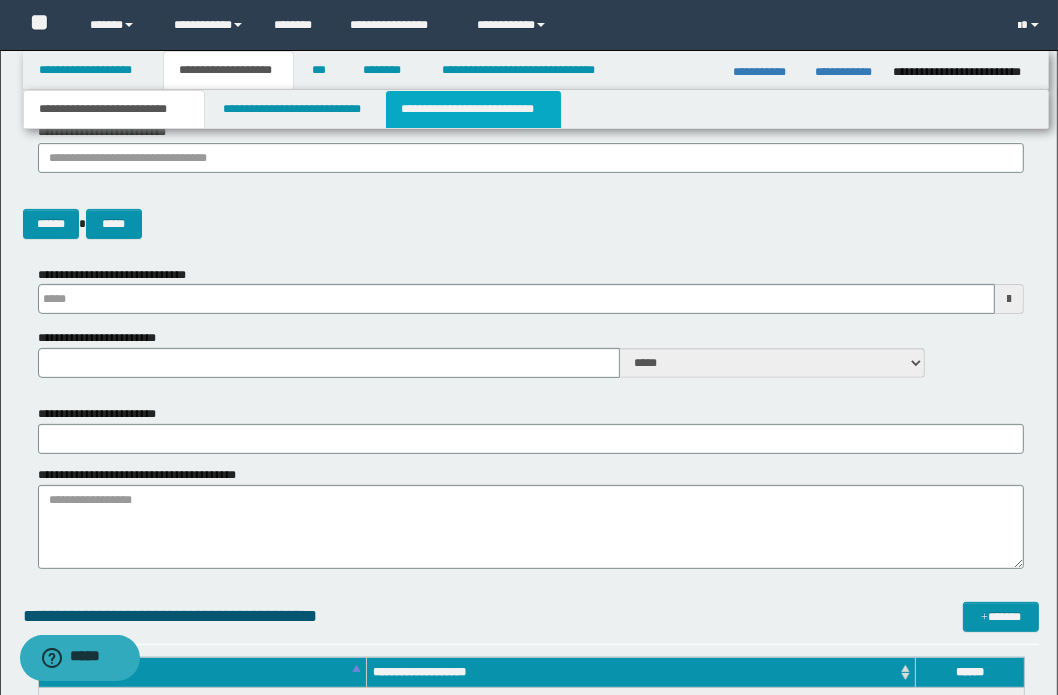 click on "**********" at bounding box center [473, 109] 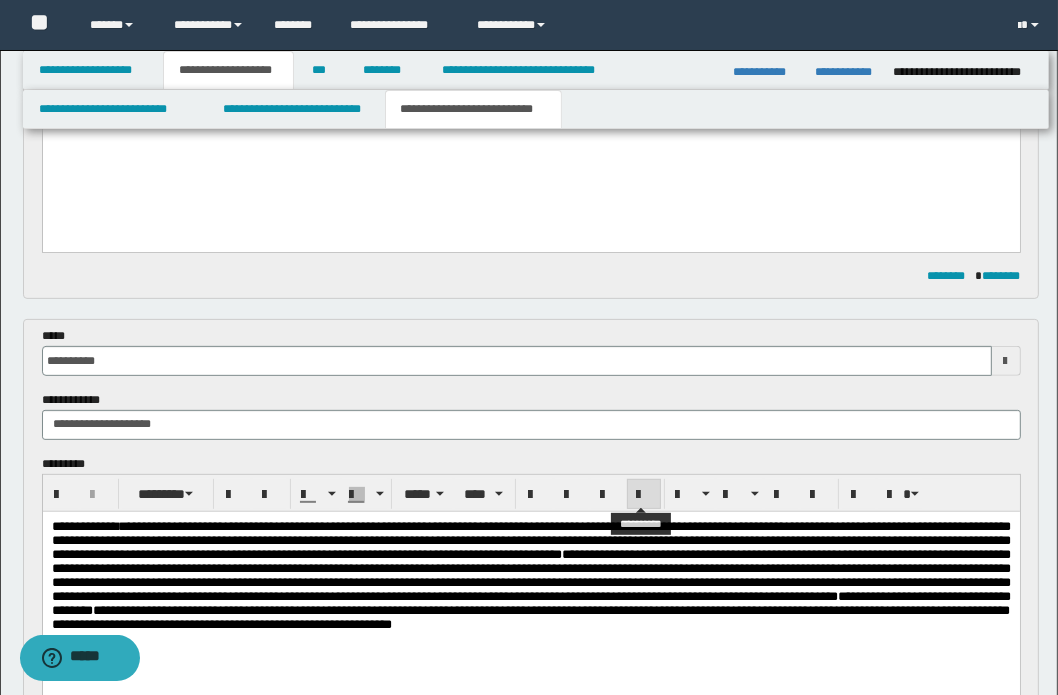 scroll, scrollTop: 485, scrollLeft: 0, axis: vertical 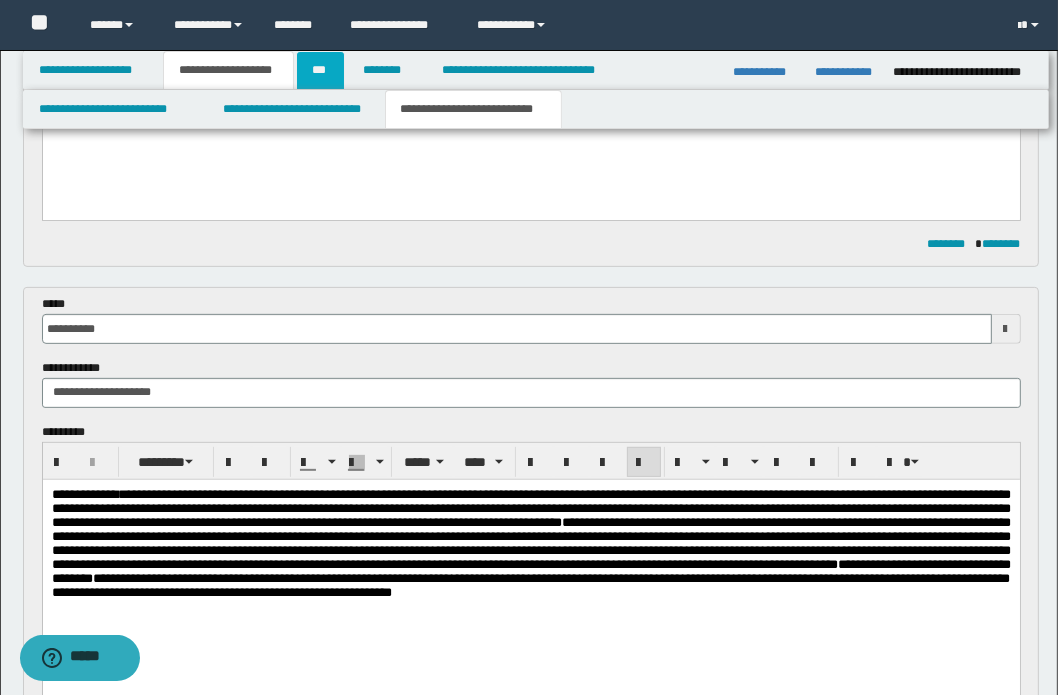 click on "***" at bounding box center [320, 70] 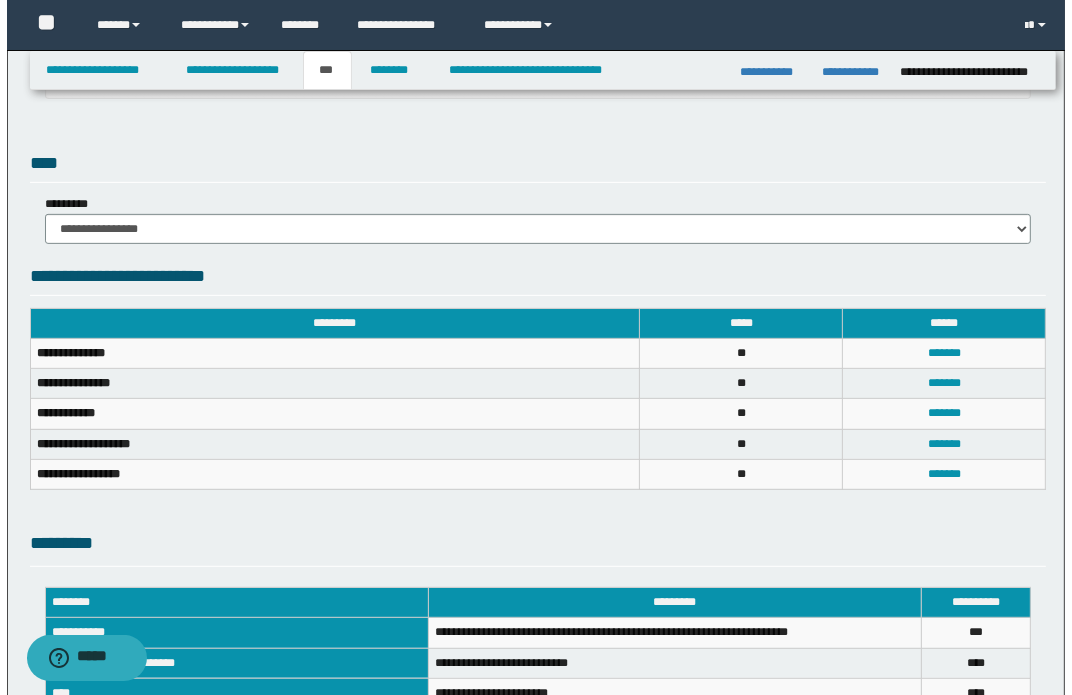 scroll, scrollTop: 727, scrollLeft: 0, axis: vertical 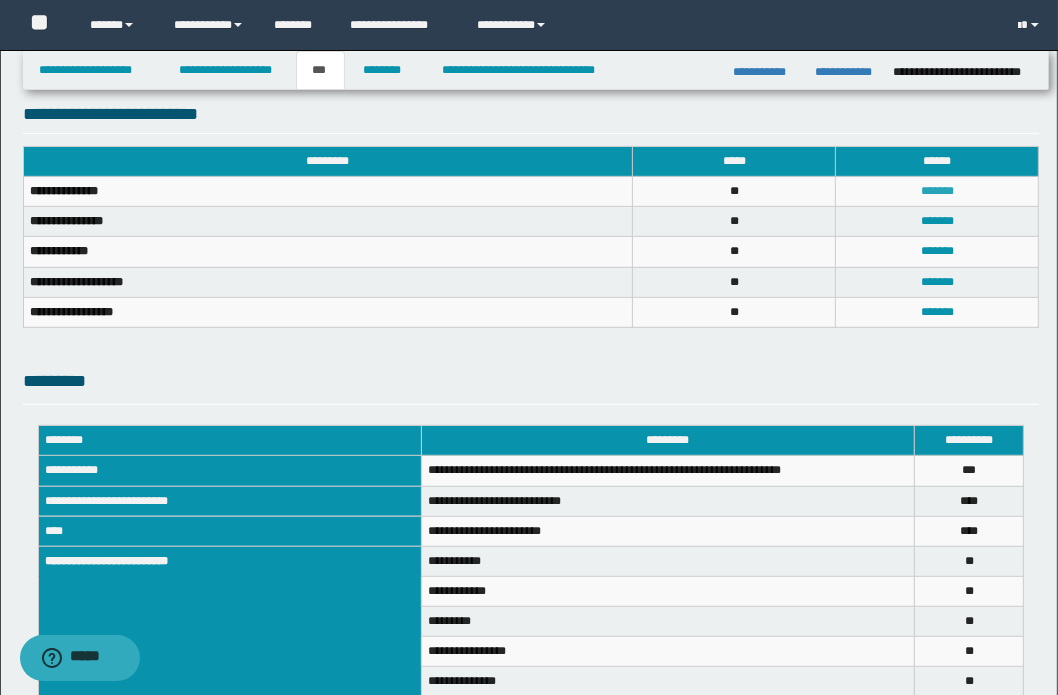 click on "*******" at bounding box center (937, 191) 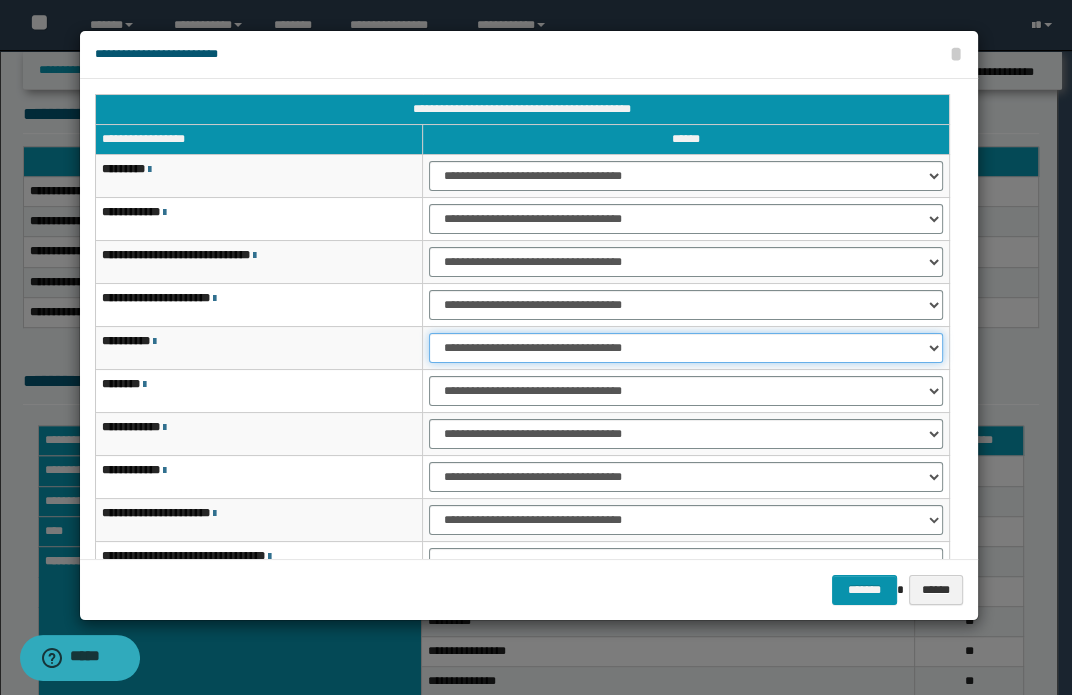 click on "**********" at bounding box center (685, 348) 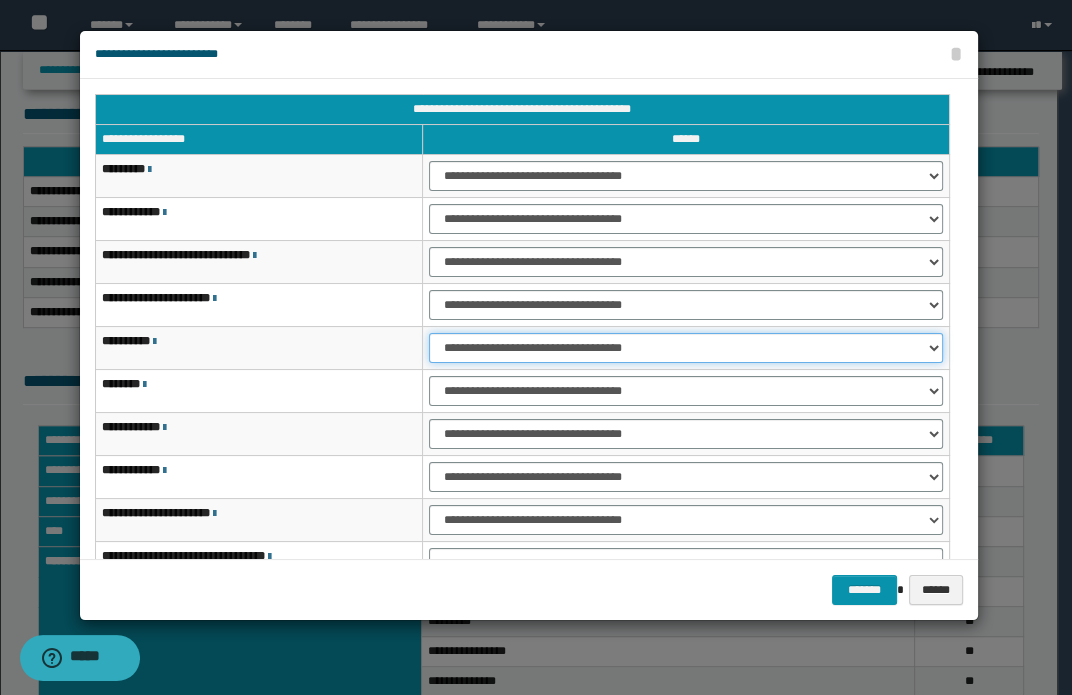 scroll, scrollTop: 120, scrollLeft: 0, axis: vertical 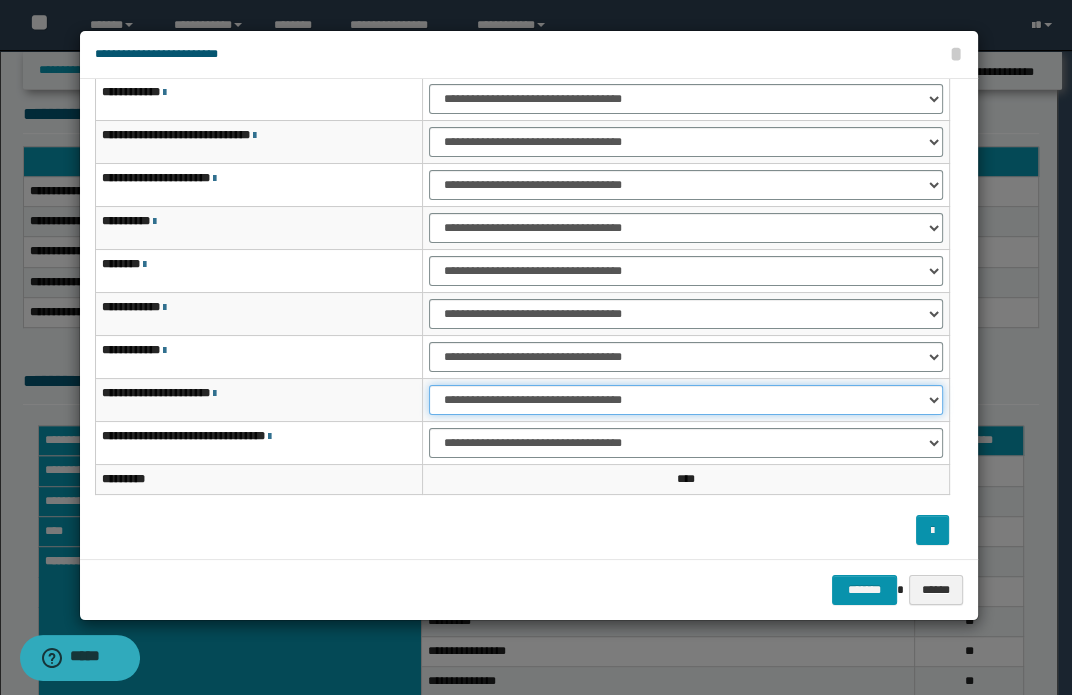 click on "**********" at bounding box center (685, 400) 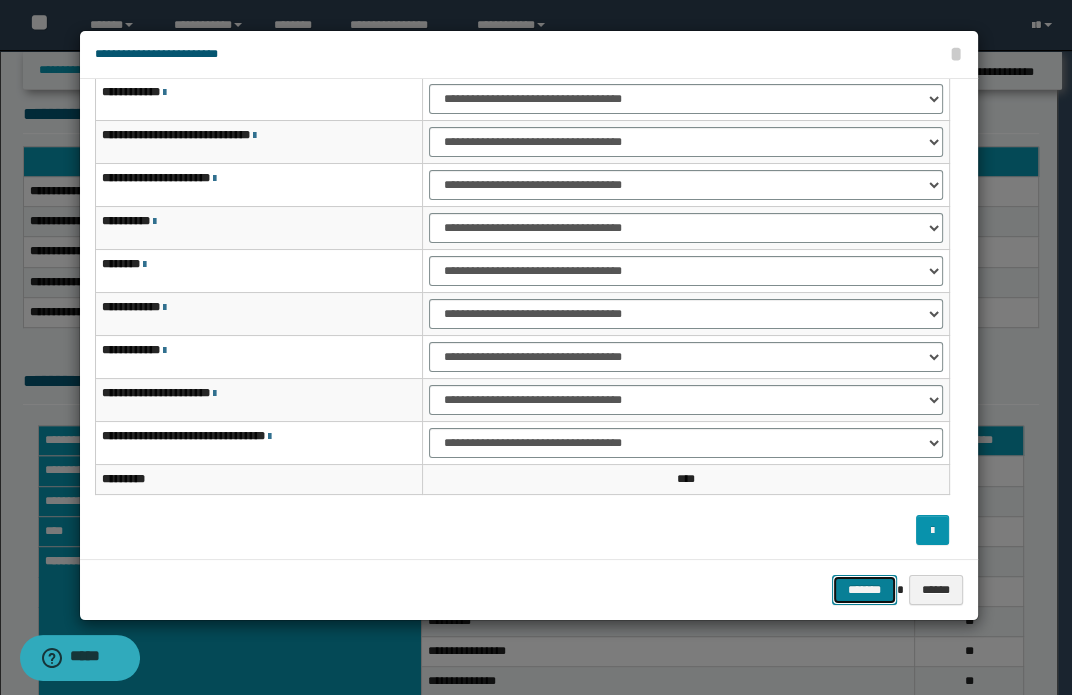 click on "*******" at bounding box center (864, 590) 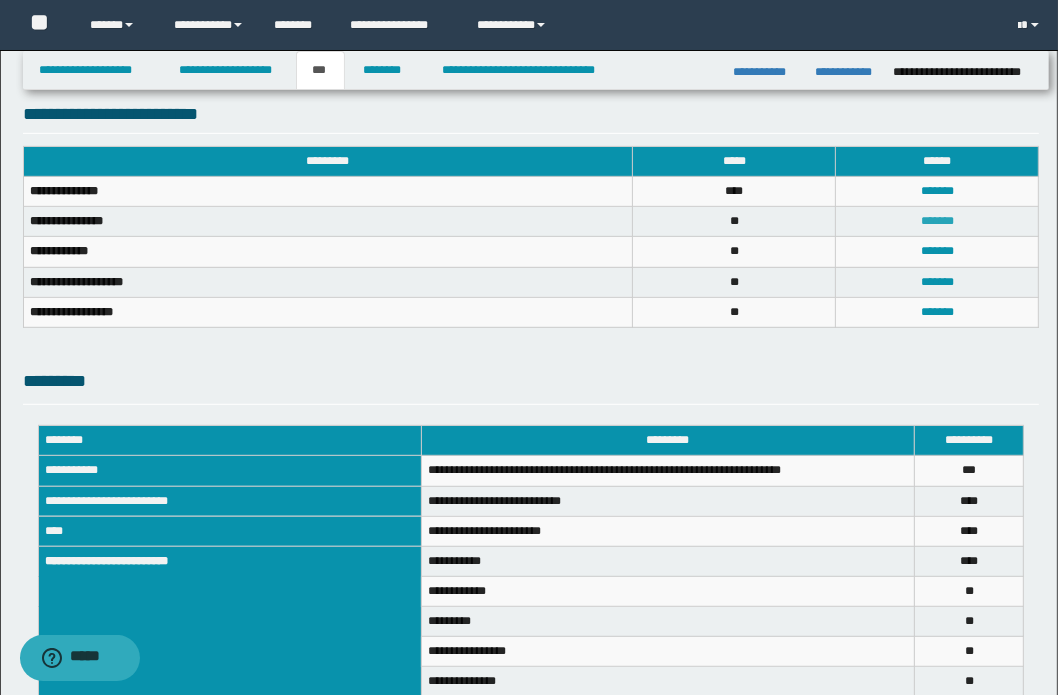 click on "*******" at bounding box center (937, 221) 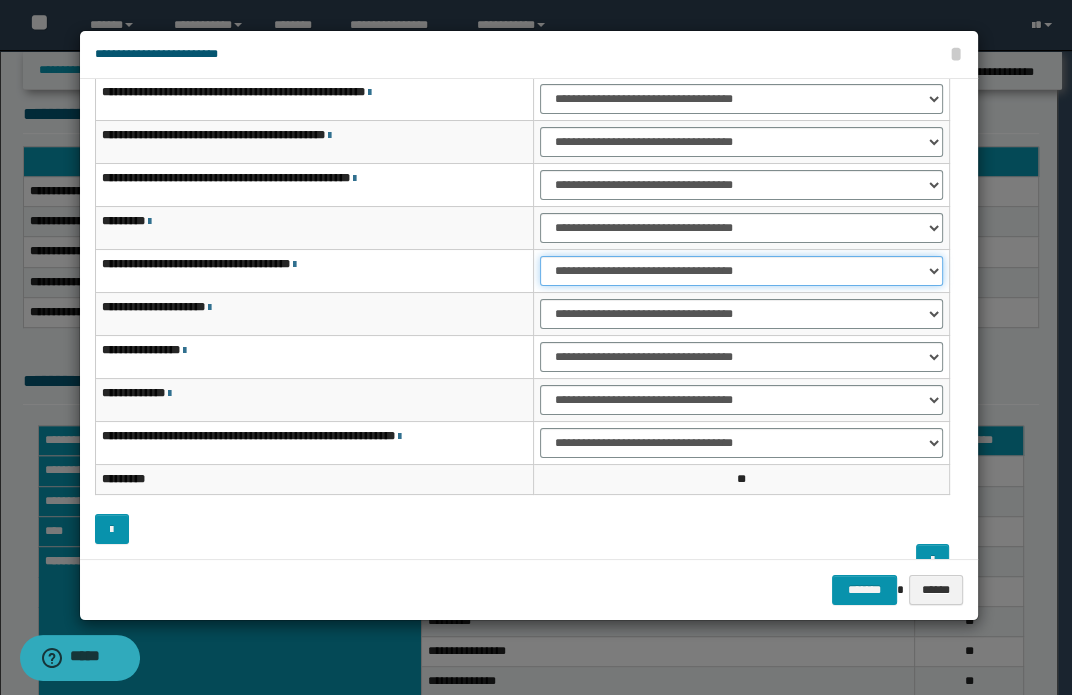 click on "**********" at bounding box center (741, 271) 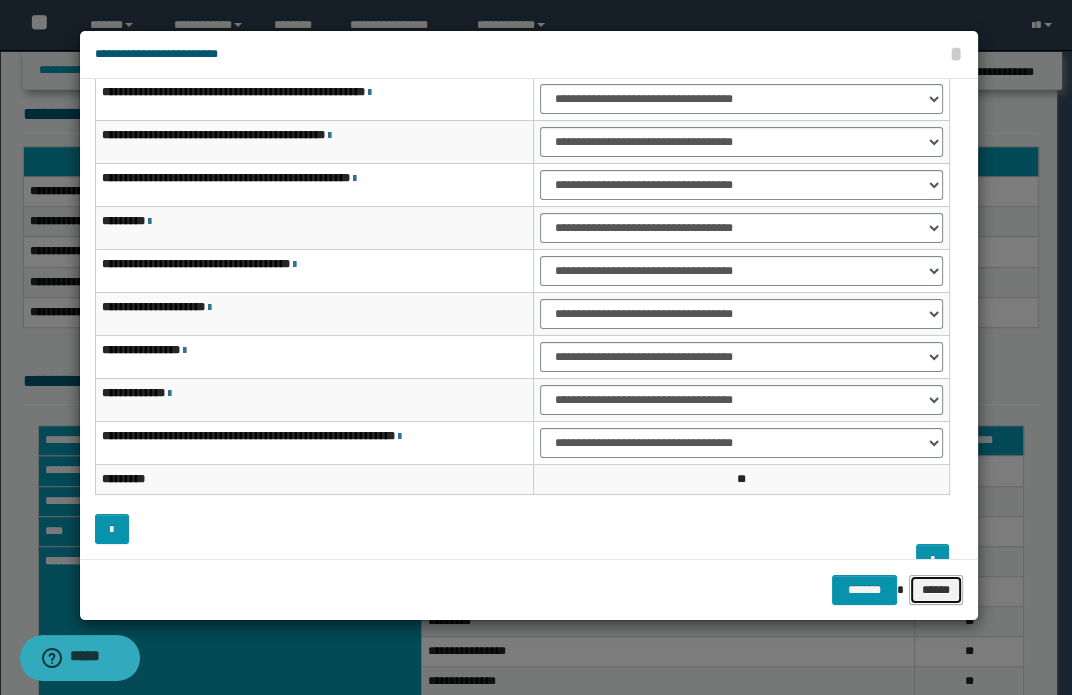 click on "******" at bounding box center [936, 590] 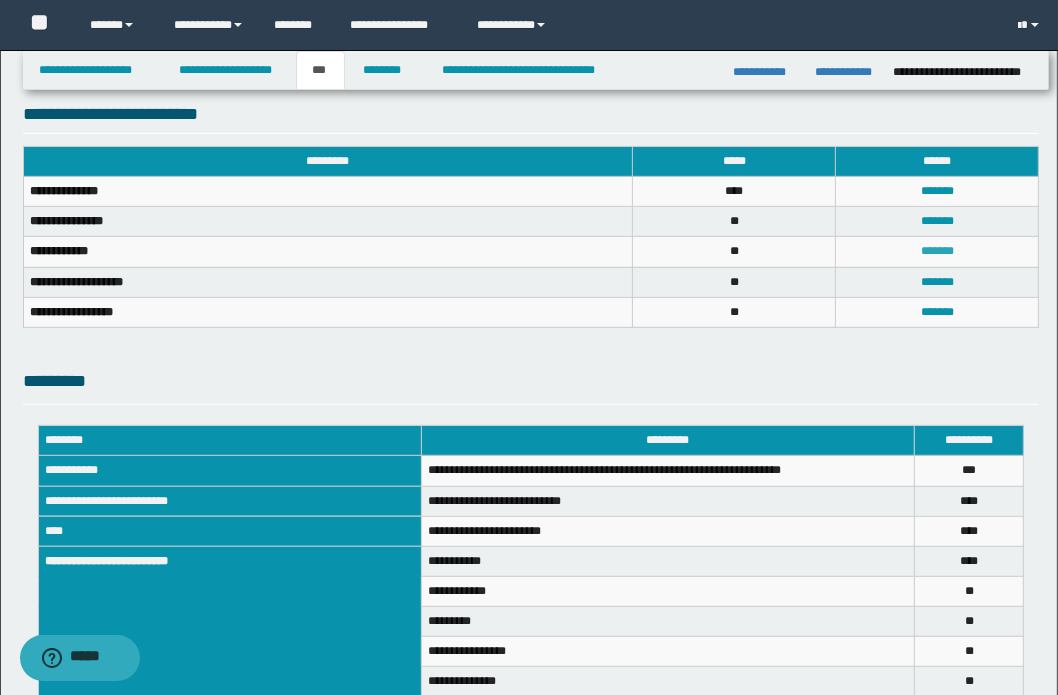 click on "*******" at bounding box center (937, 251) 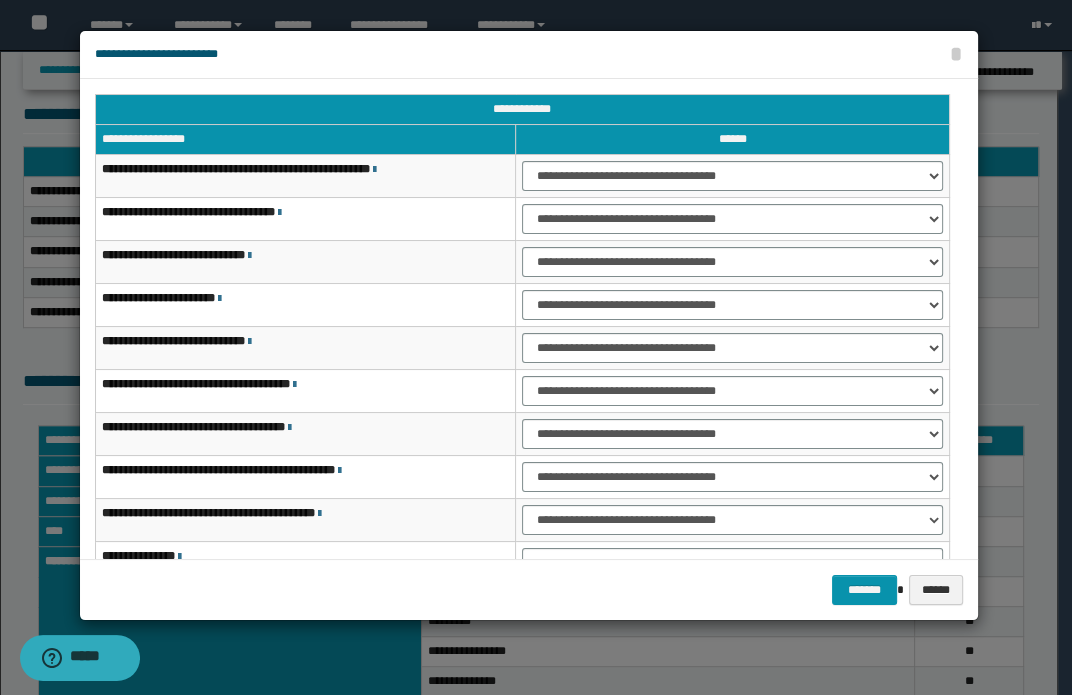 scroll, scrollTop: 0, scrollLeft: 0, axis: both 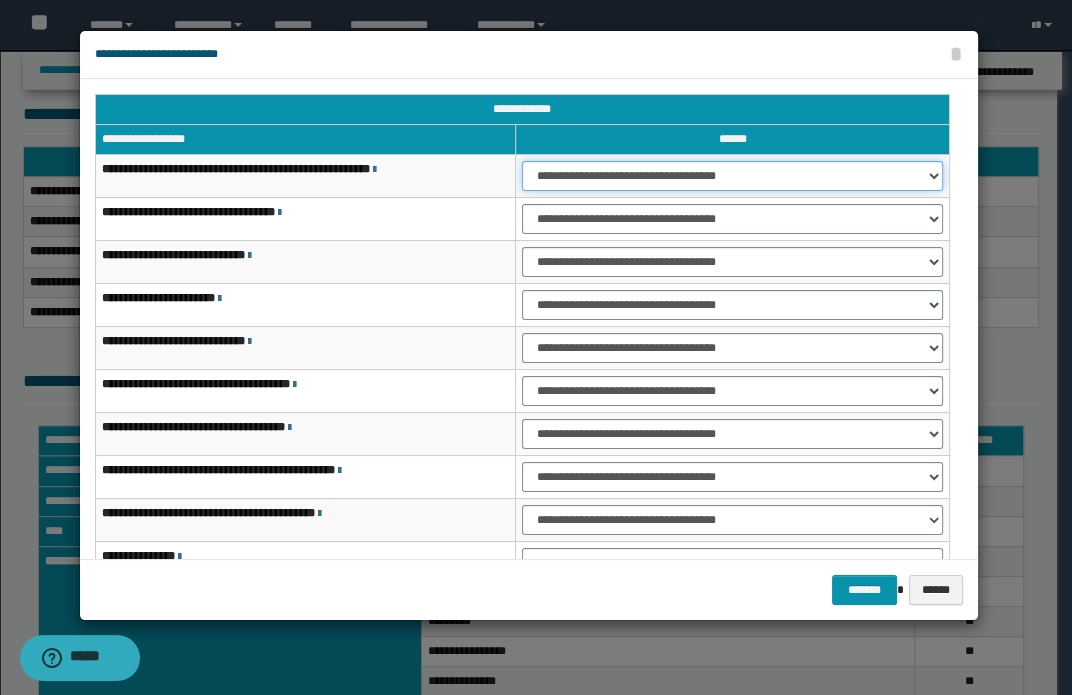 click on "**********" at bounding box center [732, 176] 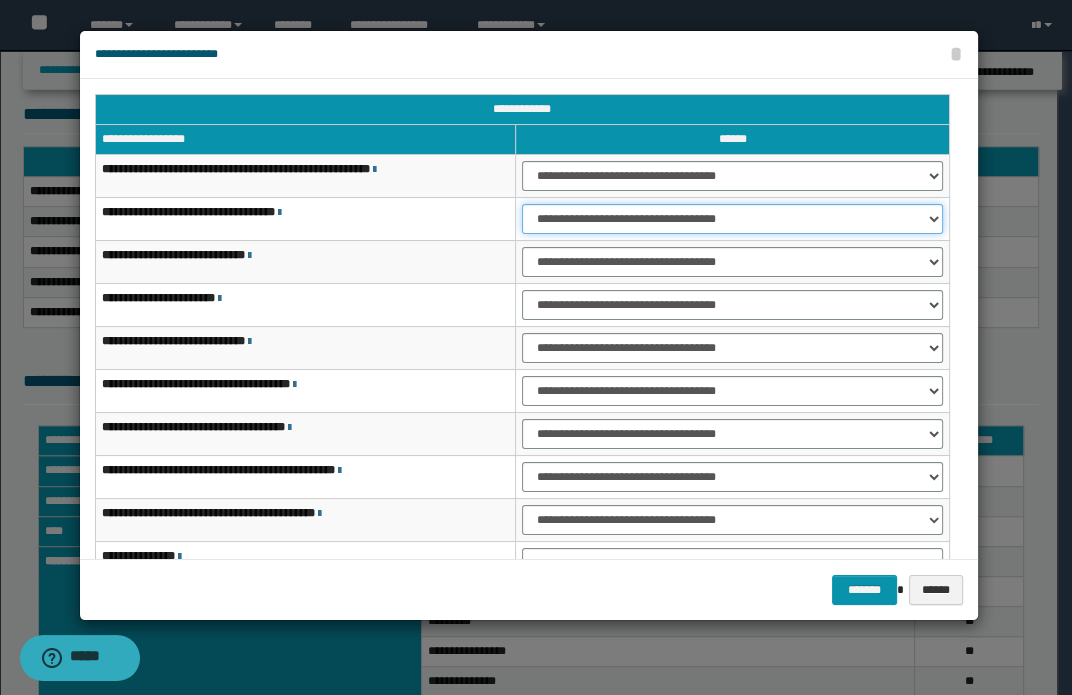 drag, startPoint x: 593, startPoint y: 216, endPoint x: 602, endPoint y: 224, distance: 12.0415945 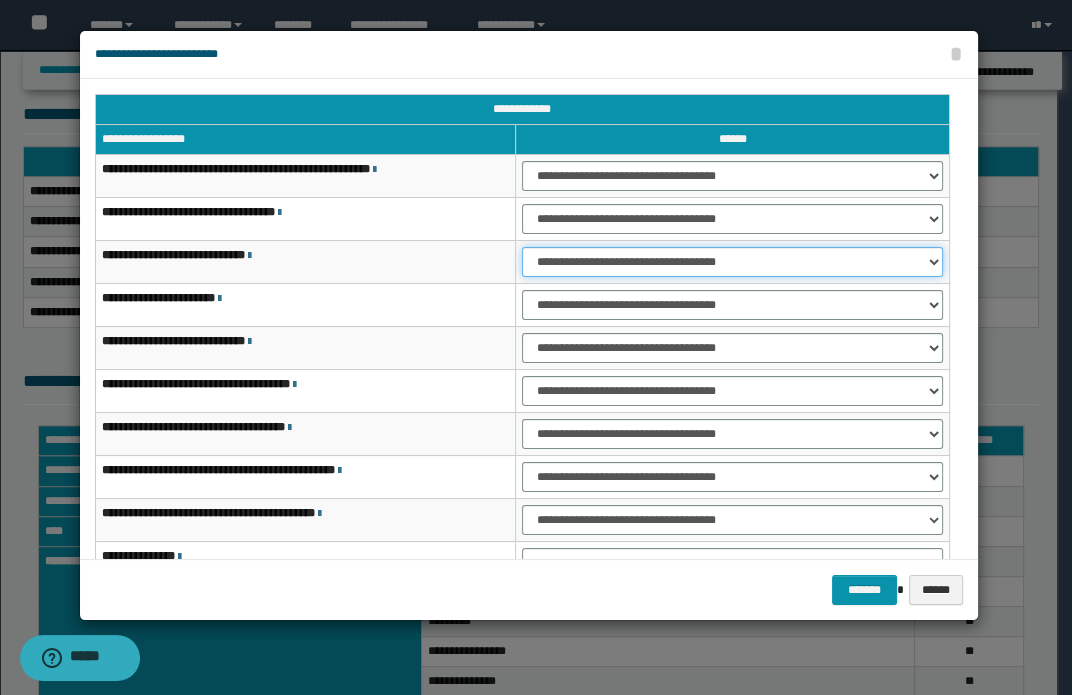 click on "**********" at bounding box center (732, 262) 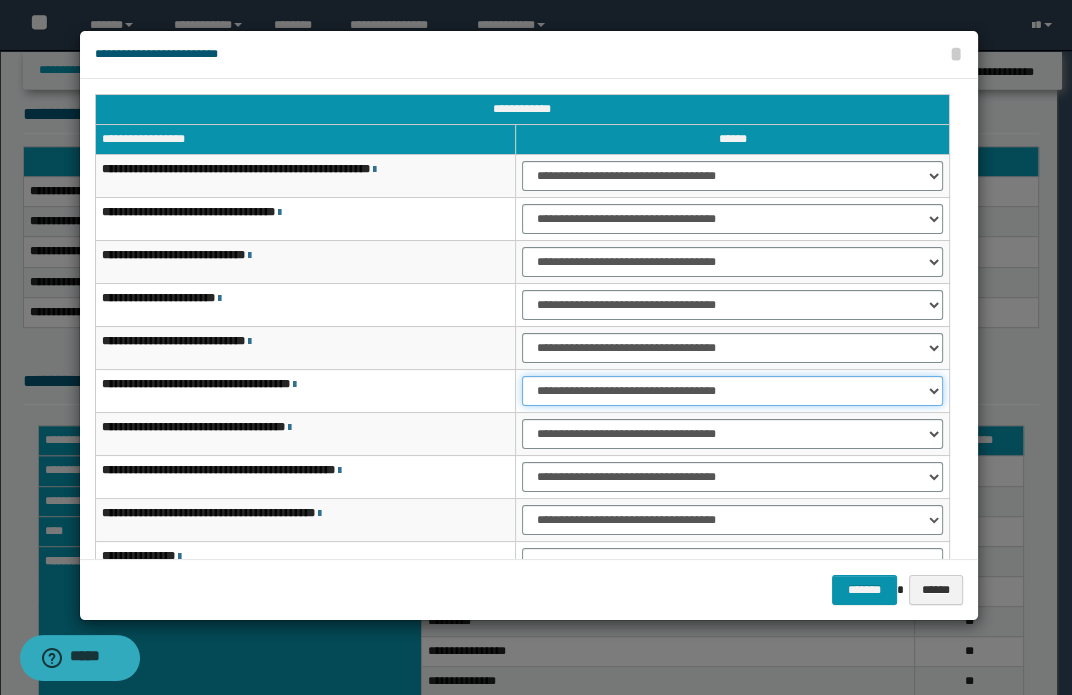 click on "**********" at bounding box center (732, 391) 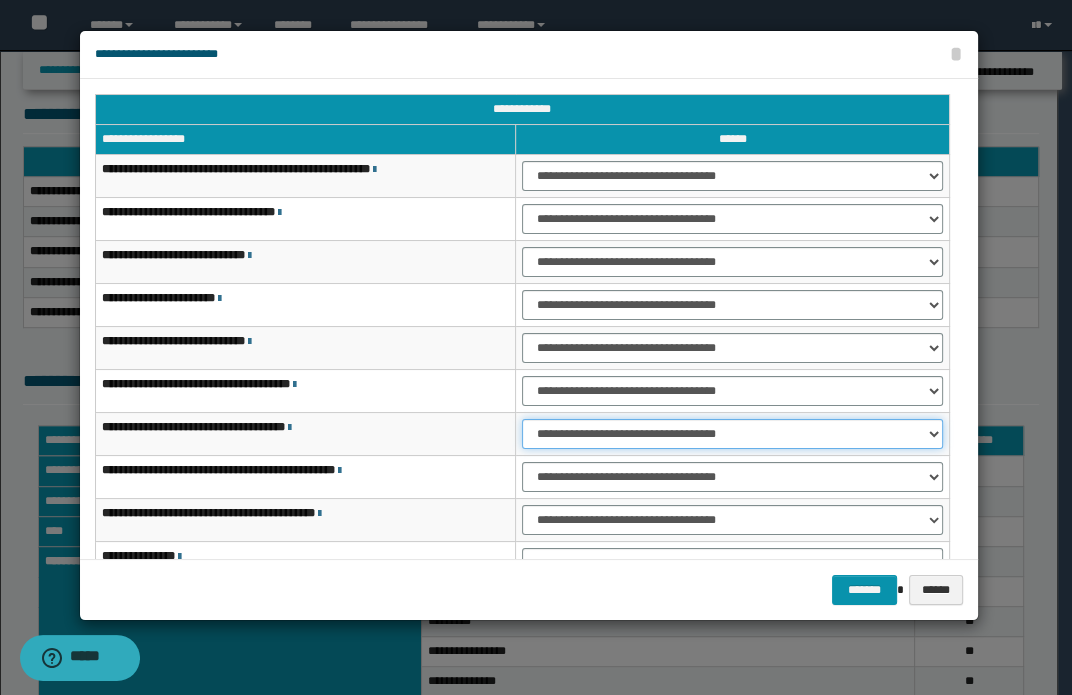 drag, startPoint x: 594, startPoint y: 431, endPoint x: 611, endPoint y: 444, distance: 21.400934 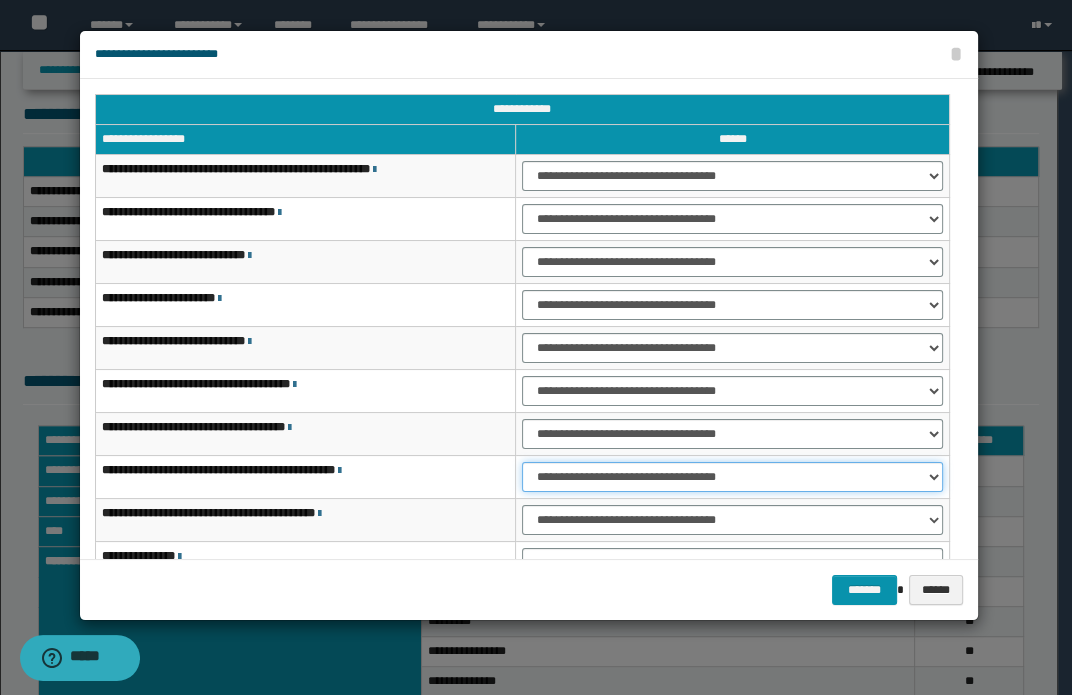 click on "**********" at bounding box center (732, 477) 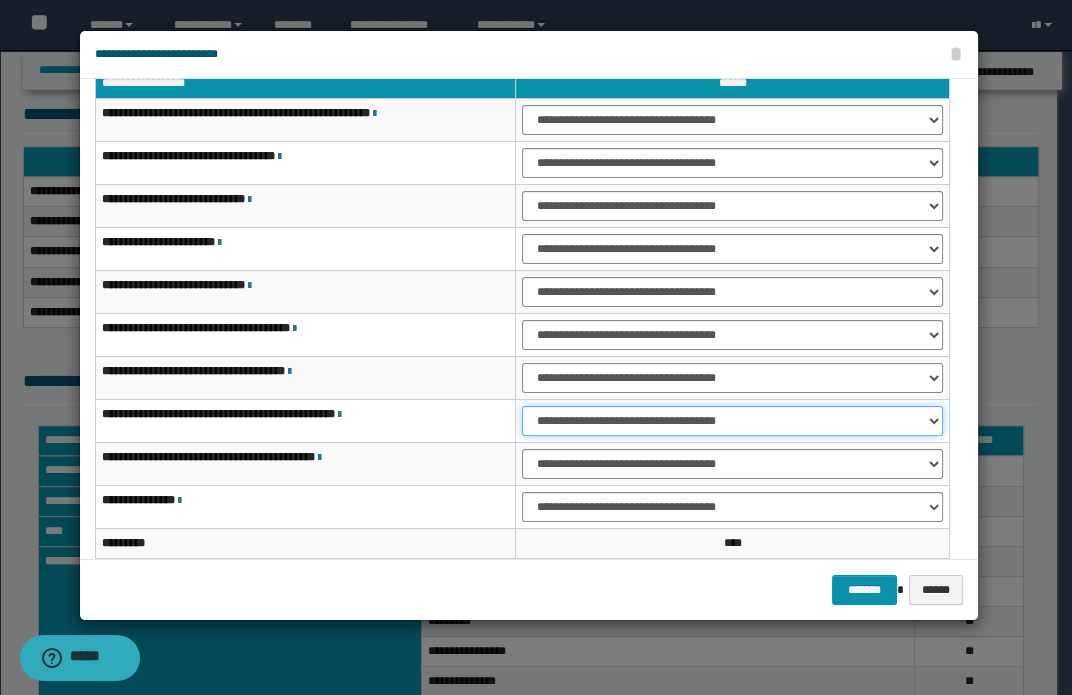 scroll, scrollTop: 149, scrollLeft: 0, axis: vertical 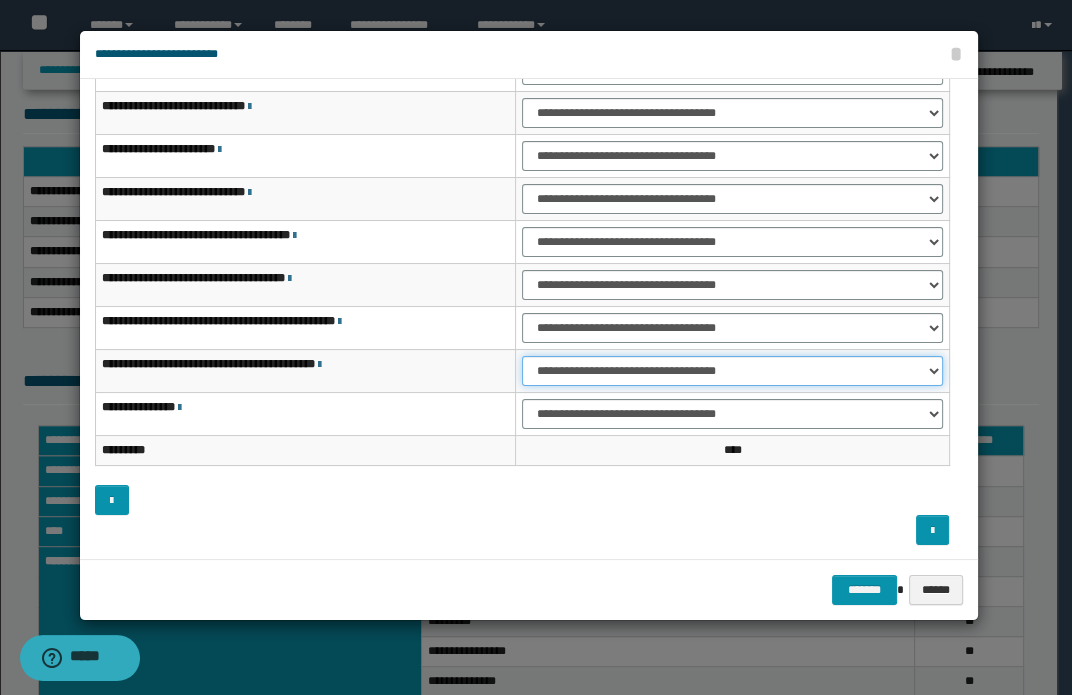 drag, startPoint x: 609, startPoint y: 370, endPoint x: 626, endPoint y: 373, distance: 17.262676 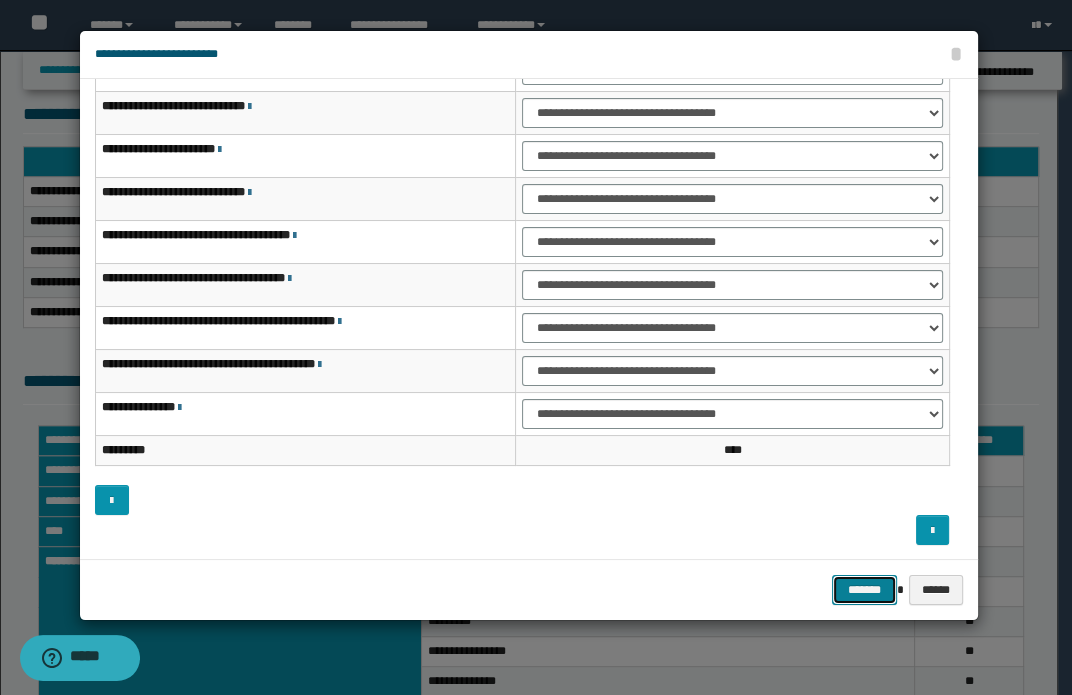 click on "*******" at bounding box center [864, 590] 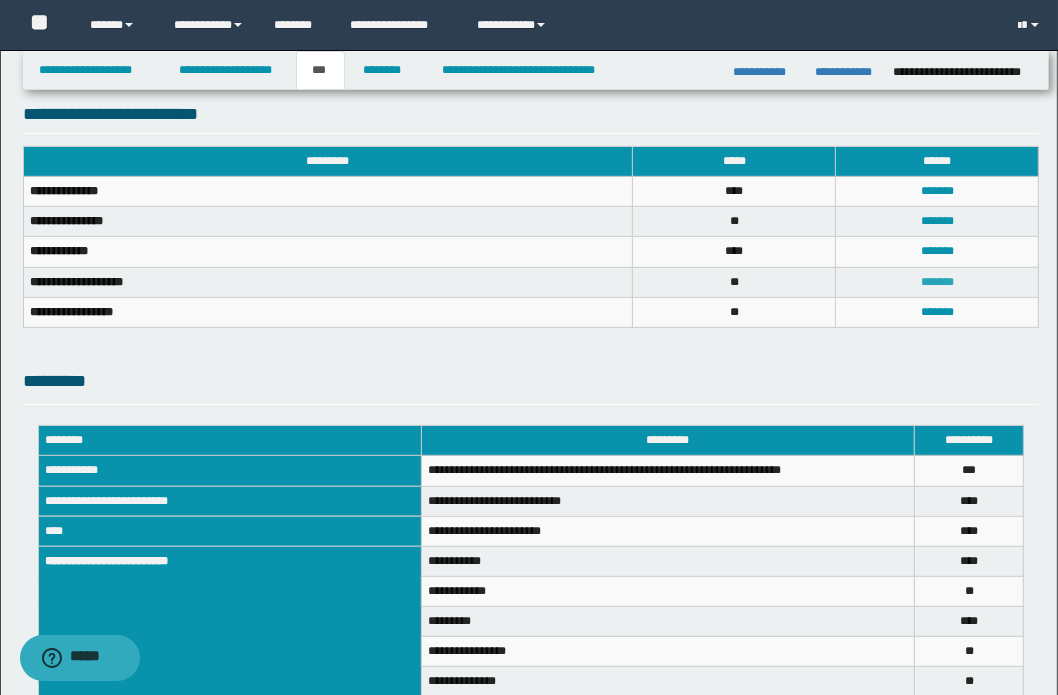 click on "*******" at bounding box center (937, 282) 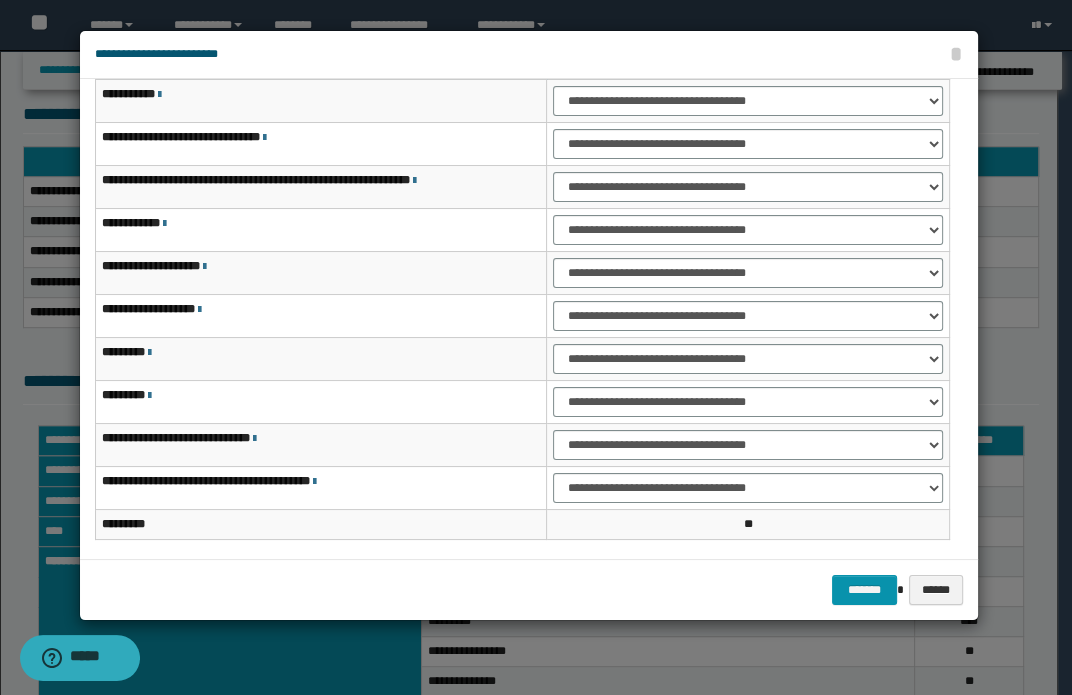 scroll, scrollTop: 0, scrollLeft: 0, axis: both 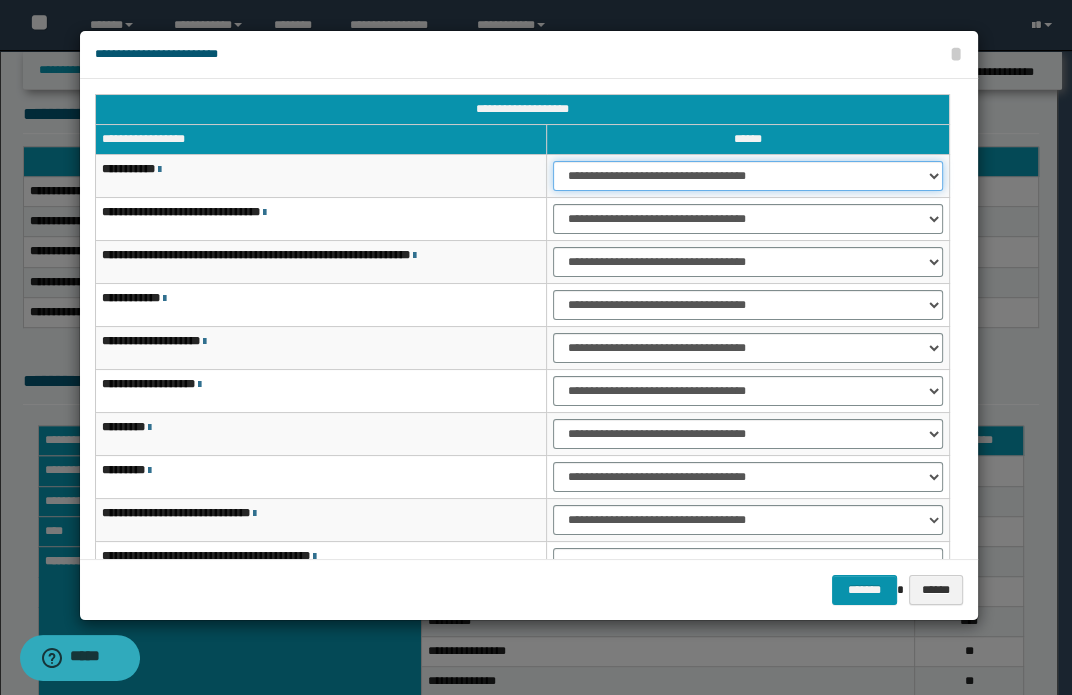 click on "**********" at bounding box center [747, 176] 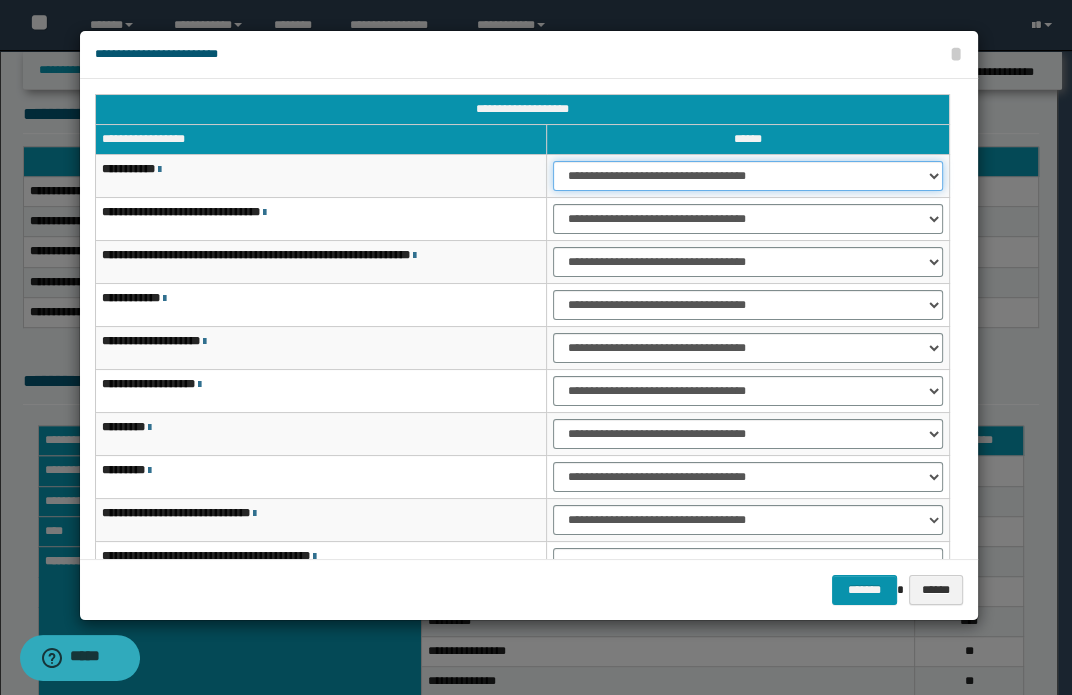select on "***" 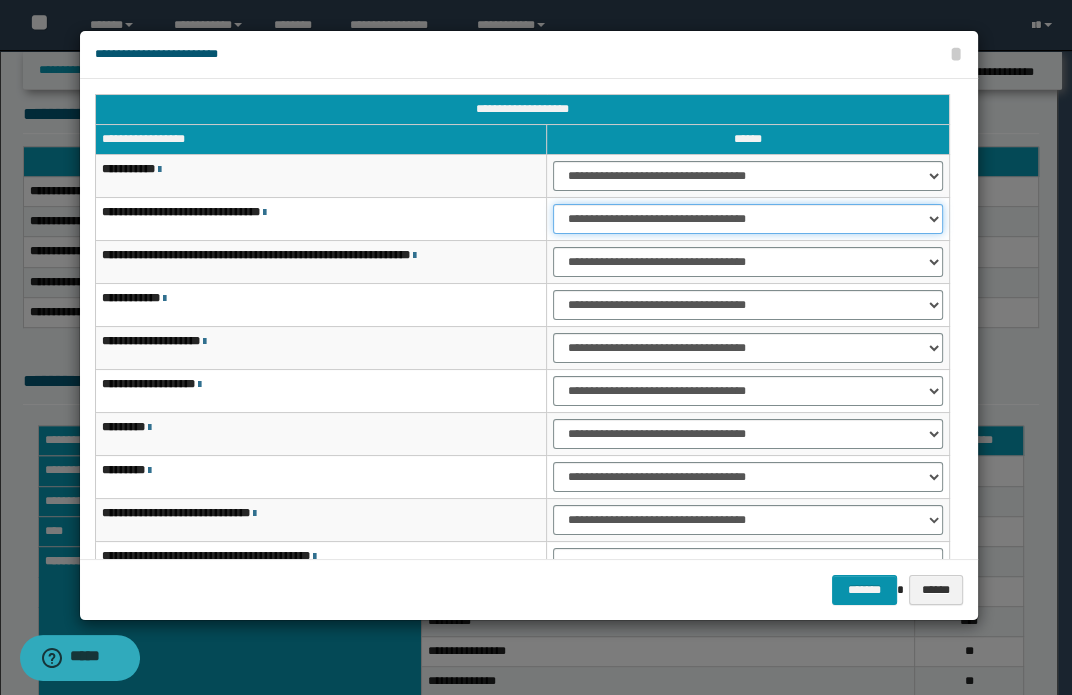 drag, startPoint x: 645, startPoint y: 219, endPoint x: 646, endPoint y: 229, distance: 10.049875 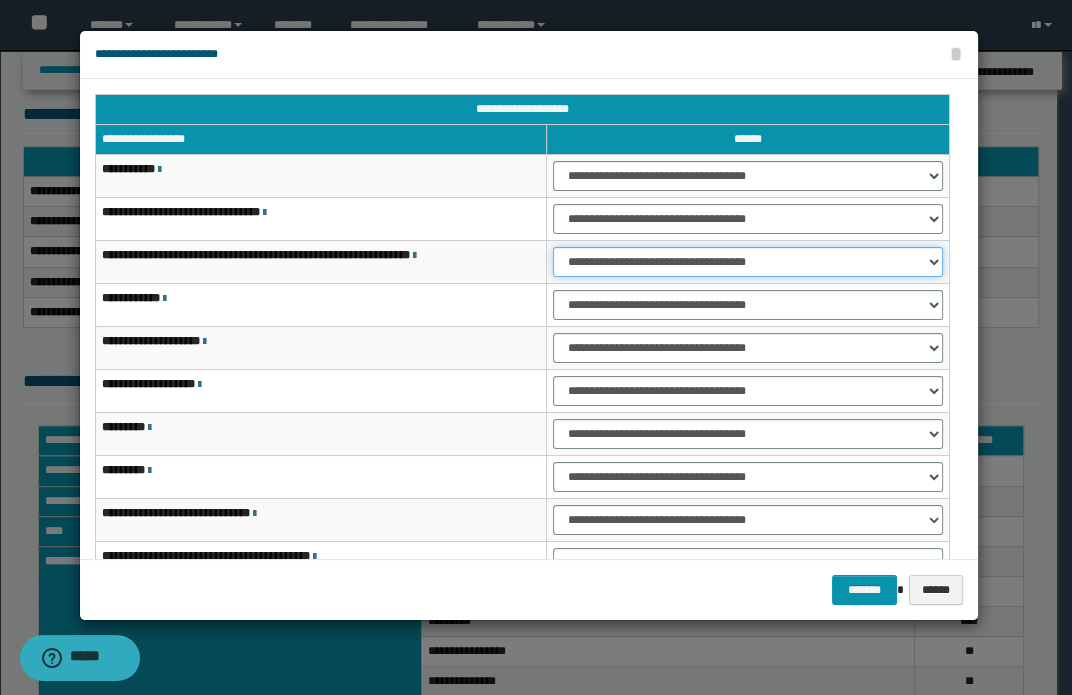 click on "**********" at bounding box center (747, 262) 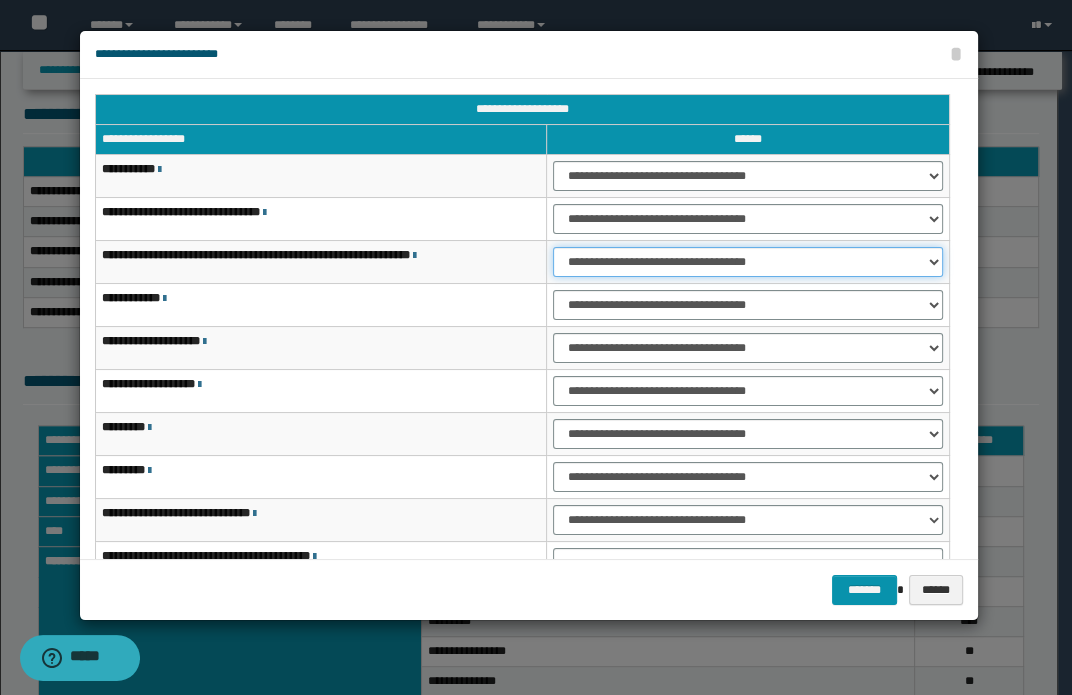 select on "***" 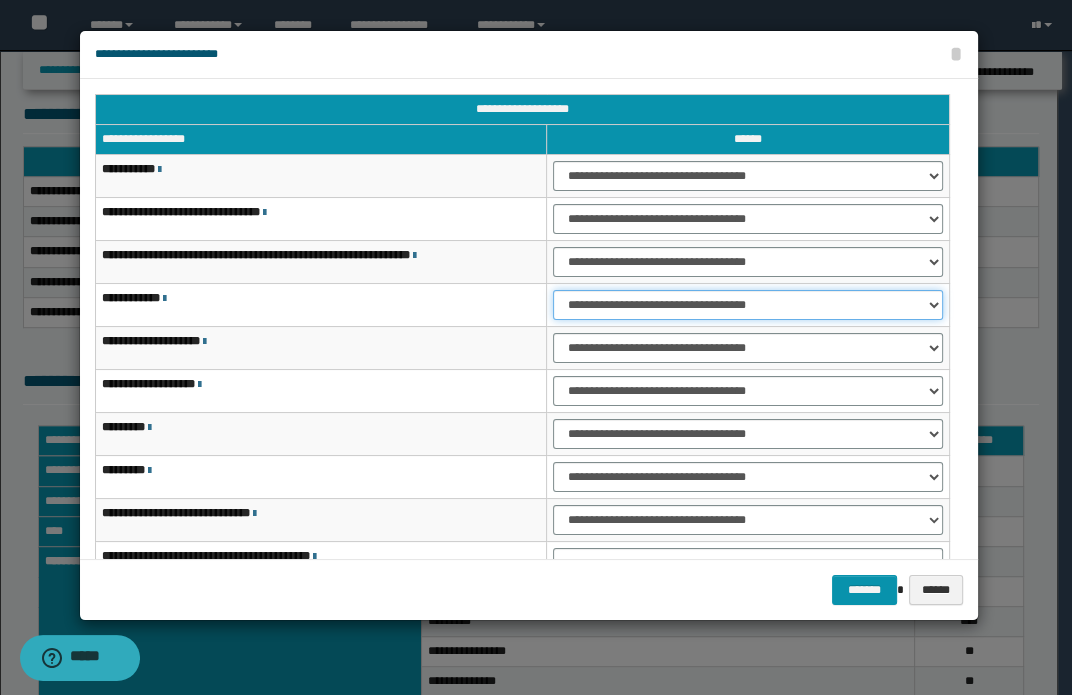 click on "**********" at bounding box center (747, 305) 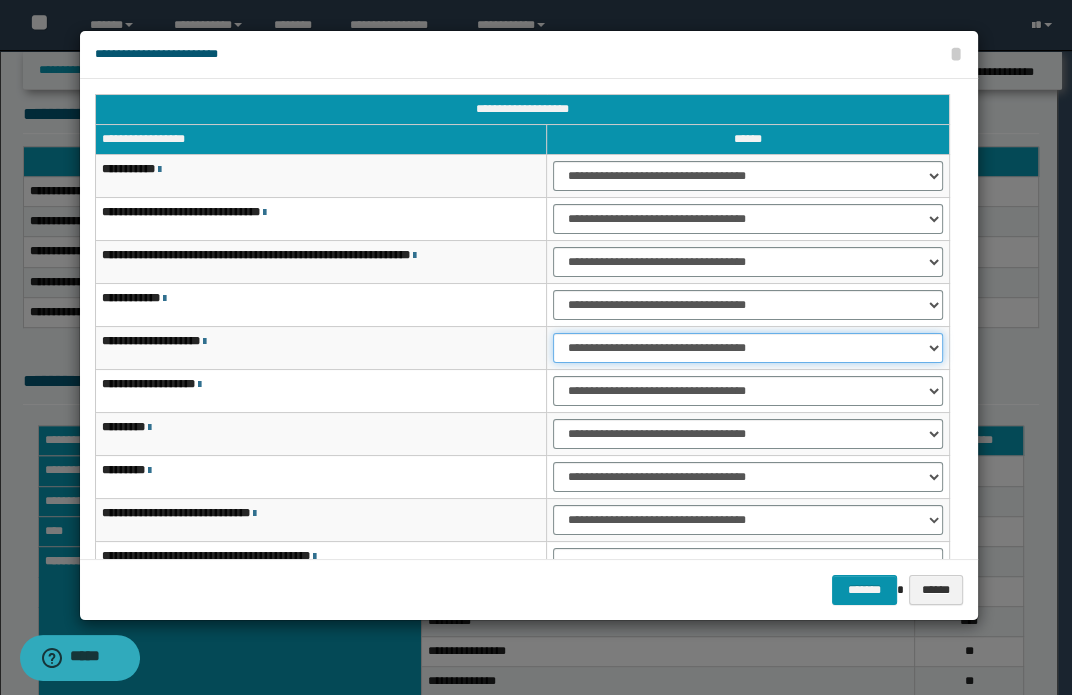 drag, startPoint x: 601, startPoint y: 344, endPoint x: 615, endPoint y: 356, distance: 18.439089 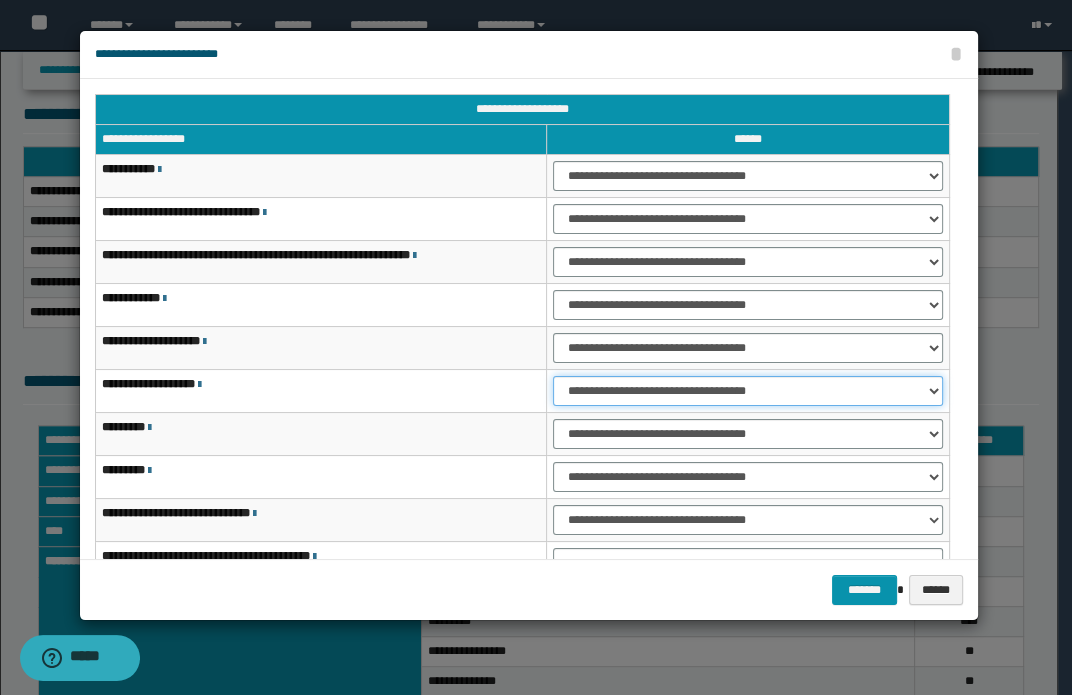 click on "**********" at bounding box center [747, 391] 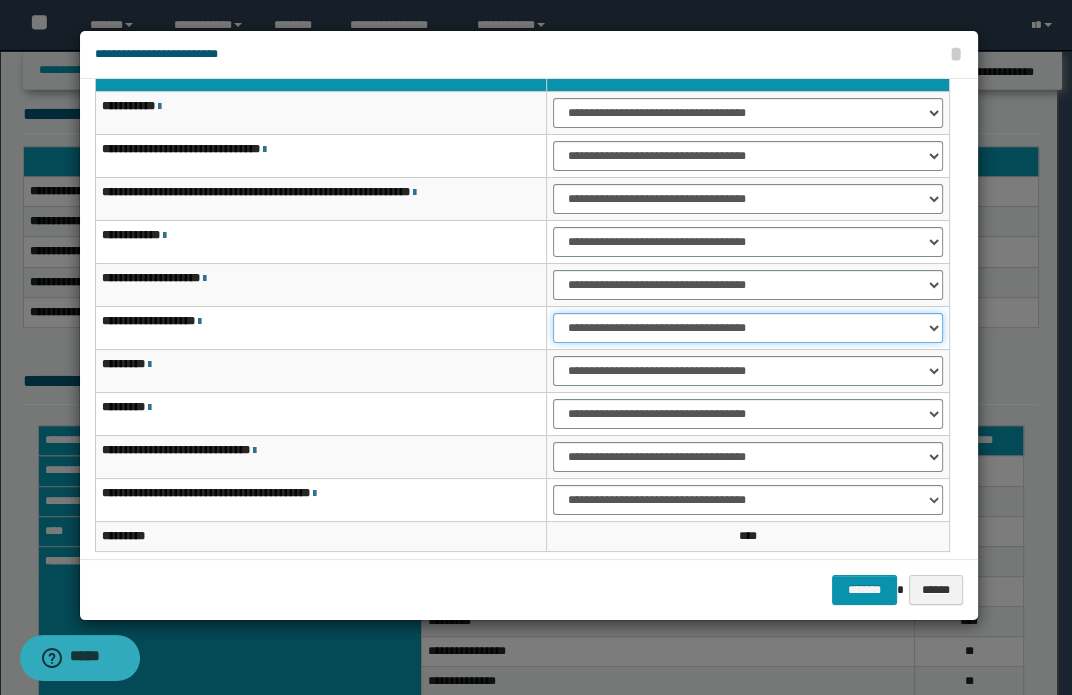 scroll, scrollTop: 149, scrollLeft: 0, axis: vertical 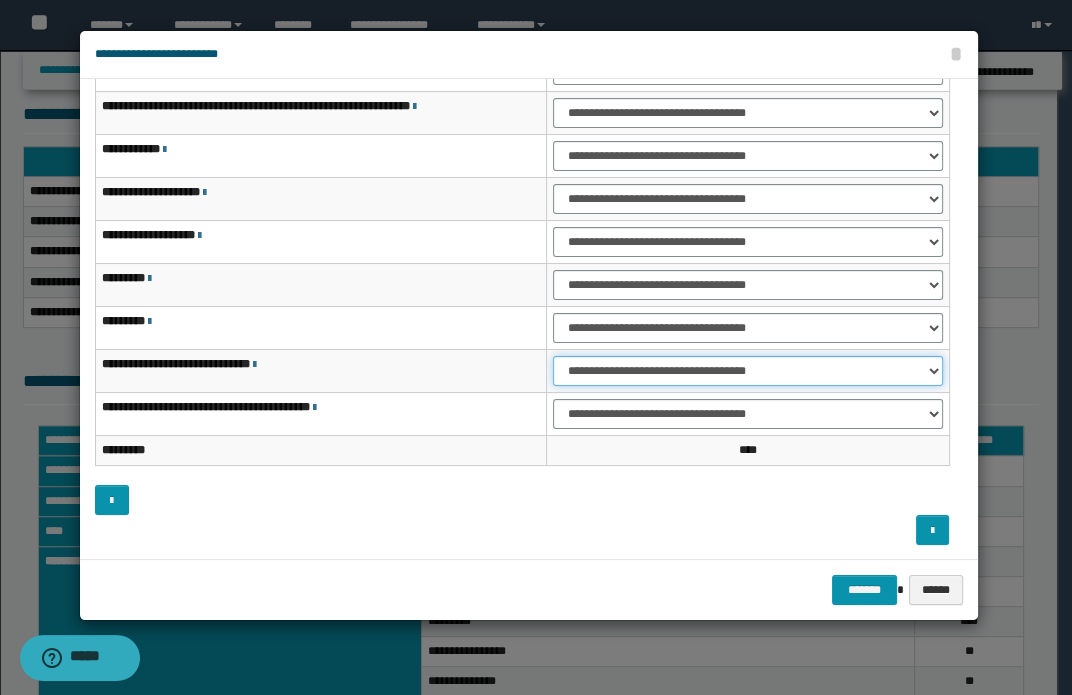 click on "**********" at bounding box center [747, 371] 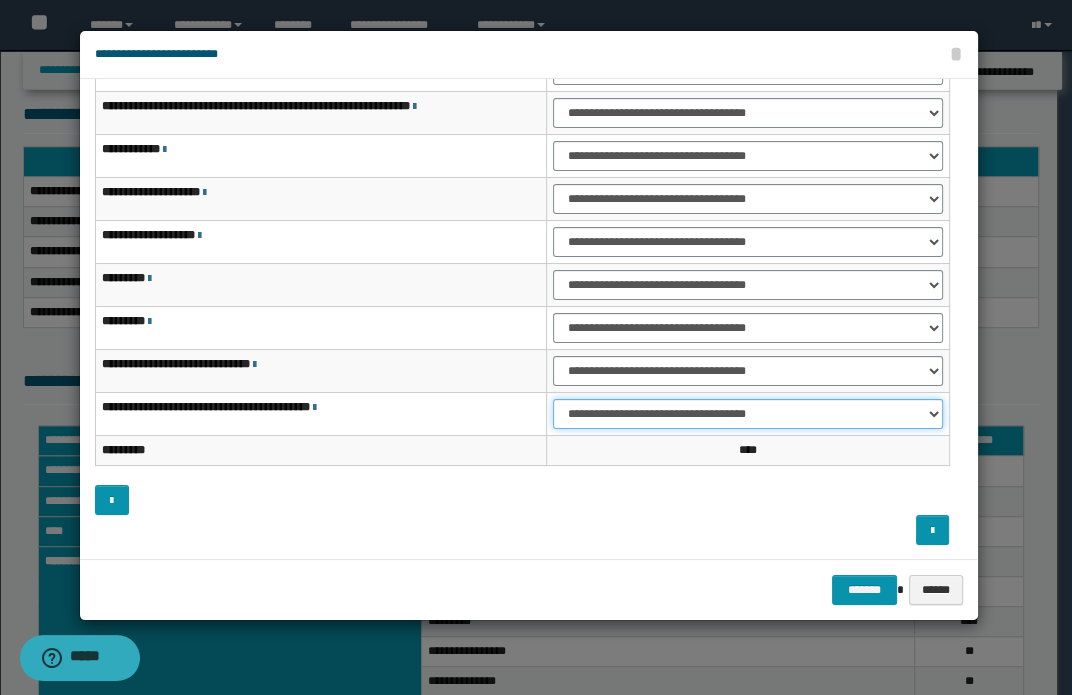 click on "**********" at bounding box center (747, 414) 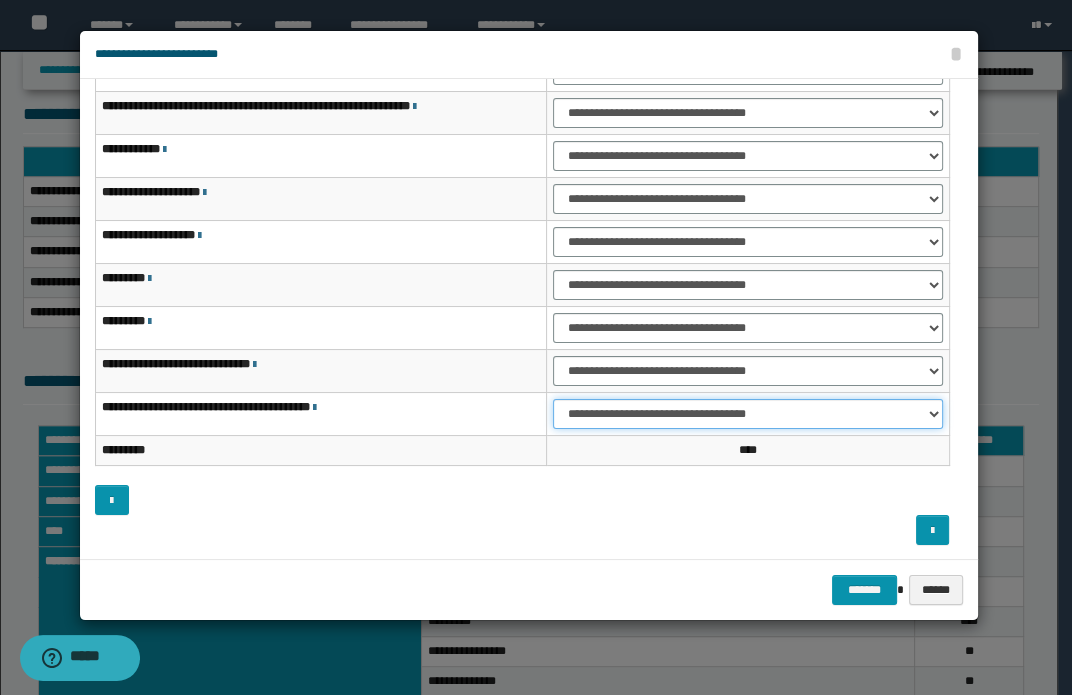 select on "***" 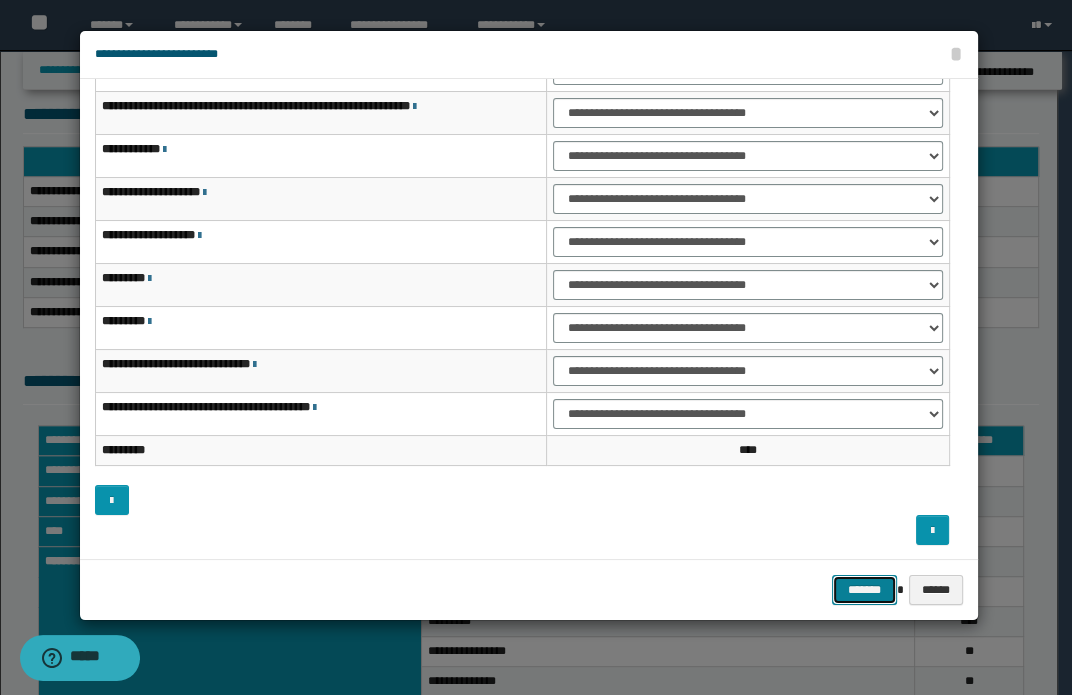 click on "*******" at bounding box center [864, 590] 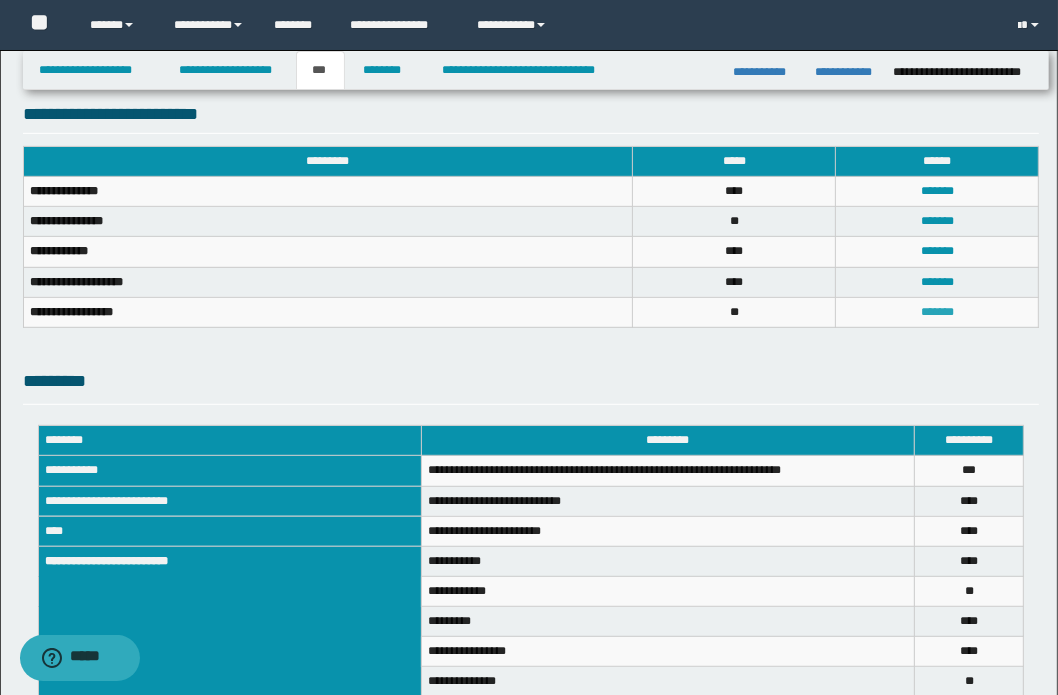click on "*******" at bounding box center (937, 312) 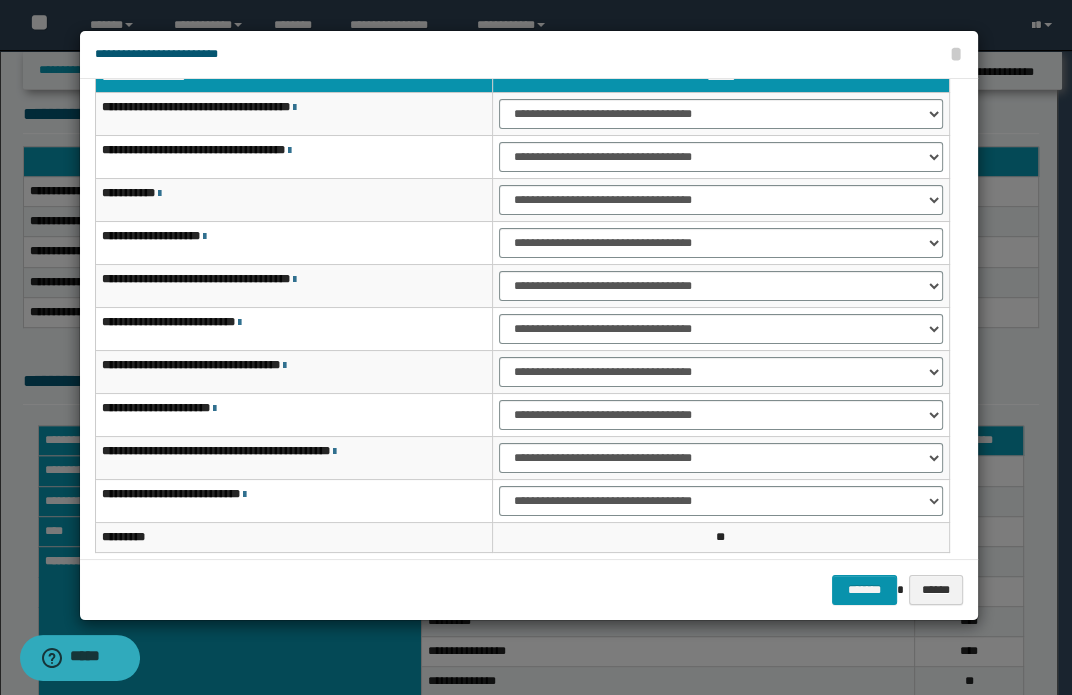 scroll, scrollTop: 30, scrollLeft: 0, axis: vertical 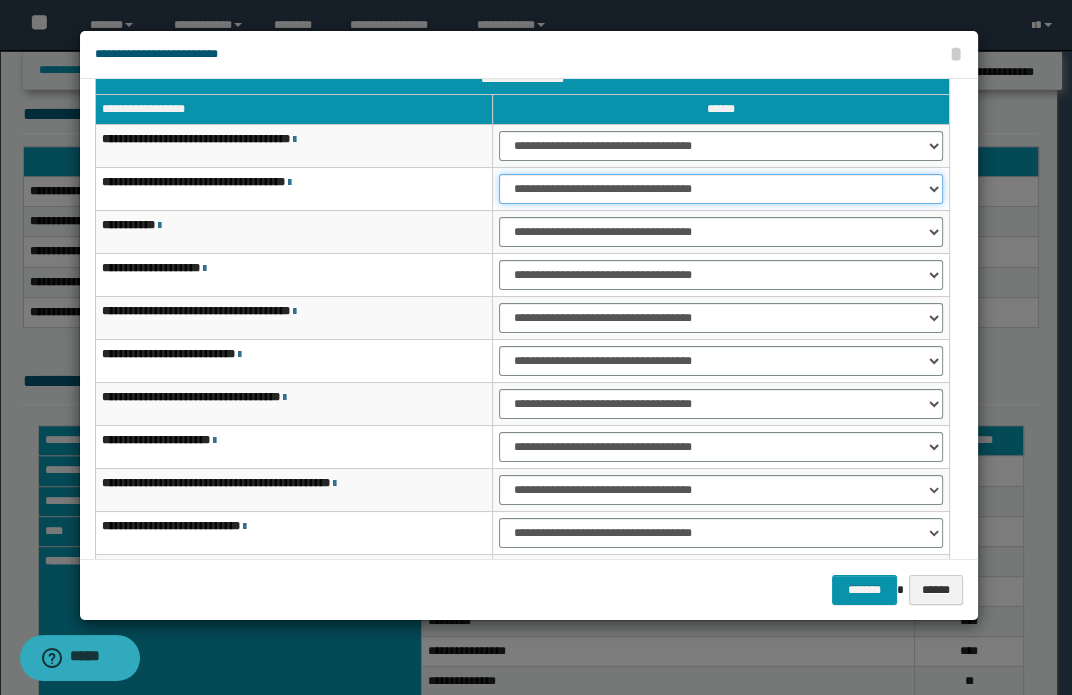 click on "**********" at bounding box center [721, 189] 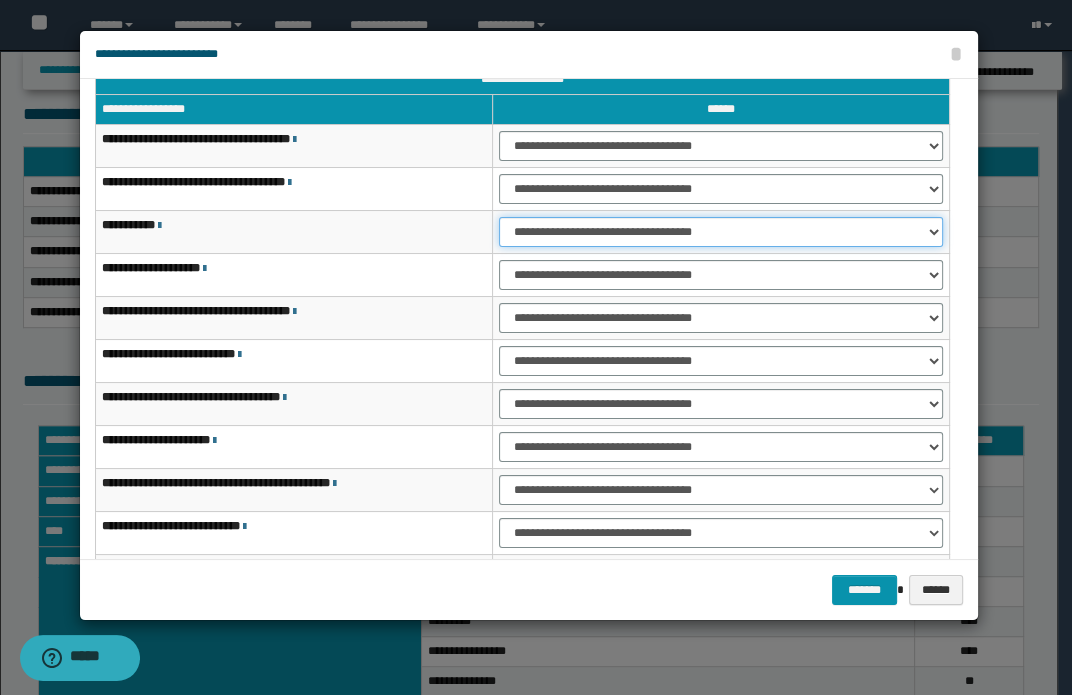 click on "**********" at bounding box center (721, 232) 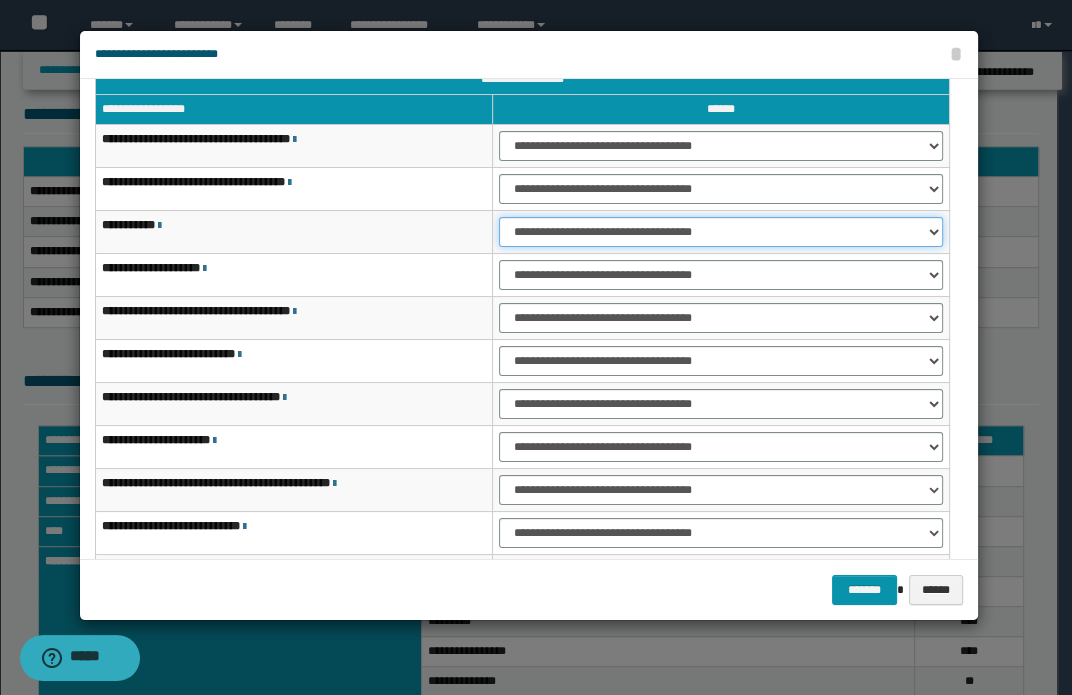 select on "***" 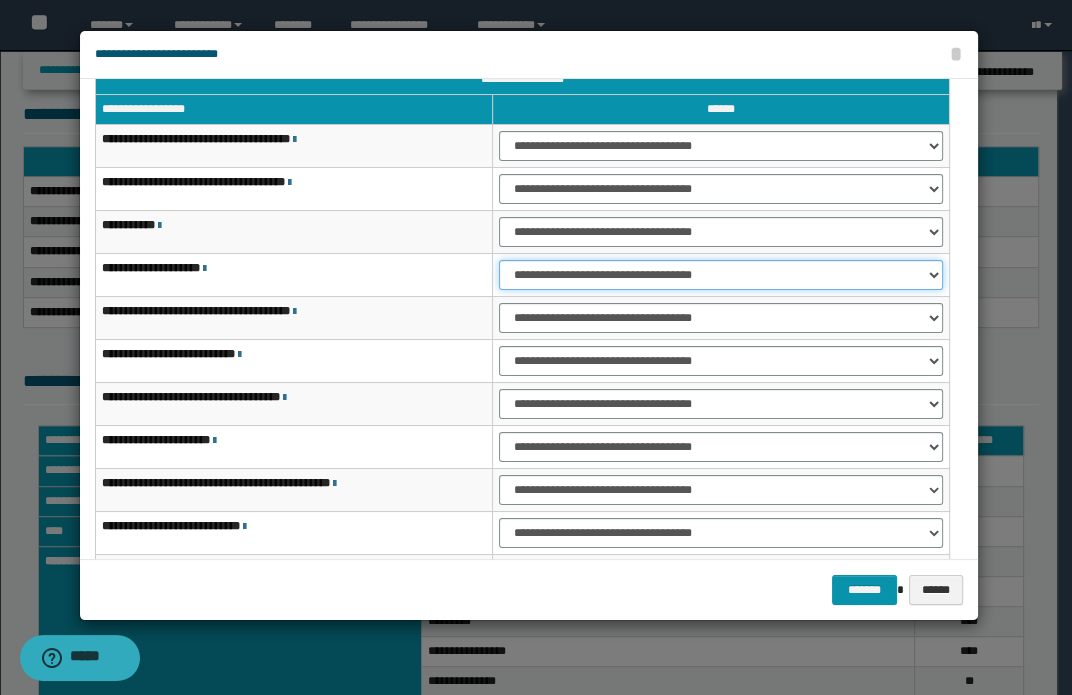 click on "**********" at bounding box center (721, 275) 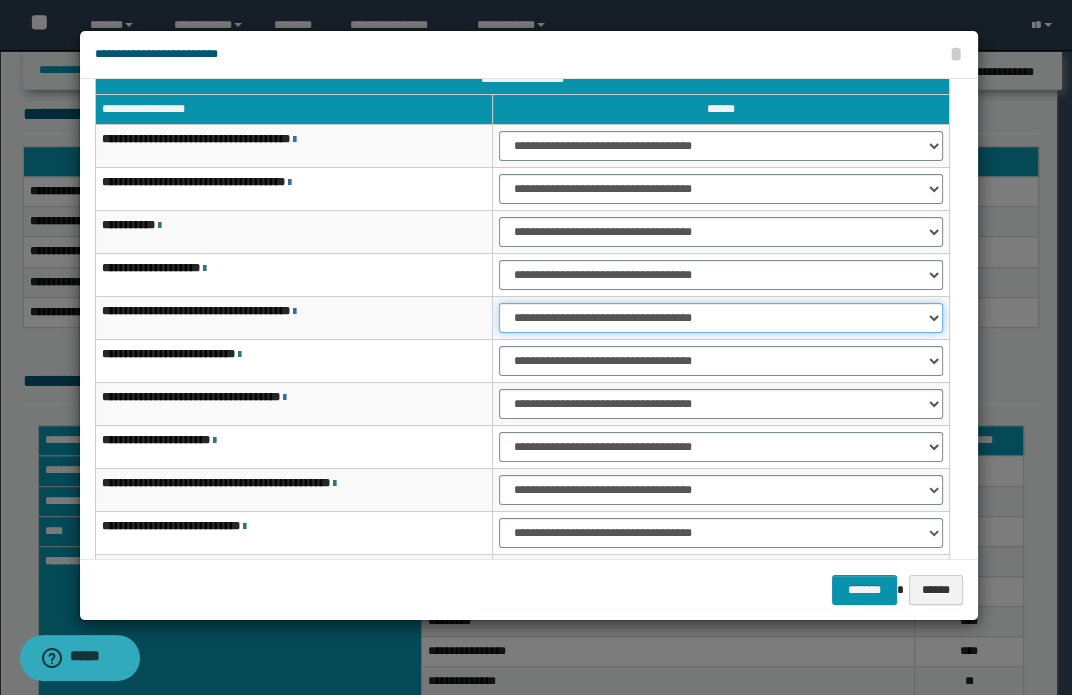 drag, startPoint x: 573, startPoint y: 318, endPoint x: 598, endPoint y: 330, distance: 27.730848 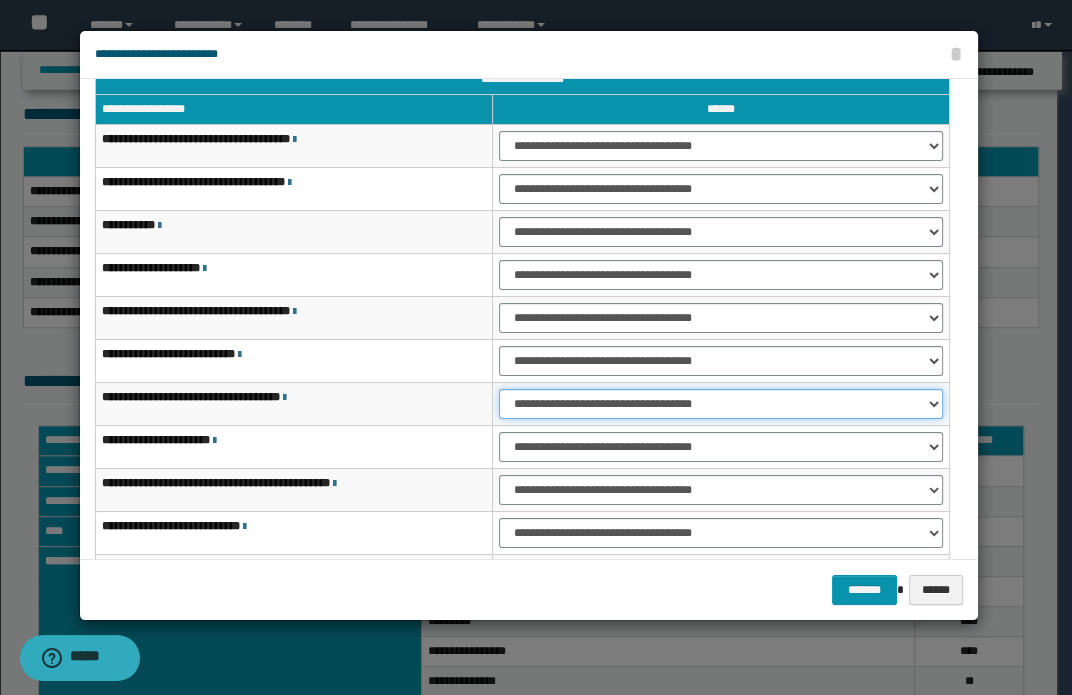 drag, startPoint x: 579, startPoint y: 400, endPoint x: 589, endPoint y: 411, distance: 14.866069 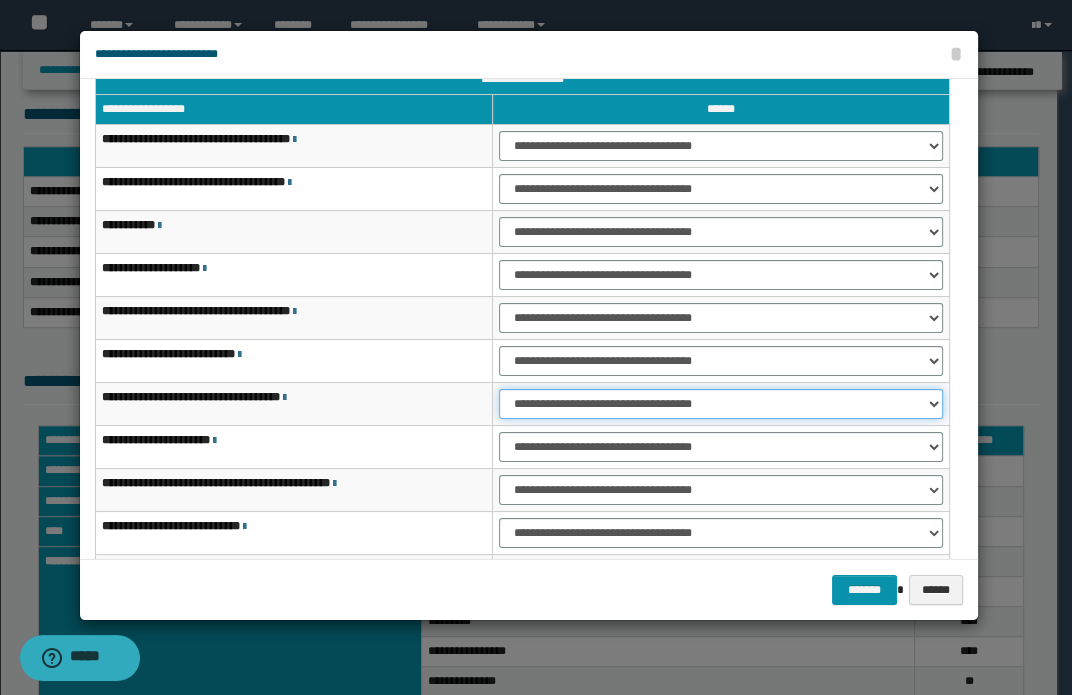 select on "***" 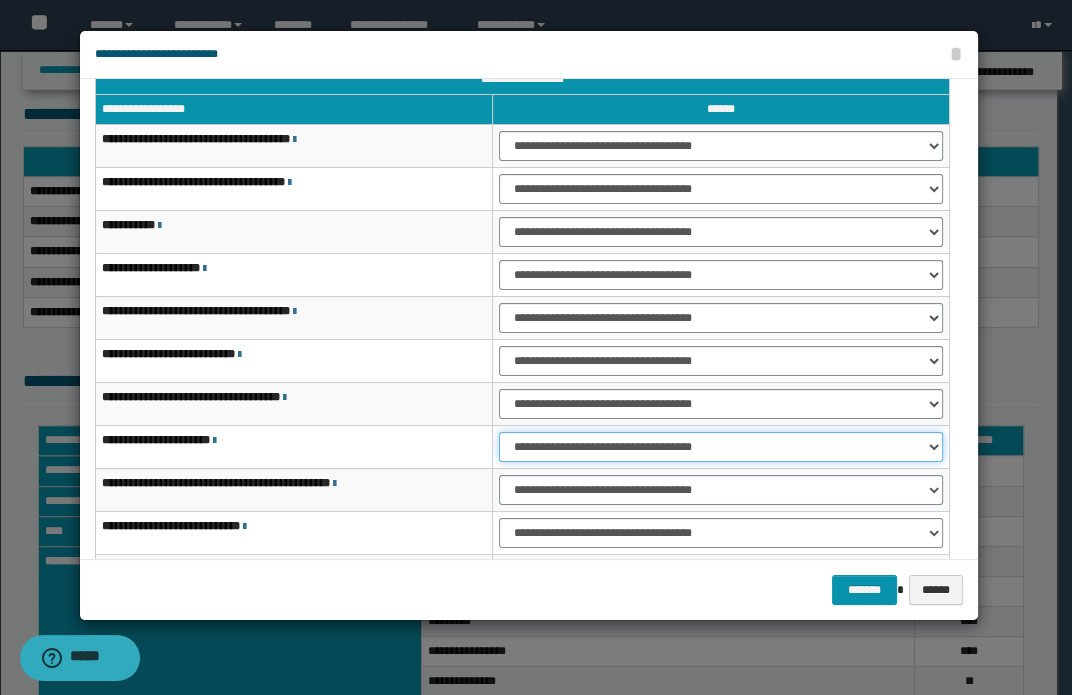 click on "**********" at bounding box center [721, 447] 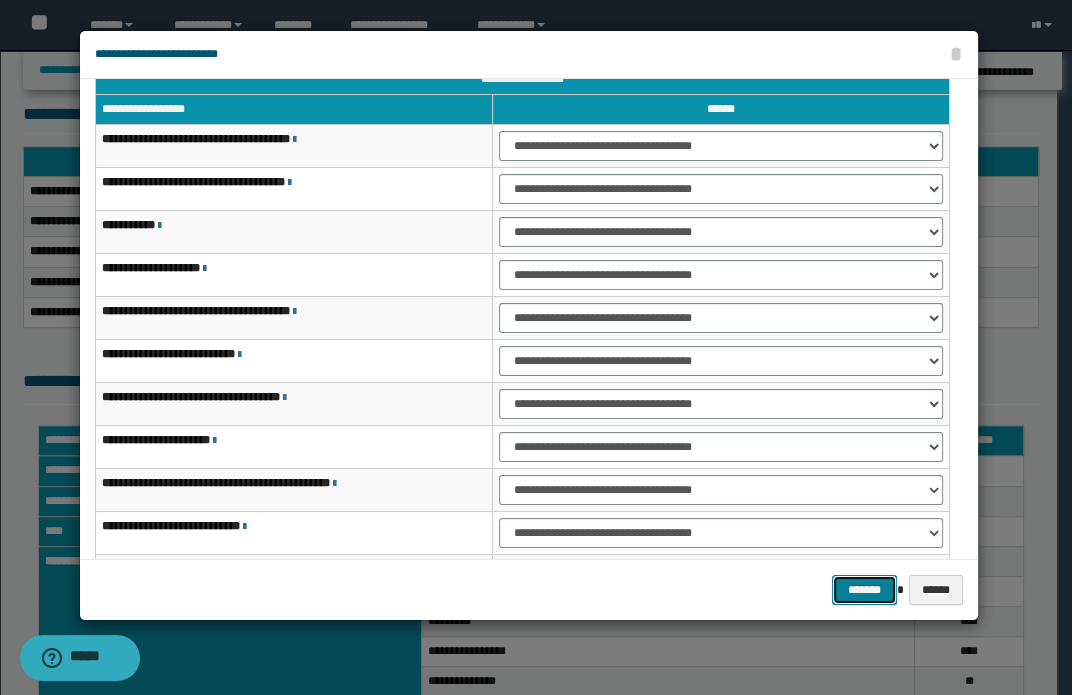 click on "*******" at bounding box center (864, 590) 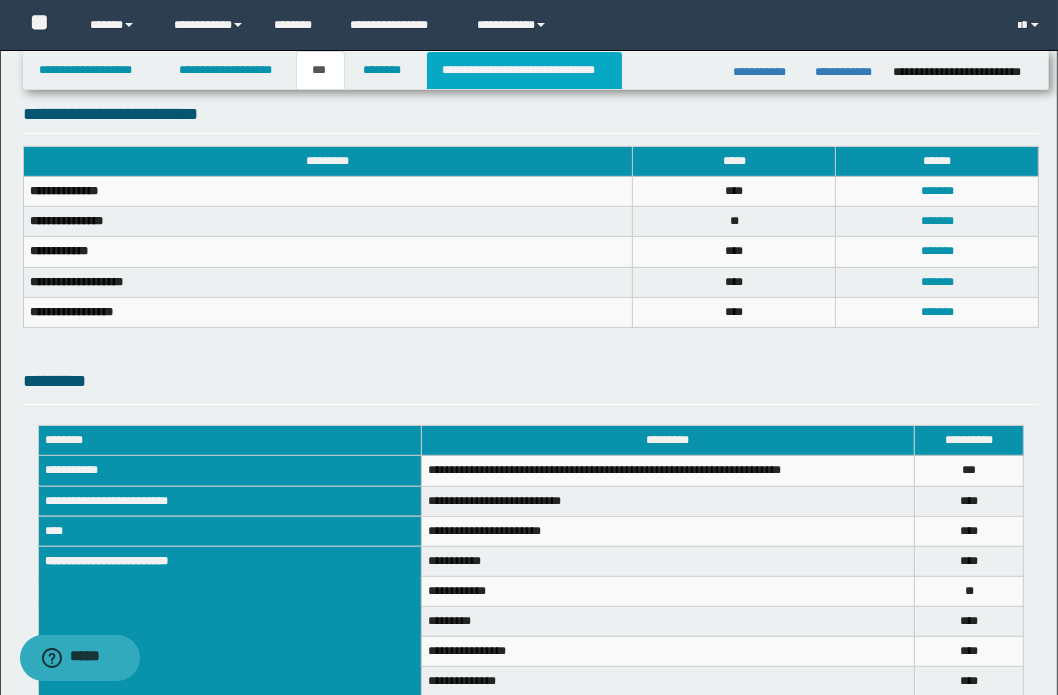 click on "**********" at bounding box center (524, 70) 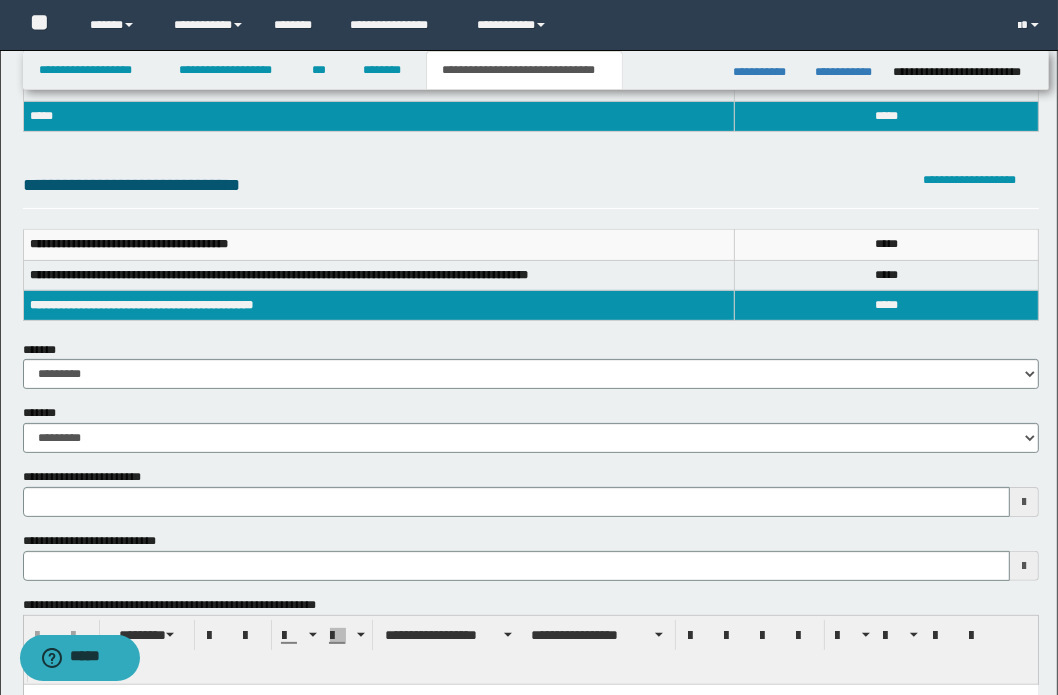 scroll, scrollTop: 90, scrollLeft: 0, axis: vertical 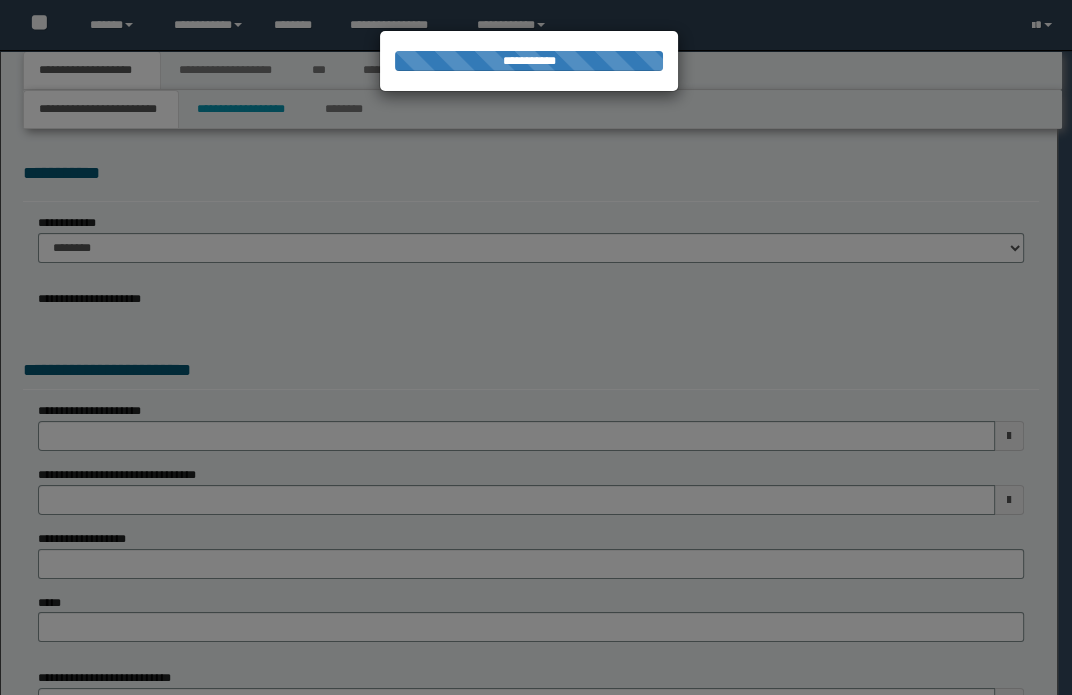 select on "*" 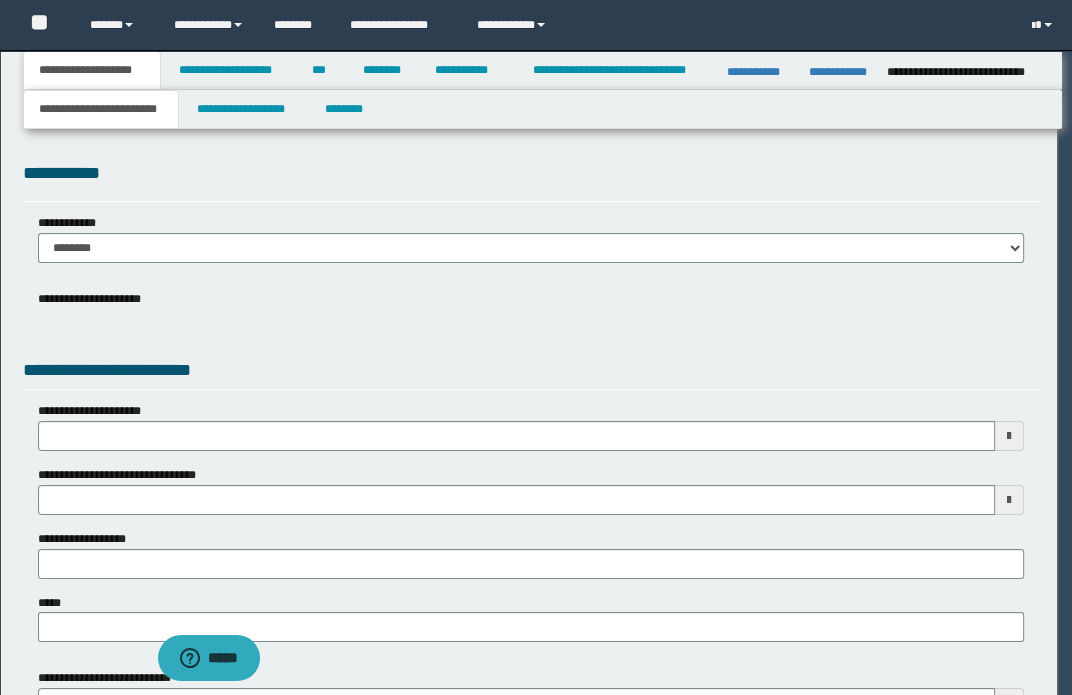 scroll, scrollTop: 0, scrollLeft: 0, axis: both 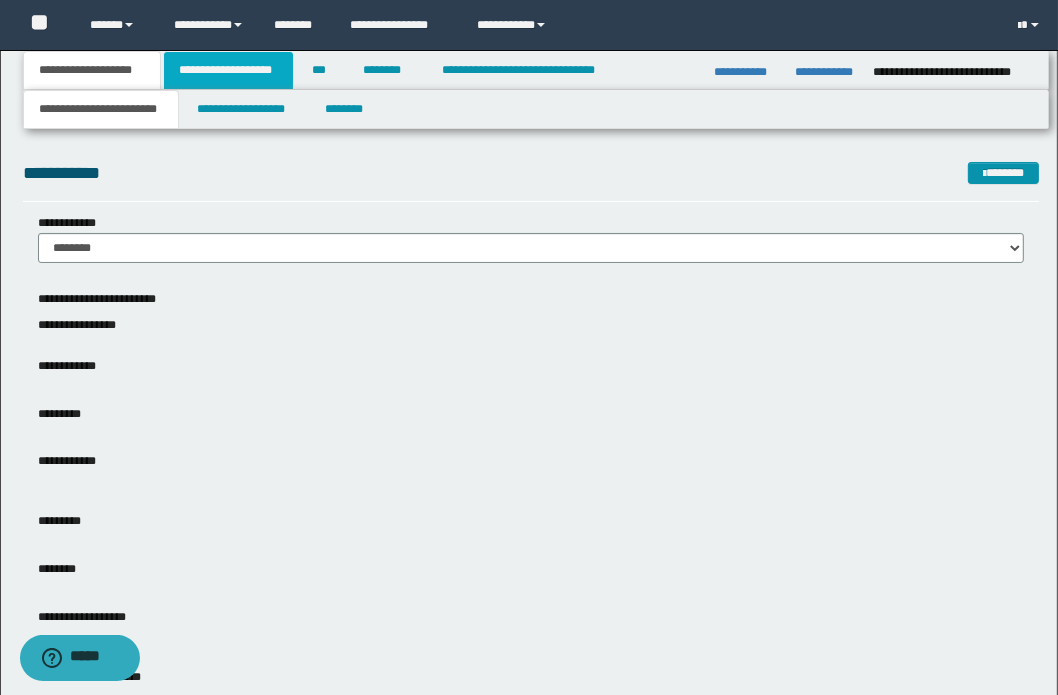 click on "**********" at bounding box center [228, 70] 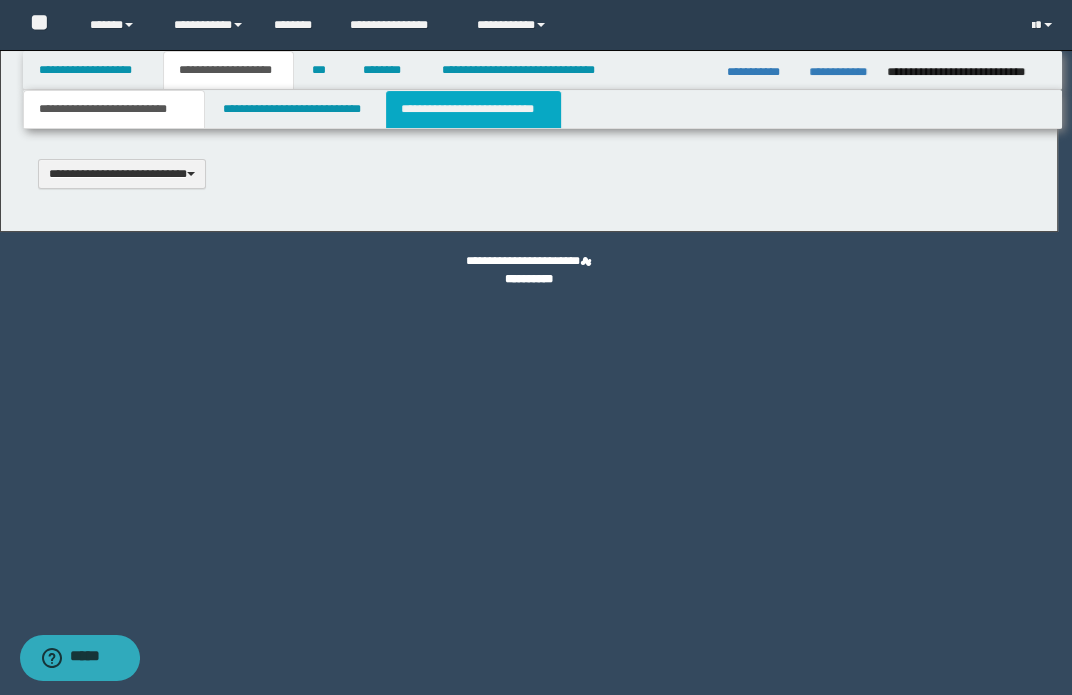 type 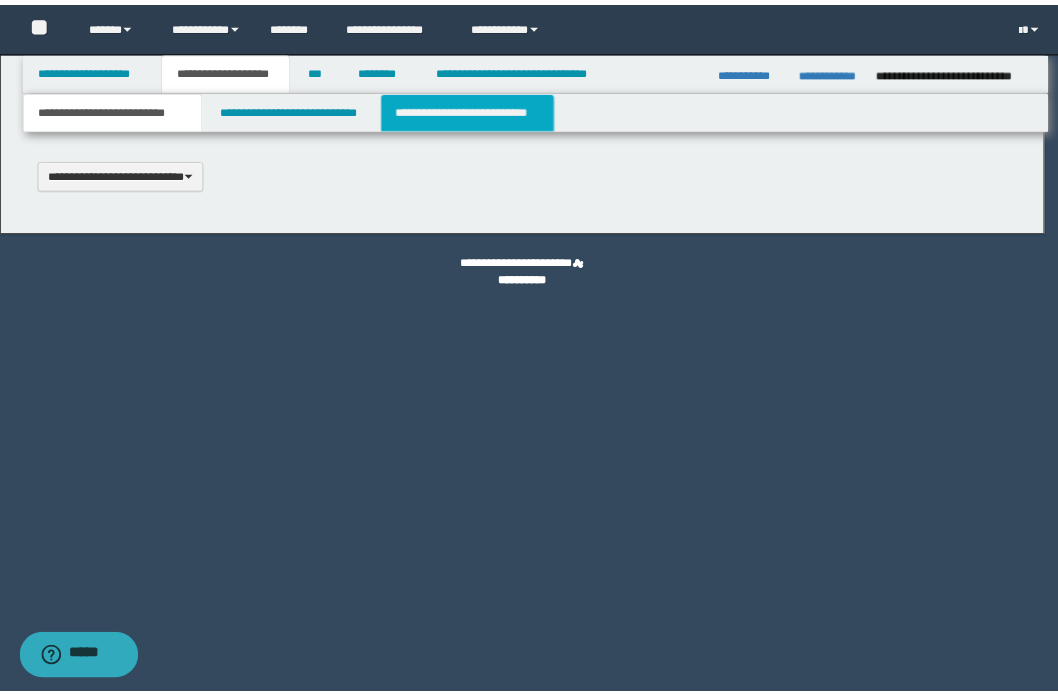 scroll, scrollTop: 0, scrollLeft: 0, axis: both 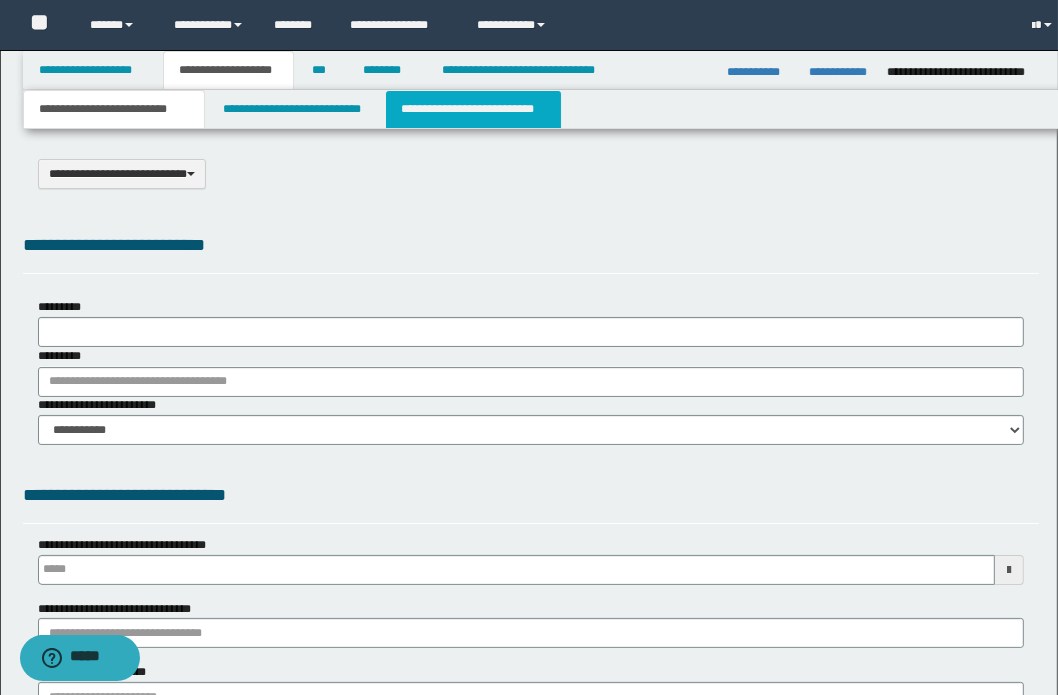 click on "**********" at bounding box center [473, 109] 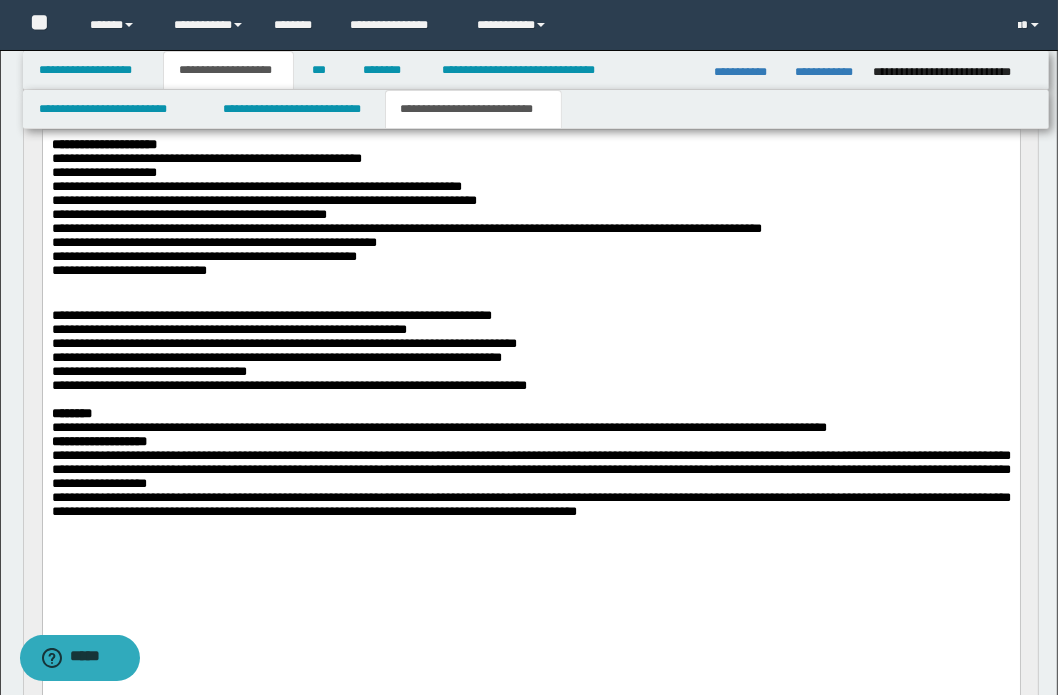 scroll, scrollTop: 363, scrollLeft: 0, axis: vertical 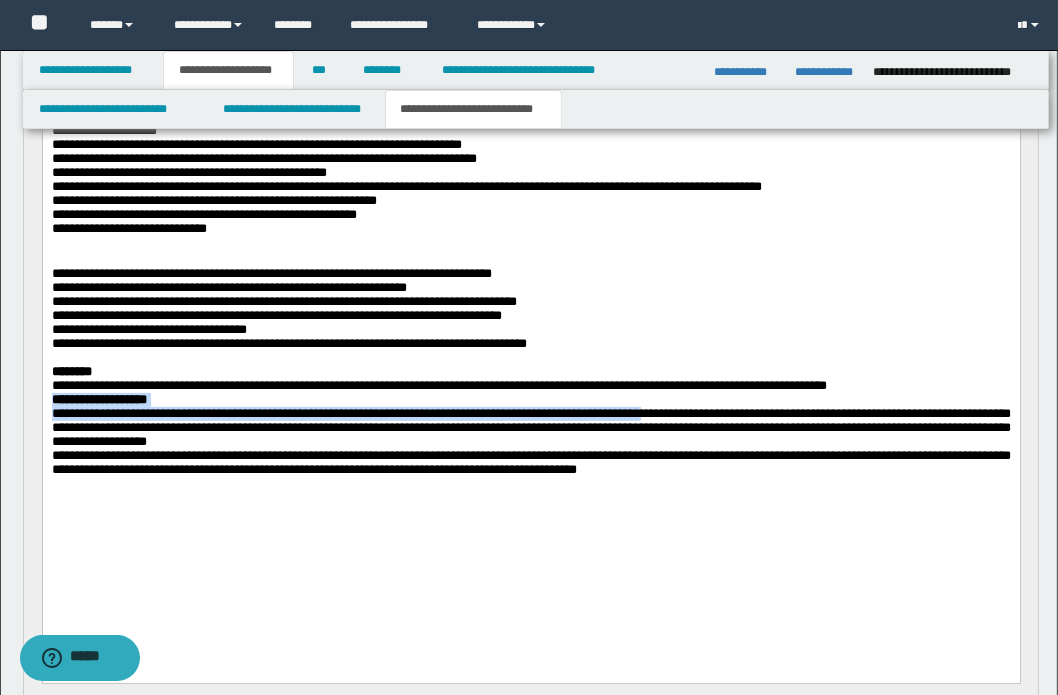 drag, startPoint x: 51, startPoint y: 437, endPoint x: 51, endPoint y: 468, distance: 31 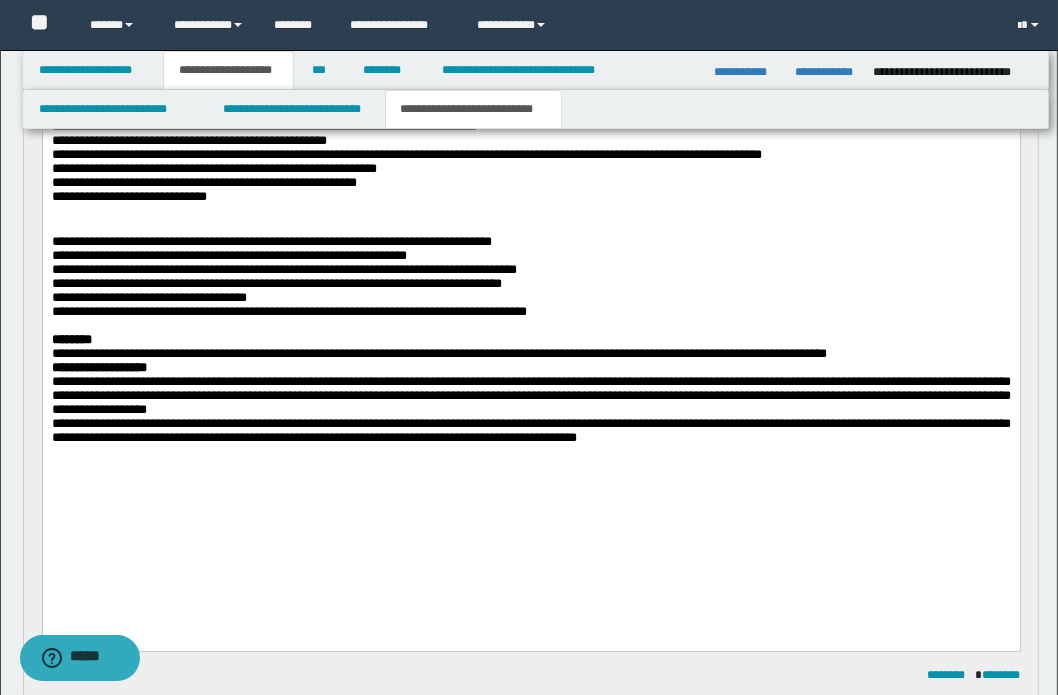 click on "**********" at bounding box center [530, 394] 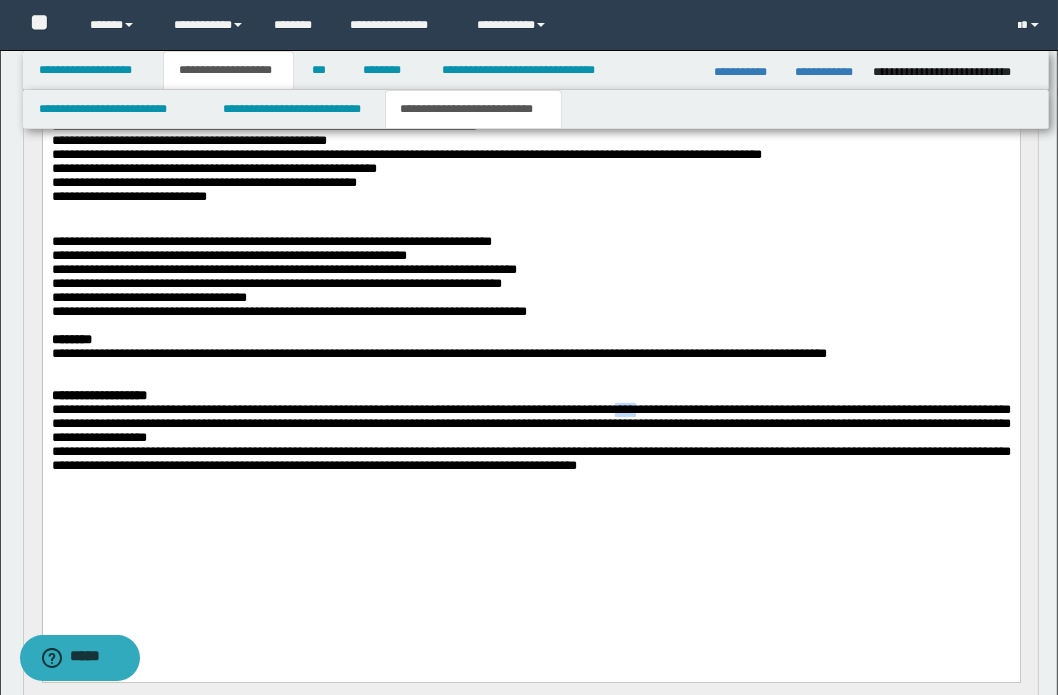 drag, startPoint x: 966, startPoint y: 453, endPoint x: 1021, endPoint y: 456, distance: 55.081757 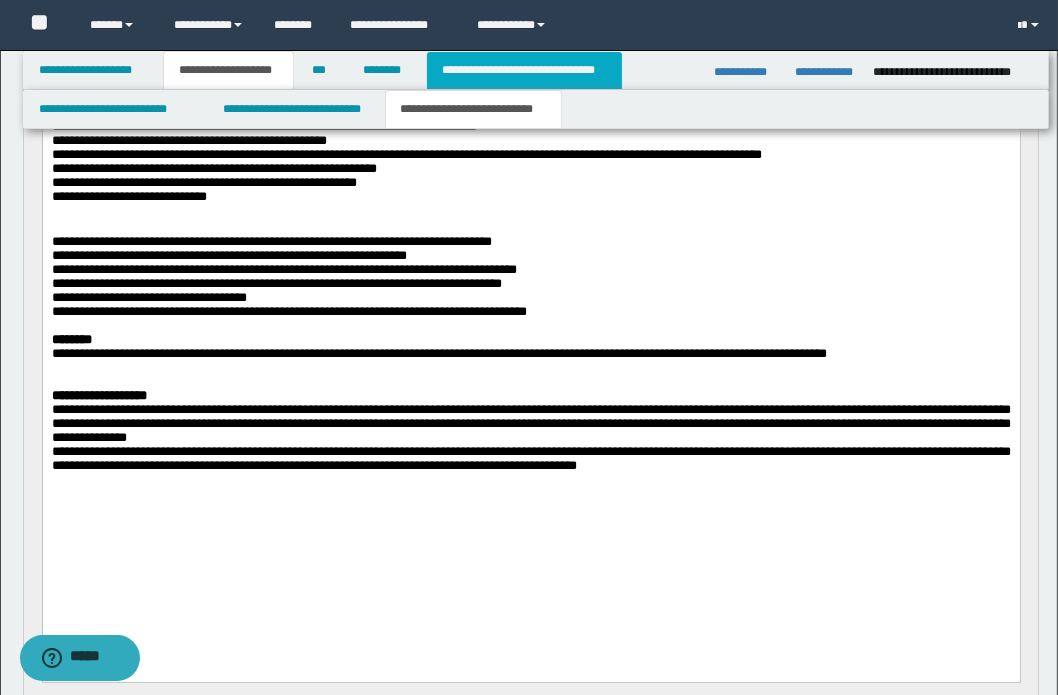click on "**********" at bounding box center (524, 70) 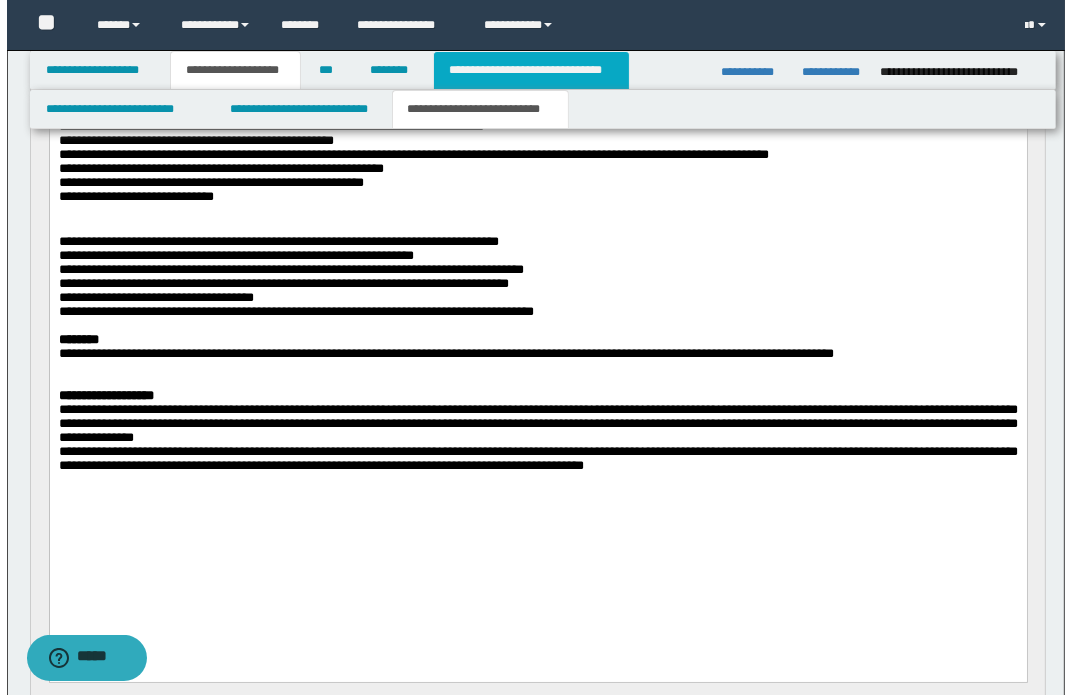 scroll, scrollTop: 0, scrollLeft: 0, axis: both 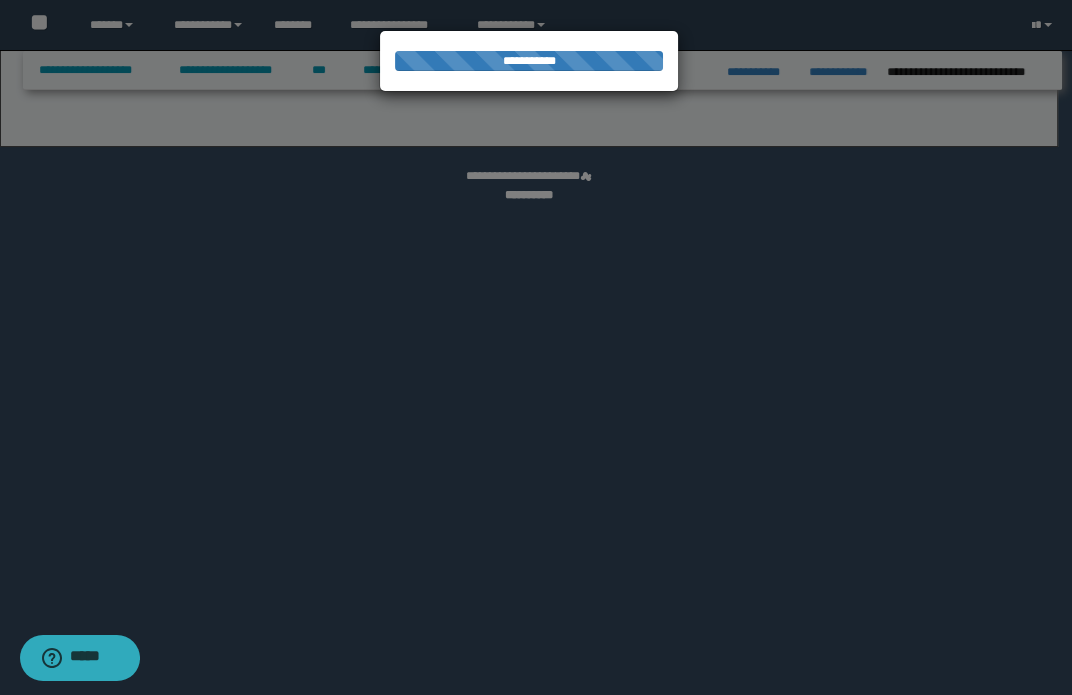 select on "*" 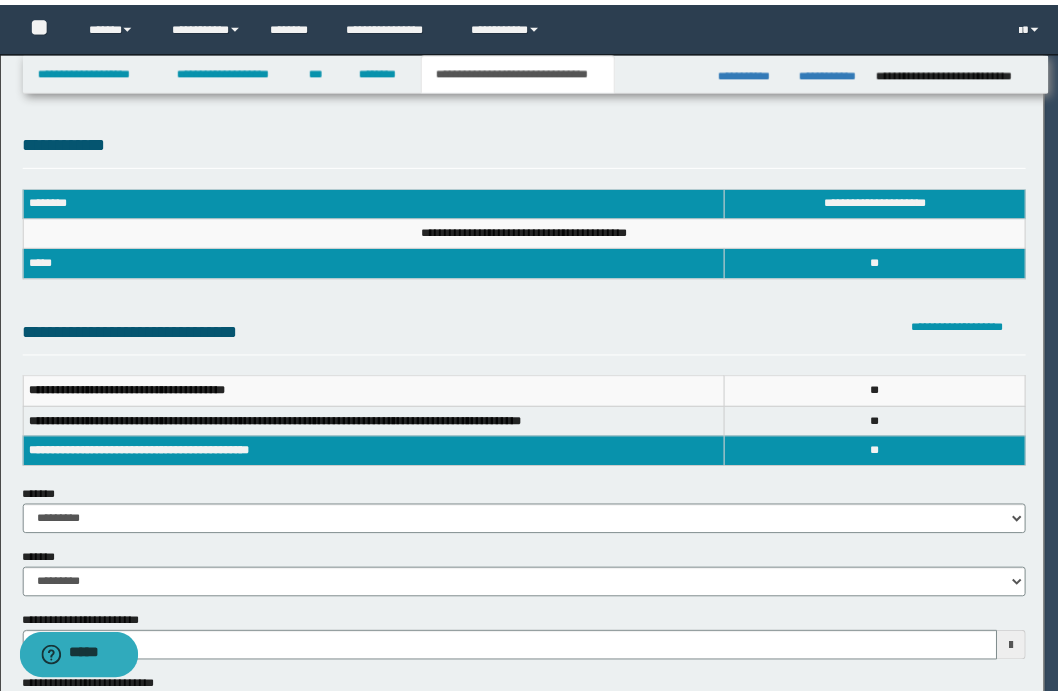 scroll, scrollTop: 0, scrollLeft: 0, axis: both 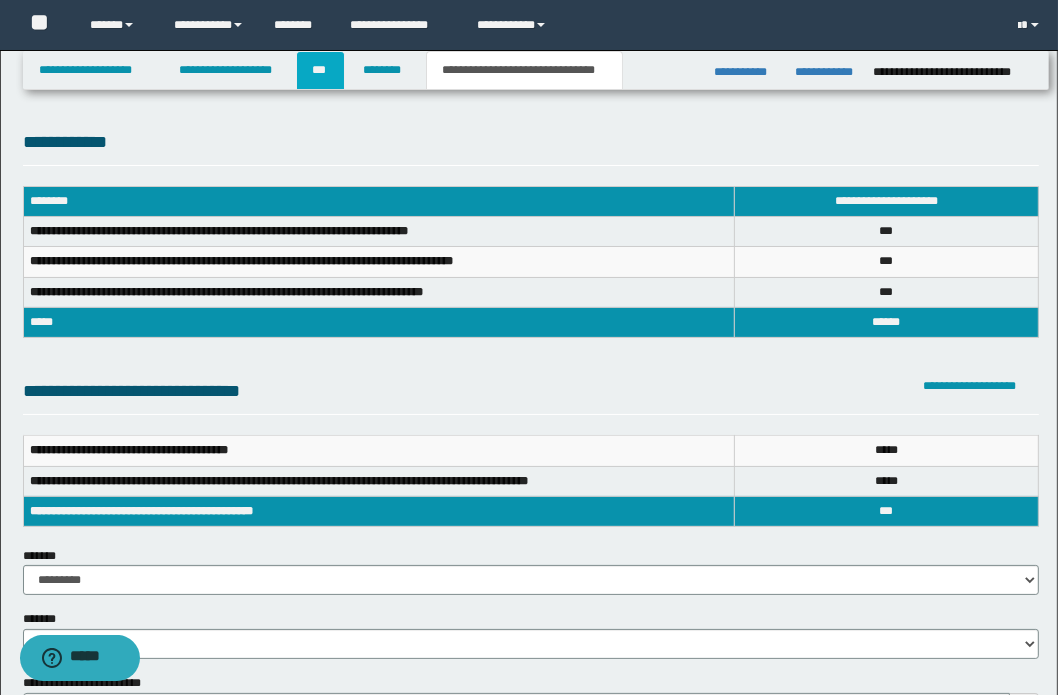 click on "***" at bounding box center [320, 70] 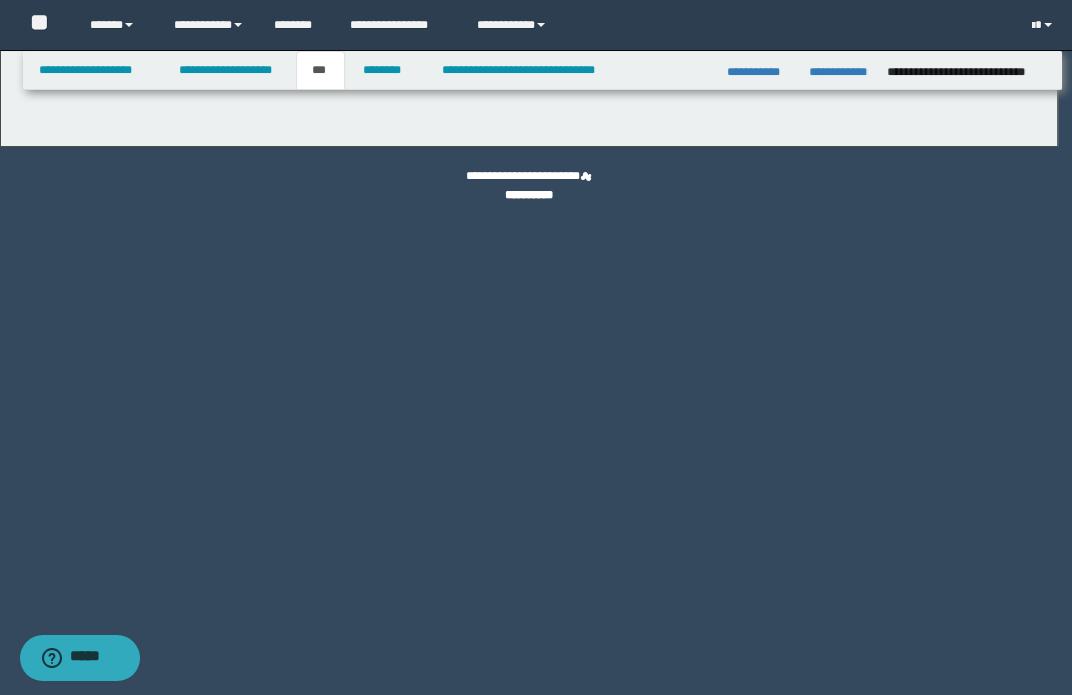 select on "**" 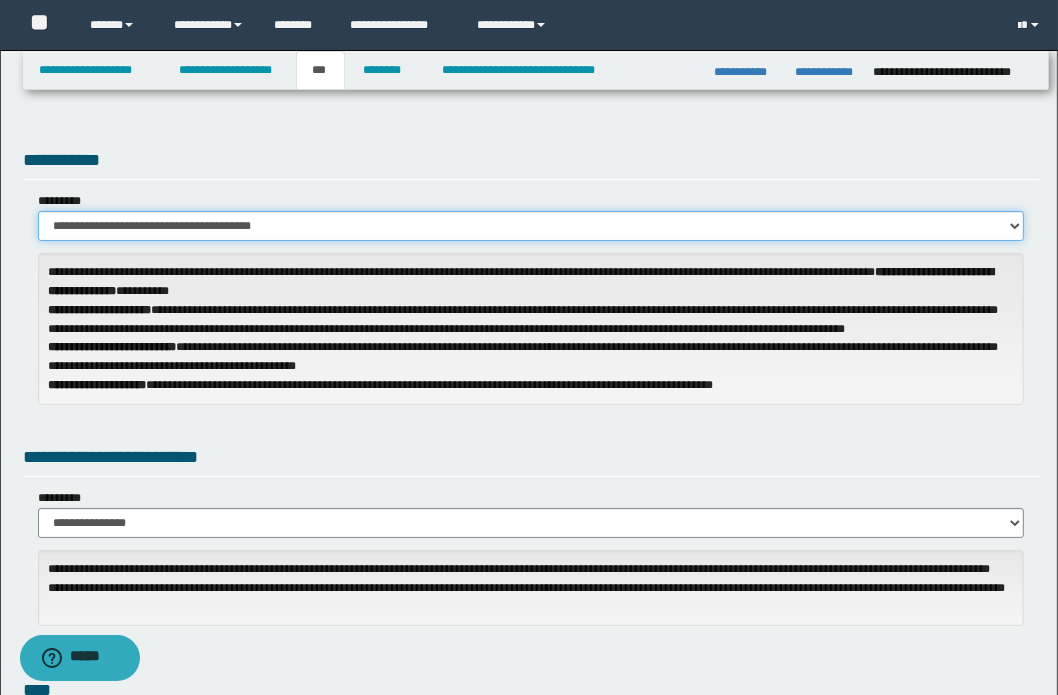 click on "**********" at bounding box center [531, 226] 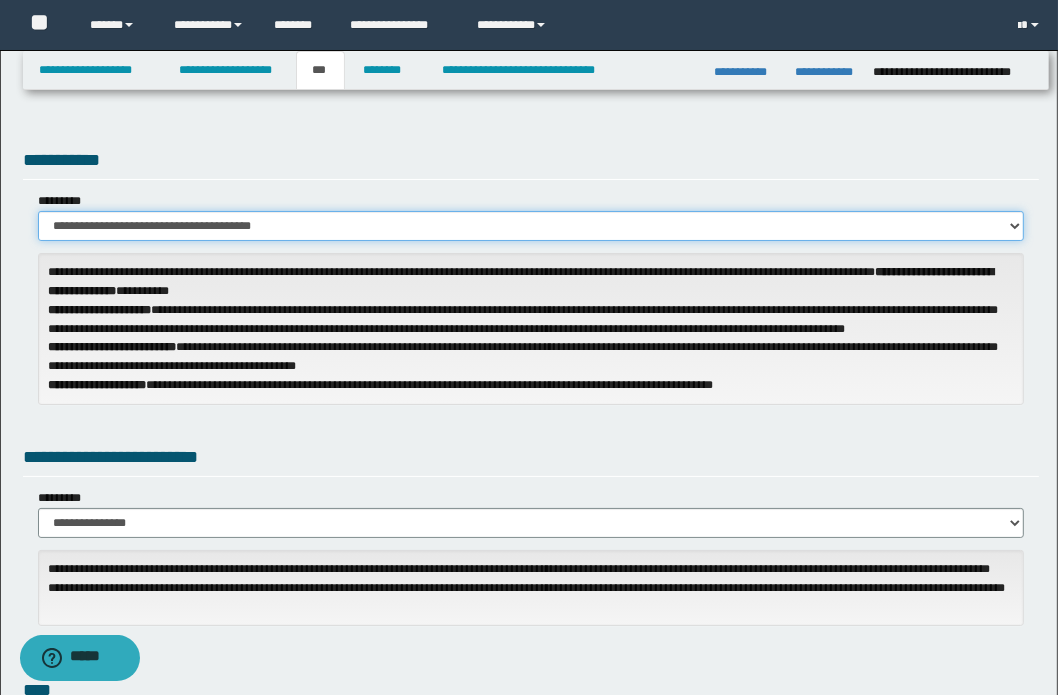 select on "**" 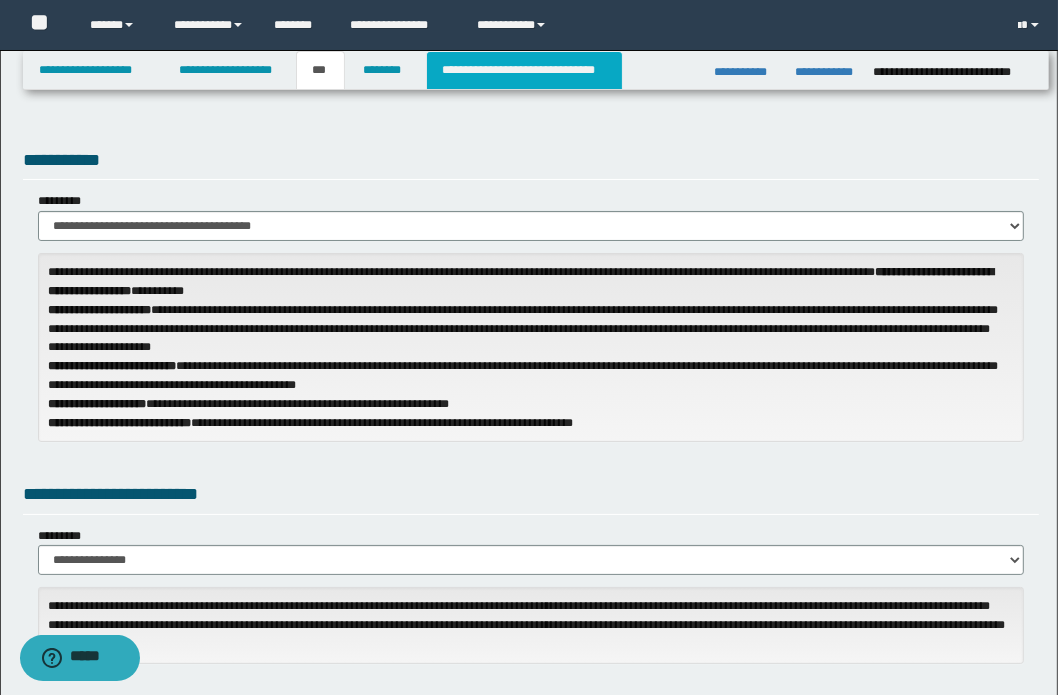 click on "**********" at bounding box center [524, 70] 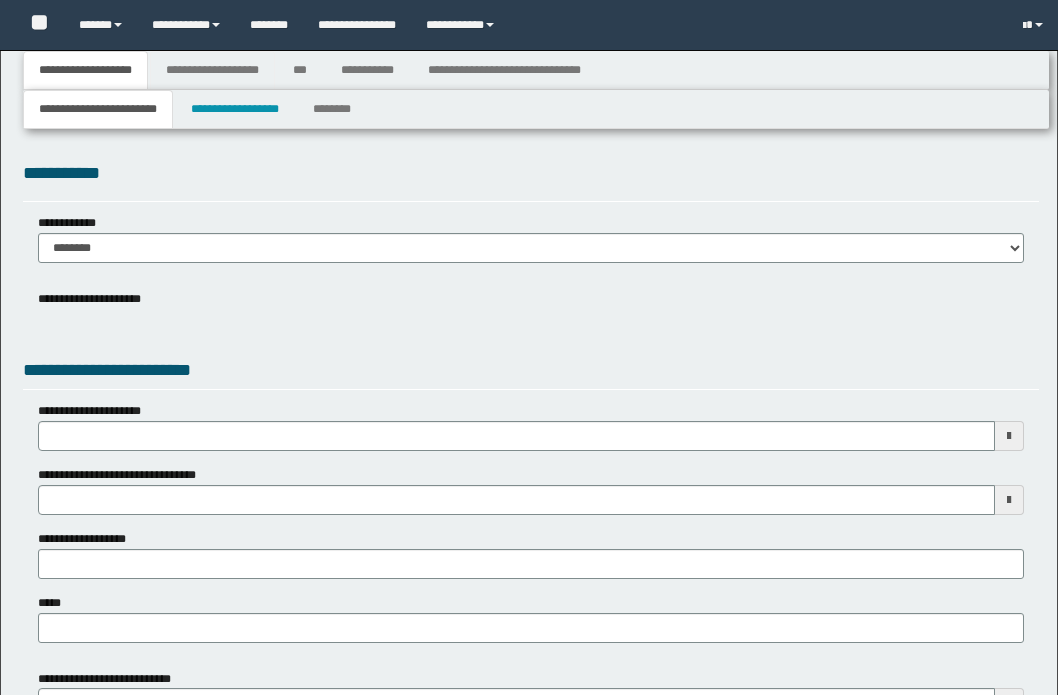 type 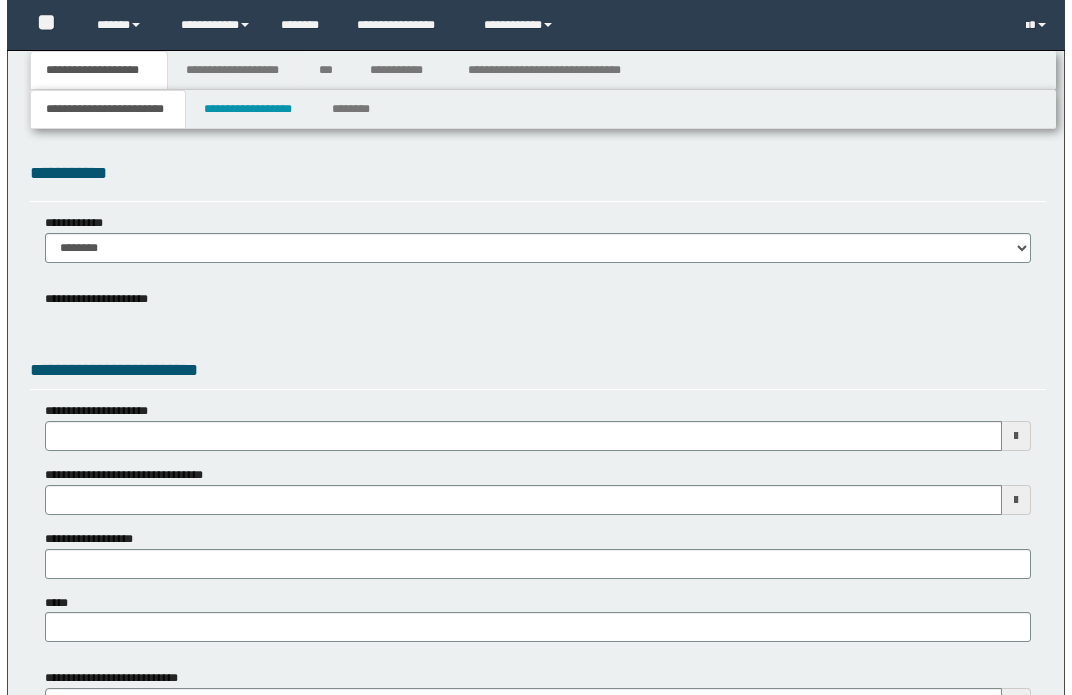 scroll, scrollTop: 0, scrollLeft: 0, axis: both 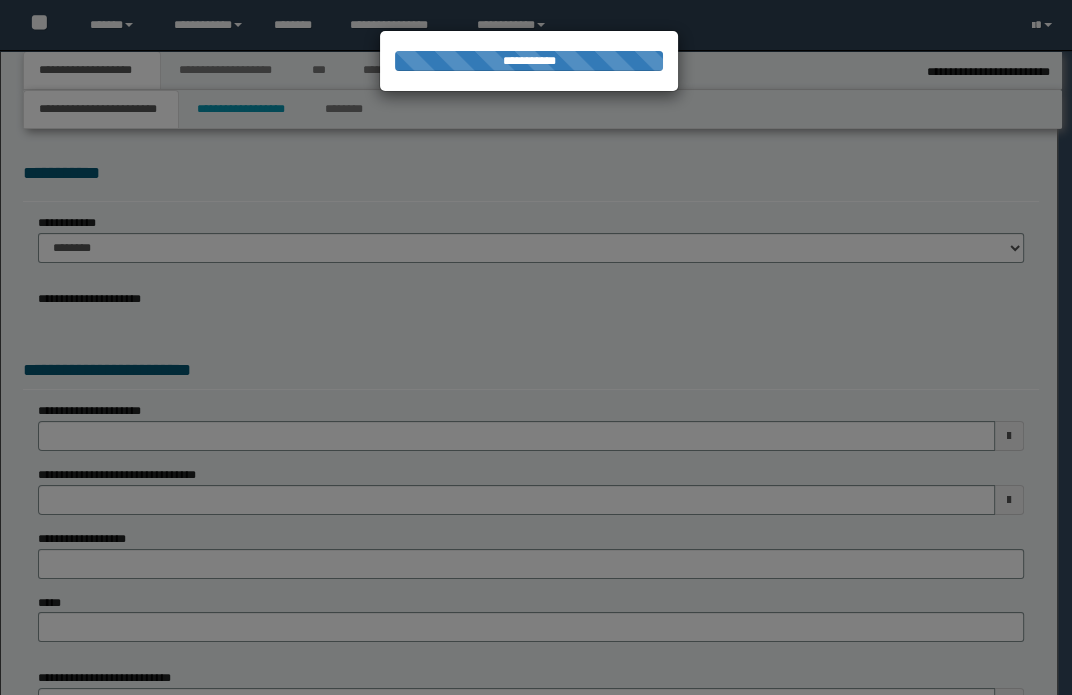 click at bounding box center [536, 347] 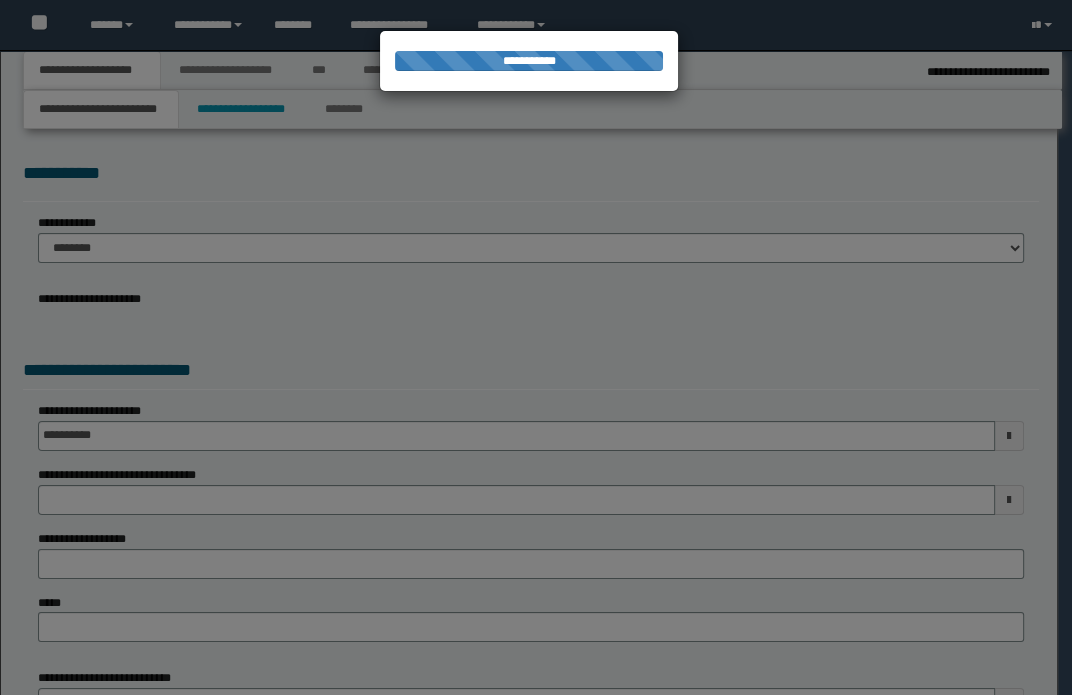 select on "*" 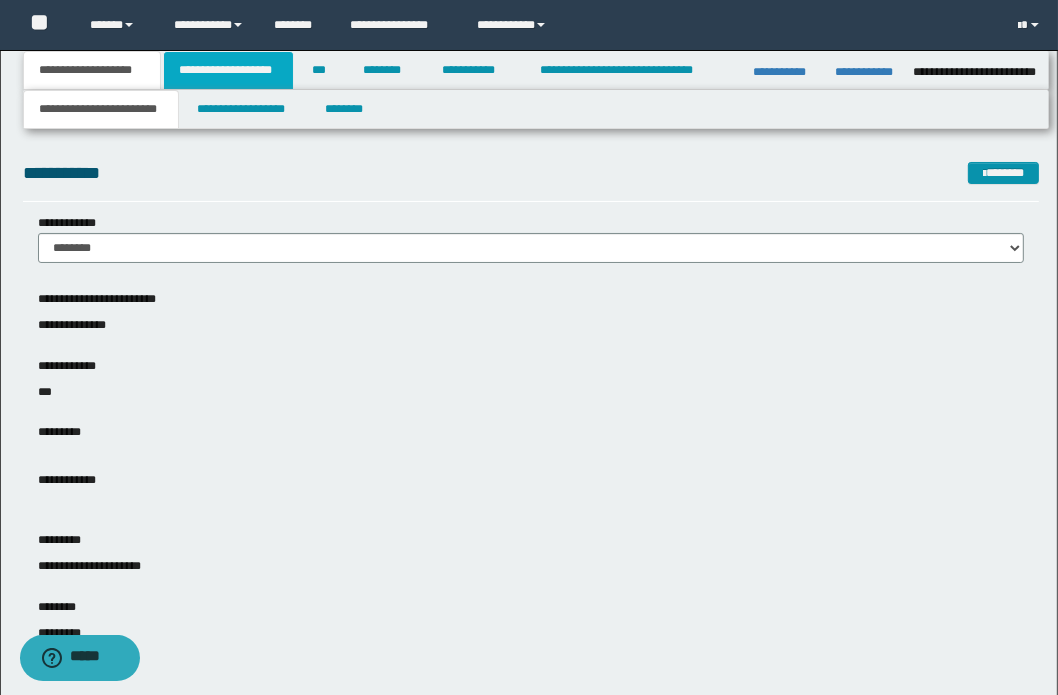 click on "**********" at bounding box center [228, 70] 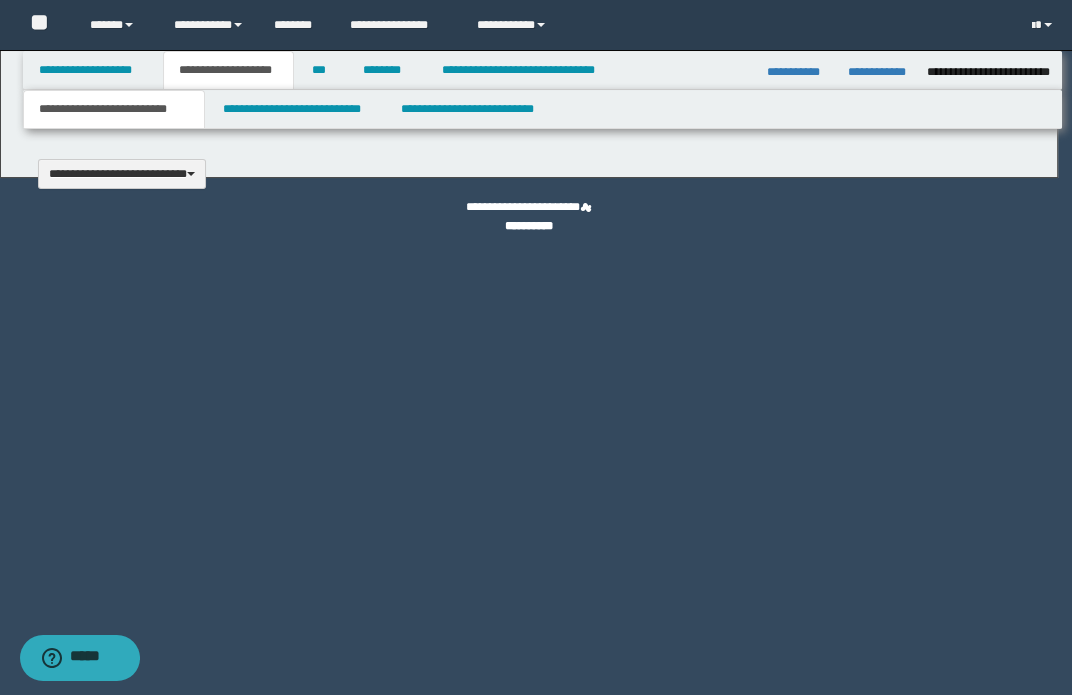 type 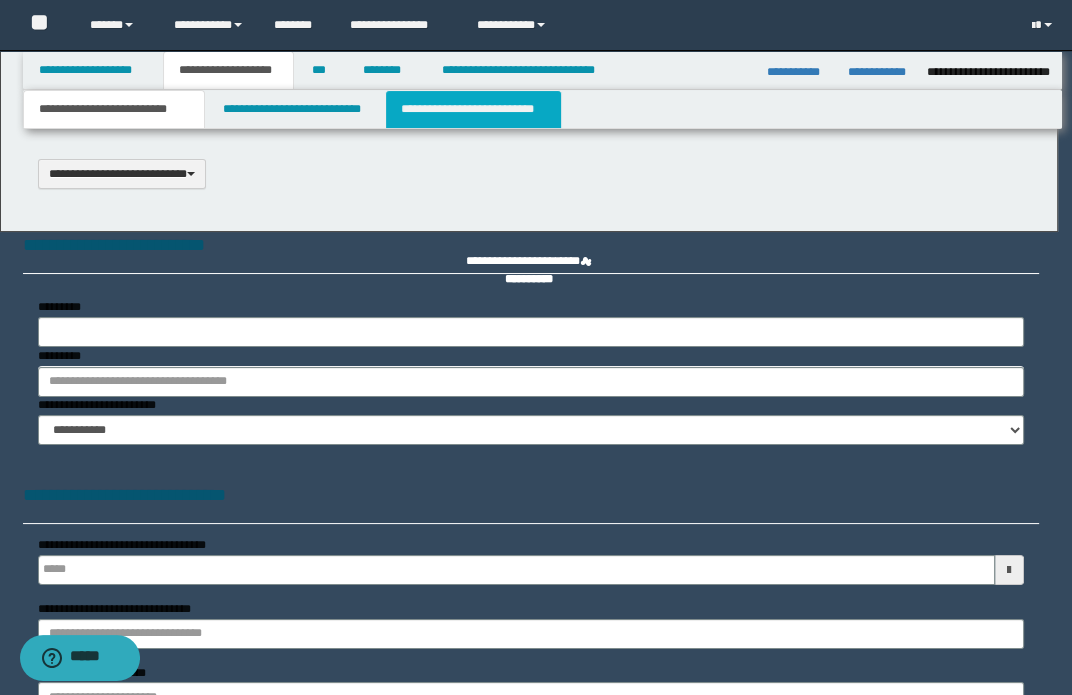 scroll, scrollTop: 0, scrollLeft: 0, axis: both 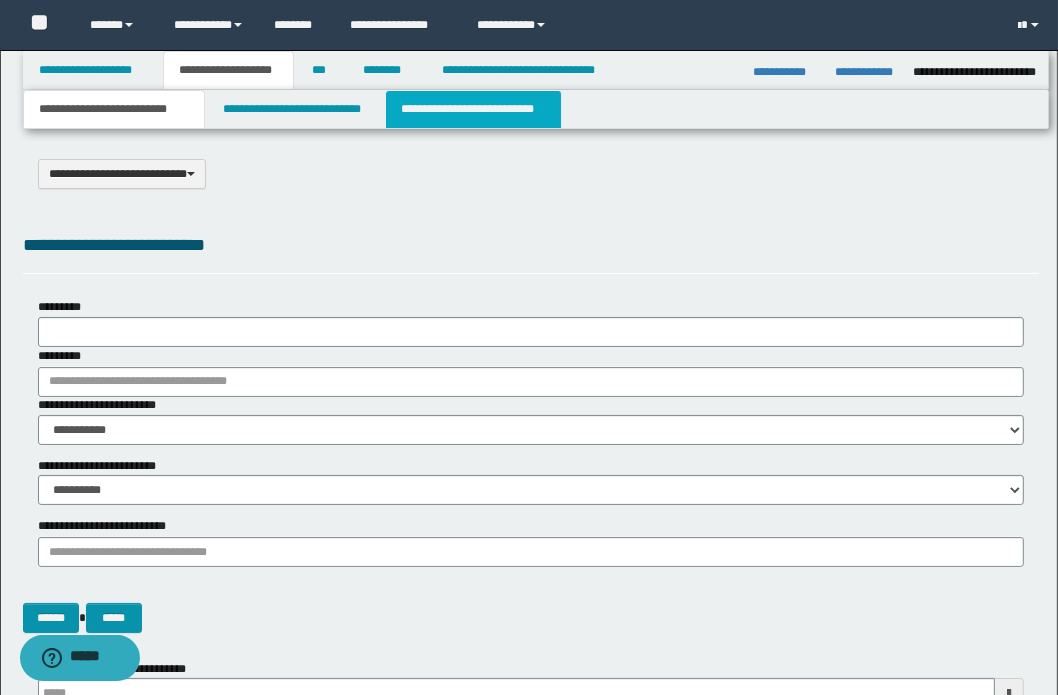 click on "**********" at bounding box center [473, 109] 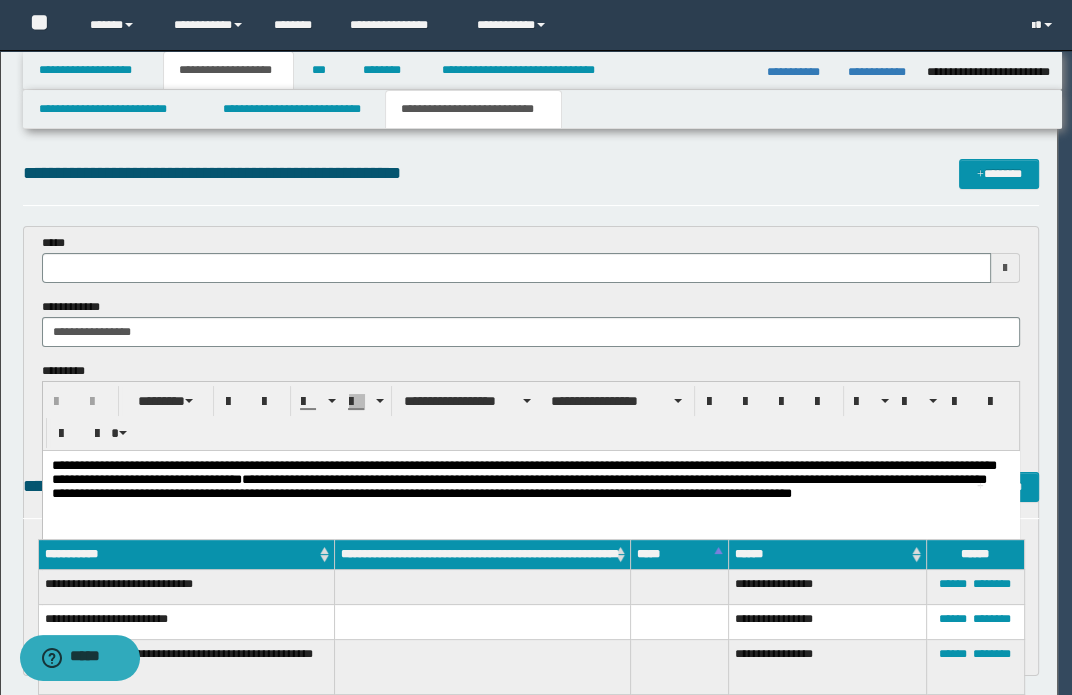 scroll, scrollTop: 0, scrollLeft: 0, axis: both 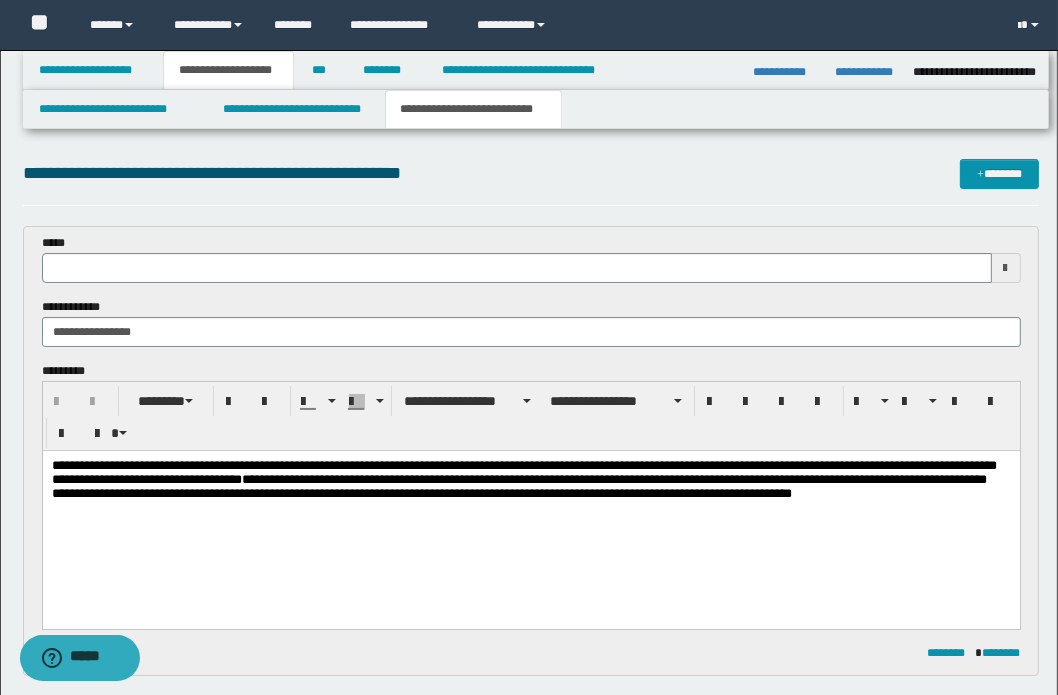 type 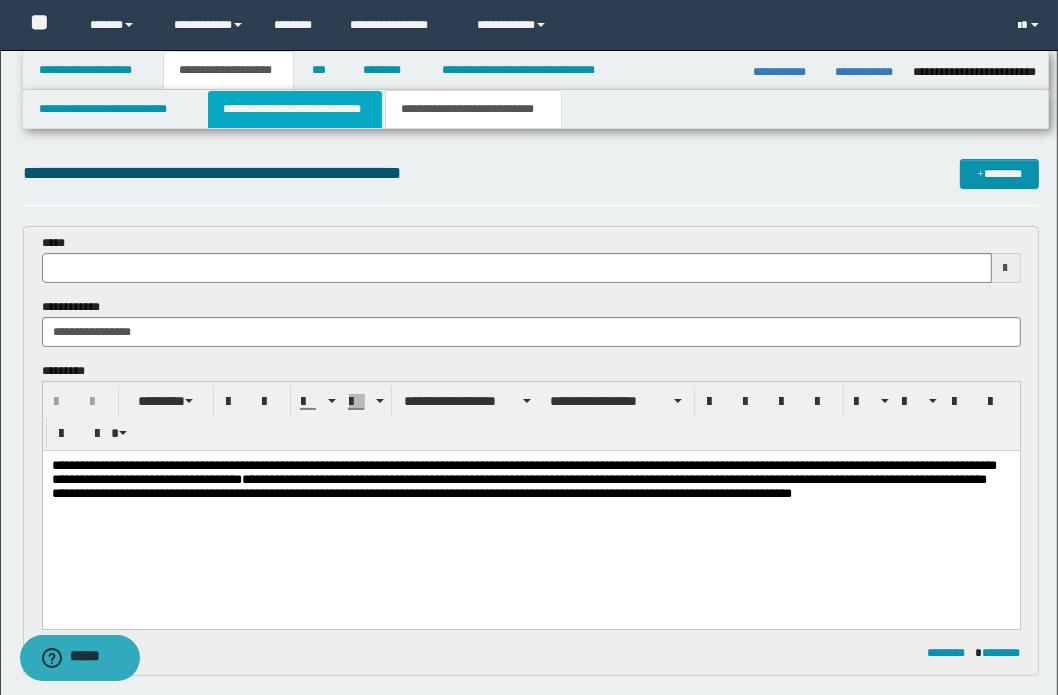 click on "**********" at bounding box center [294, 109] 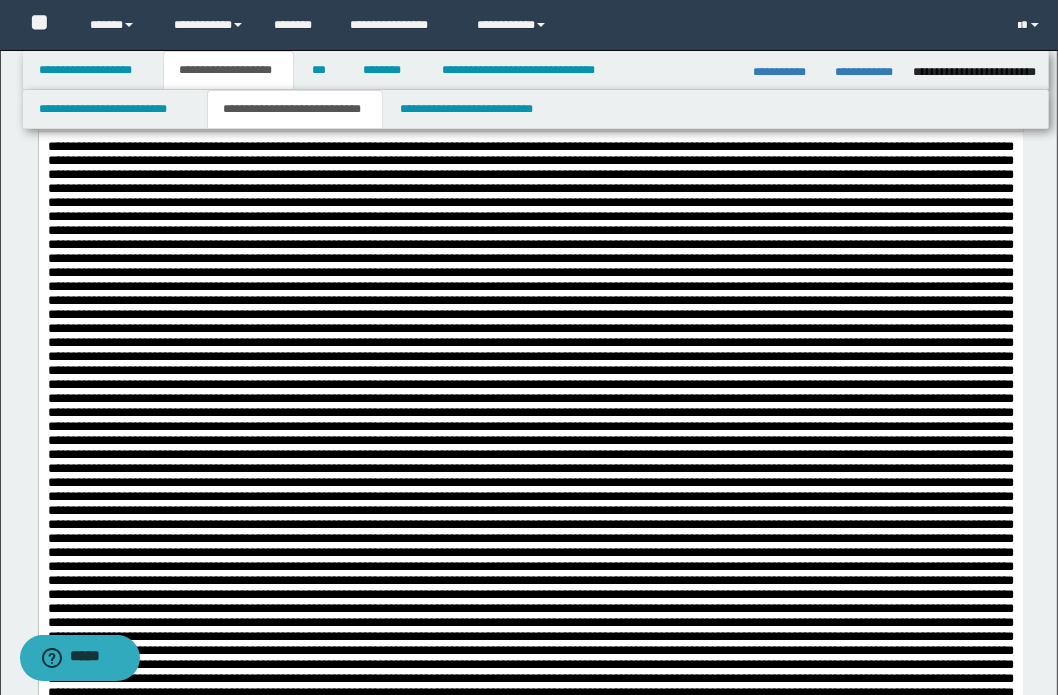 scroll, scrollTop: 272, scrollLeft: 0, axis: vertical 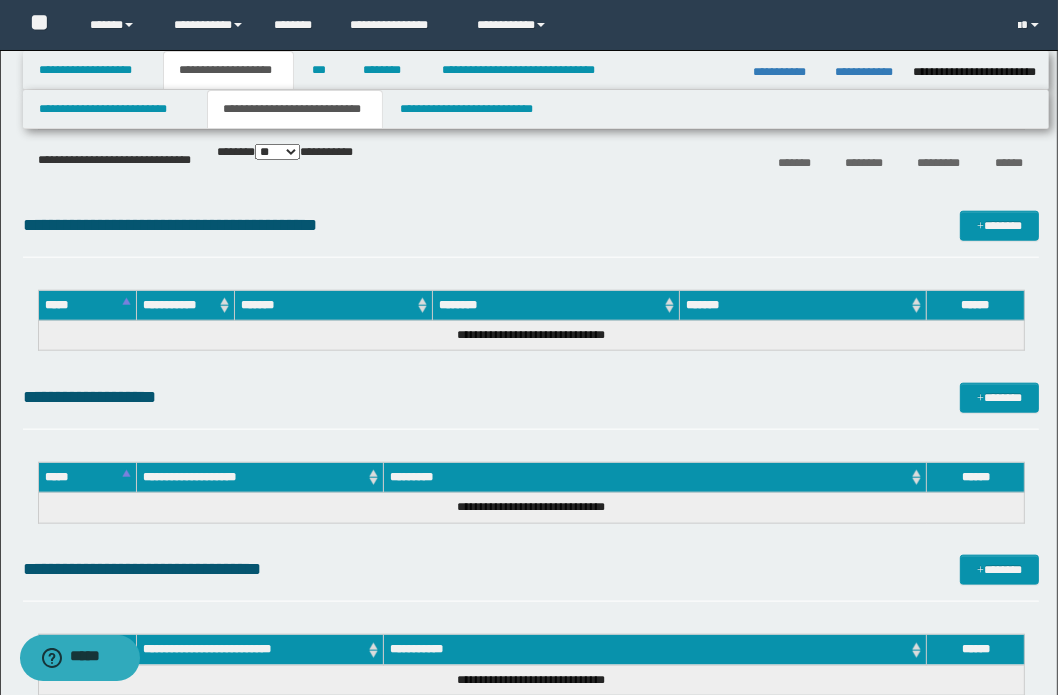 drag, startPoint x: 46, startPoint y: -1095, endPoint x: 733, endPoint y: 467, distance: 1706.4036 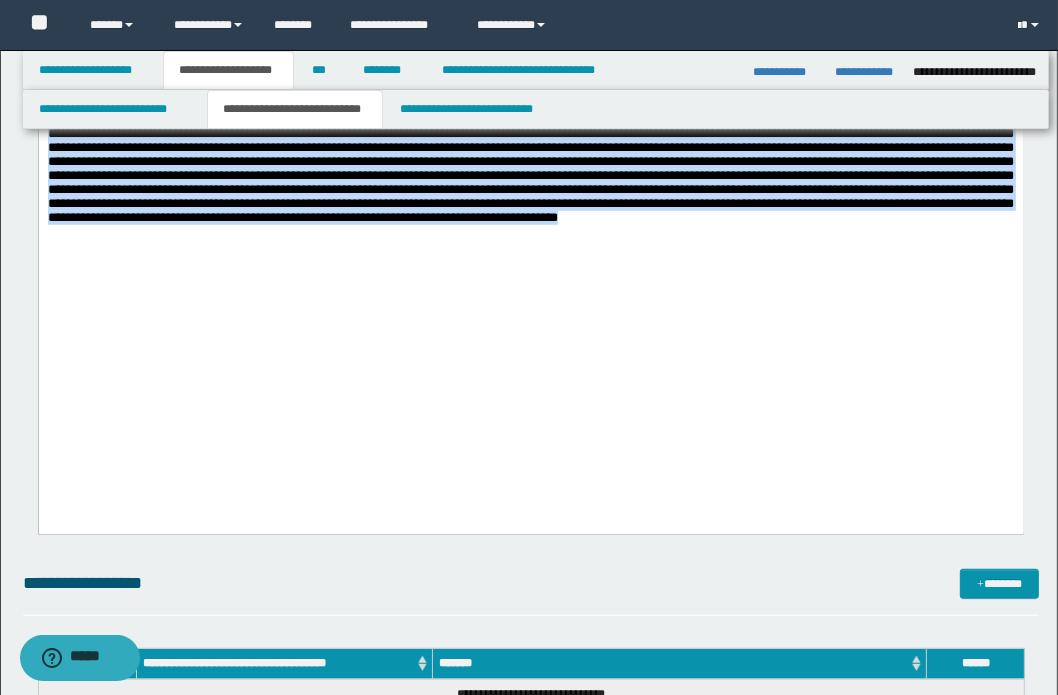 scroll, scrollTop: 600, scrollLeft: 0, axis: vertical 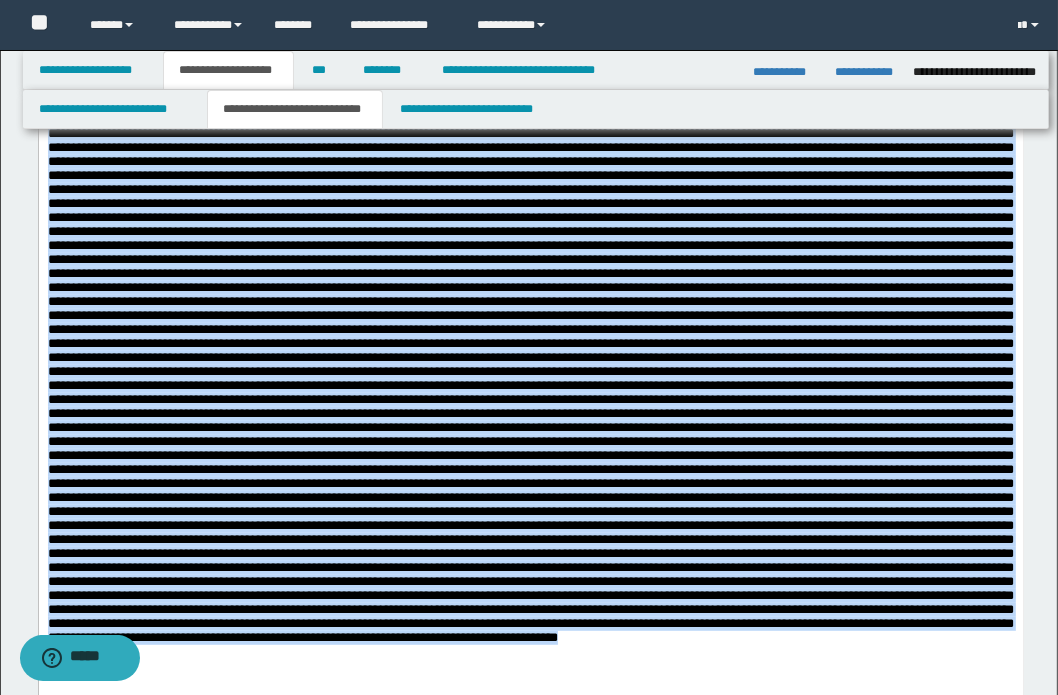 type 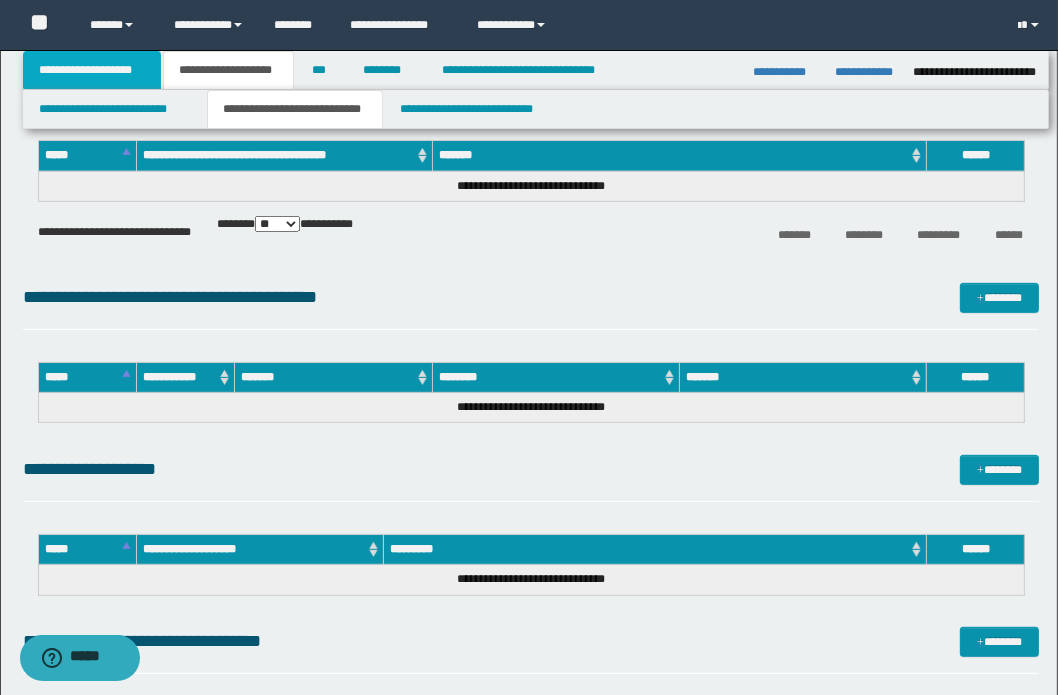 drag, startPoint x: 121, startPoint y: 71, endPoint x: 180, endPoint y: 69, distance: 59.03389 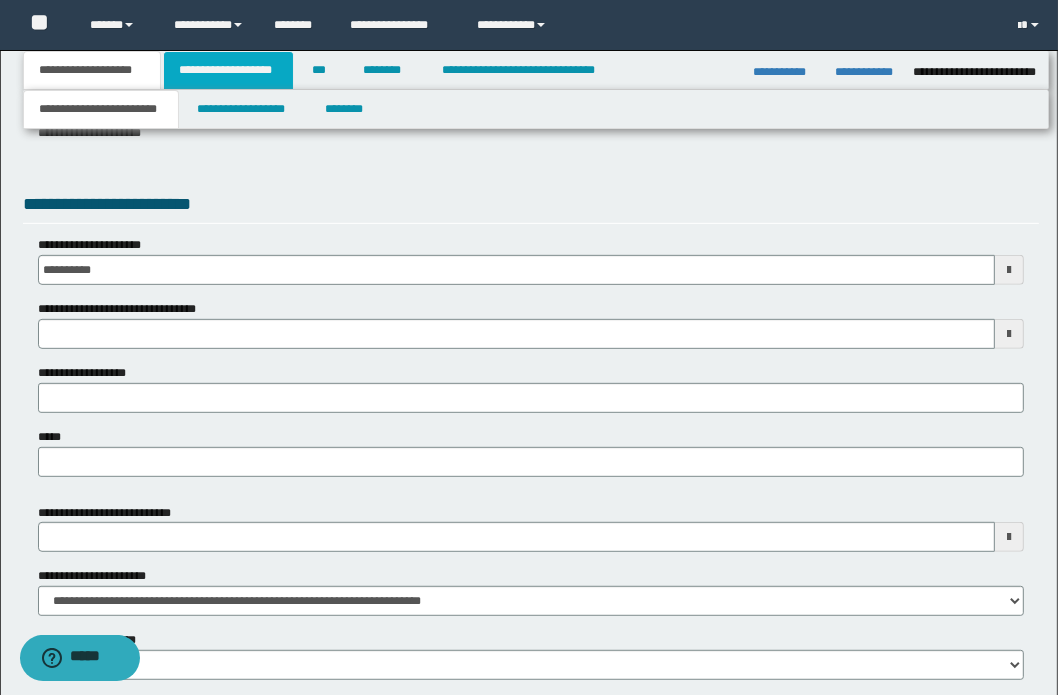 click on "**********" at bounding box center [228, 70] 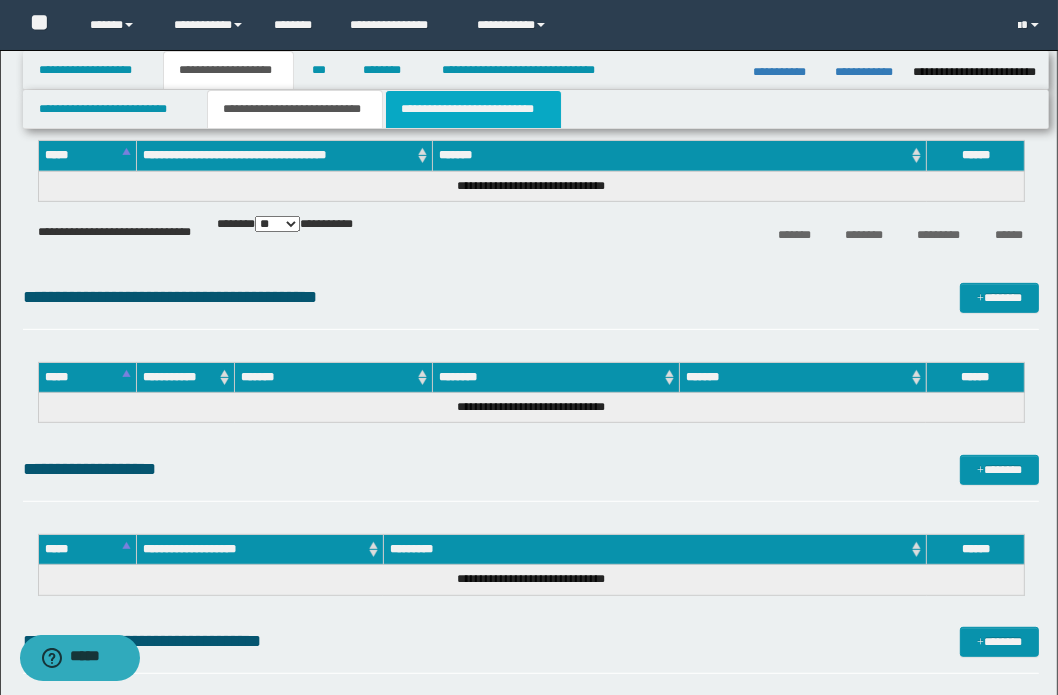 click on "**********" at bounding box center (473, 109) 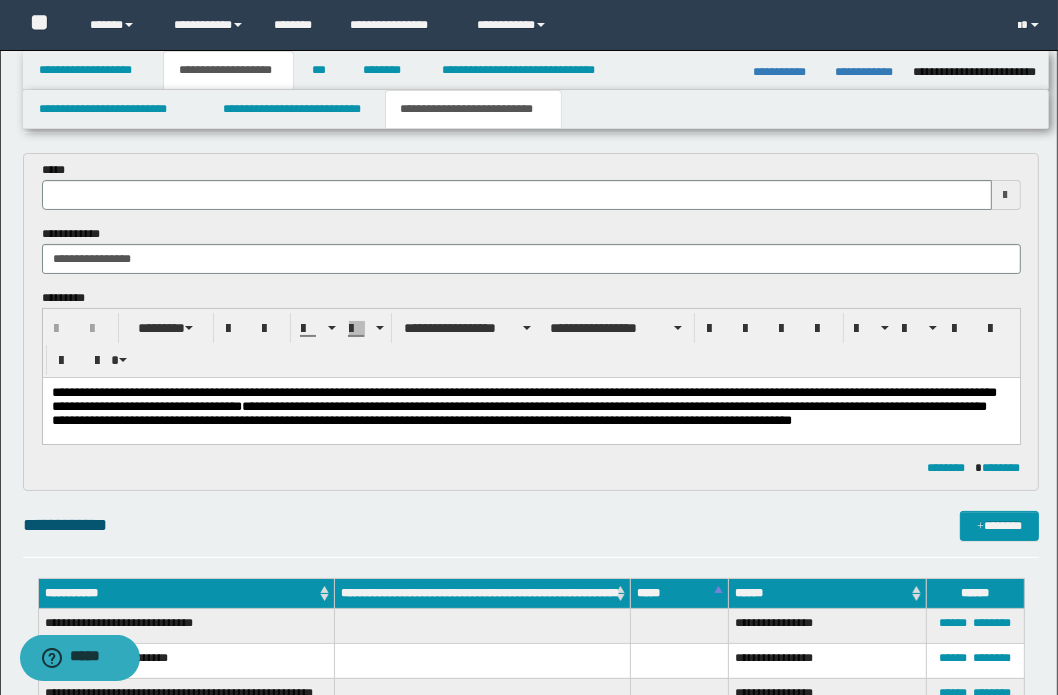 scroll, scrollTop: 0, scrollLeft: 0, axis: both 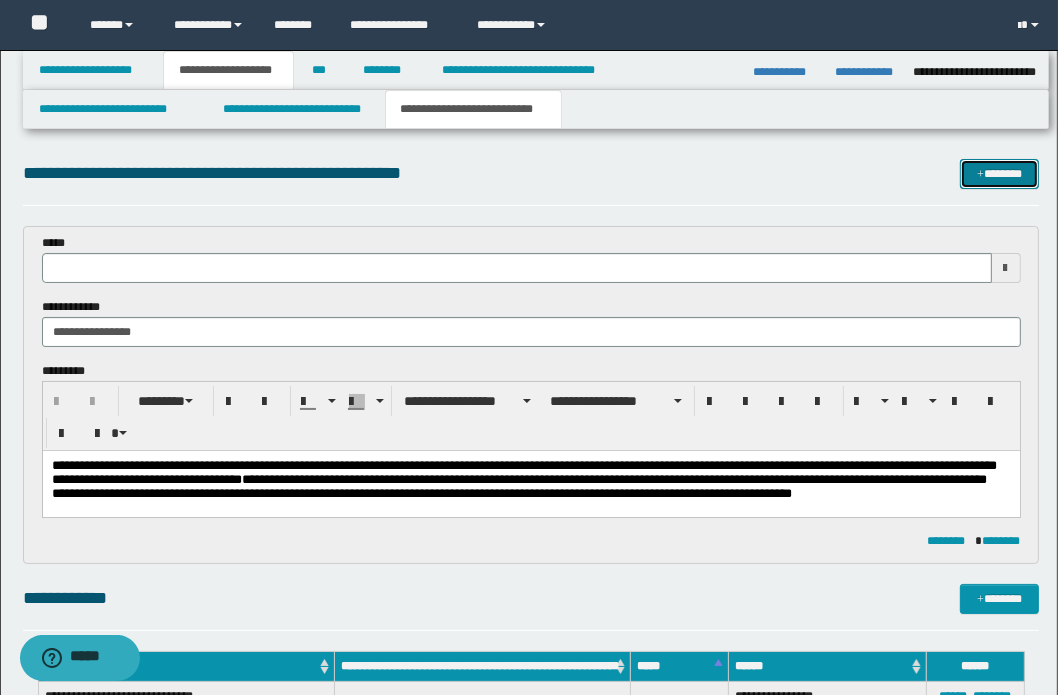 click on "*******" at bounding box center [1000, 174] 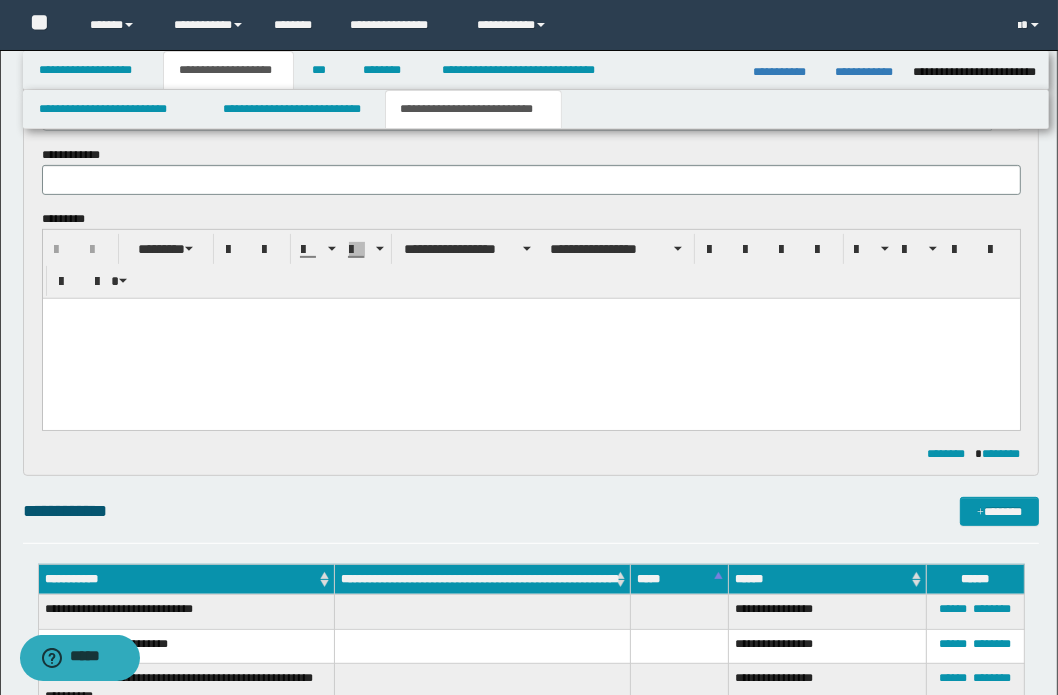 scroll, scrollTop: 147, scrollLeft: 0, axis: vertical 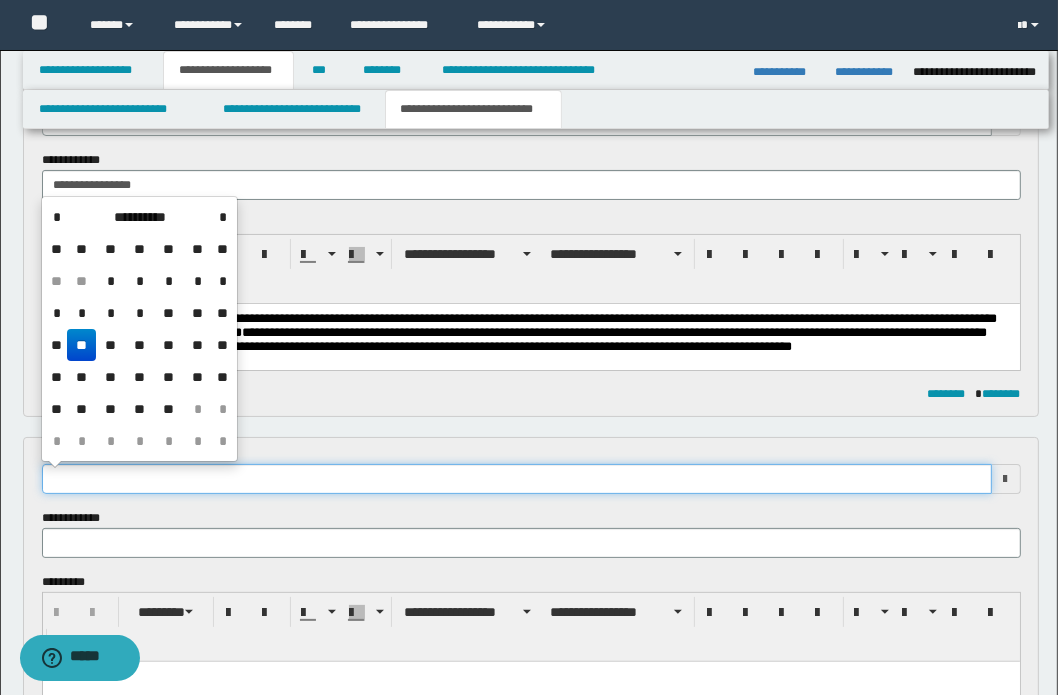 click at bounding box center (517, 479) 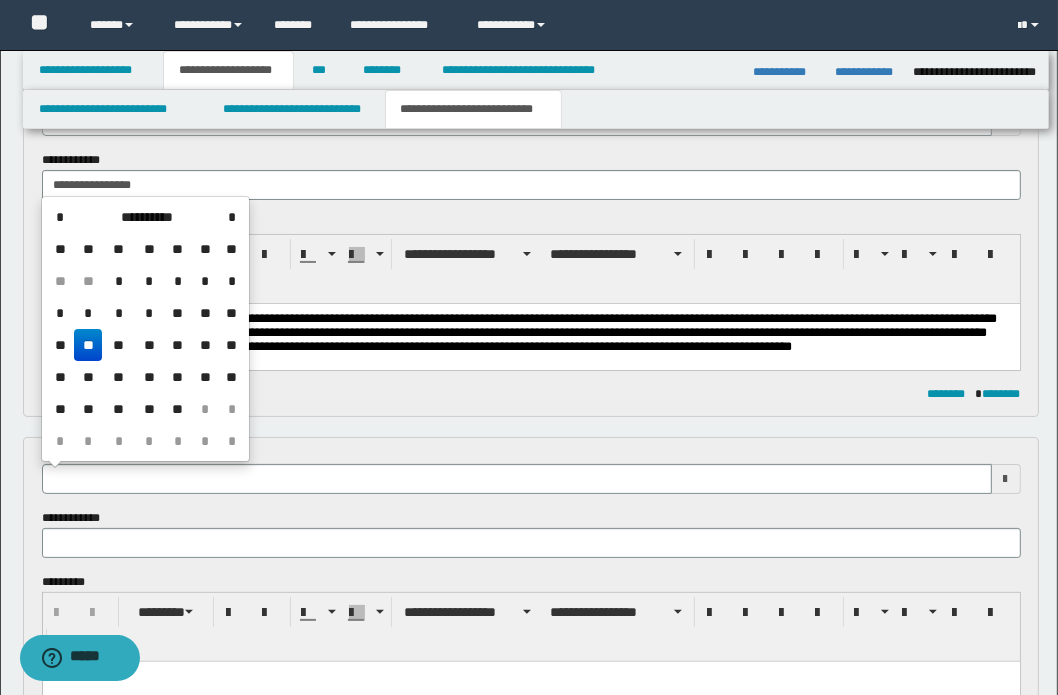 click on "**" at bounding box center [88, 345] 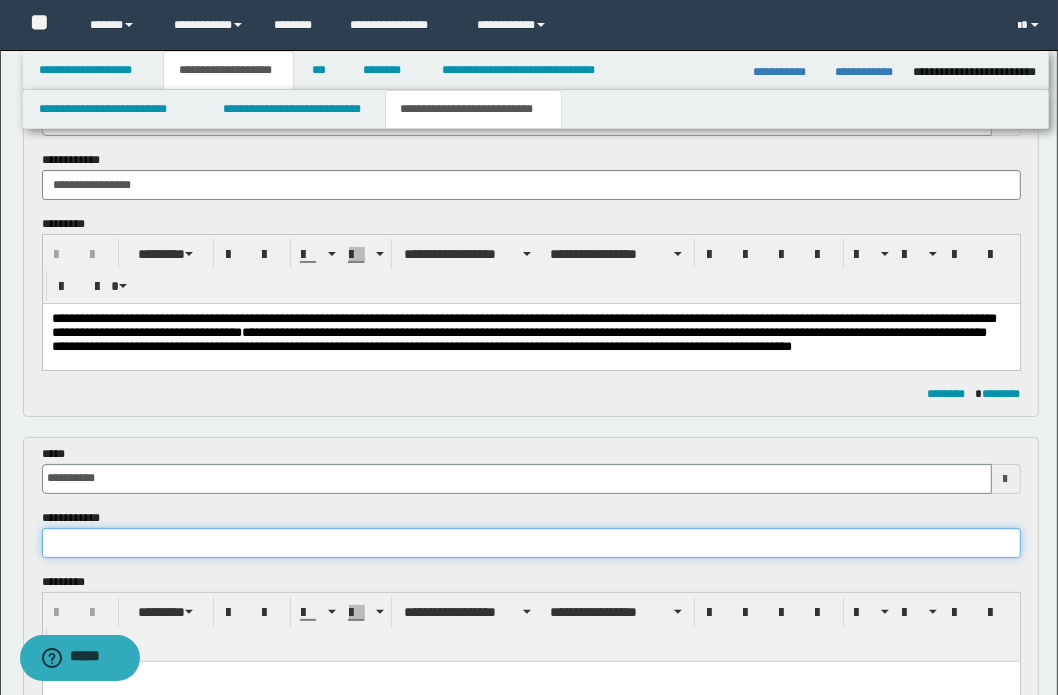 click at bounding box center (531, 543) 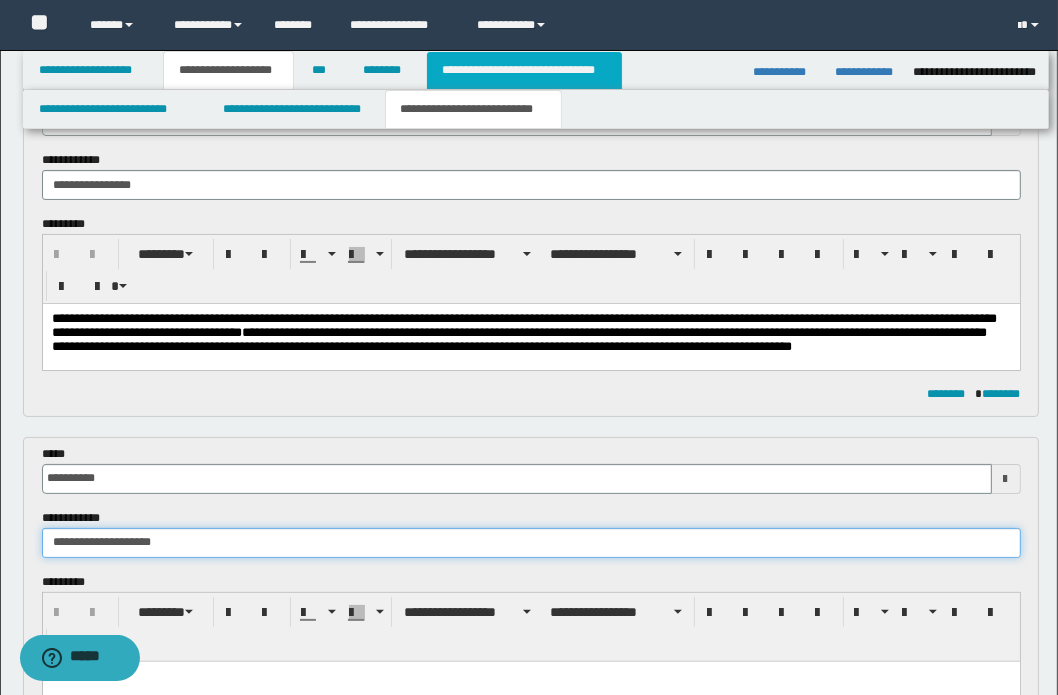 type on "**********" 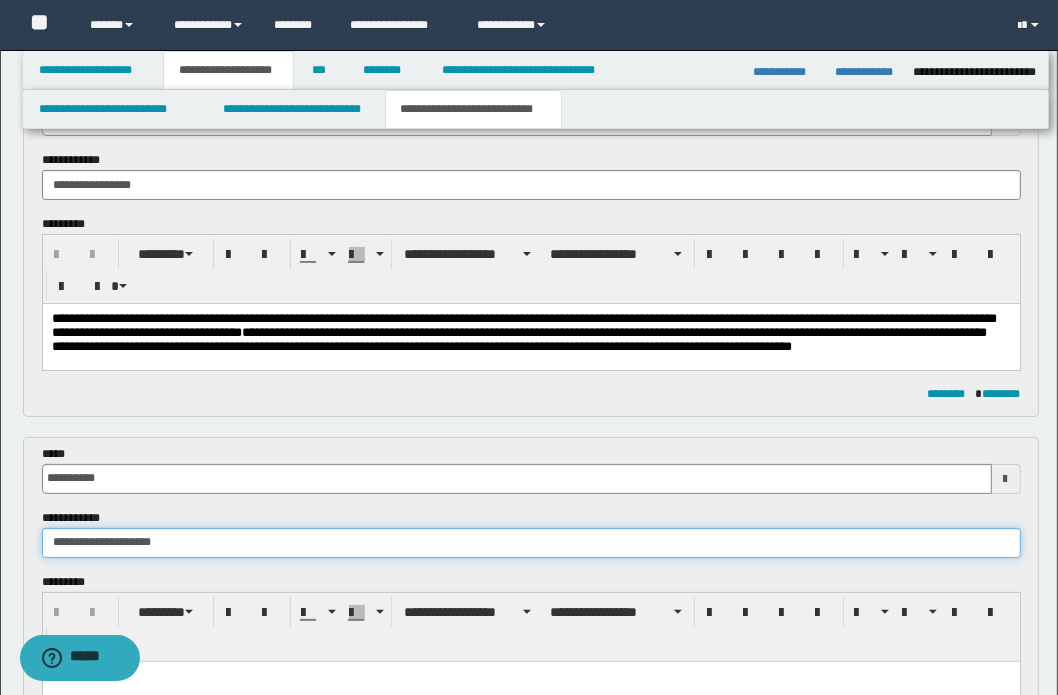type 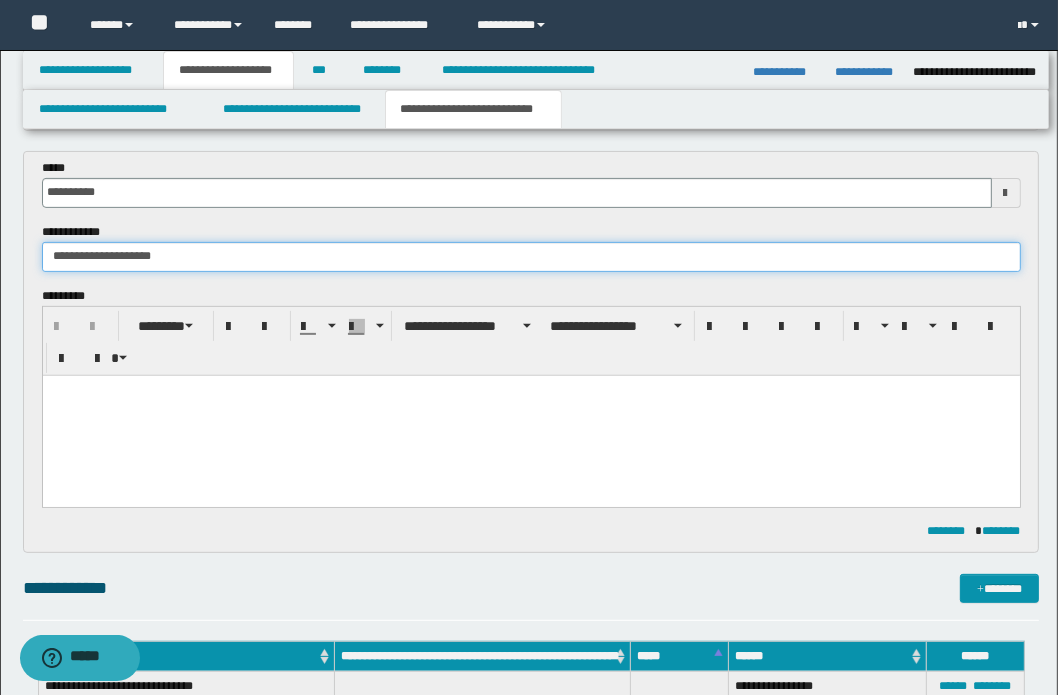 scroll, scrollTop: 510, scrollLeft: 0, axis: vertical 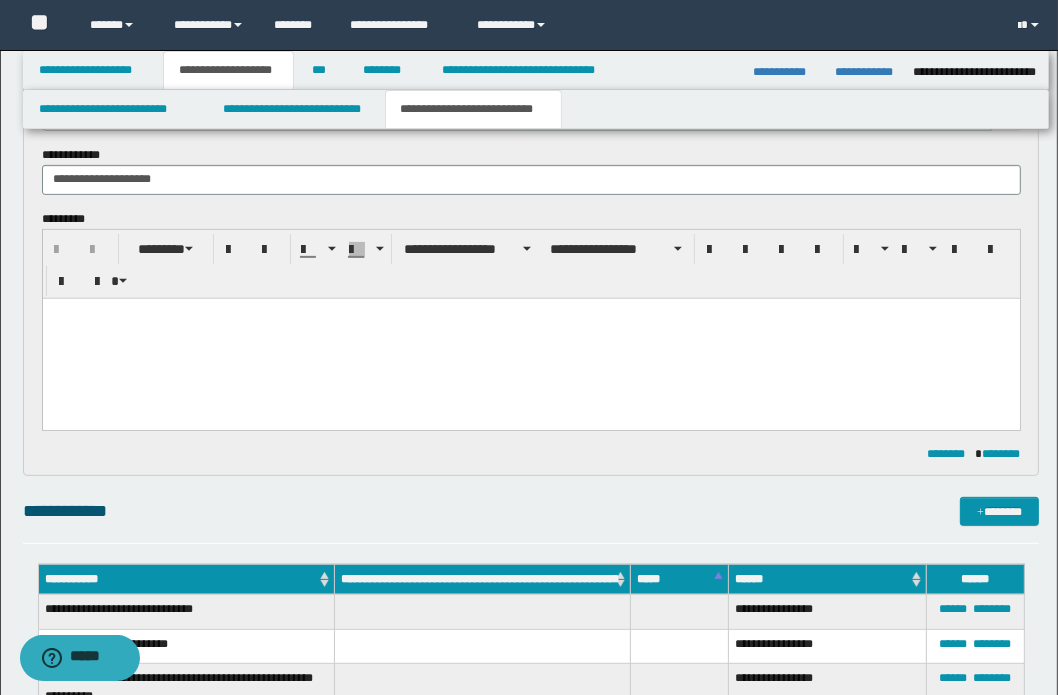 click at bounding box center [530, 313] 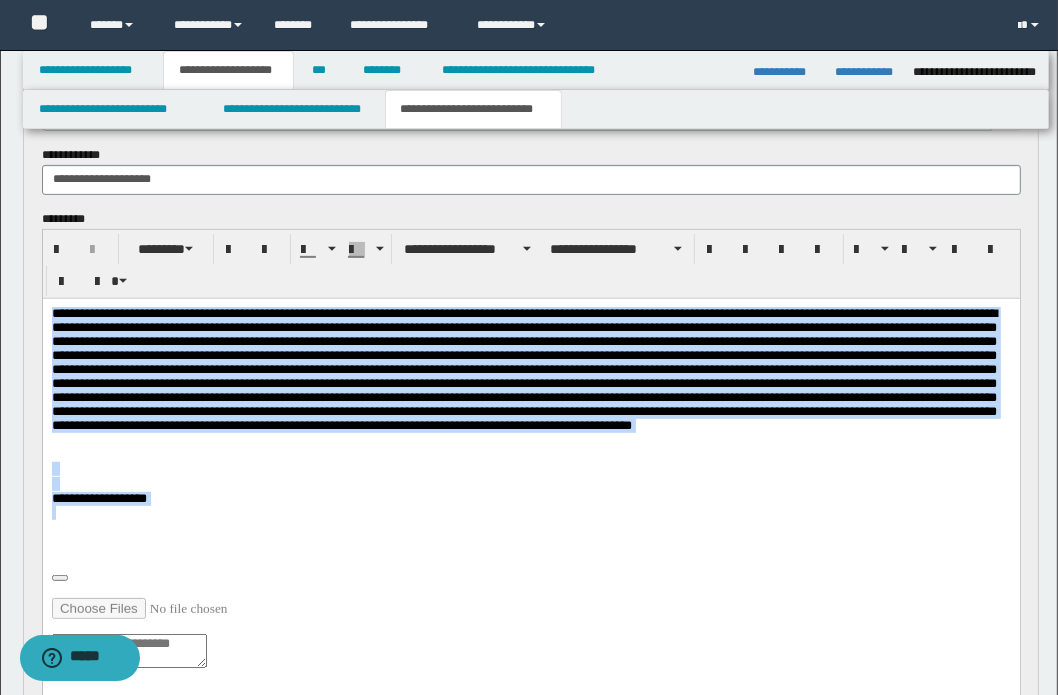 drag, startPoint x: 49, startPoint y: 310, endPoint x: 561, endPoint y: 508, distance: 548.9517 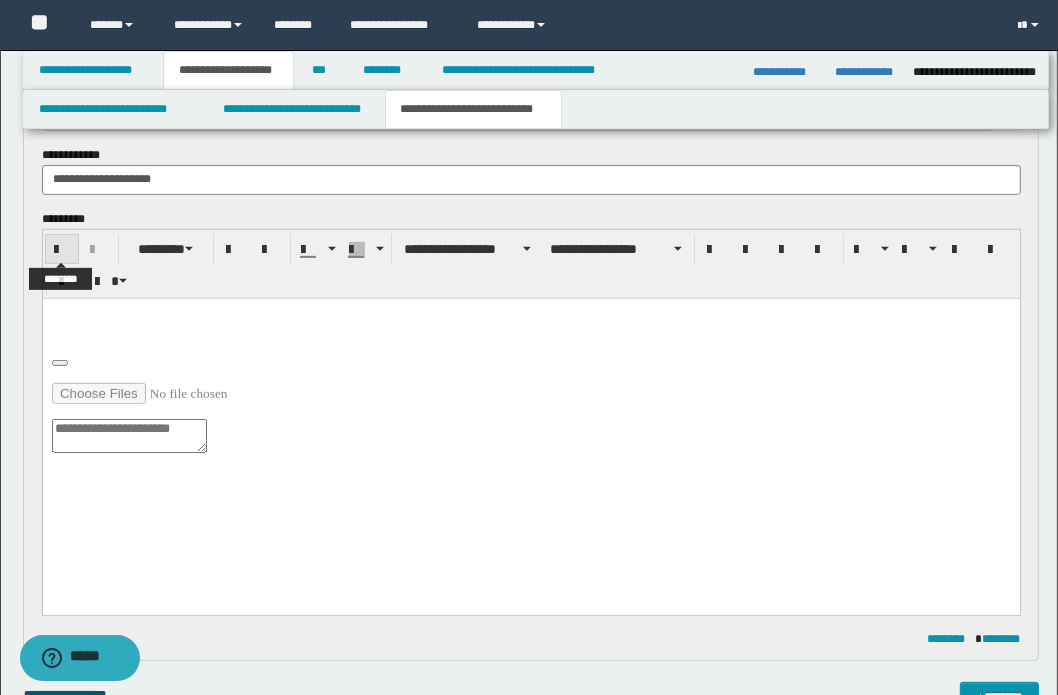 click at bounding box center (62, 250) 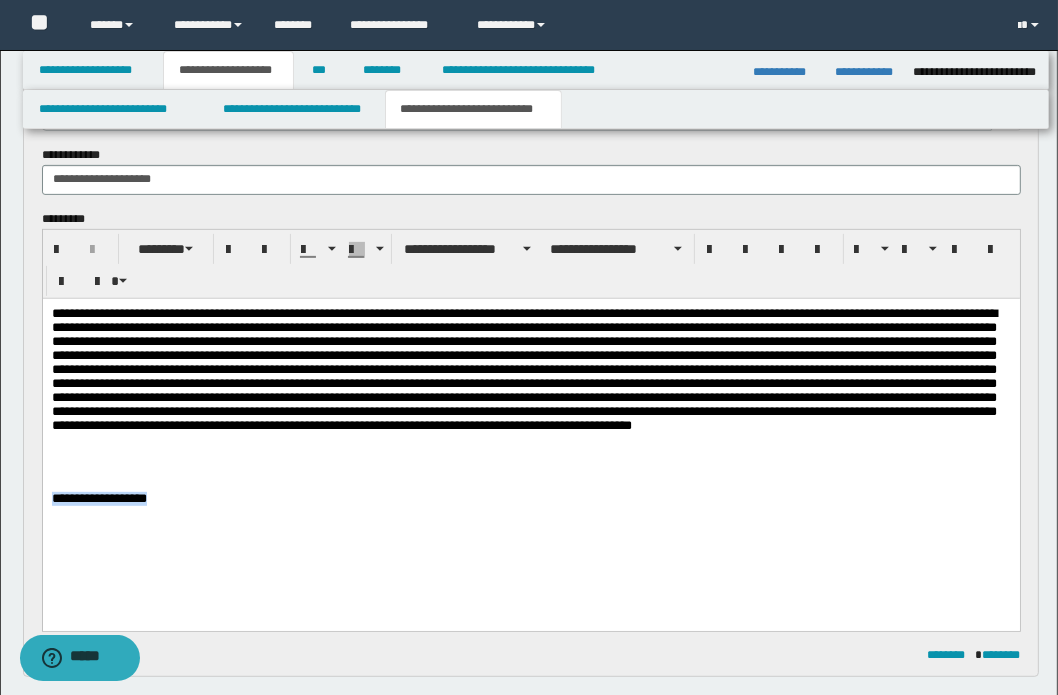 drag, startPoint x: 172, startPoint y: 496, endPoint x: 44, endPoint y: 791, distance: 321.5727 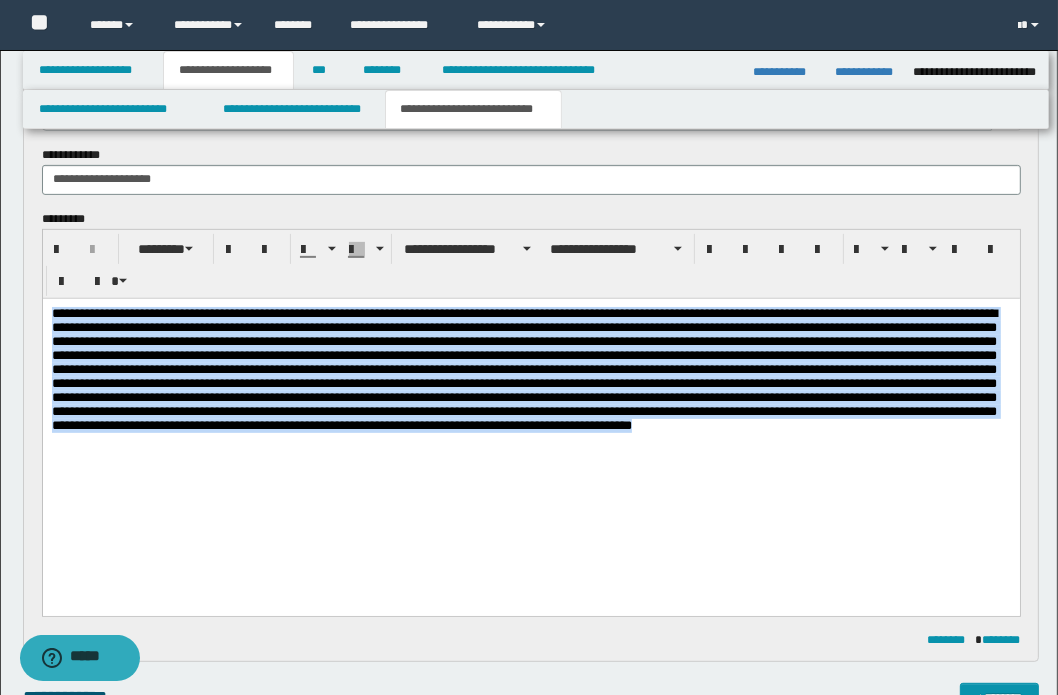 drag, startPoint x: 378, startPoint y: 457, endPoint x: 80, endPoint y: 612, distance: 335.90027 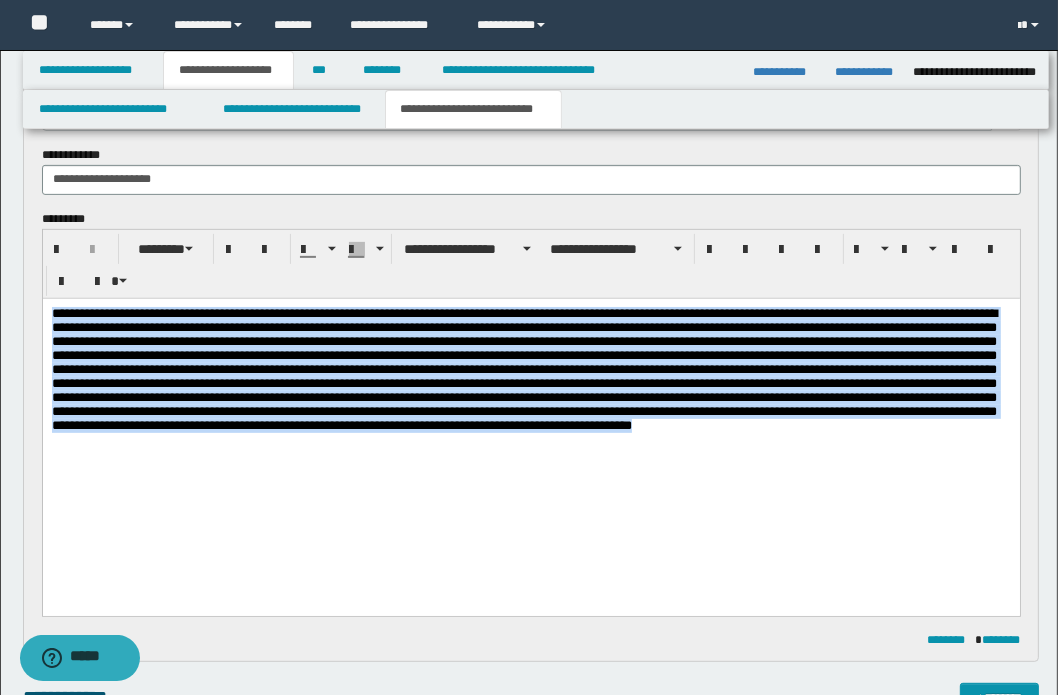 click at bounding box center (530, 431) 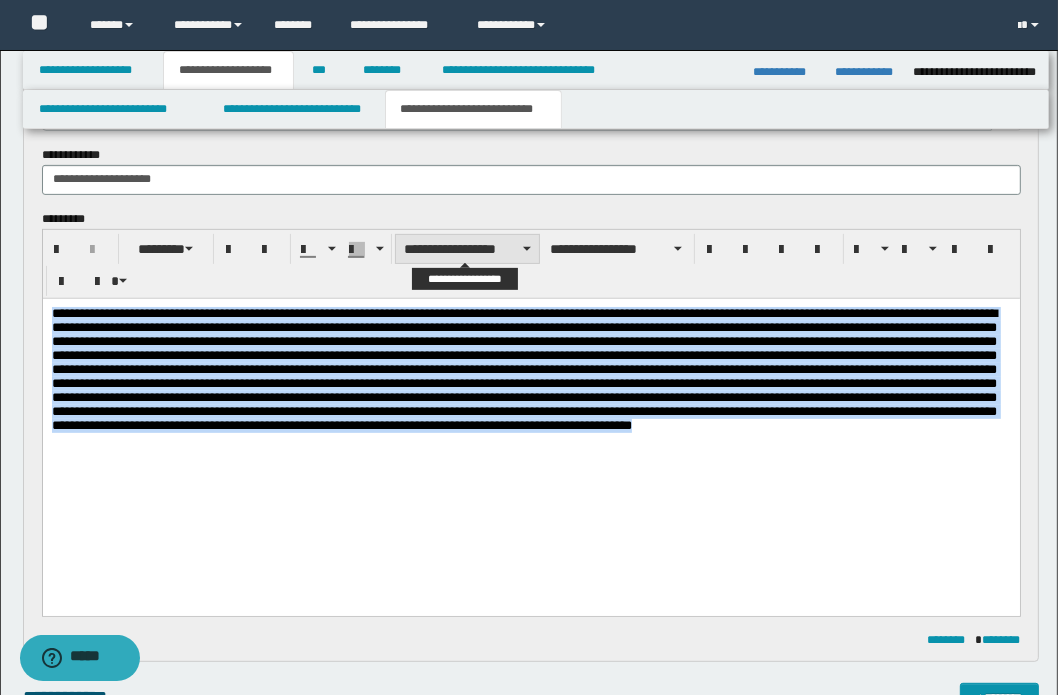 click on "**********" at bounding box center (467, 249) 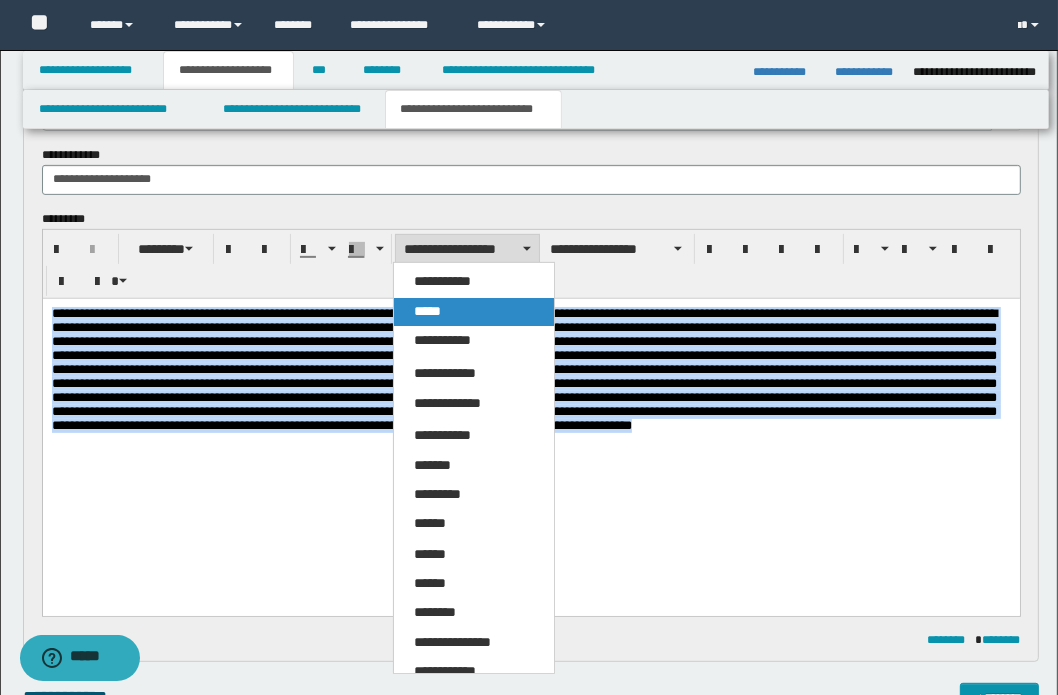 click on "*****" at bounding box center [474, 312] 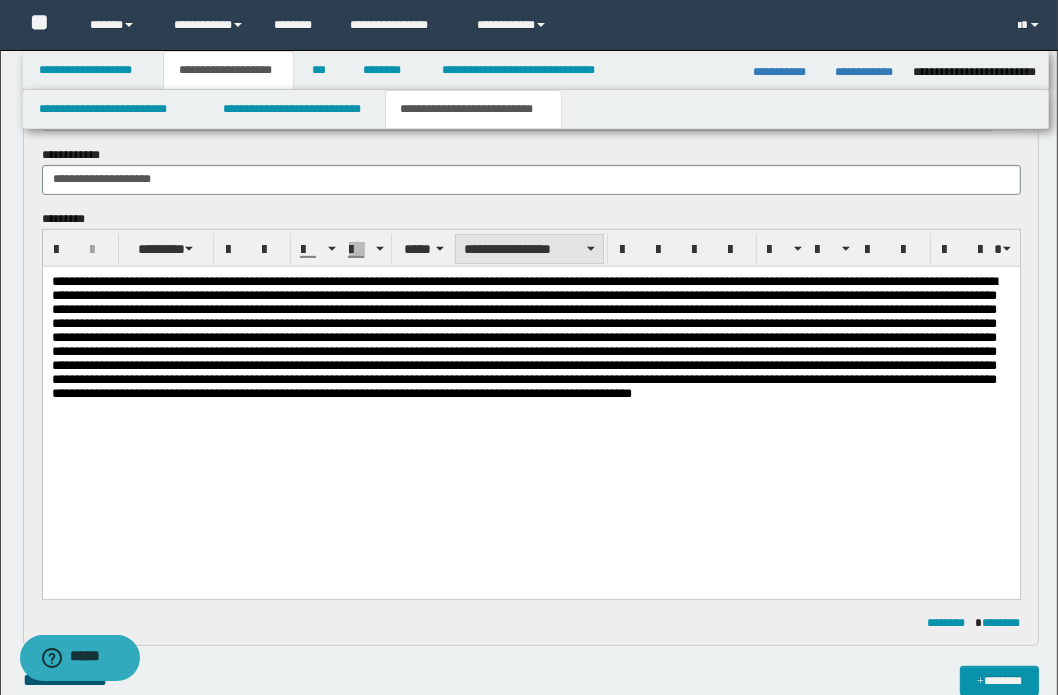 click on "**********" at bounding box center (529, 249) 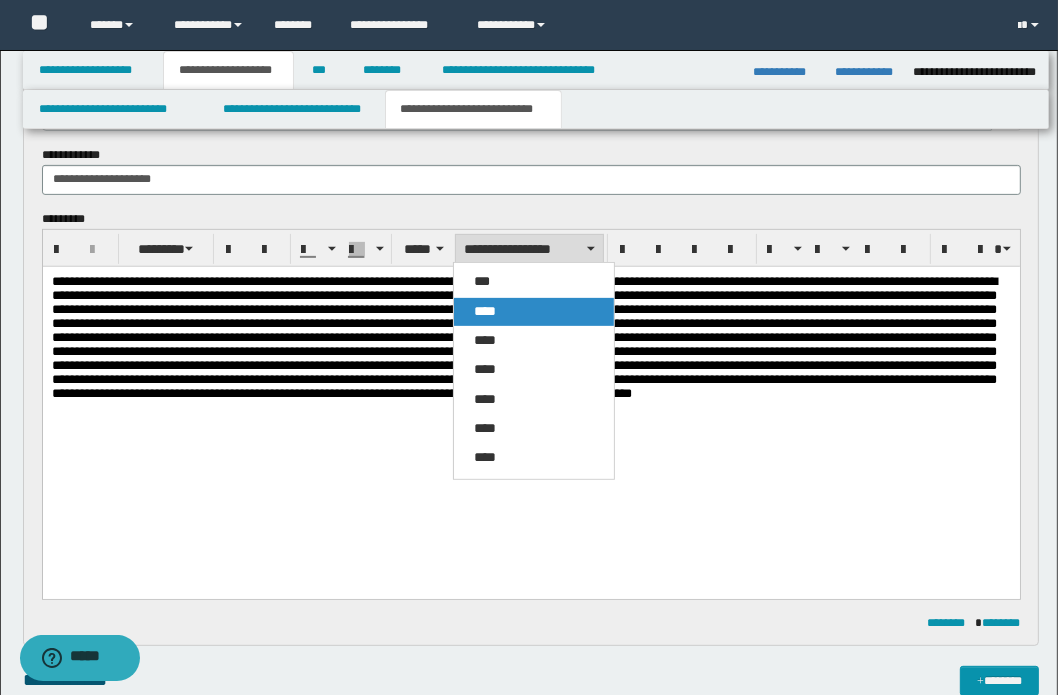 click on "****" at bounding box center [485, 311] 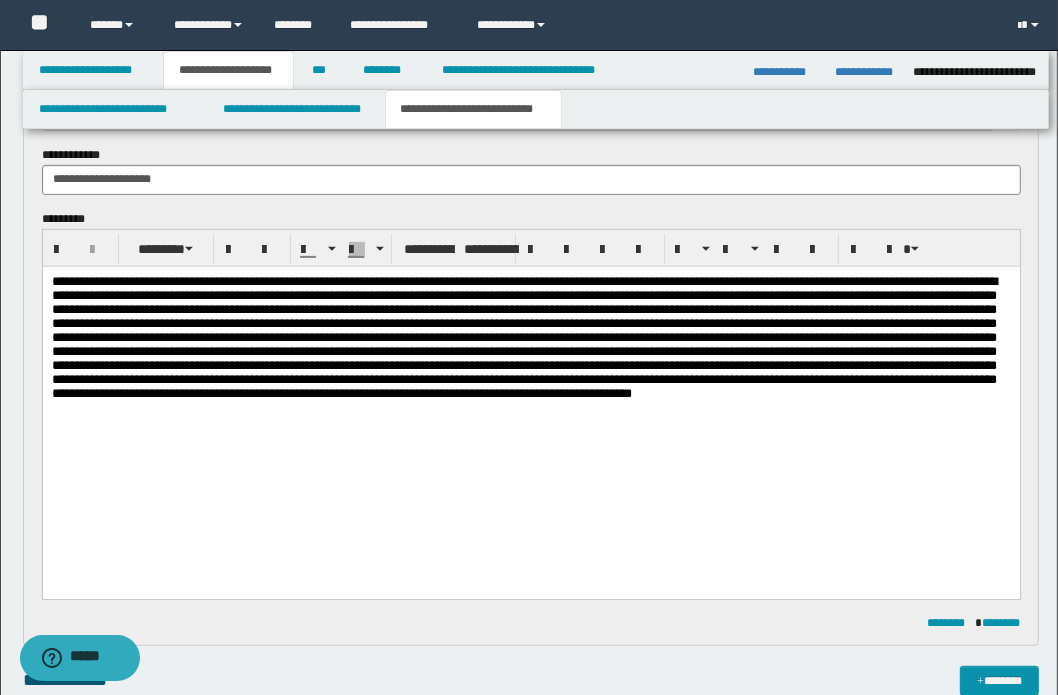 drag, startPoint x: 576, startPoint y: 491, endPoint x: 575, endPoint y: 450, distance: 41.01219 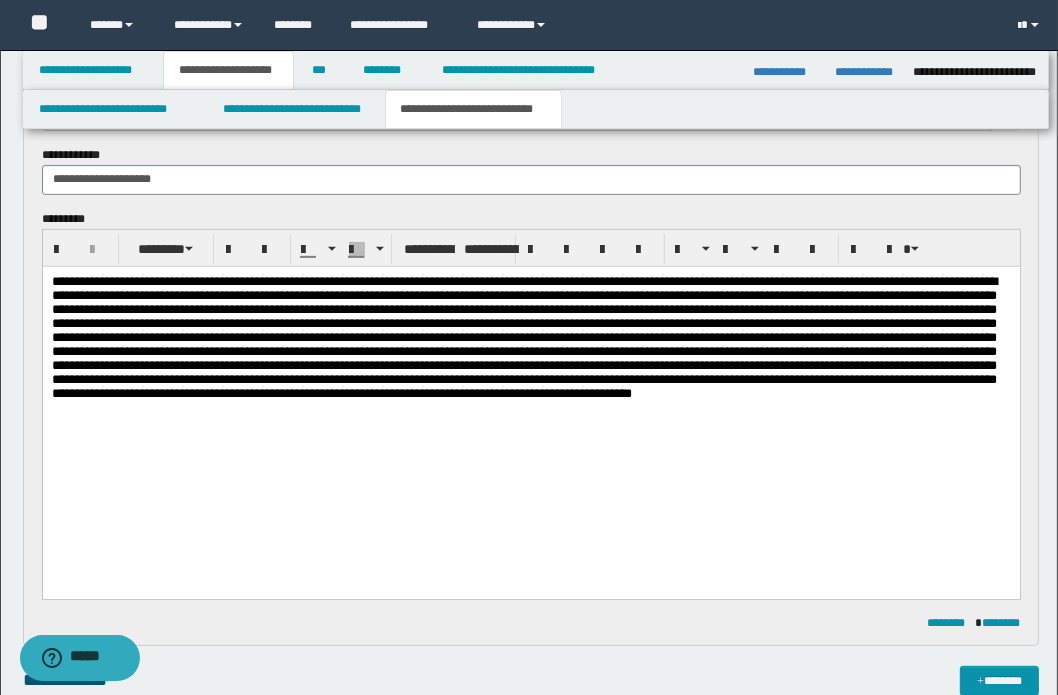 click at bounding box center [530, 407] 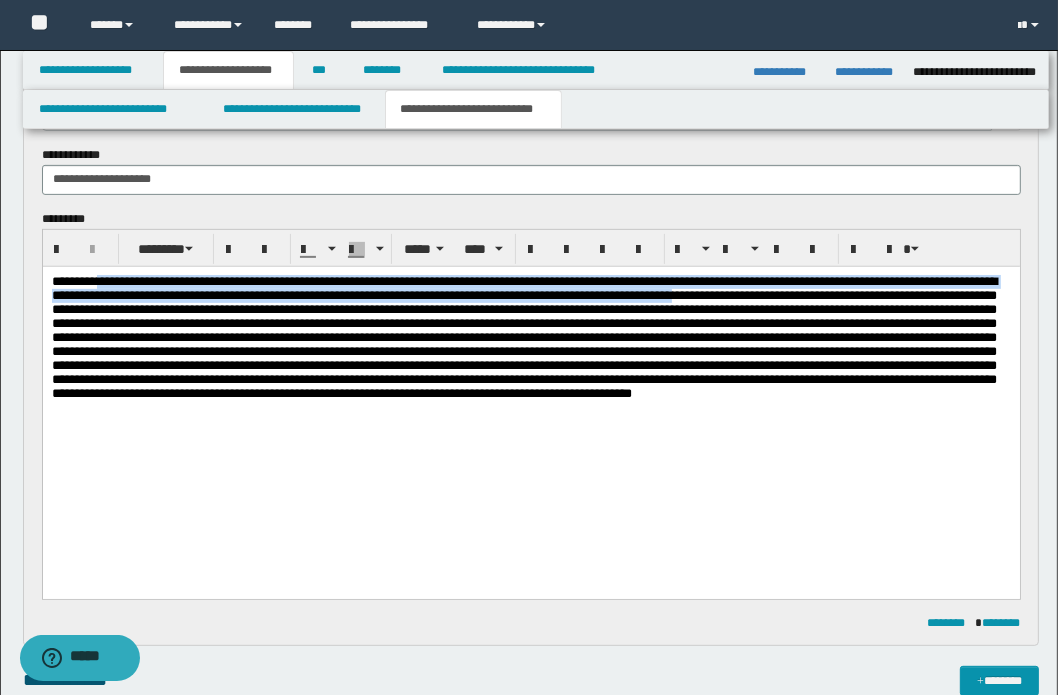 drag, startPoint x: 83, startPoint y: 313, endPoint x: 47, endPoint y: 575, distance: 264.46173 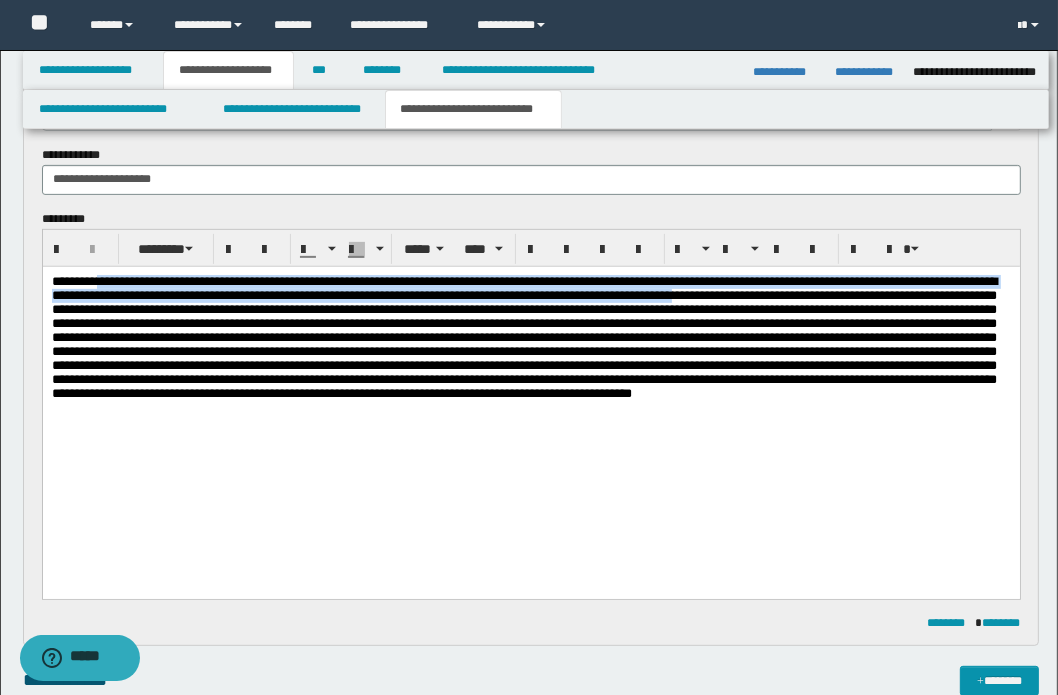 click at bounding box center (530, 407) 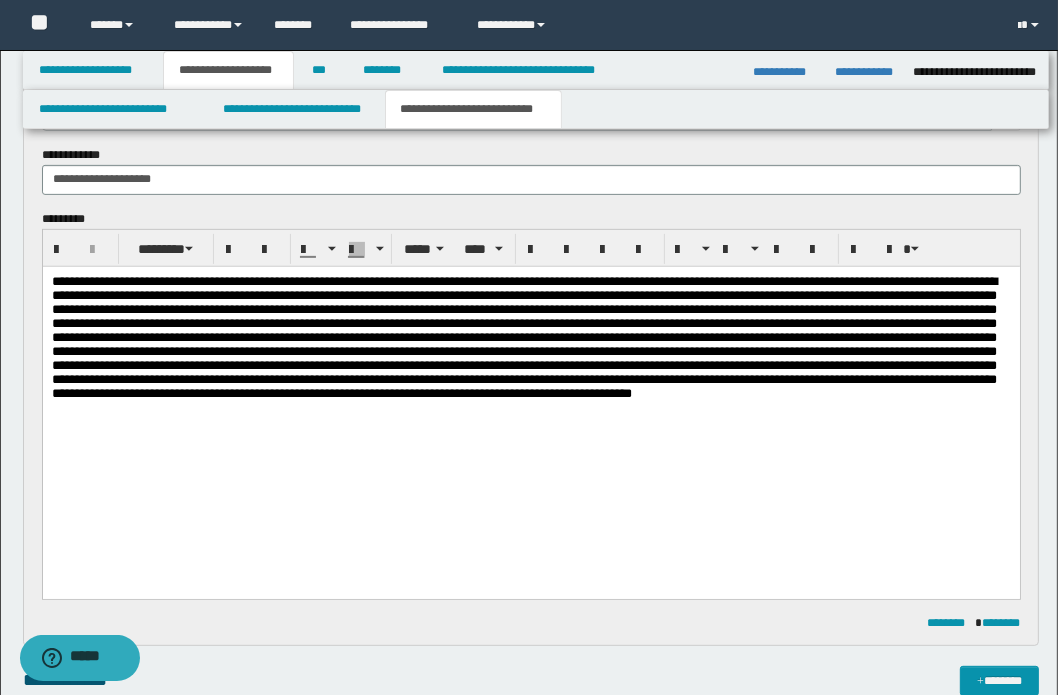 click at bounding box center [523, 336] 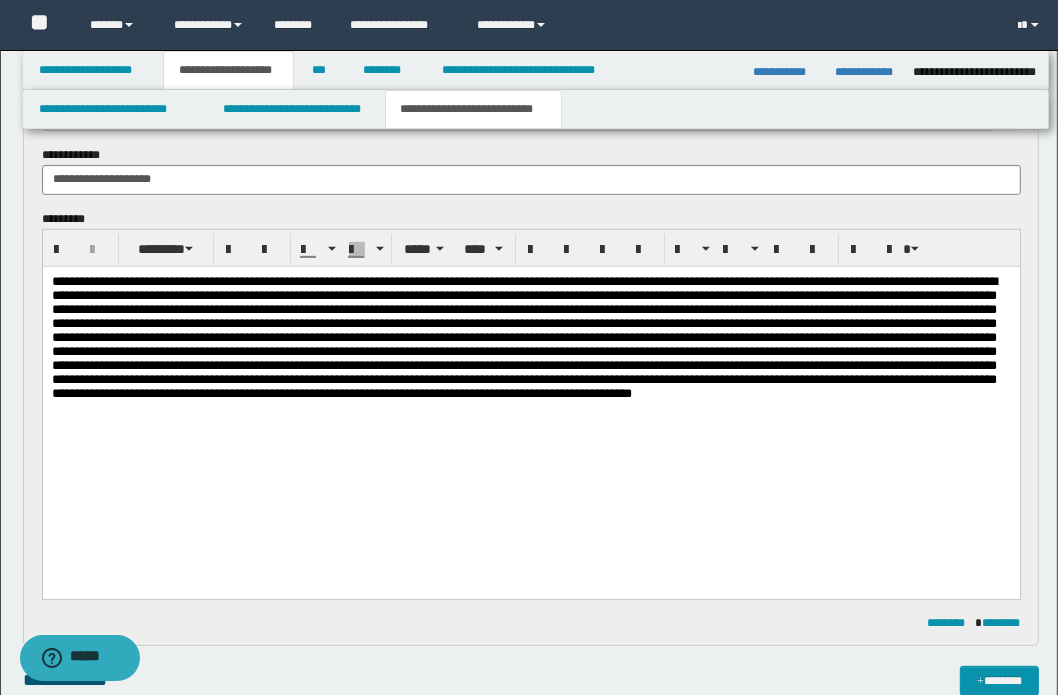 click at bounding box center (523, 336) 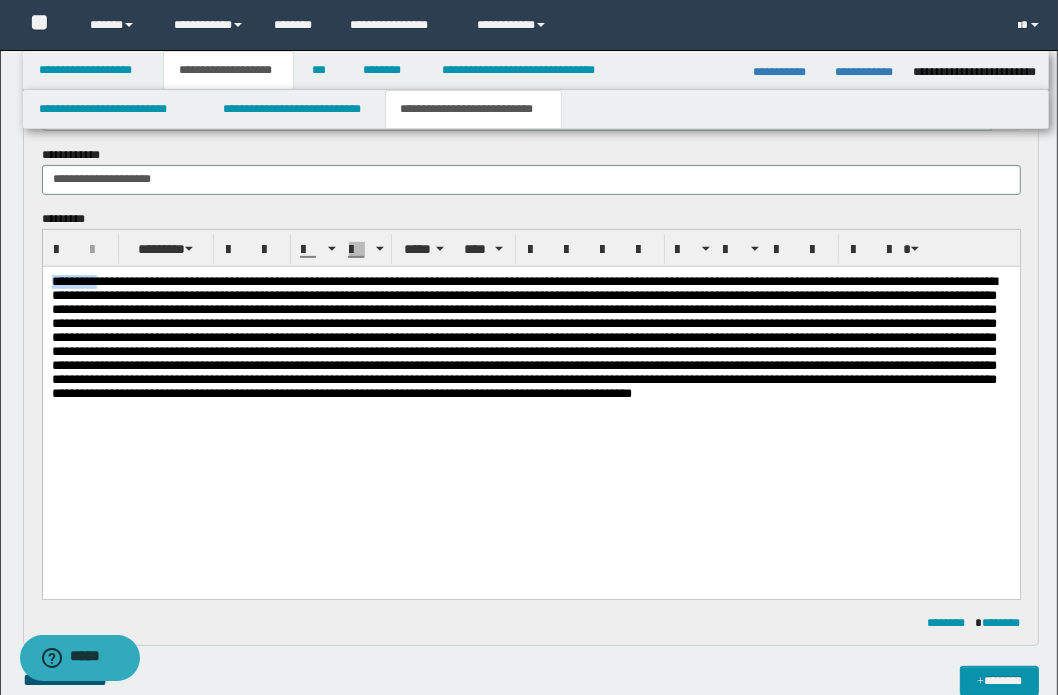 drag, startPoint x: 105, startPoint y: 280, endPoint x: 45, endPoint y: 529, distance: 256.12692 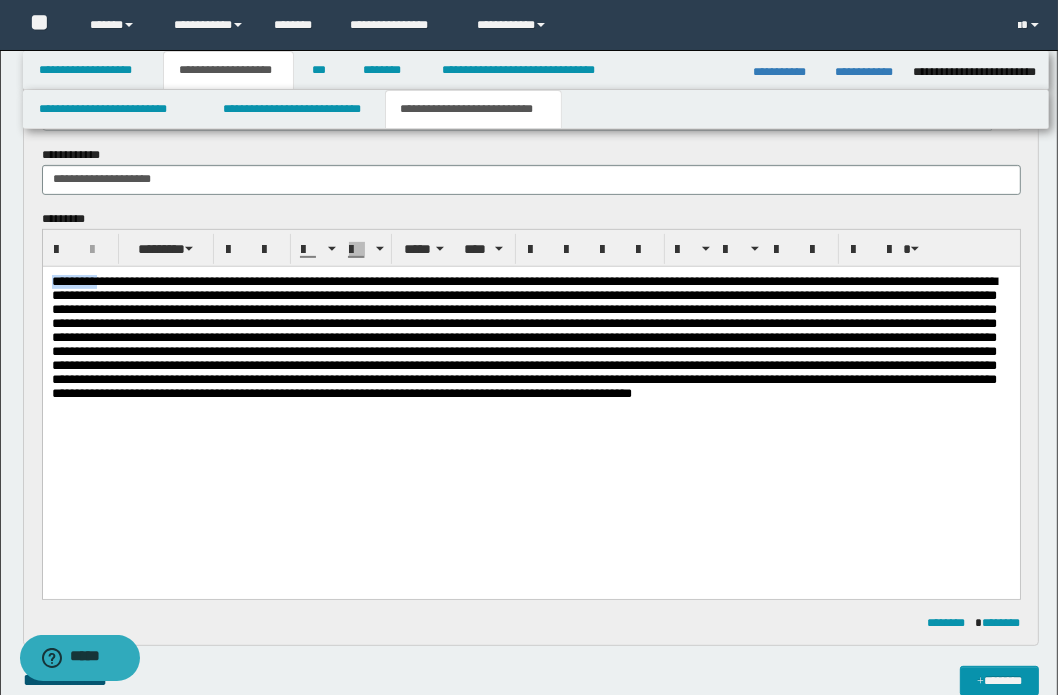 click at bounding box center [530, 407] 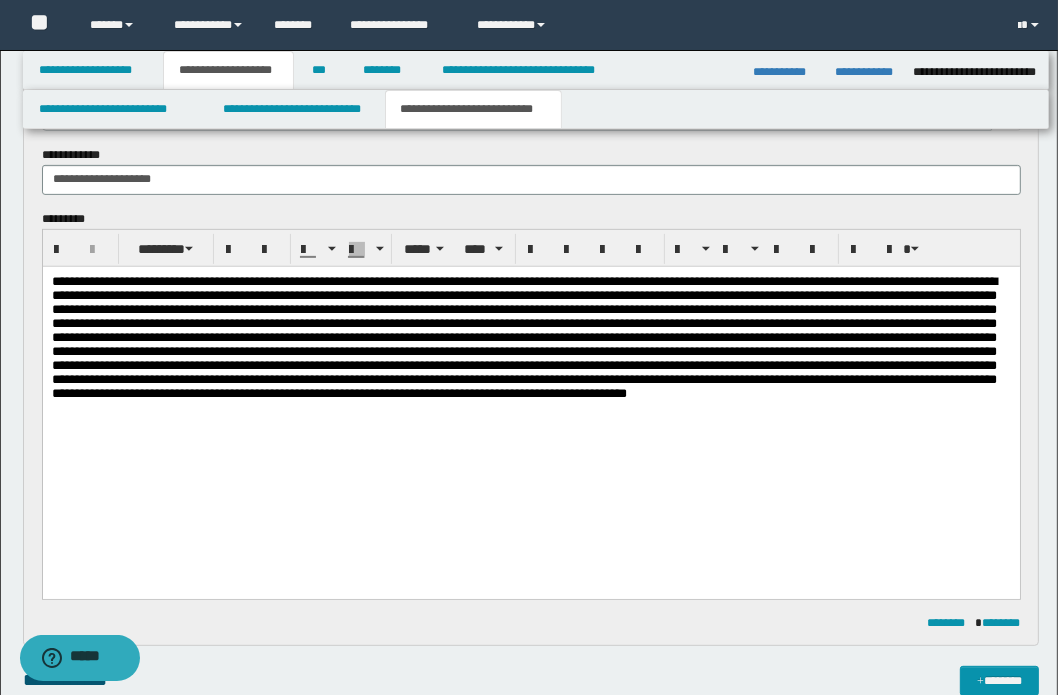 click at bounding box center (523, 336) 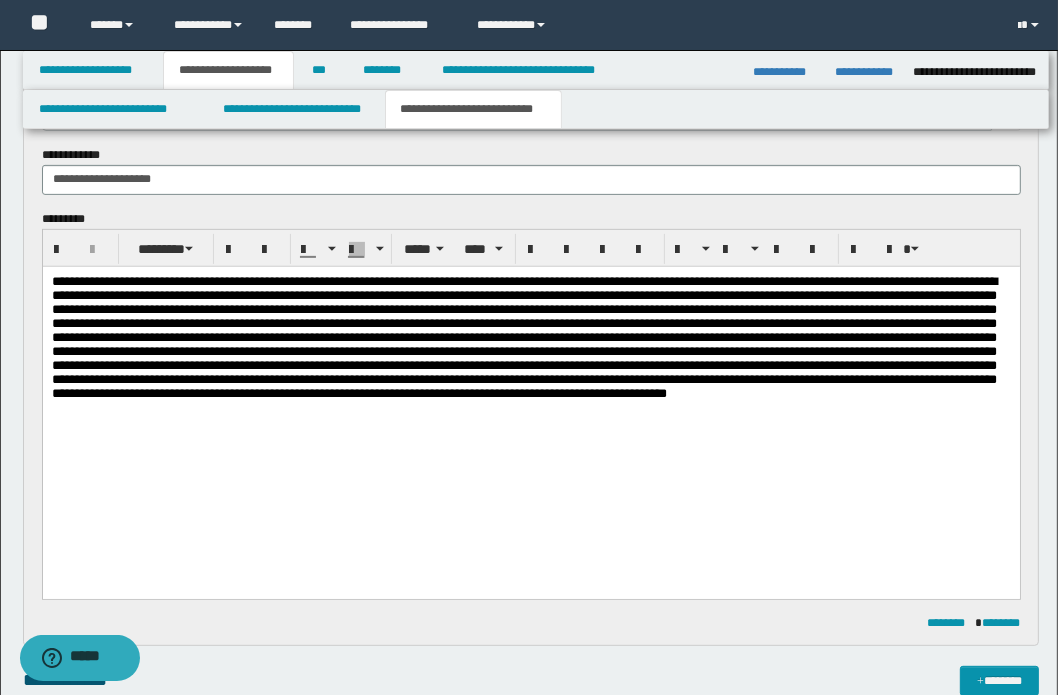 click at bounding box center (523, 336) 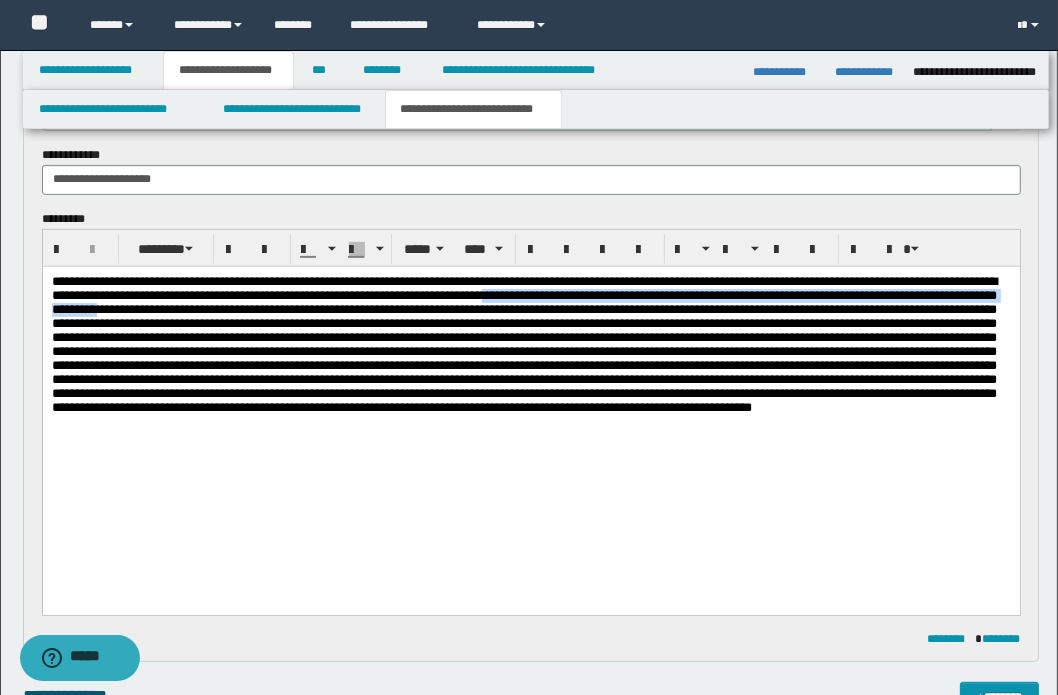 drag, startPoint x: 803, startPoint y: 298, endPoint x: 553, endPoint y: 311, distance: 250.33777 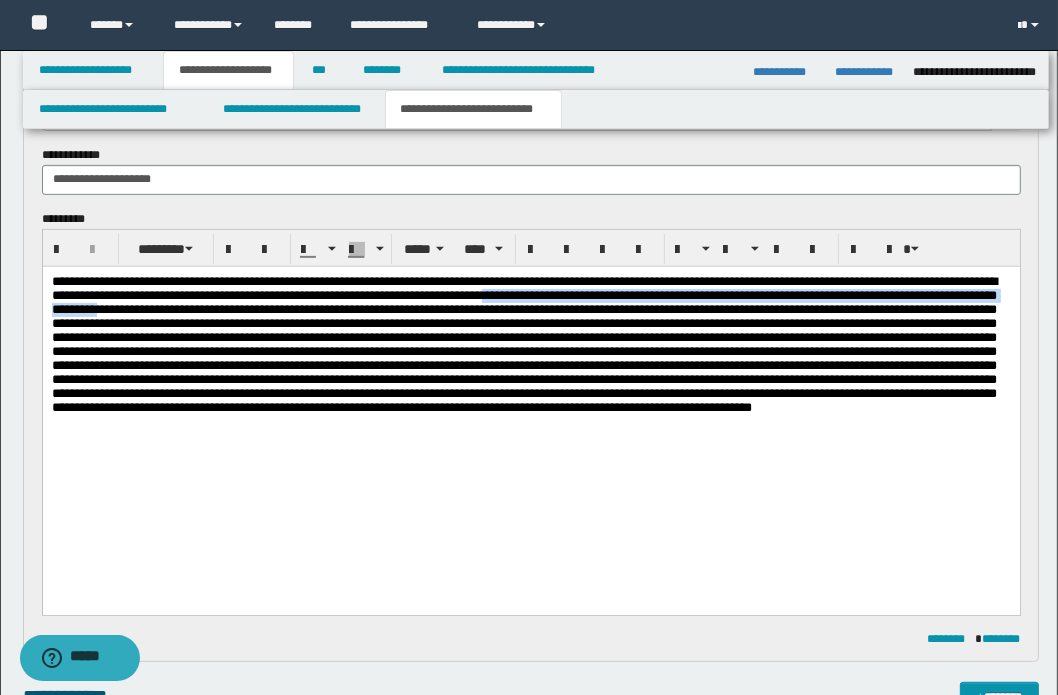 click at bounding box center [523, 343] 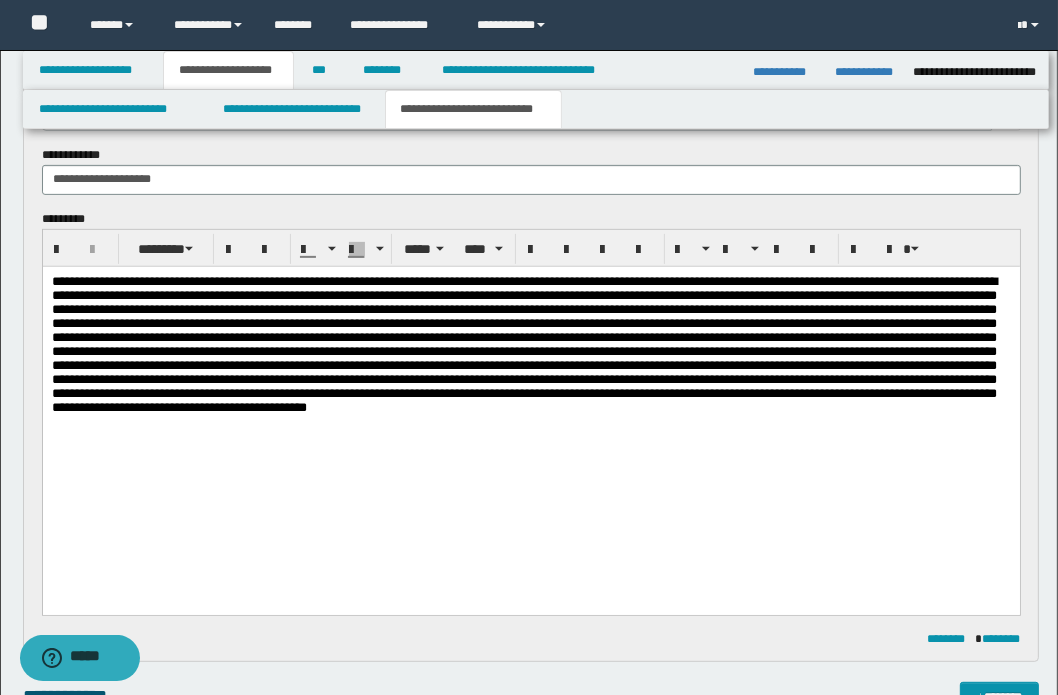 click at bounding box center (523, 343) 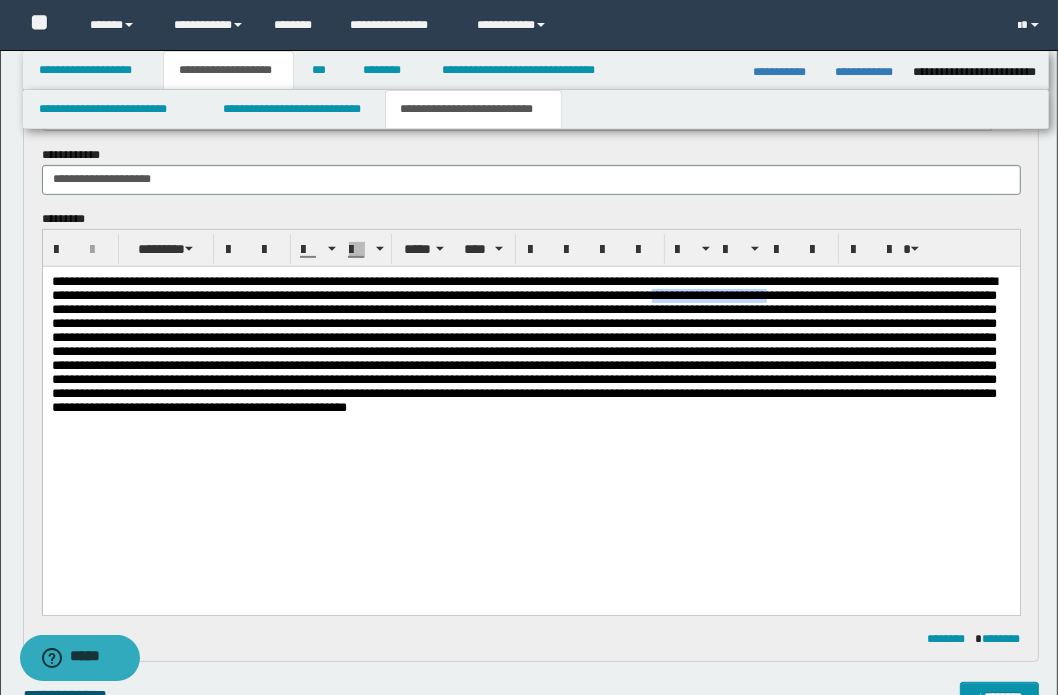 drag, startPoint x: 221, startPoint y: 312, endPoint x: 83, endPoint y: 310, distance: 138.0145 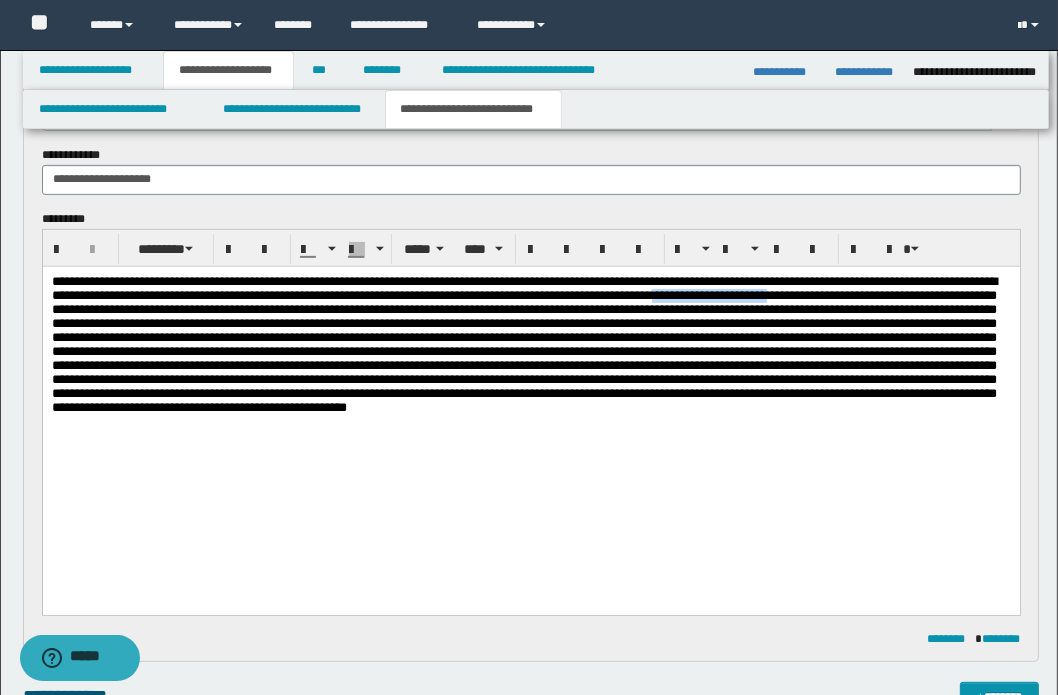 click at bounding box center (523, 343) 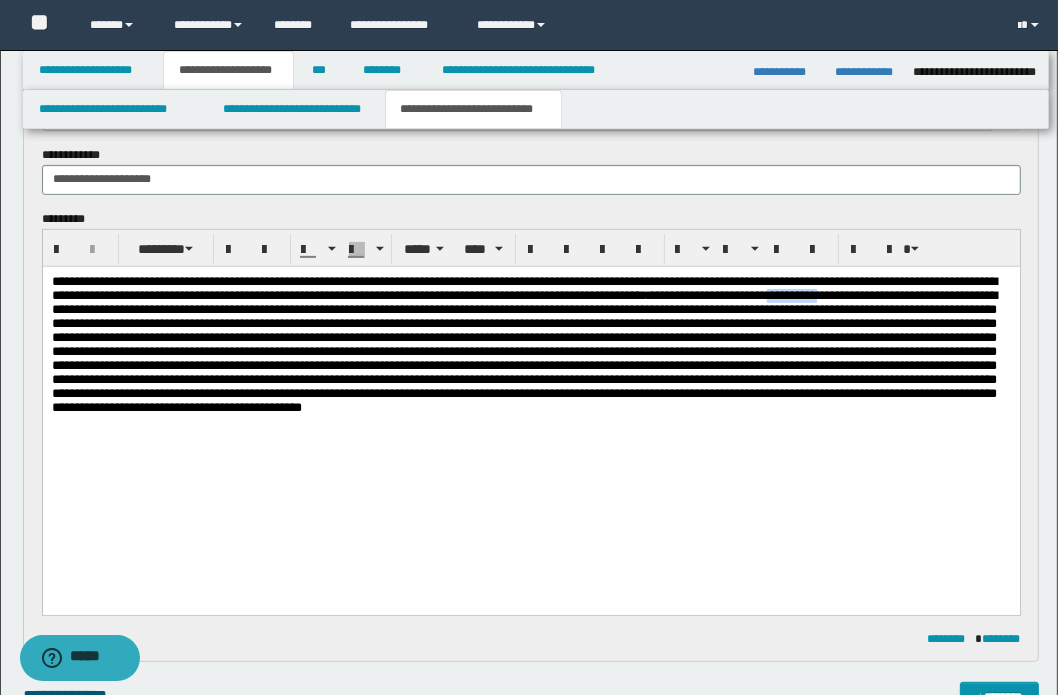drag, startPoint x: 240, startPoint y: 309, endPoint x: 305, endPoint y: 306, distance: 65.06919 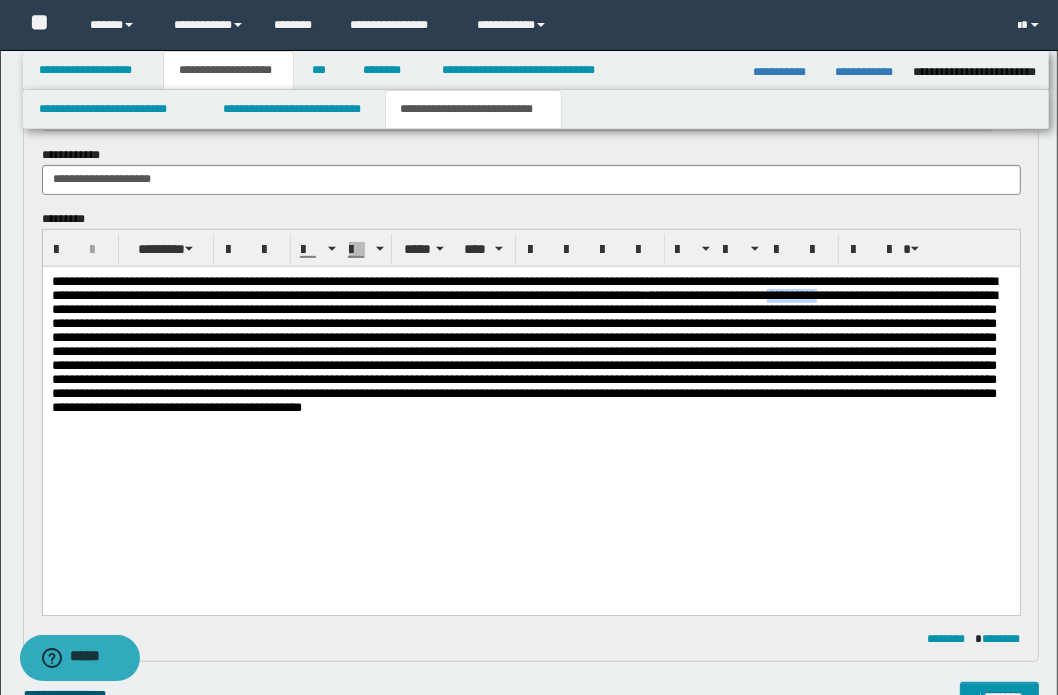click on "**********" at bounding box center (523, 343) 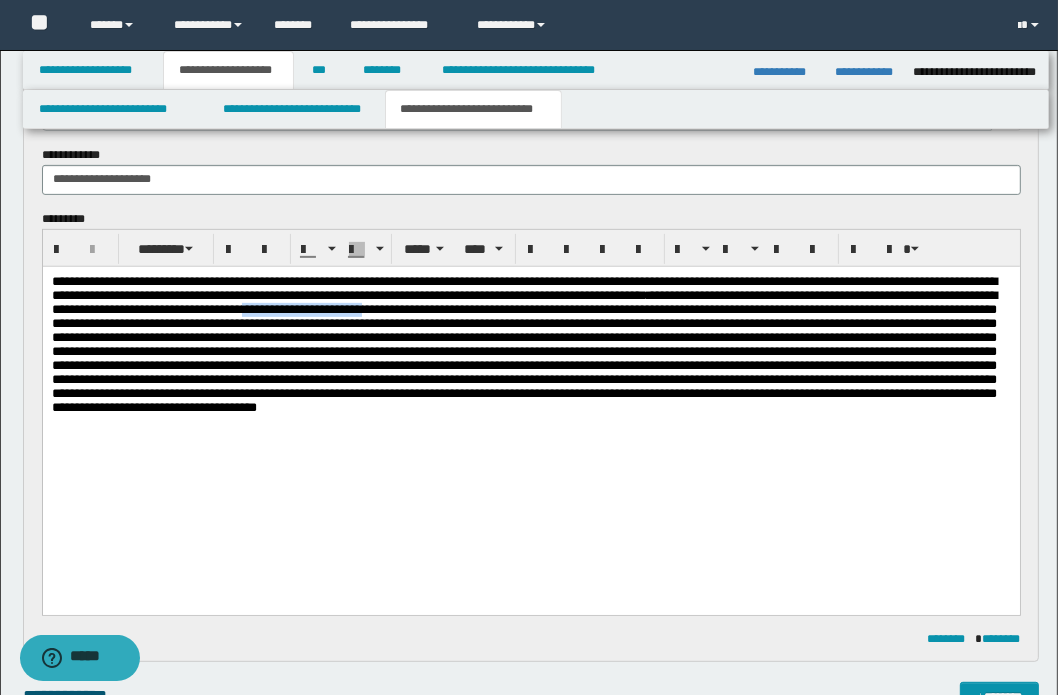 drag, startPoint x: 727, startPoint y: 309, endPoint x: 867, endPoint y: 310, distance: 140.00357 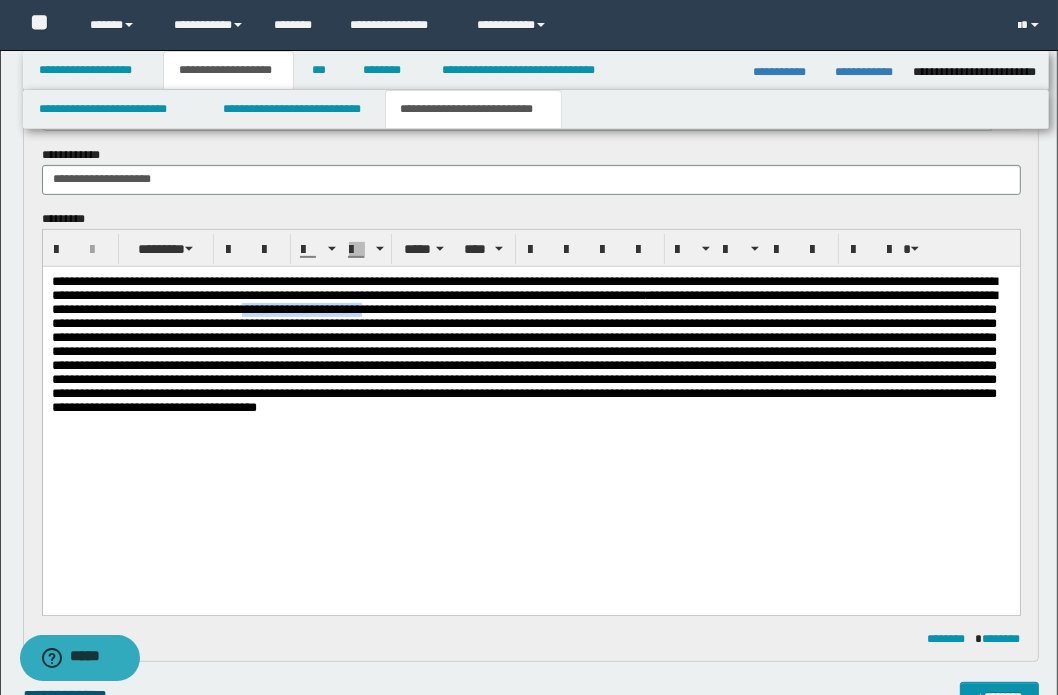 click on "**********" at bounding box center [523, 343] 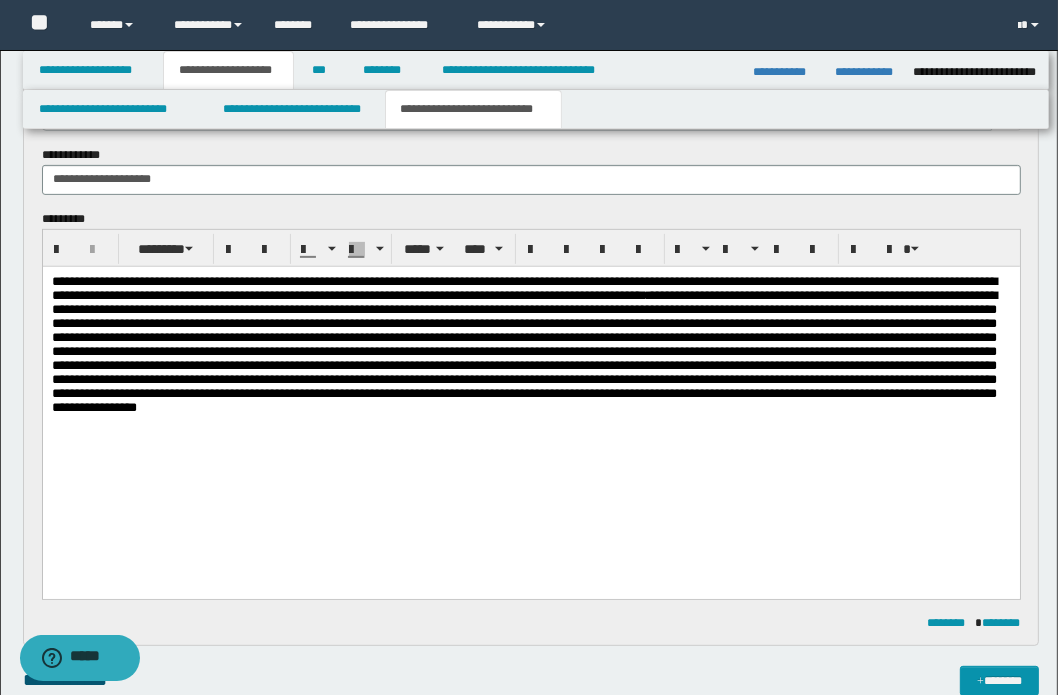 click on "**********" at bounding box center (523, 343) 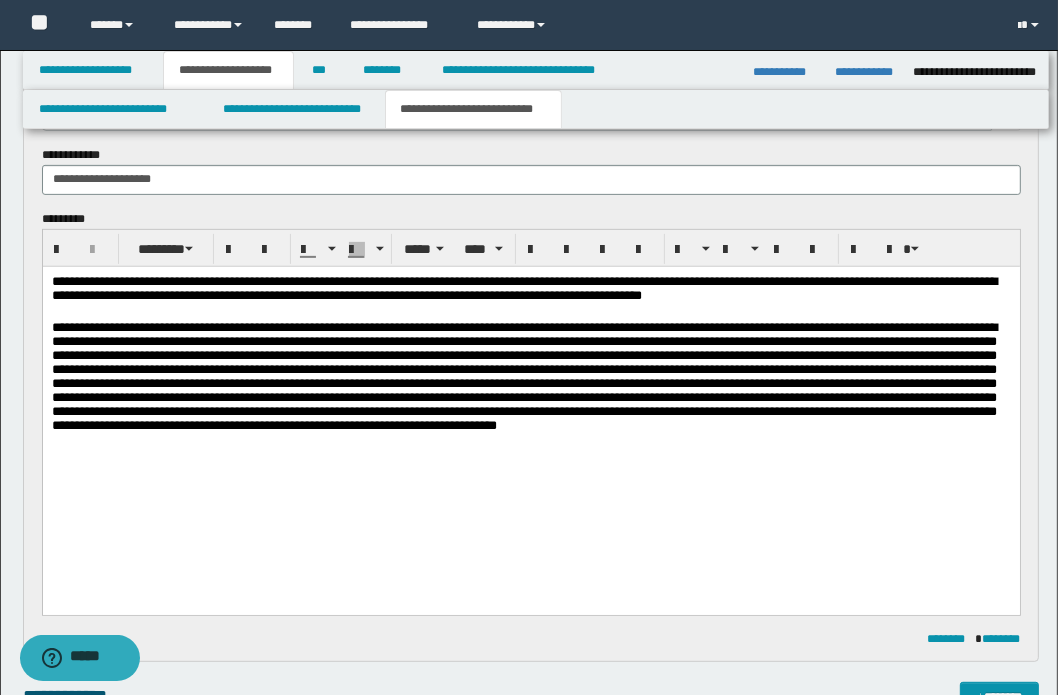 click at bounding box center [523, 375] 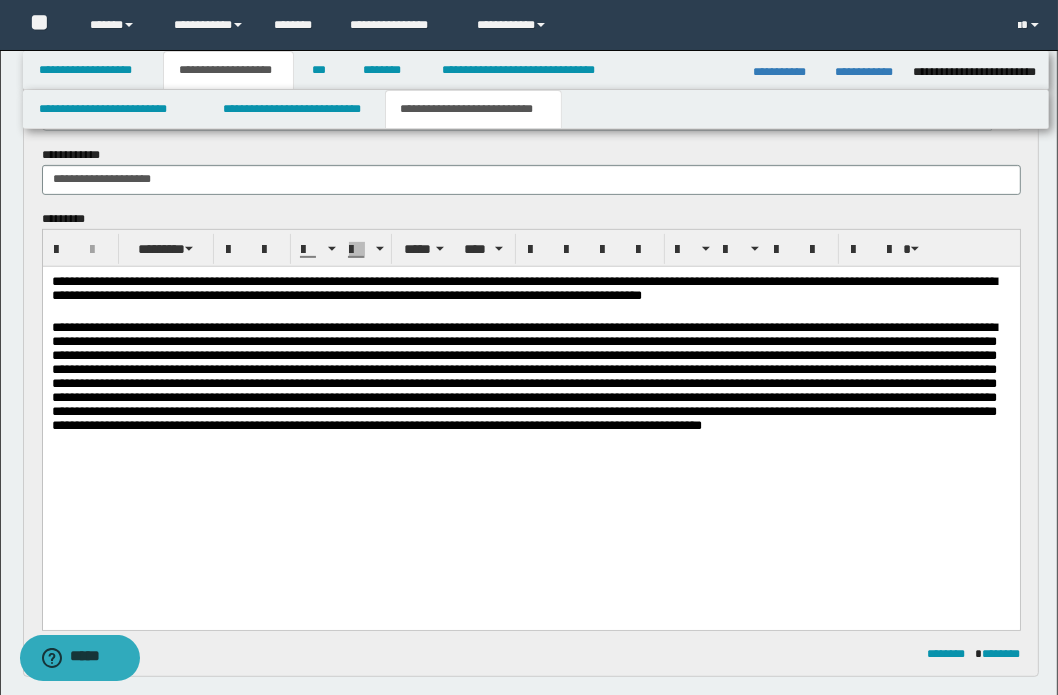 click at bounding box center [523, 375] 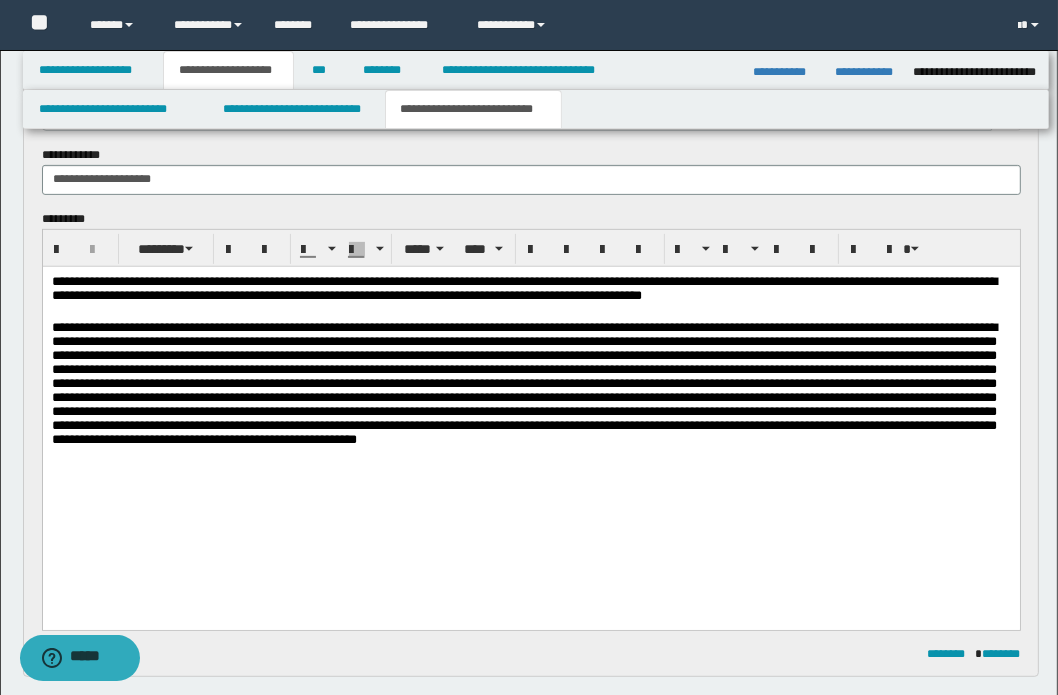 click at bounding box center [523, 382] 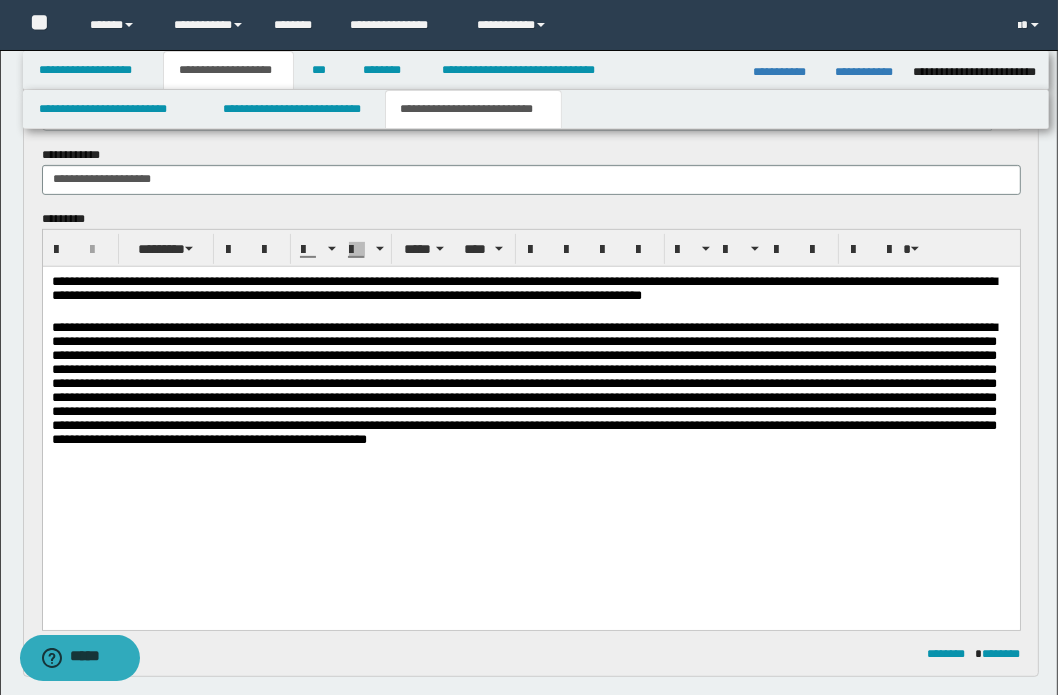 click at bounding box center [523, 382] 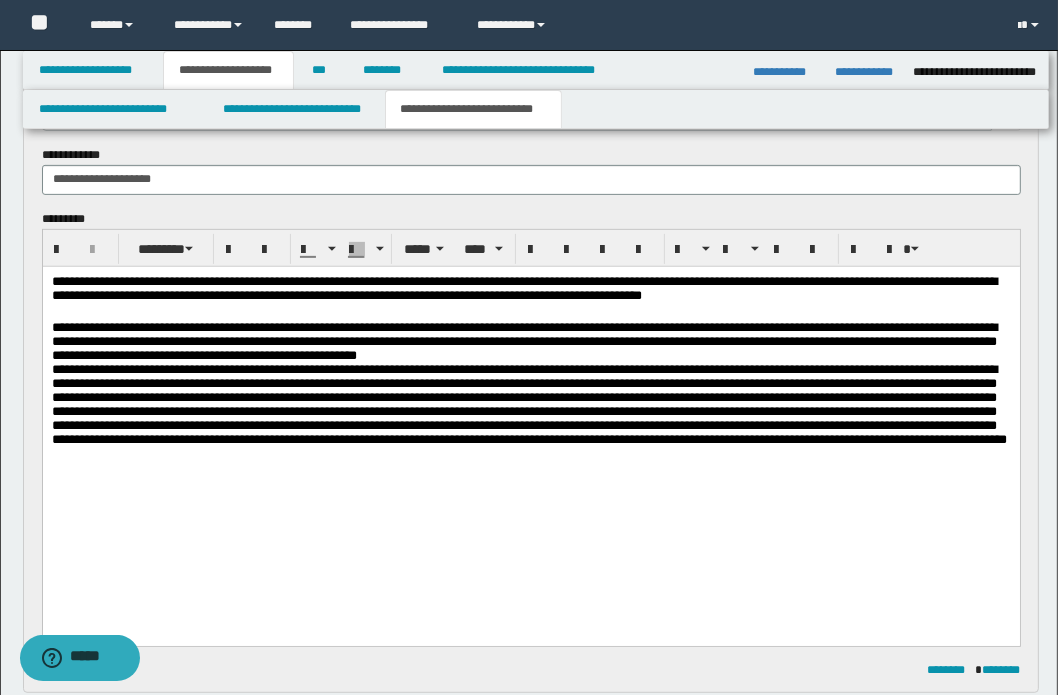 click on "**********" at bounding box center (523, 340) 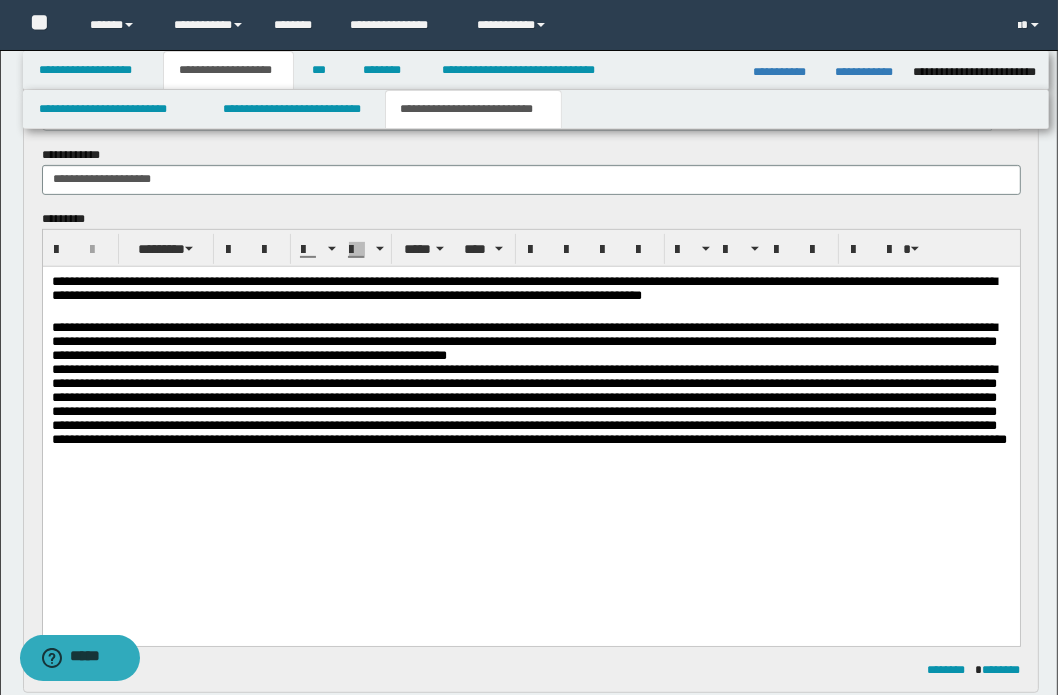 click on "**********" at bounding box center [523, 340] 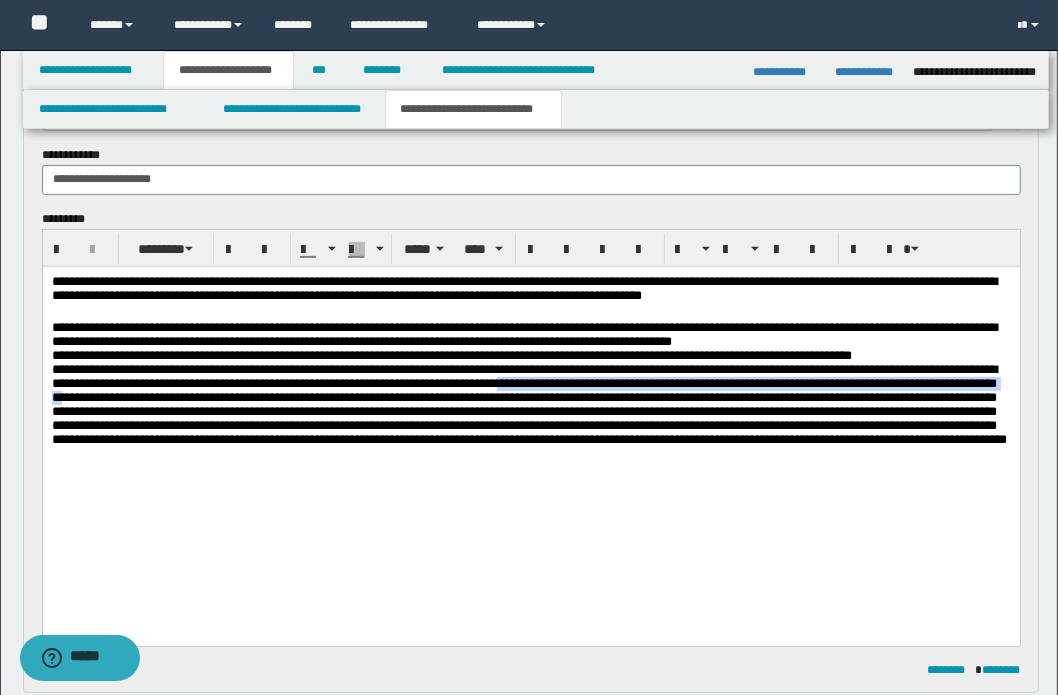 drag, startPoint x: 806, startPoint y: 388, endPoint x: 507, endPoint y: 404, distance: 299.4278 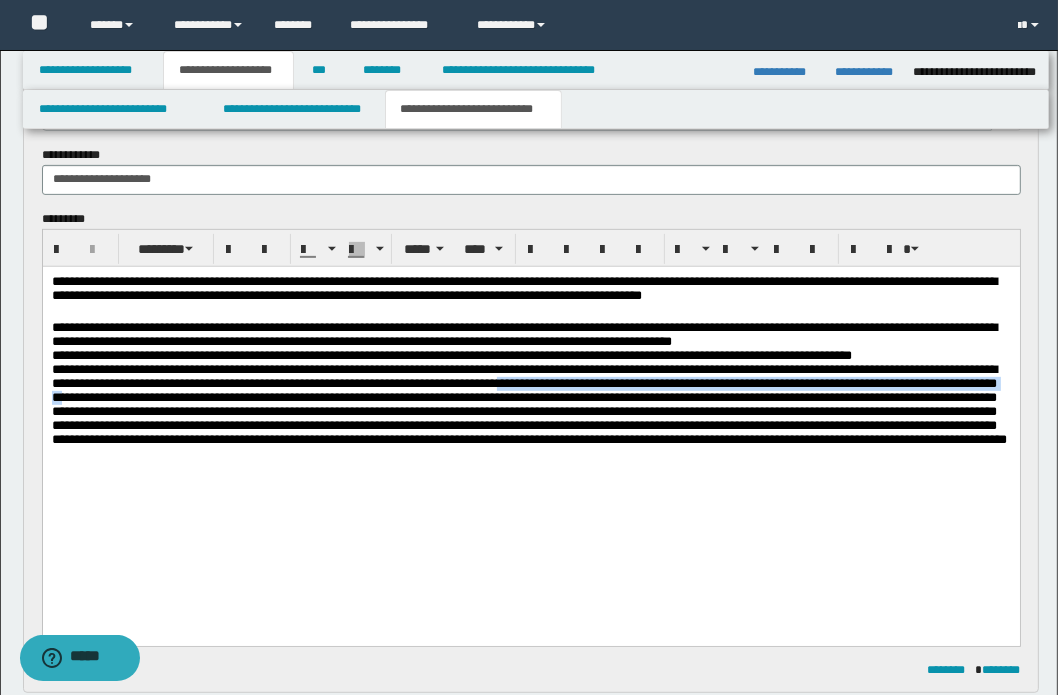 click at bounding box center (528, 403) 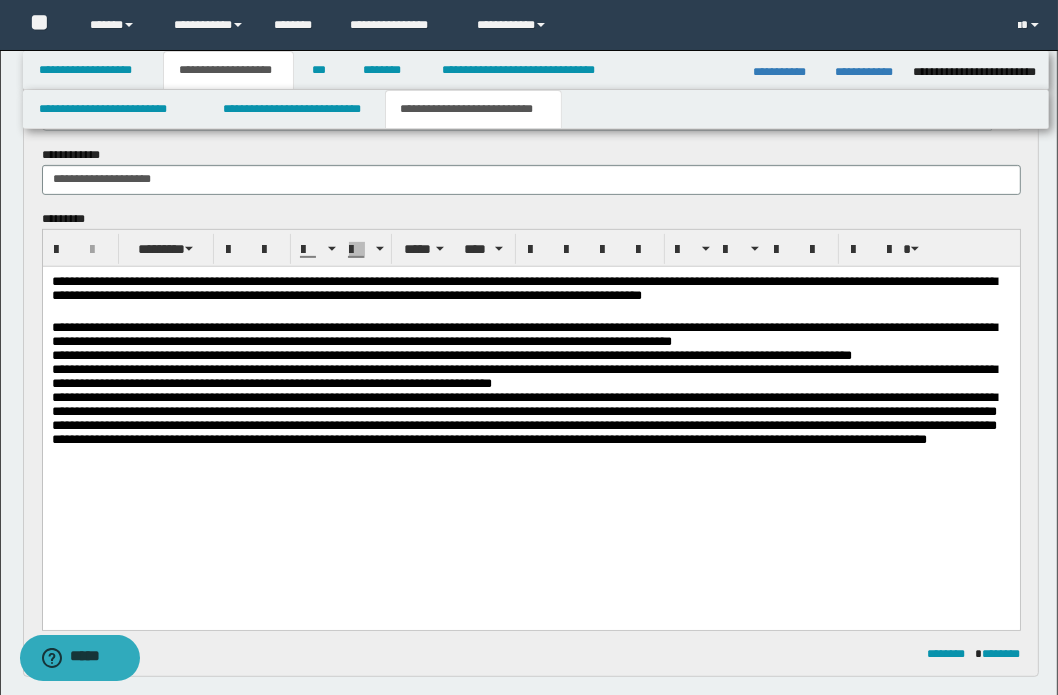click on "**********" at bounding box center [523, 417] 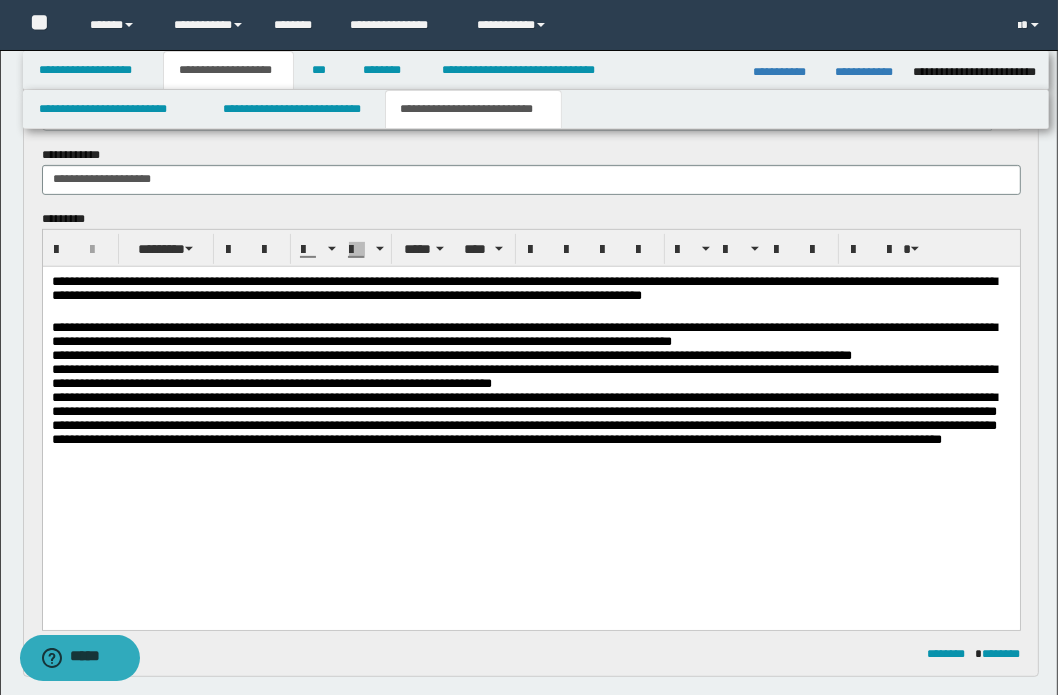 click on "**********" at bounding box center (523, 417) 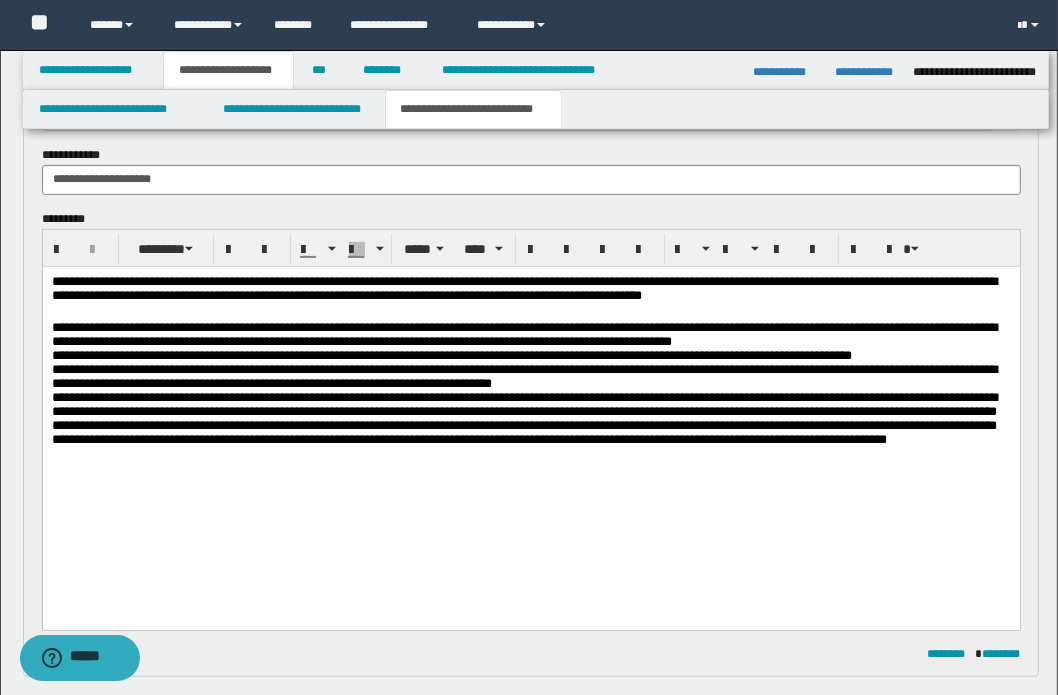 click on "**********" at bounding box center [523, 417] 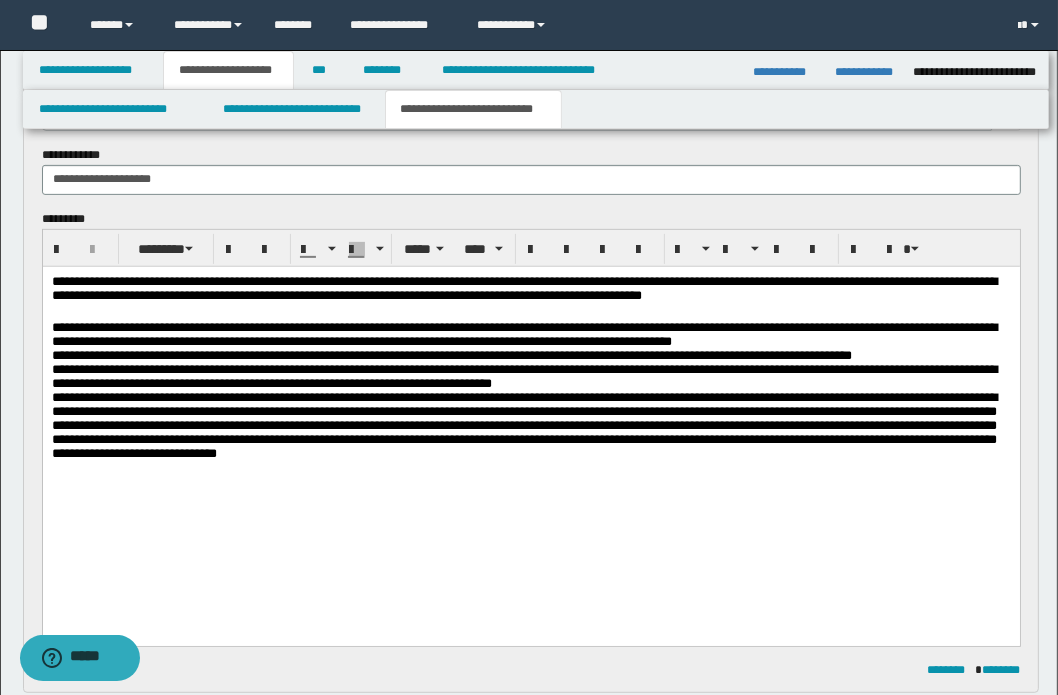 click on "**********" at bounding box center [523, 424] 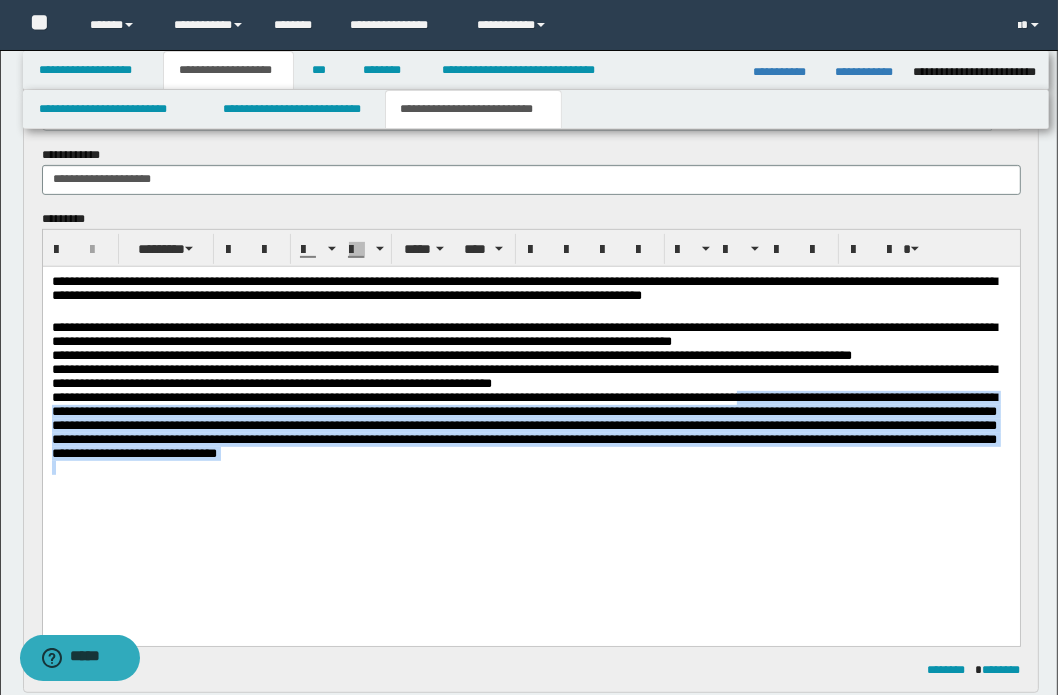 drag, startPoint x: 885, startPoint y: 405, endPoint x: 950, endPoint y: 498, distance: 113.46365 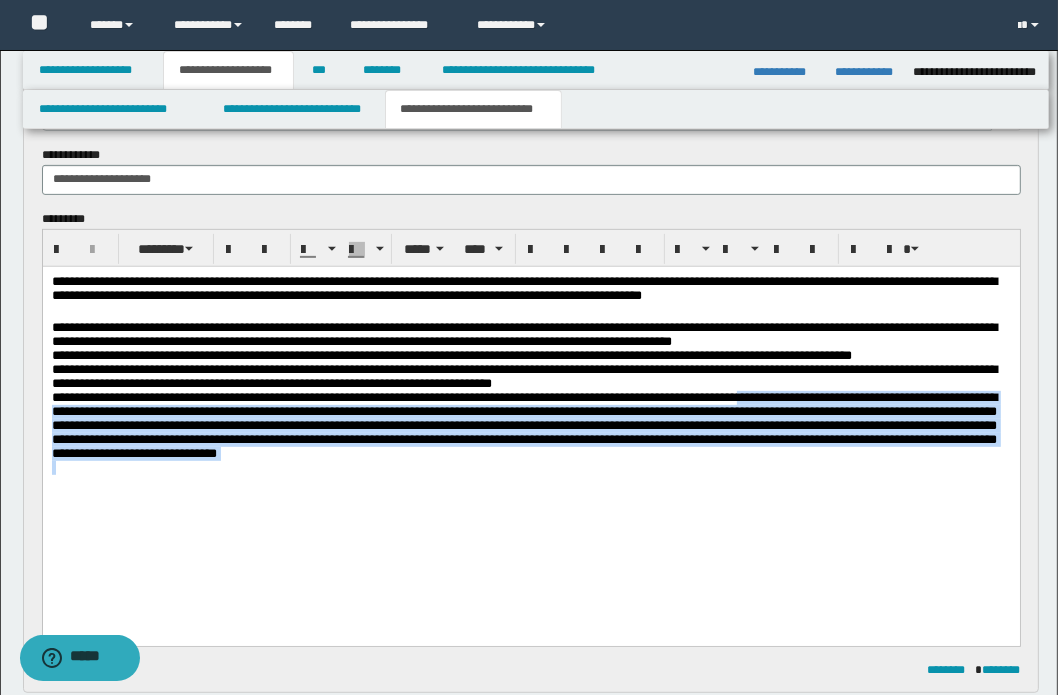 click on "**********" at bounding box center [530, 382] 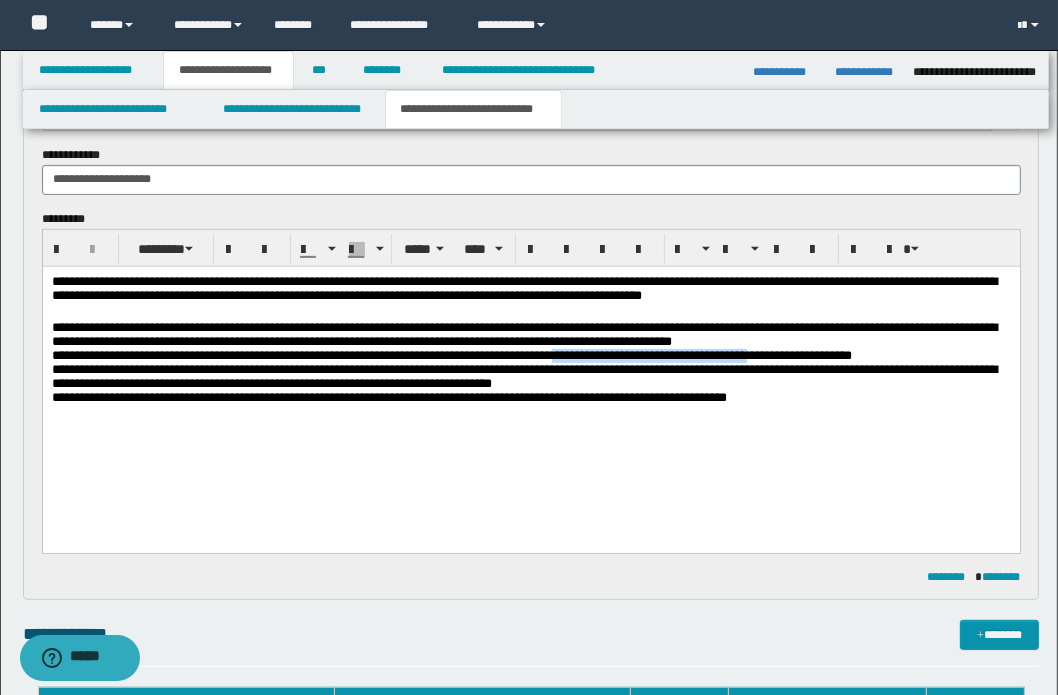 drag, startPoint x: 666, startPoint y: 359, endPoint x: 886, endPoint y: 360, distance: 220.00227 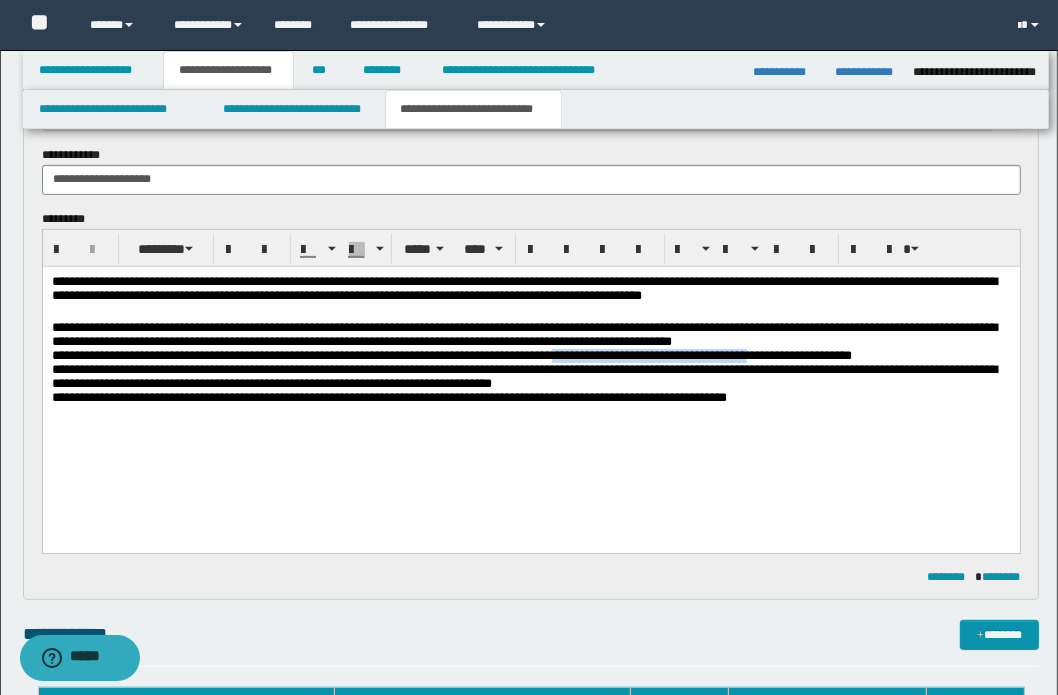 click on "**********" at bounding box center [451, 354] 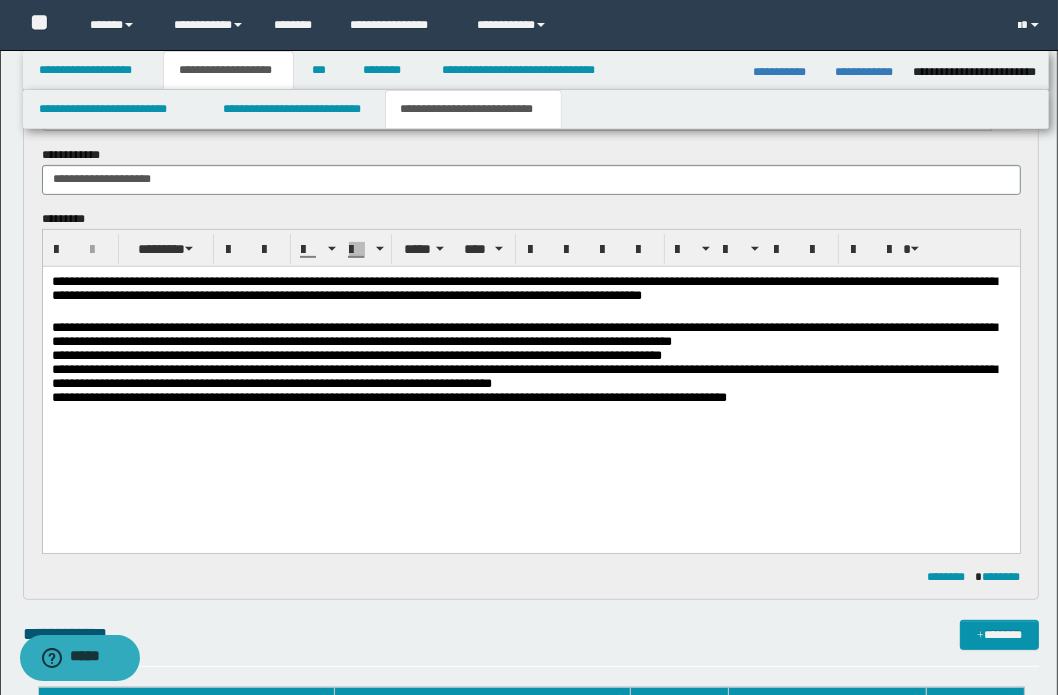 click on "**********" at bounding box center [523, 333] 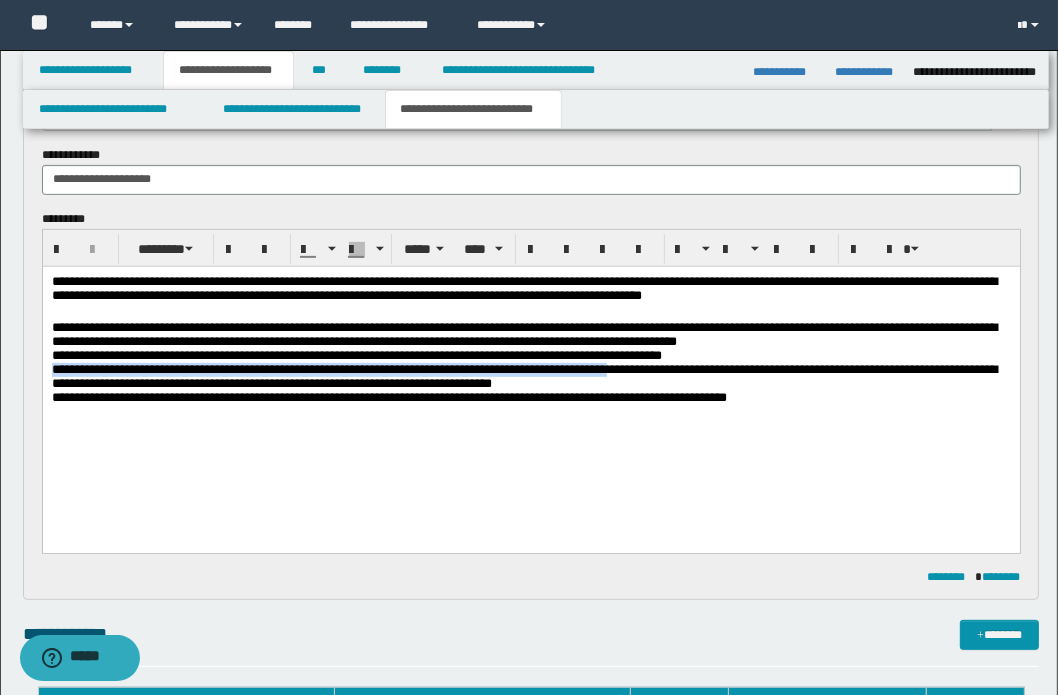 drag, startPoint x: 55, startPoint y: 371, endPoint x: 736, endPoint y: 380, distance: 681.05945 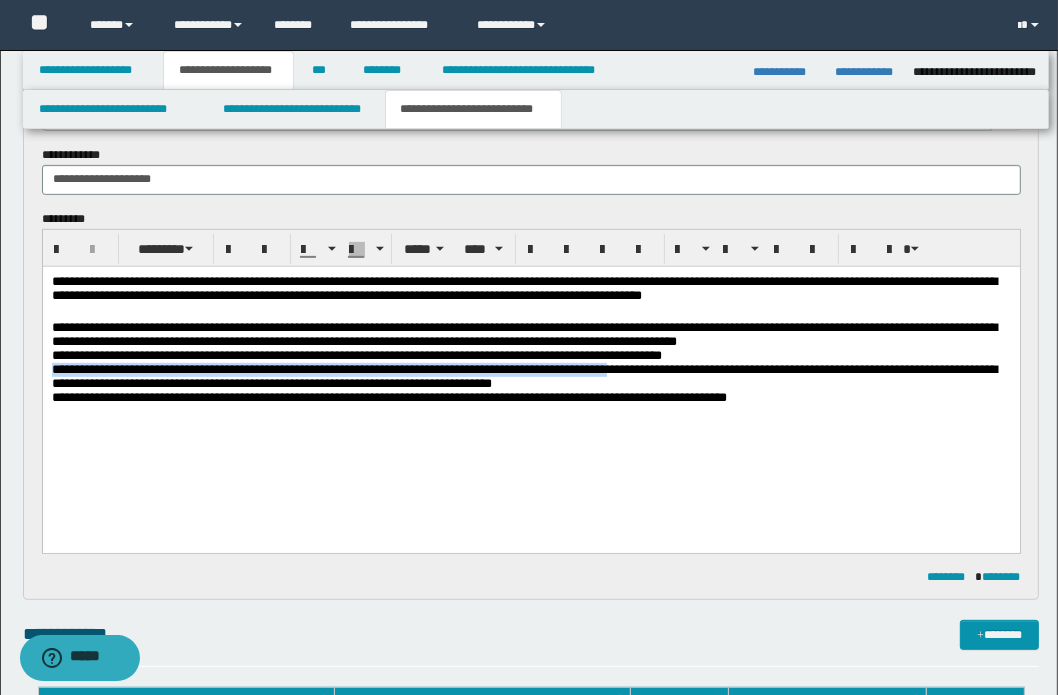 click on "**********" at bounding box center [523, 375] 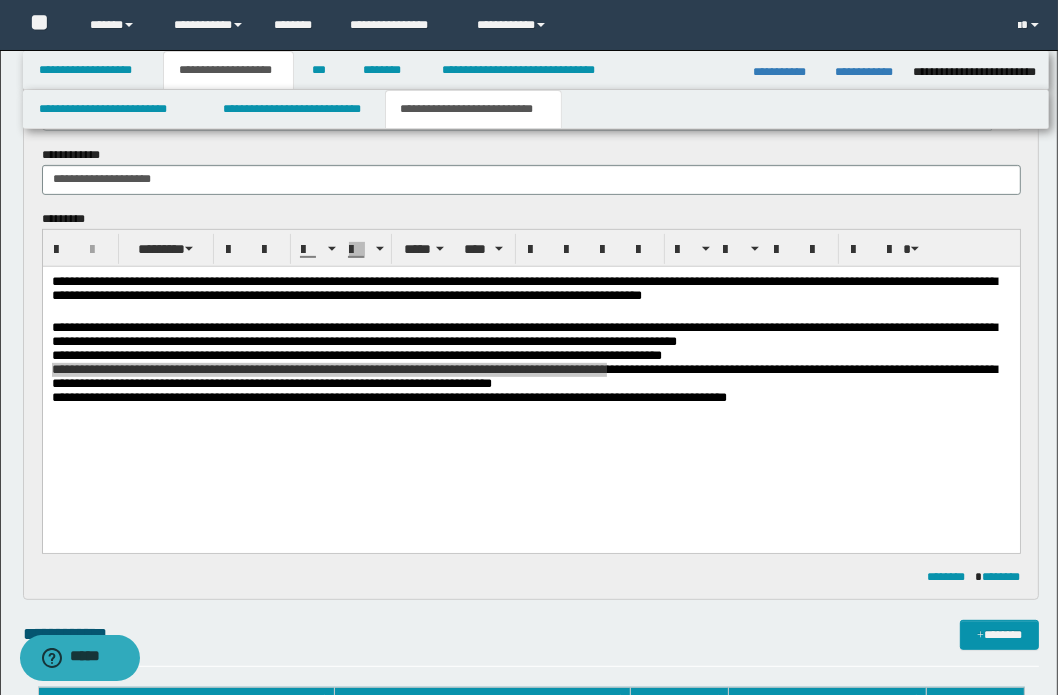 click on "**********" at bounding box center (529, 538) 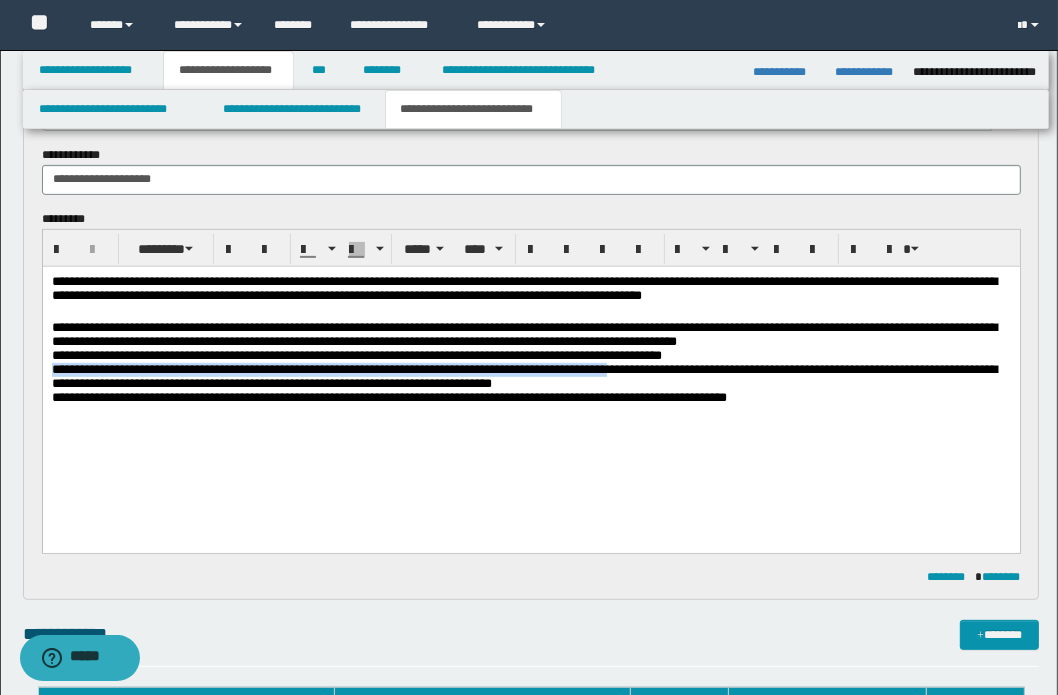 drag, startPoint x: 403, startPoint y: 360, endPoint x: 386, endPoint y: 366, distance: 18.027756 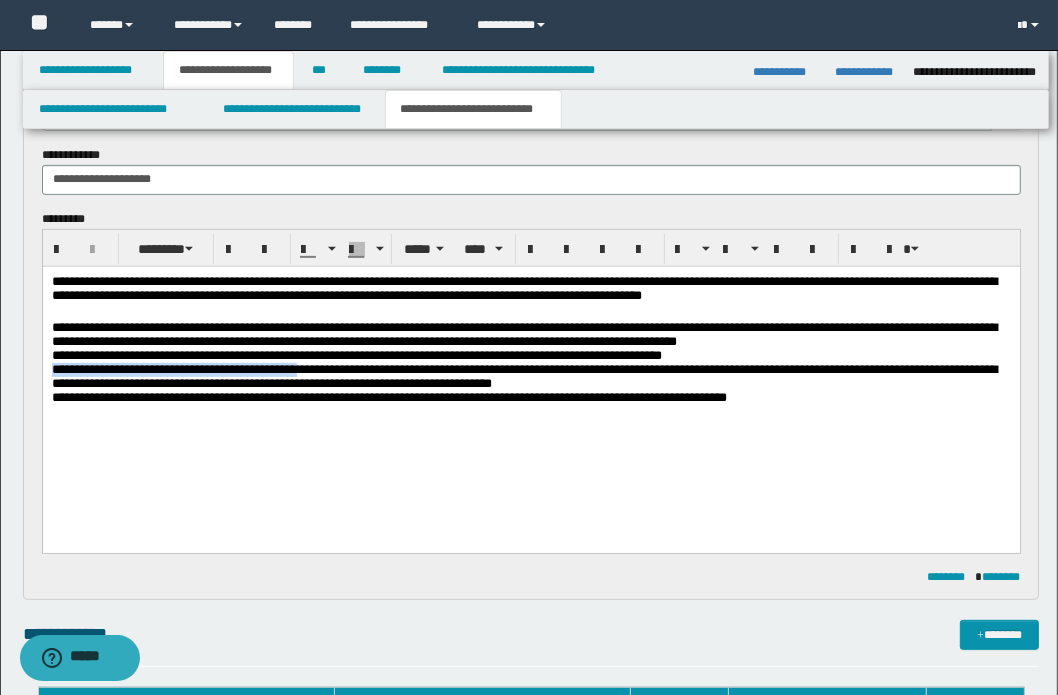 drag, startPoint x: 347, startPoint y: 373, endPoint x: 17, endPoint y: 386, distance: 330.25595 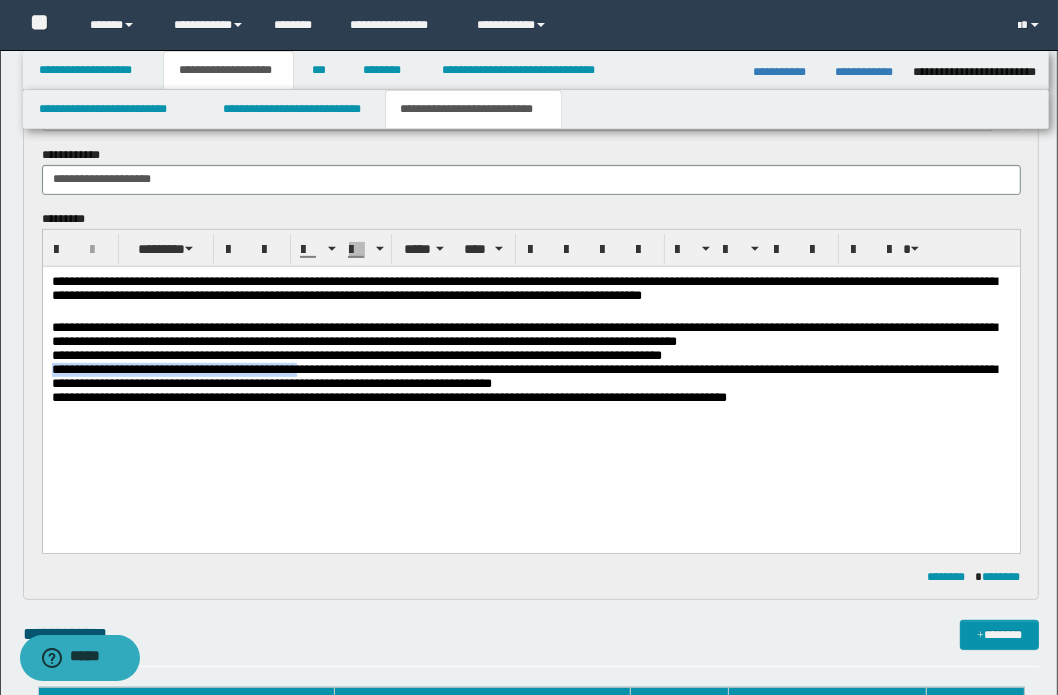 click on "**********" at bounding box center (530, 379) 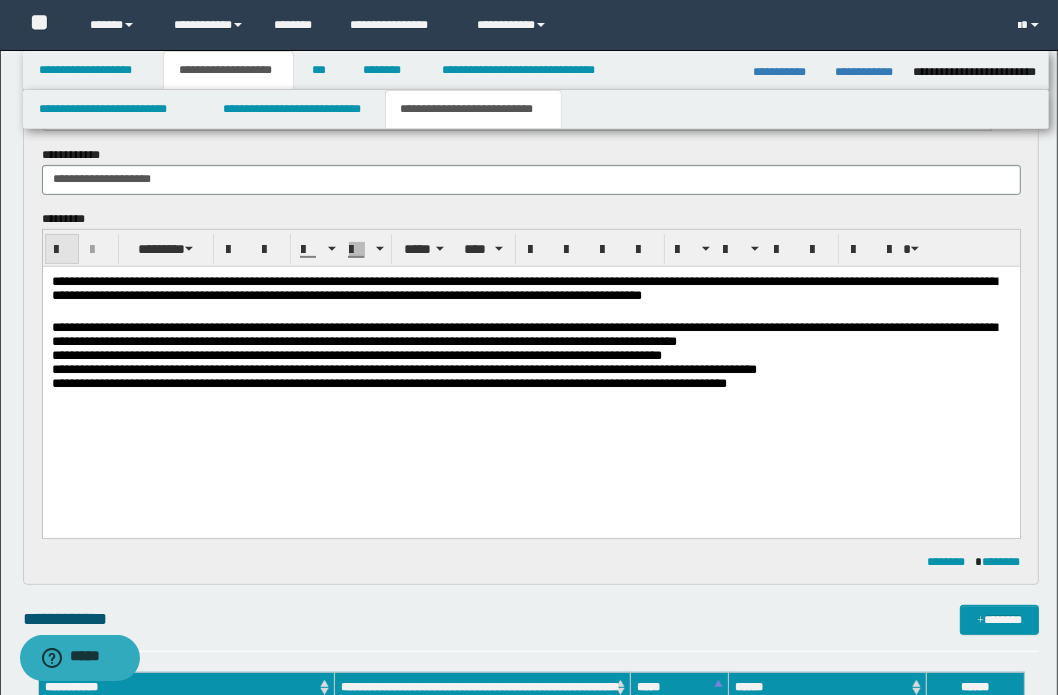 click at bounding box center (62, 249) 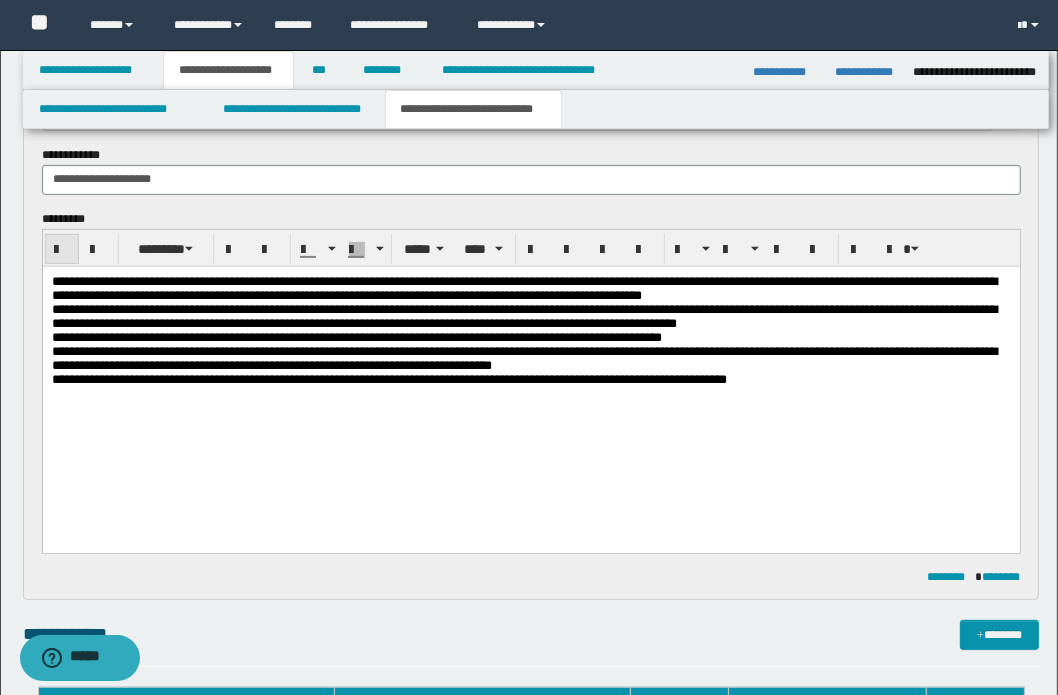 click at bounding box center [62, 249] 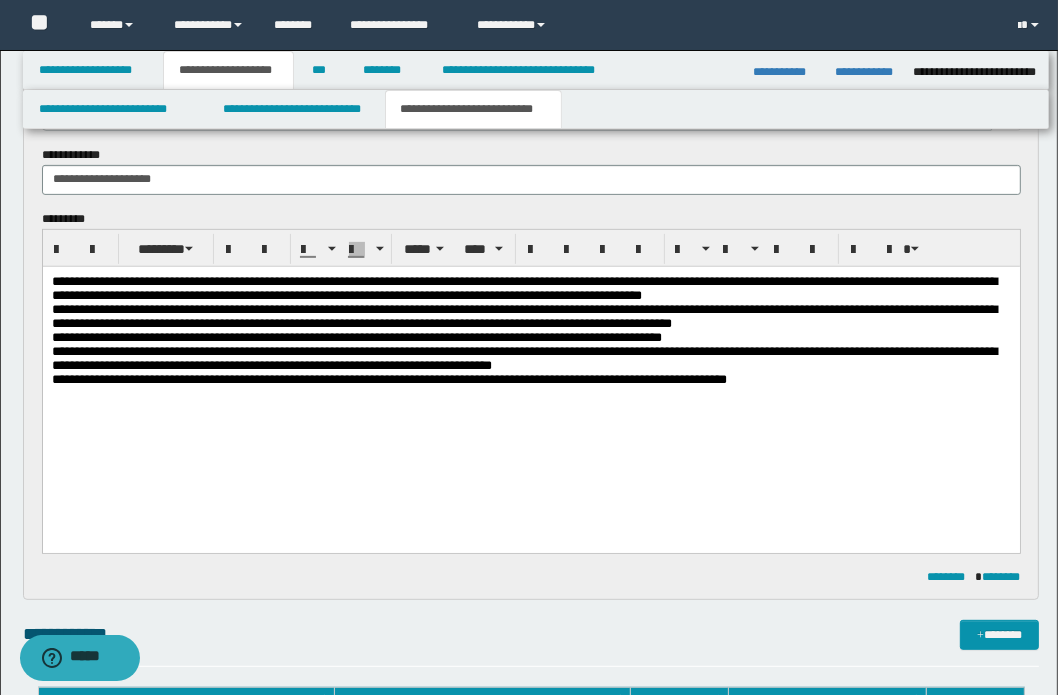 click on "**********" at bounding box center [523, 357] 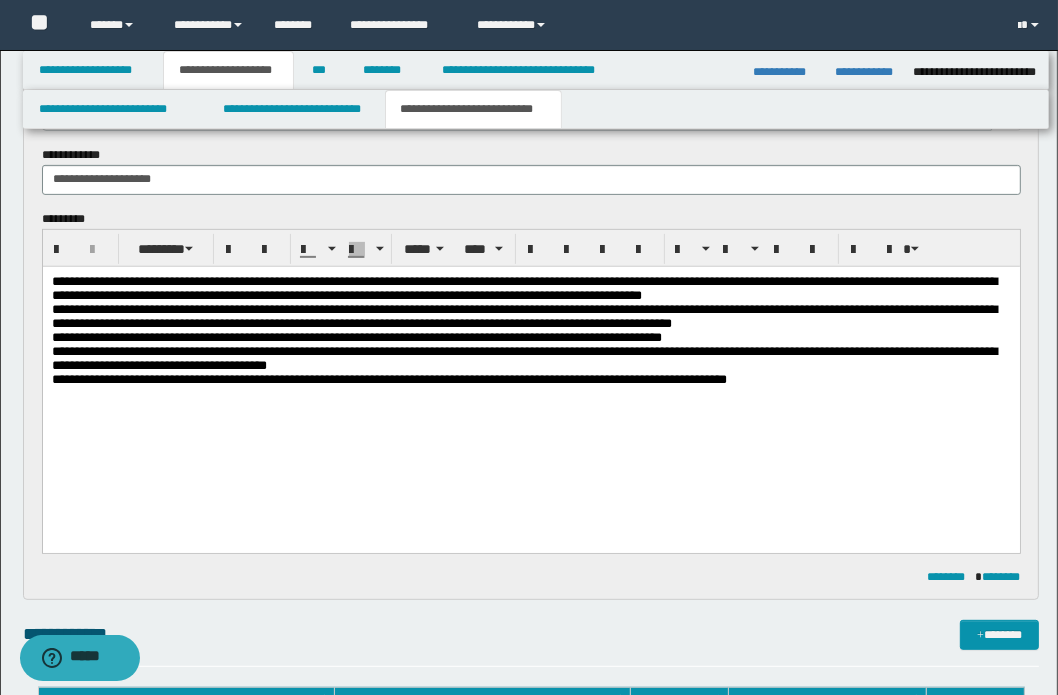click on "**********" at bounding box center [523, 357] 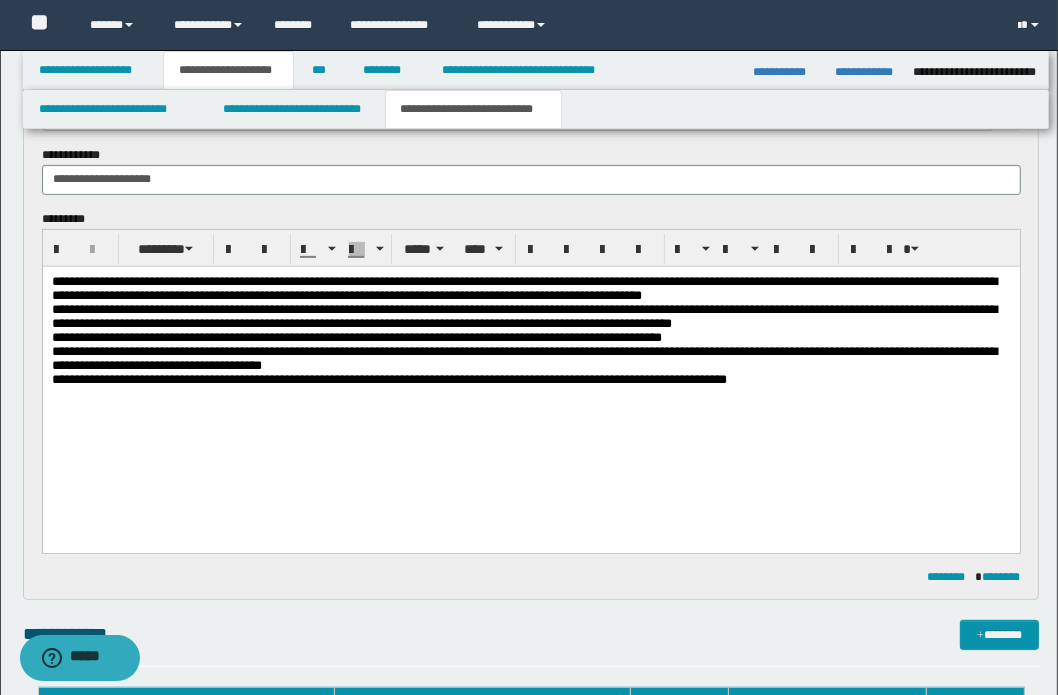 click on "**********" at bounding box center [523, 315] 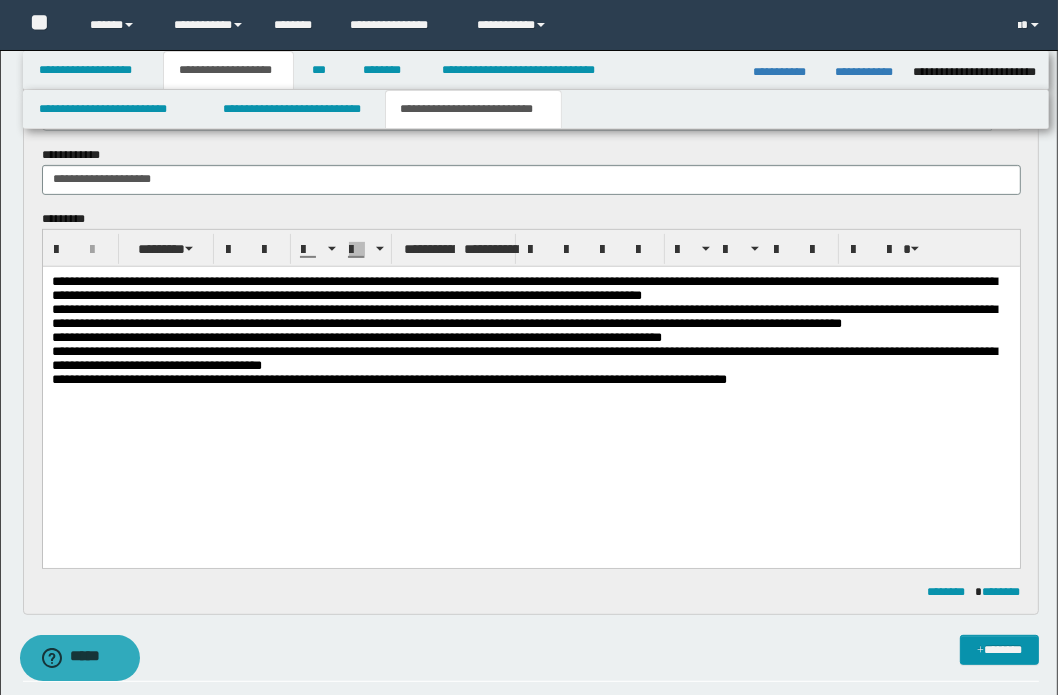 drag, startPoint x: 388, startPoint y: 370, endPoint x: 844, endPoint y: 487, distance: 470.77063 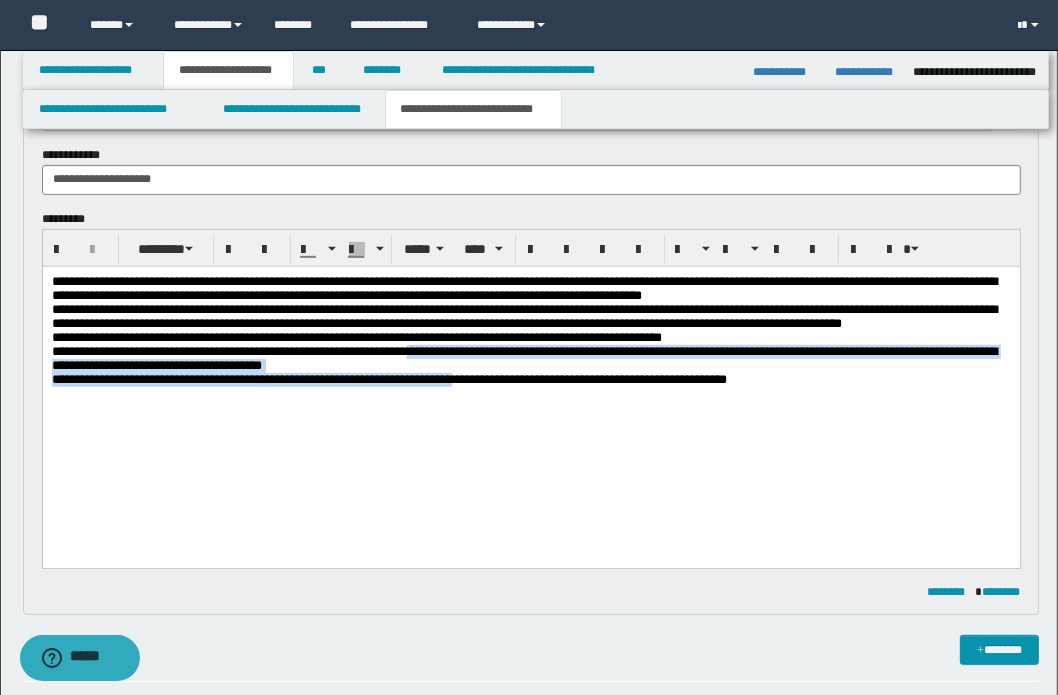 drag, startPoint x: 498, startPoint y: 392, endPoint x: 540, endPoint y: 419, distance: 49.92995 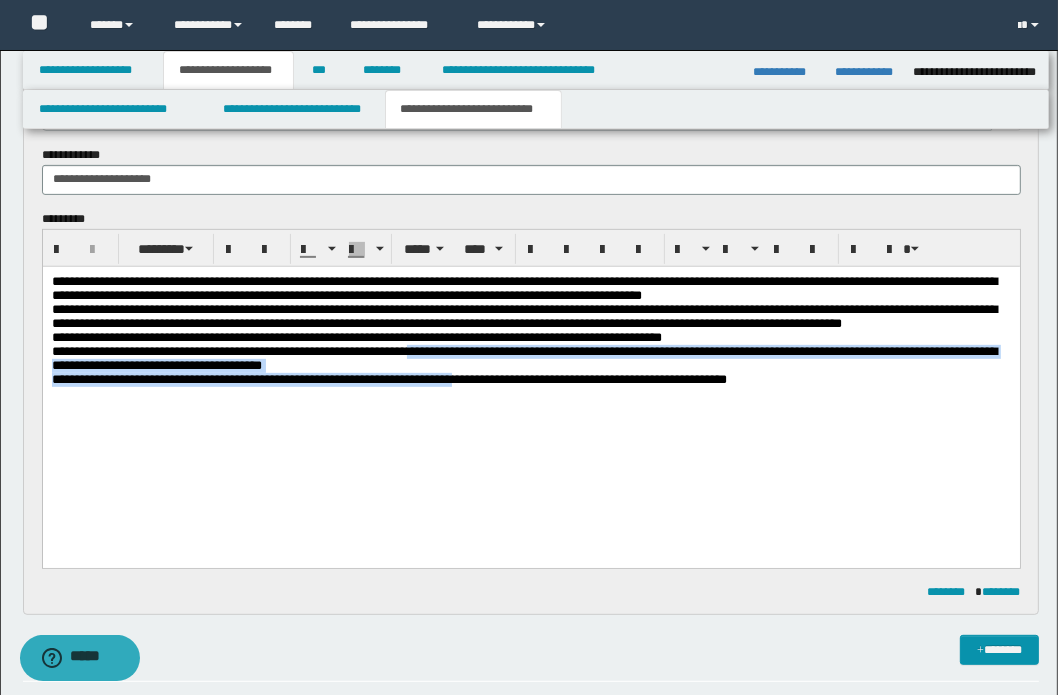 click on "**********" at bounding box center [530, 330] 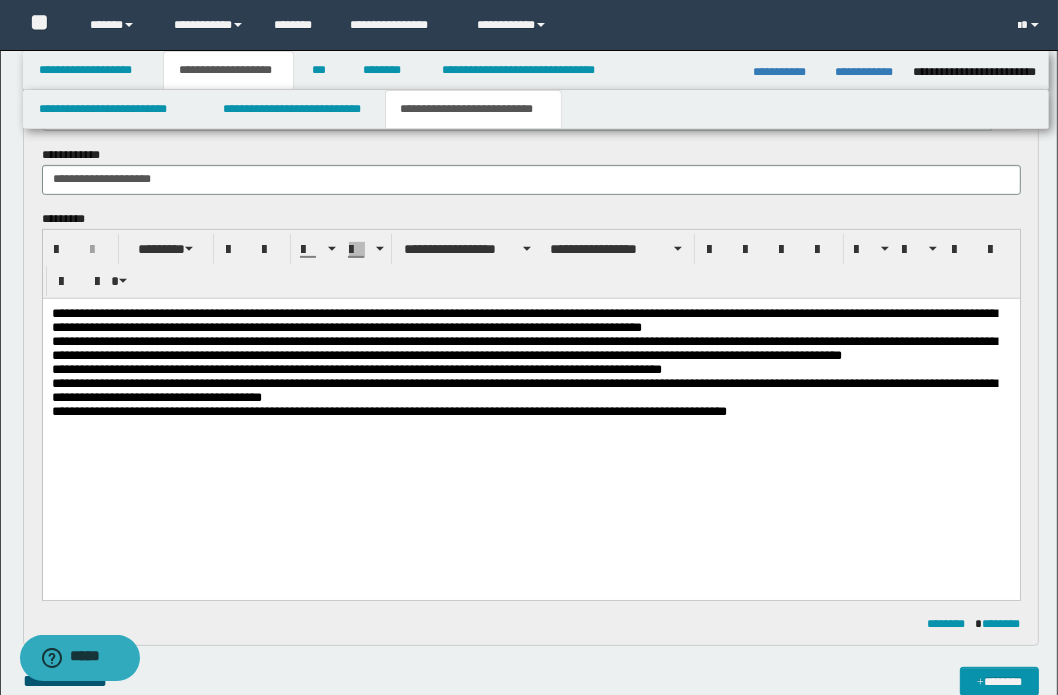 drag, startPoint x: 541, startPoint y: 524, endPoint x: 541, endPoint y: 478, distance: 46 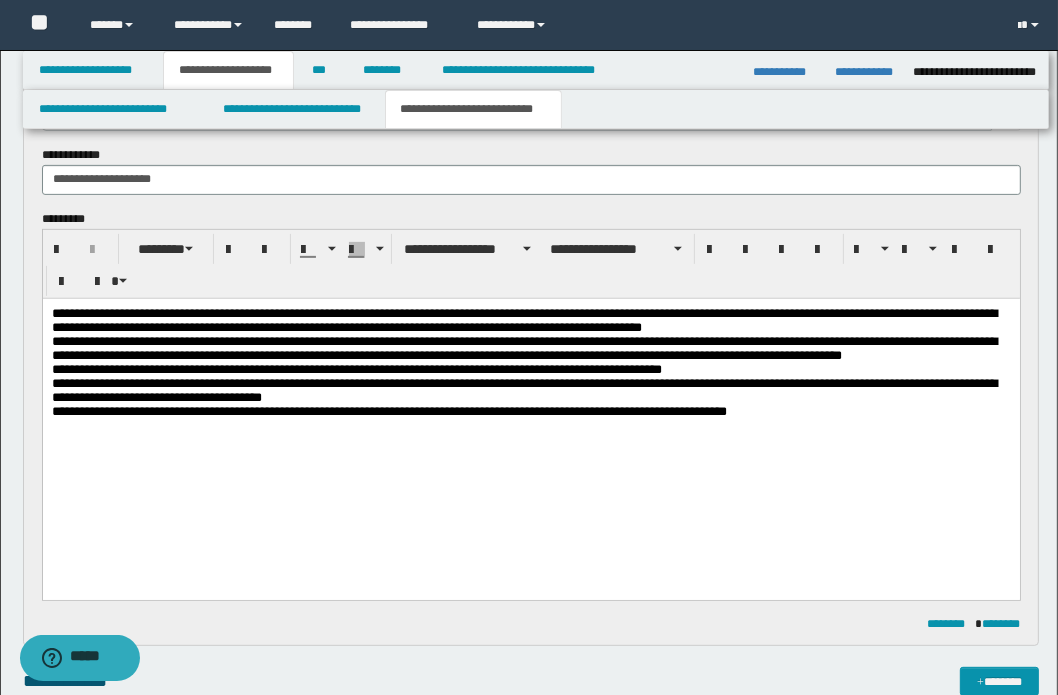 click on "**********" at bounding box center (530, 402) 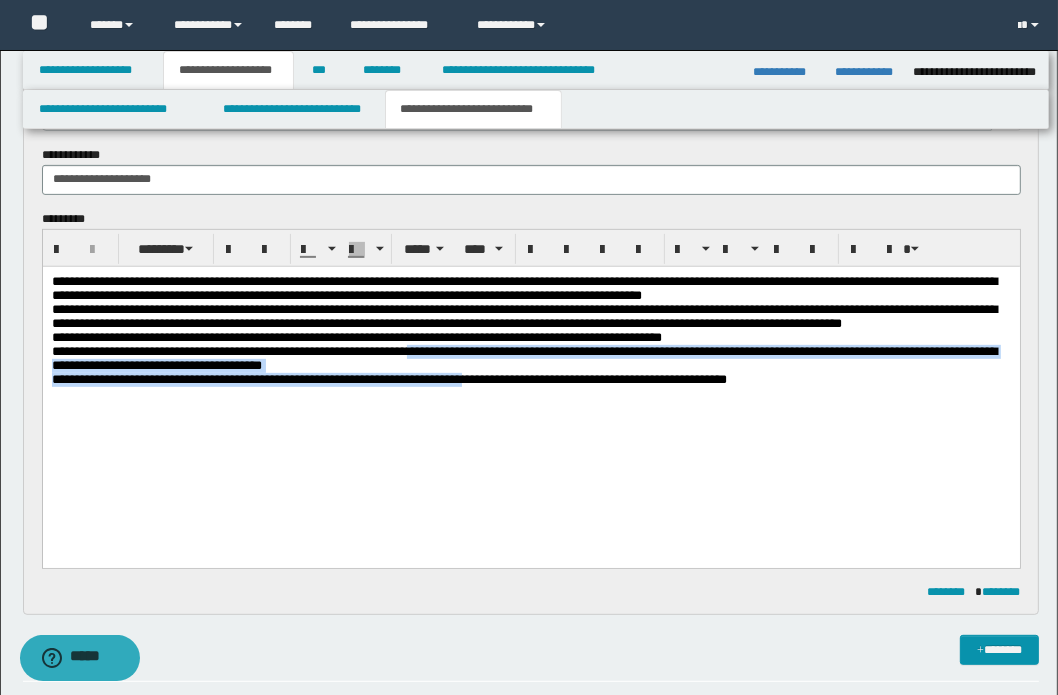 drag, startPoint x: 496, startPoint y: 391, endPoint x: 553, endPoint y: 421, distance: 64.412735 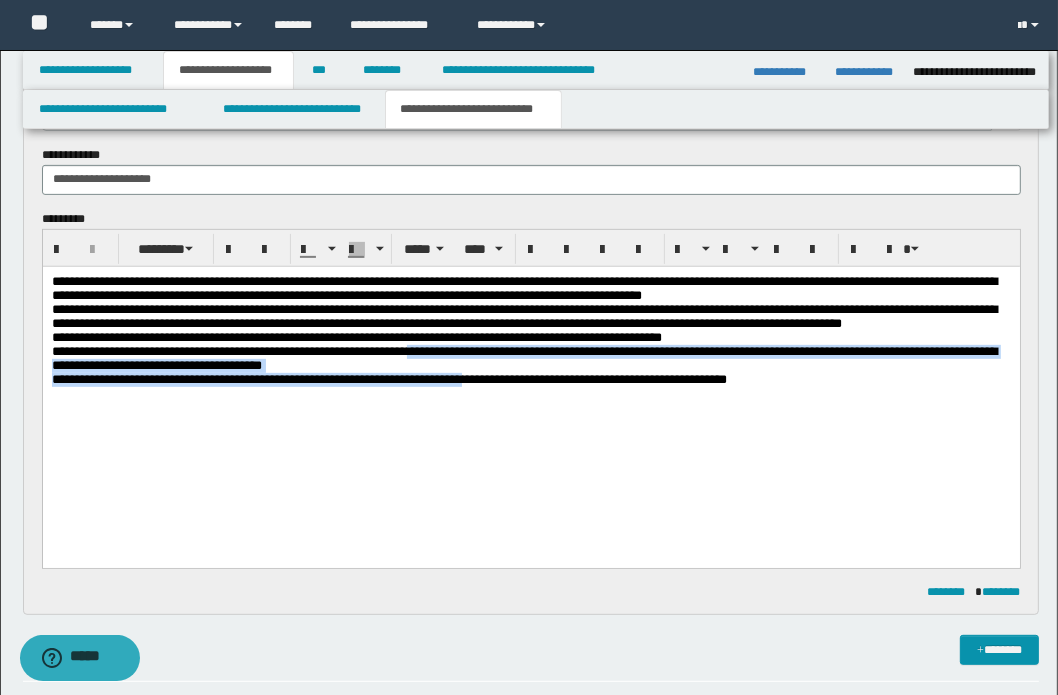 click on "**********" at bounding box center [530, 330] 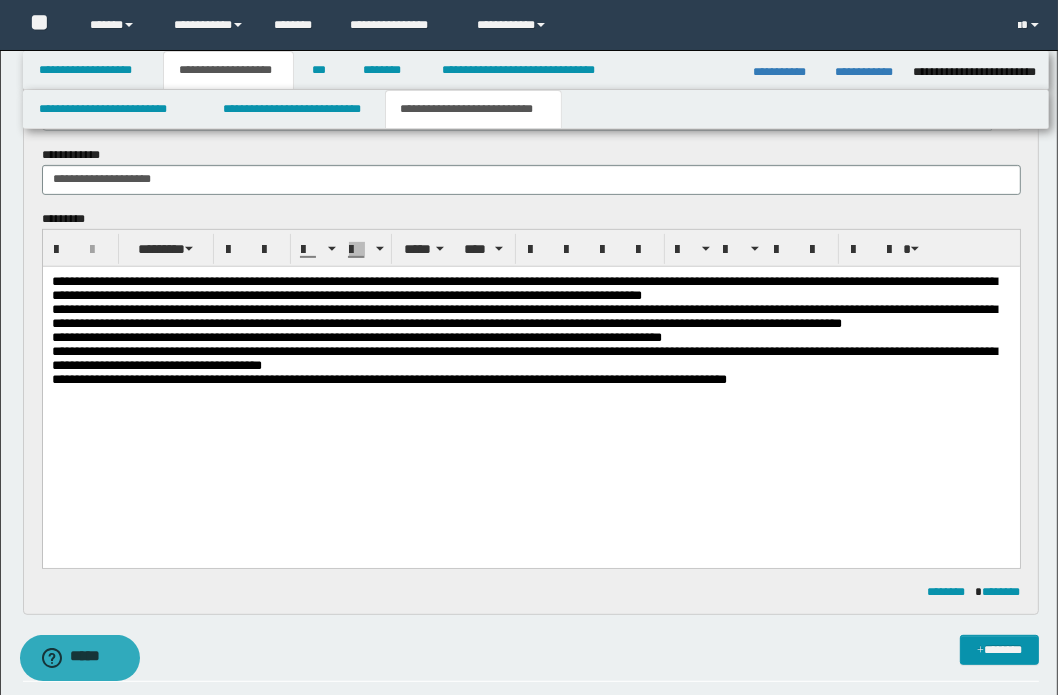 click on "**********" at bounding box center [530, 370] 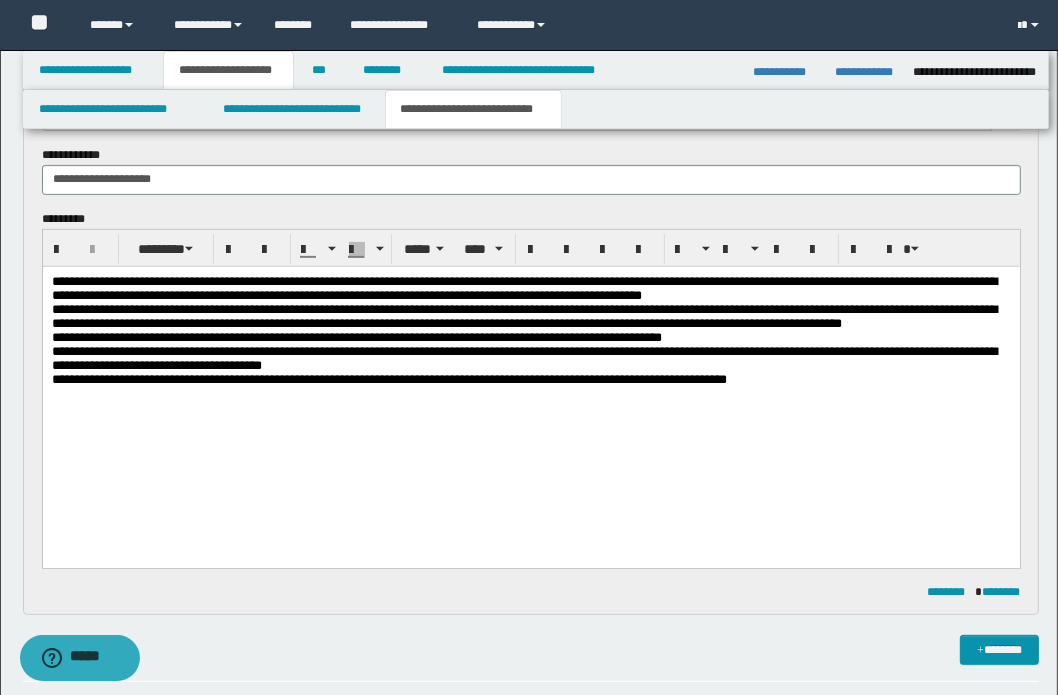 drag, startPoint x: 499, startPoint y: 390, endPoint x: 530, endPoint y: 421, distance: 43.840622 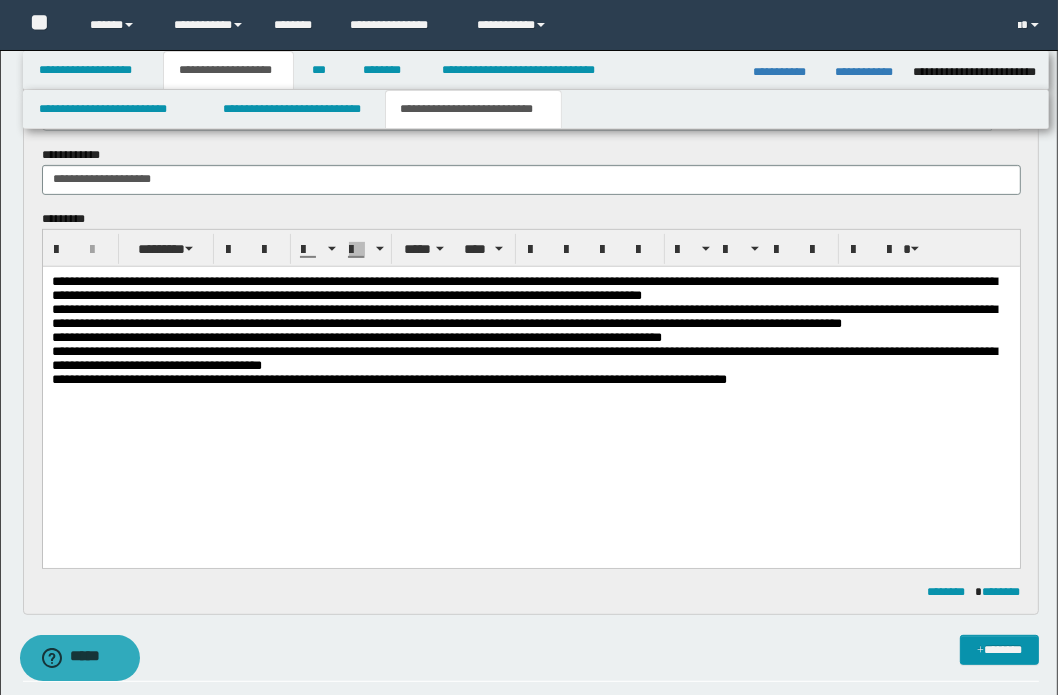 click on "**********" at bounding box center (530, 330) 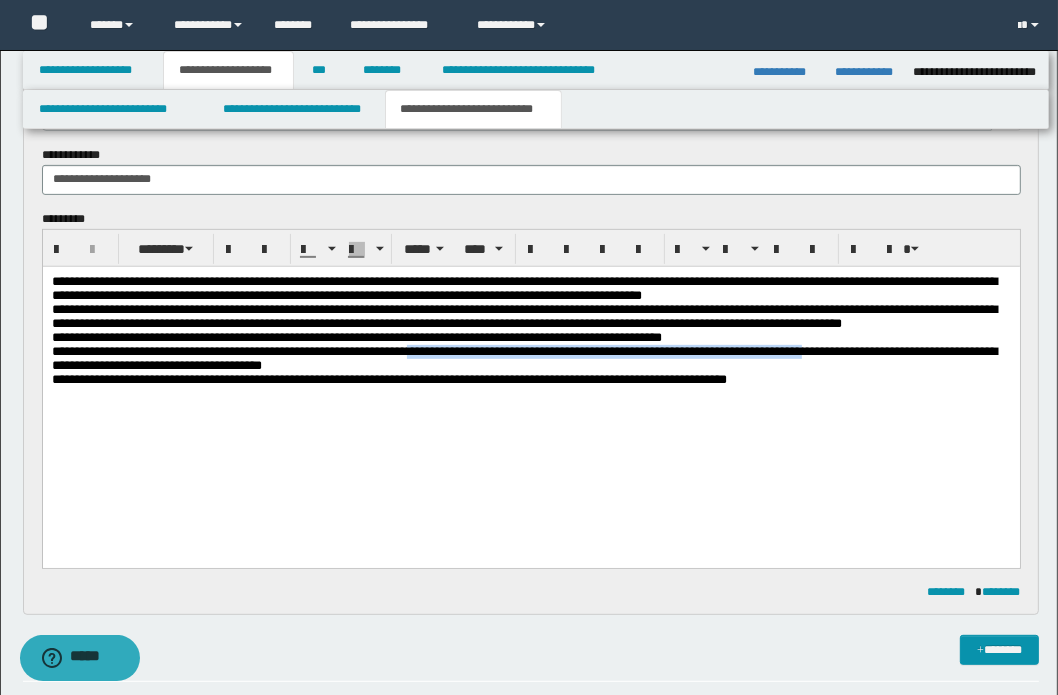 drag, startPoint x: 497, startPoint y: 388, endPoint x: 998, endPoint y: 391, distance: 501.00897 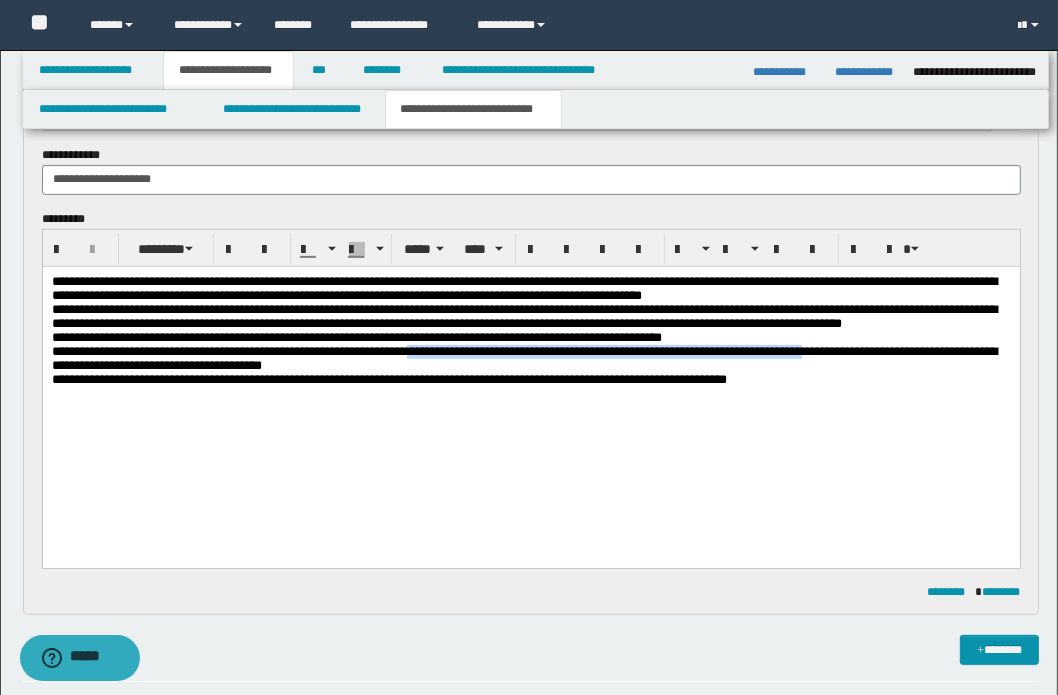 click on "**********" at bounding box center (530, 358) 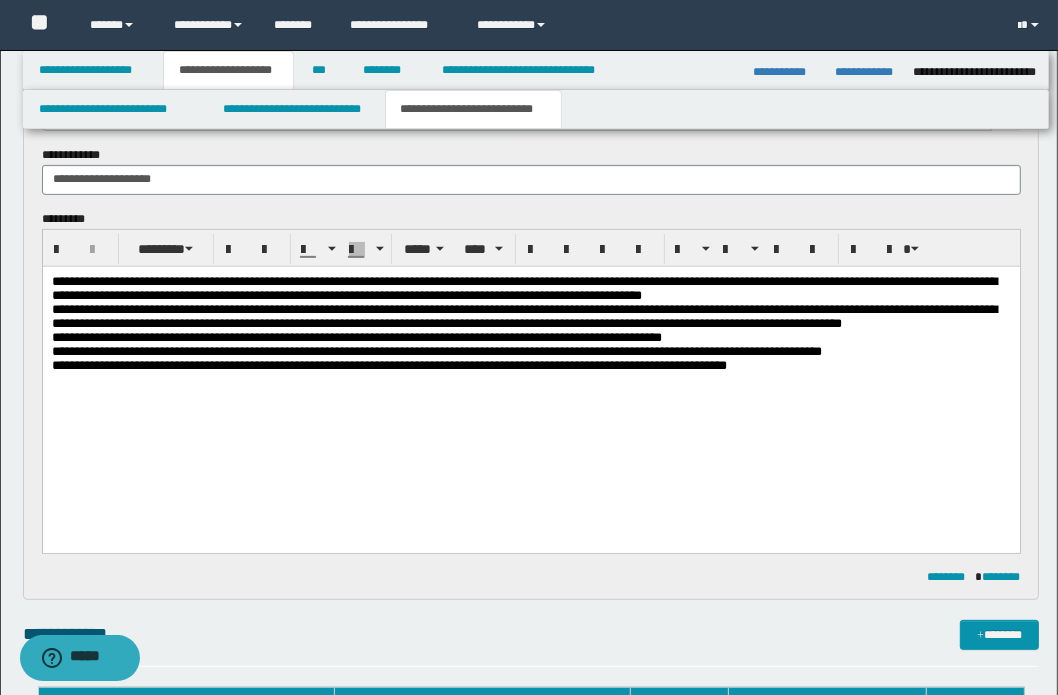 click on "**********" at bounding box center [530, 365] 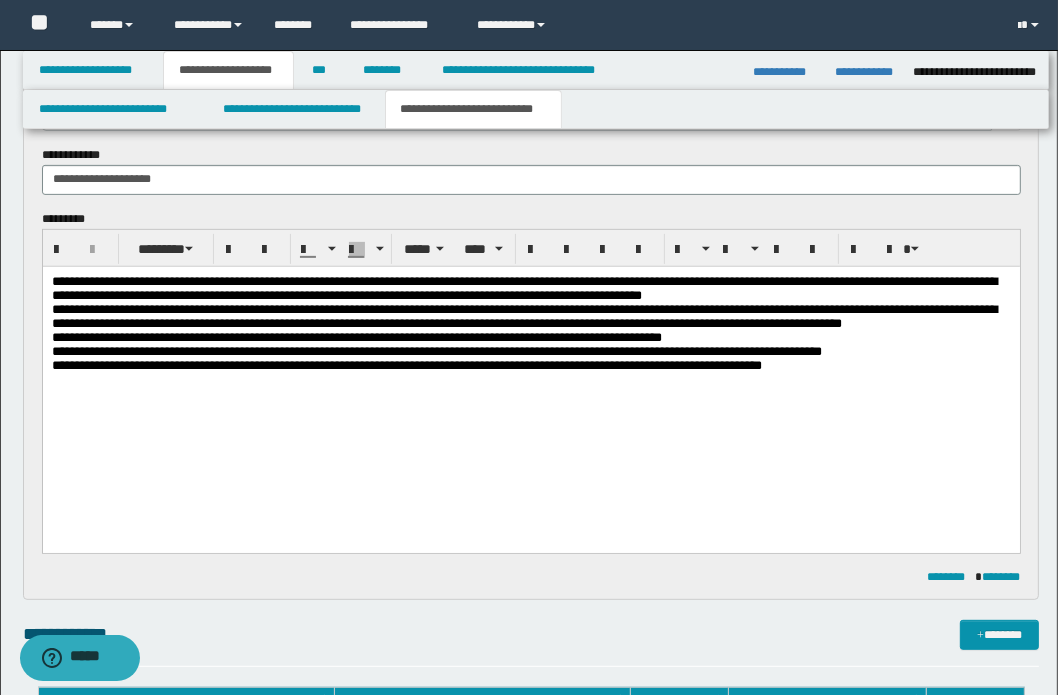 click on "**********" at bounding box center [406, 364] 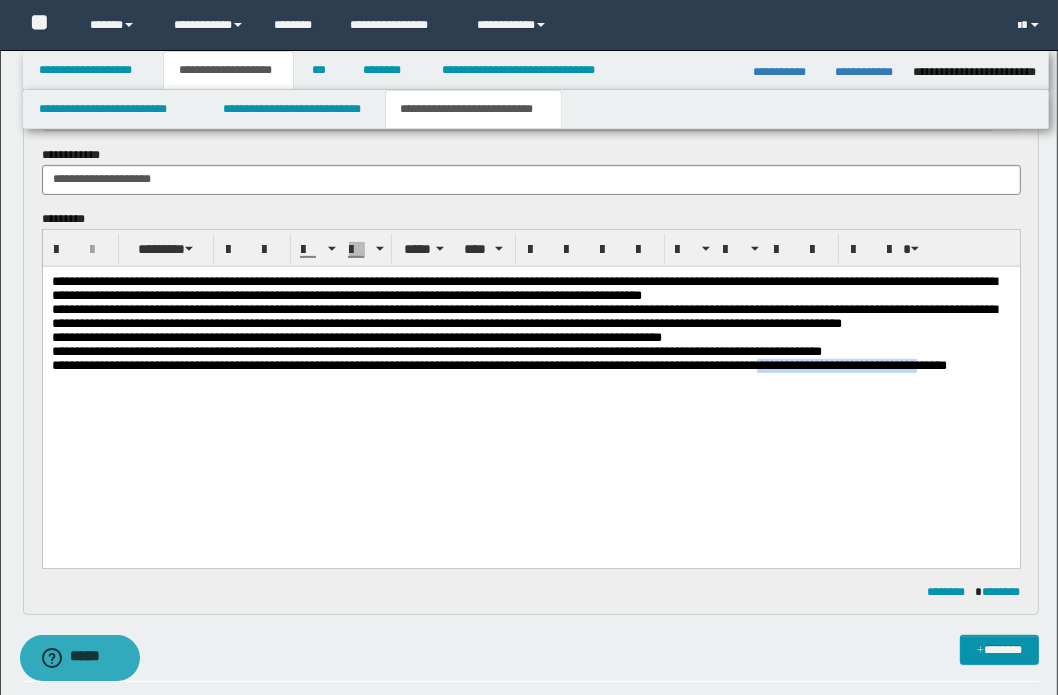 drag, startPoint x: 906, startPoint y: 406, endPoint x: 137, endPoint y: 424, distance: 769.21063 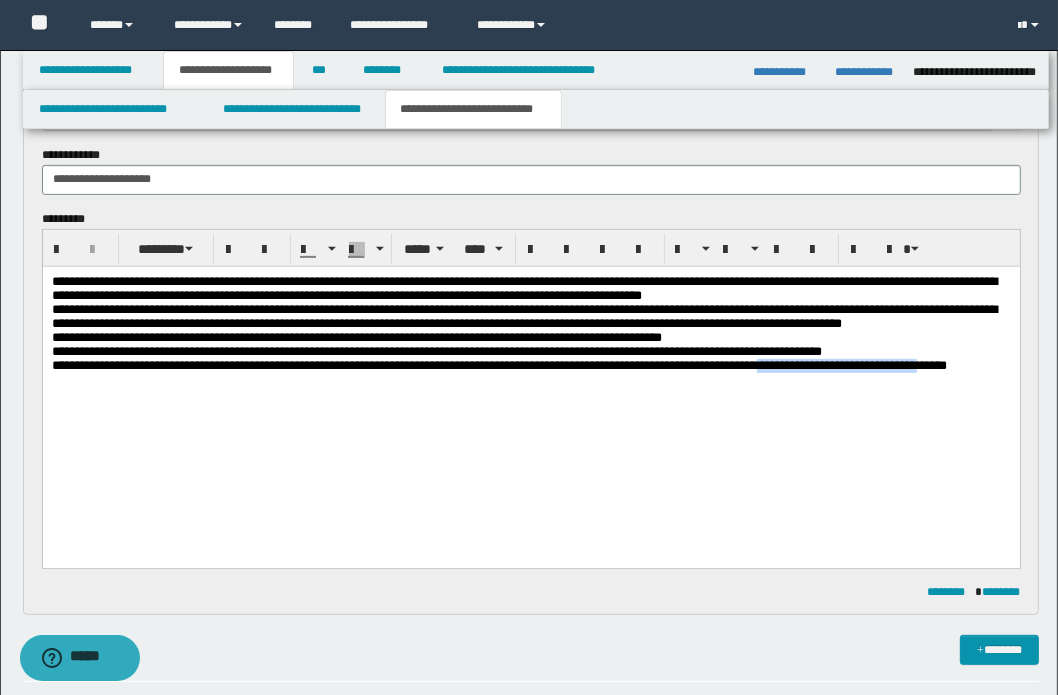 click on "**********" at bounding box center [498, 364] 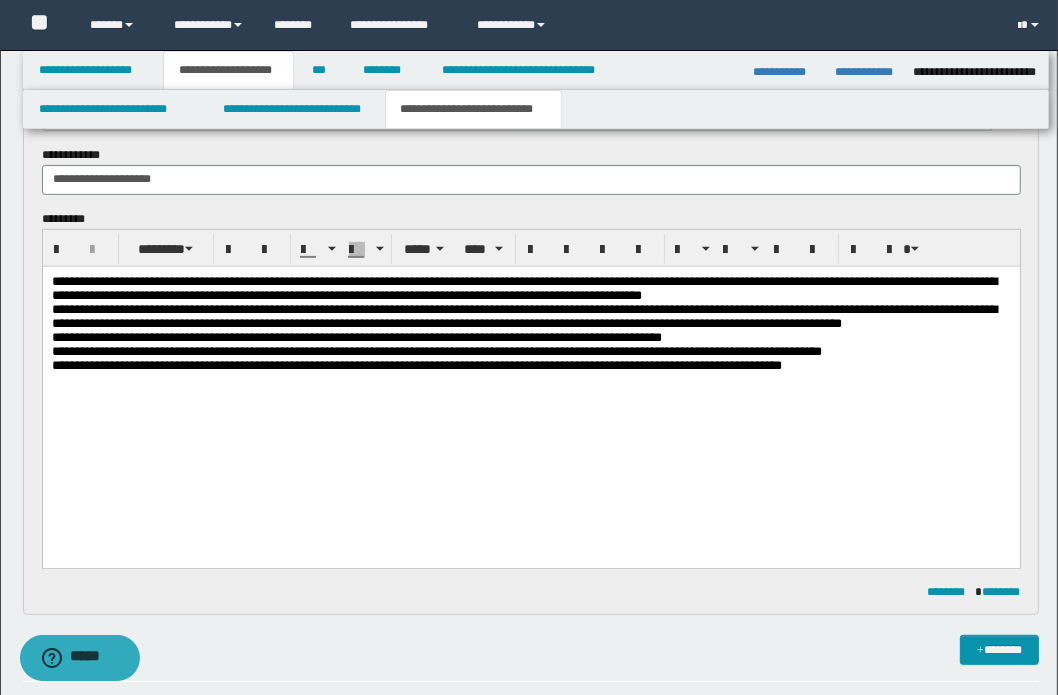 click on "**********" at bounding box center (416, 364) 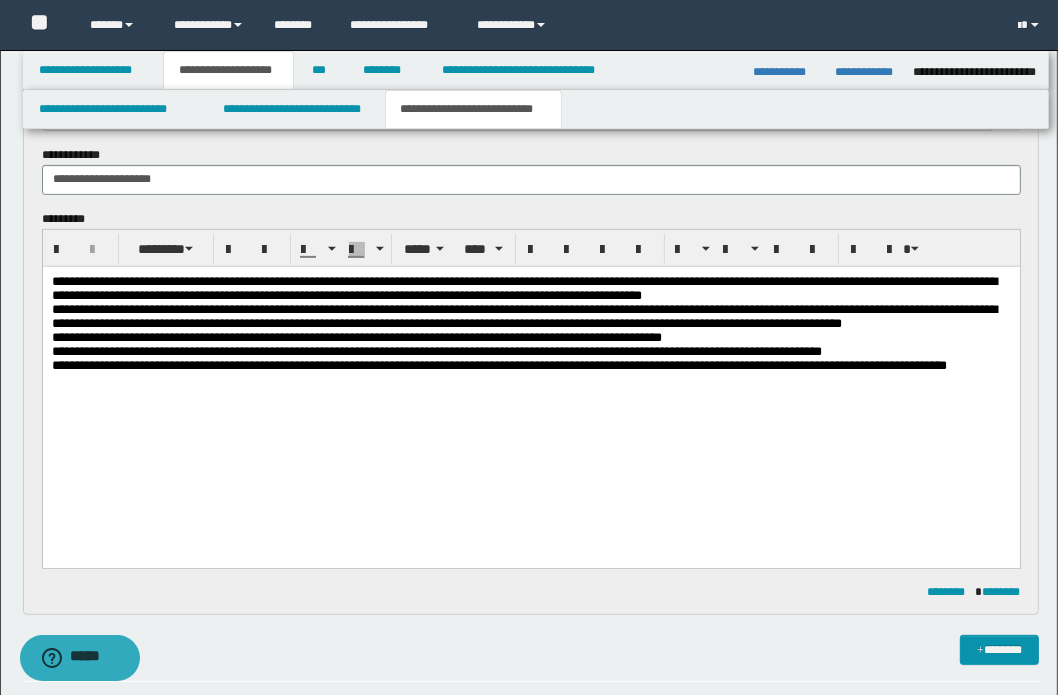 click on "**********" at bounding box center (498, 364) 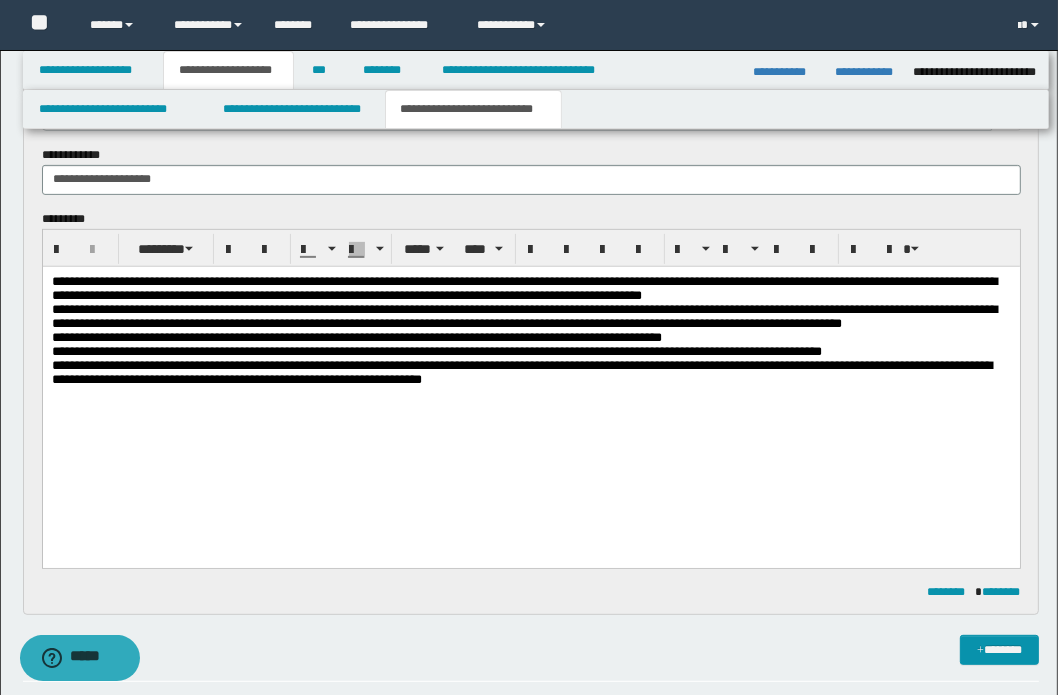 click on "**********" at bounding box center (521, 371) 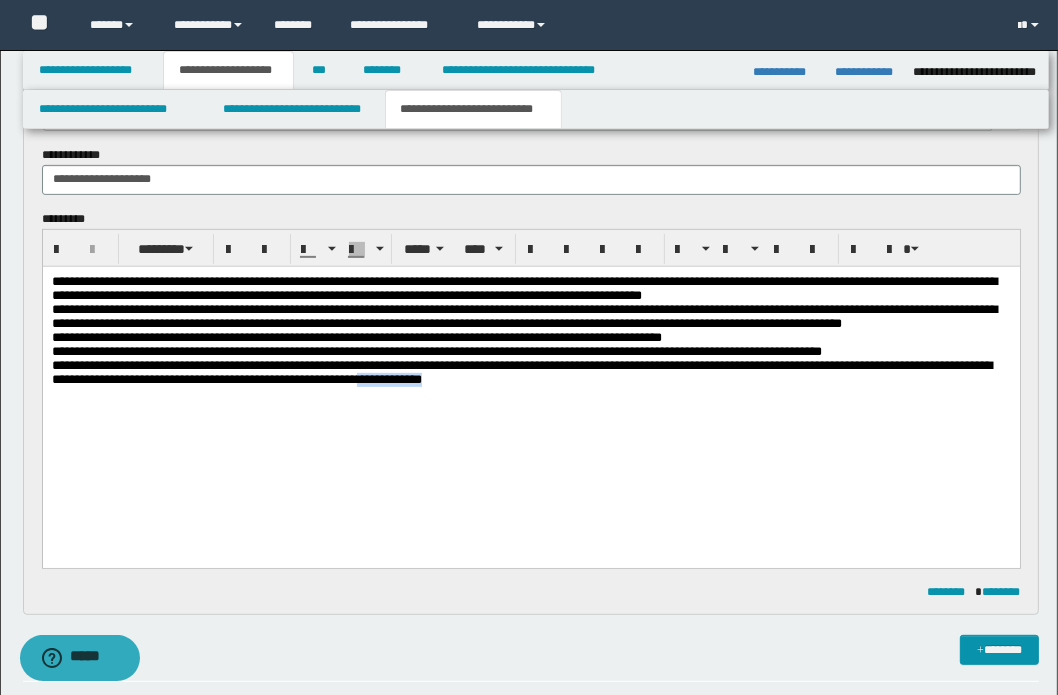 drag, startPoint x: 655, startPoint y: 420, endPoint x: 746, endPoint y: 420, distance: 91 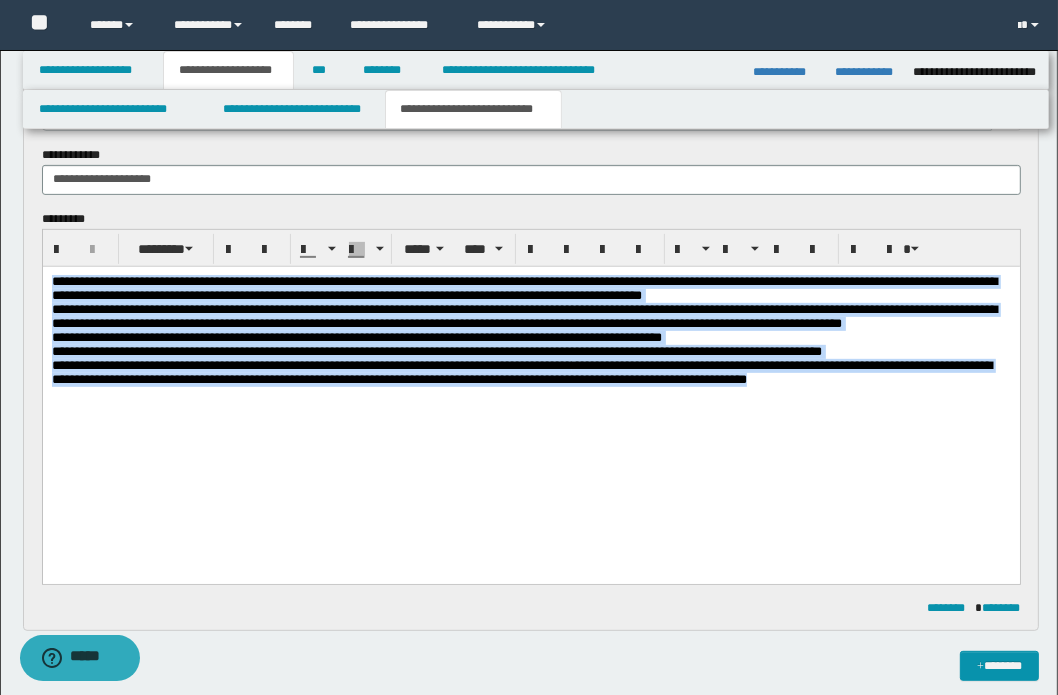drag, startPoint x: 189, startPoint y: 436, endPoint x: 73, endPoint y: 543, distance: 157.81319 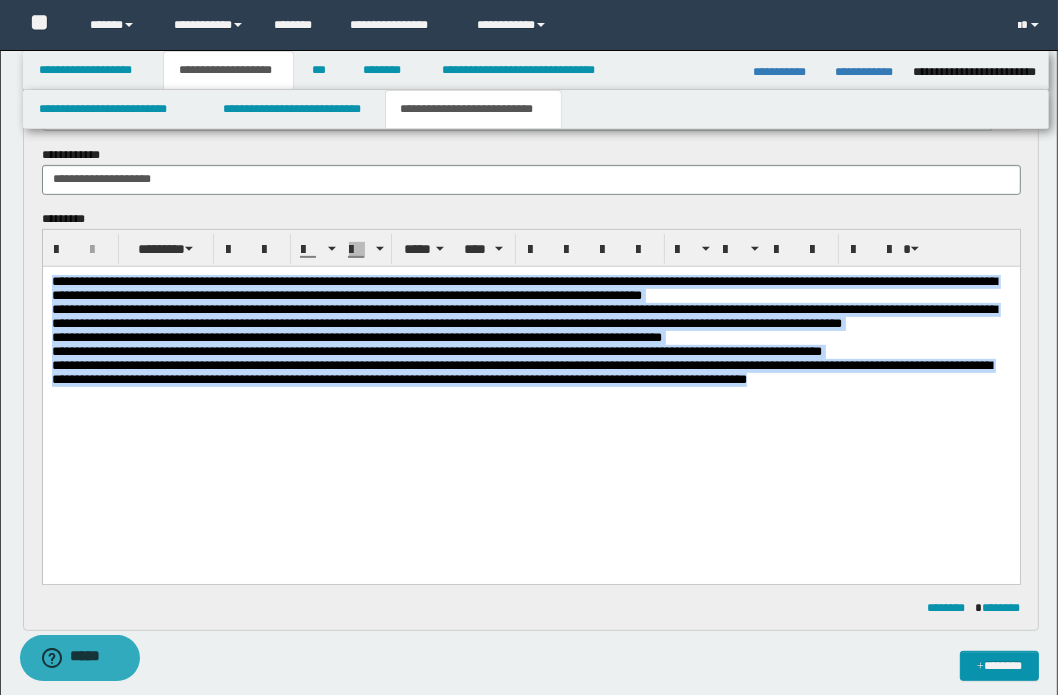 click on "**********" at bounding box center (530, 370) 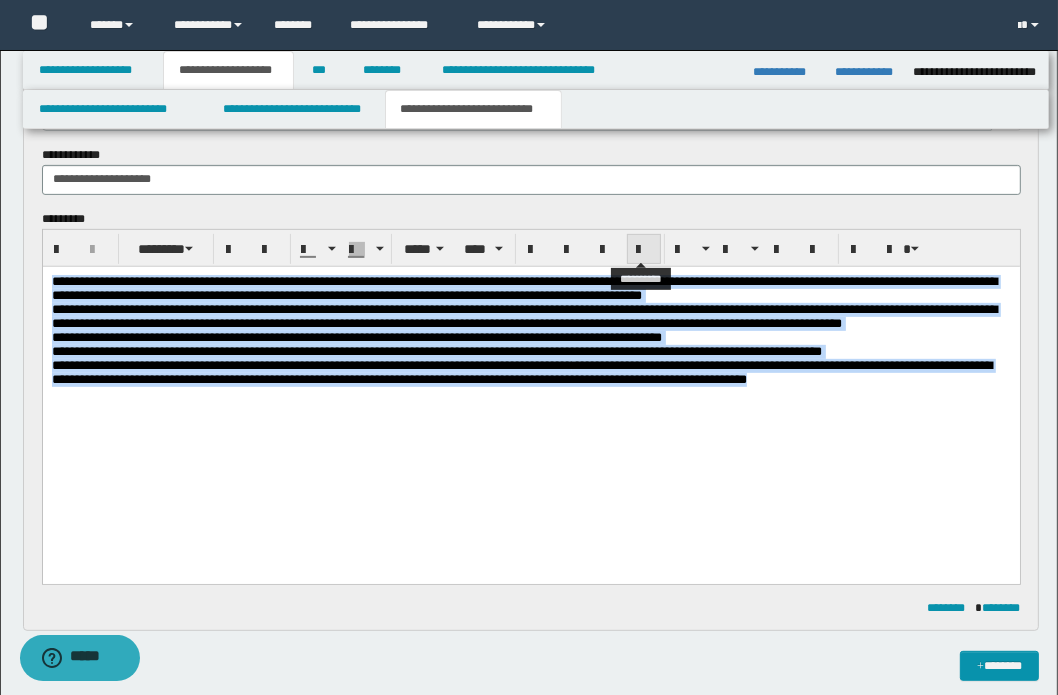 click at bounding box center (644, 249) 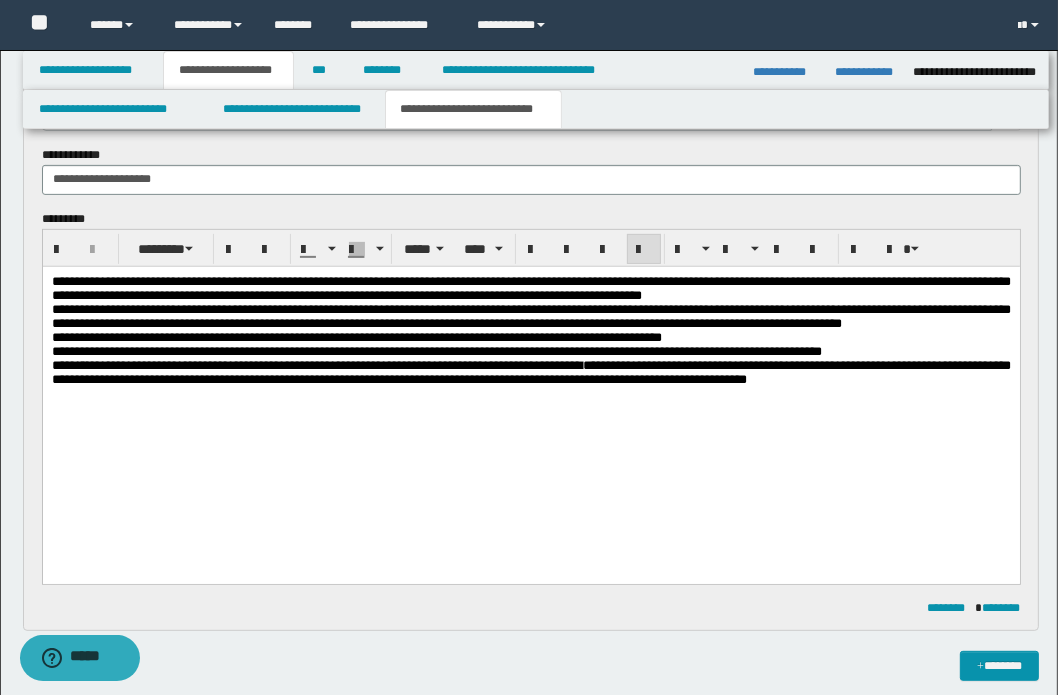click on "**********" at bounding box center [530, 370] 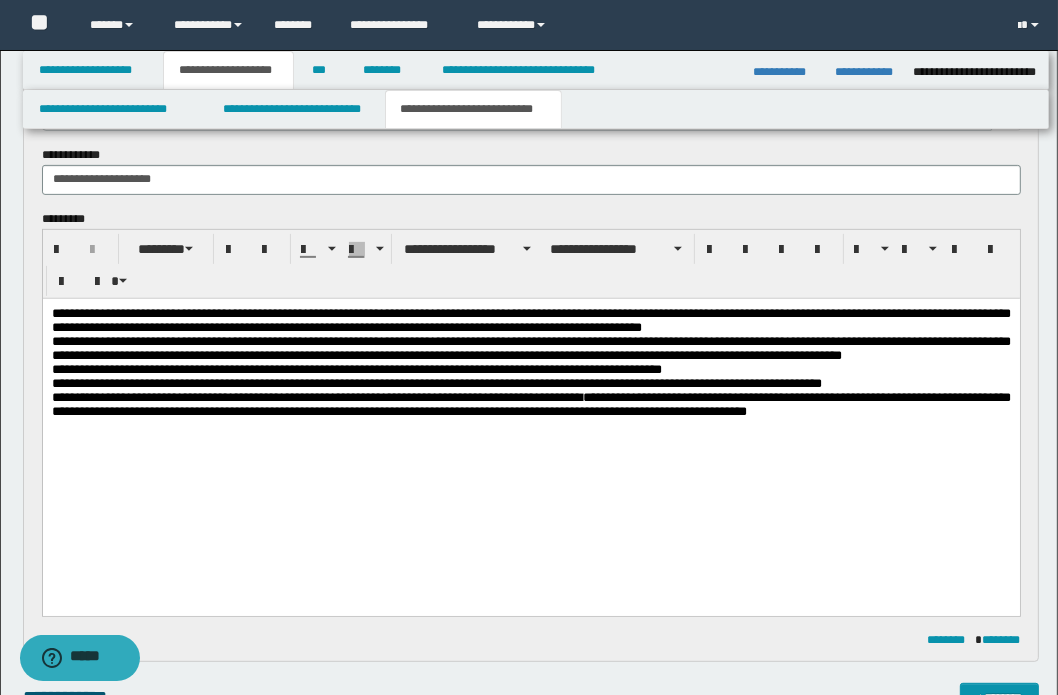 drag, startPoint x: 292, startPoint y: 453, endPoint x: 292, endPoint y: 484, distance: 31 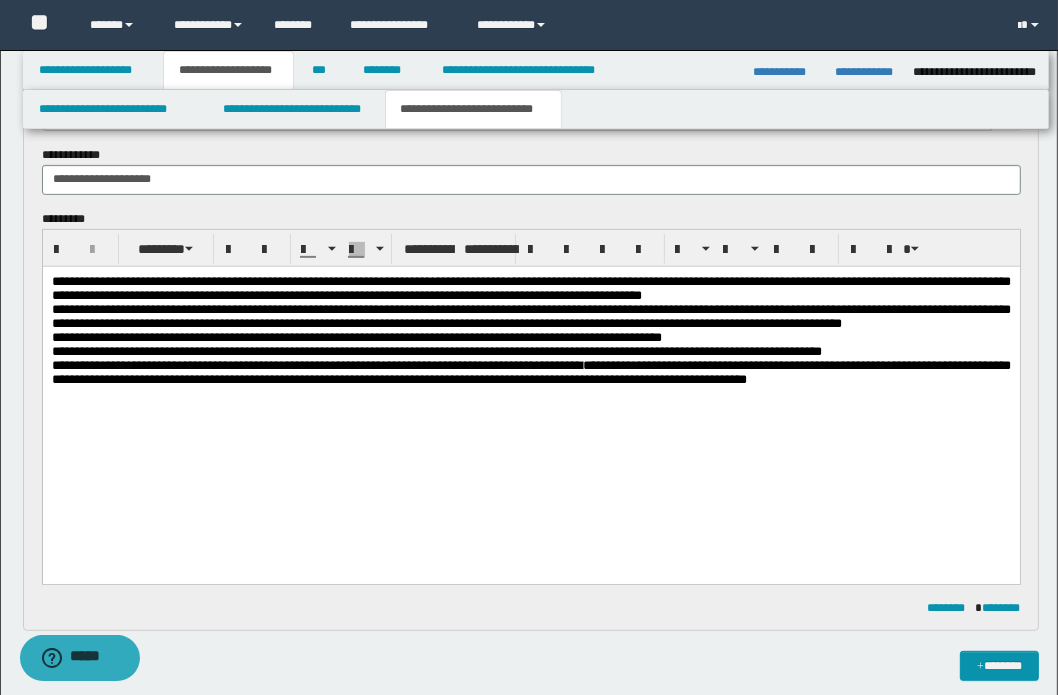 drag, startPoint x: 292, startPoint y: 452, endPoint x: 331, endPoint y: 479, distance: 47.434166 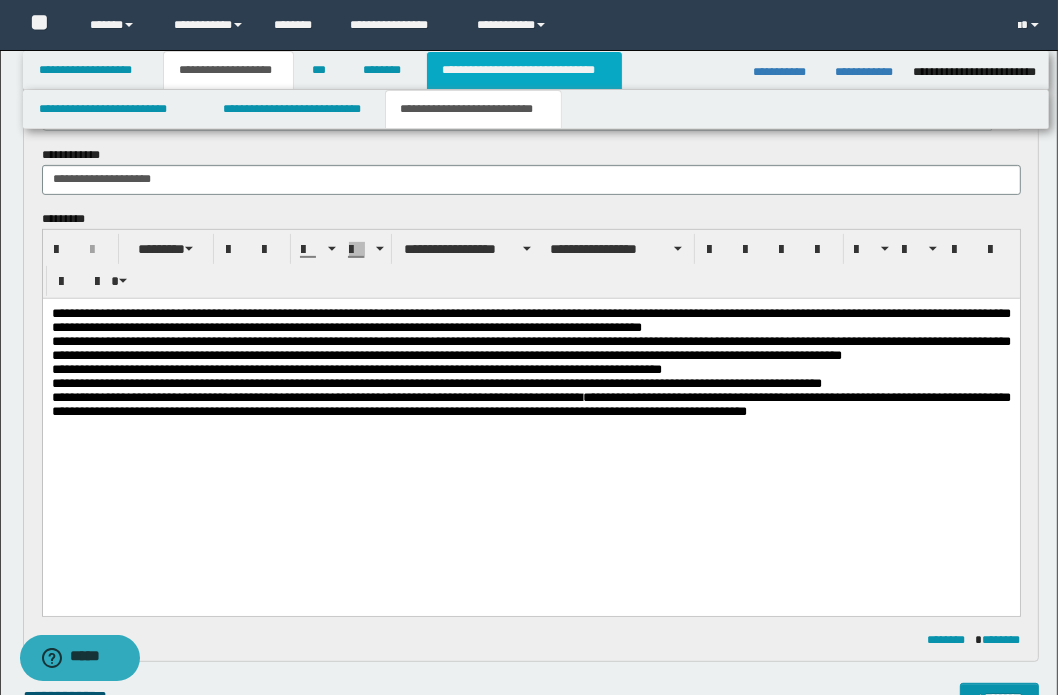 click on "**********" at bounding box center (524, 70) 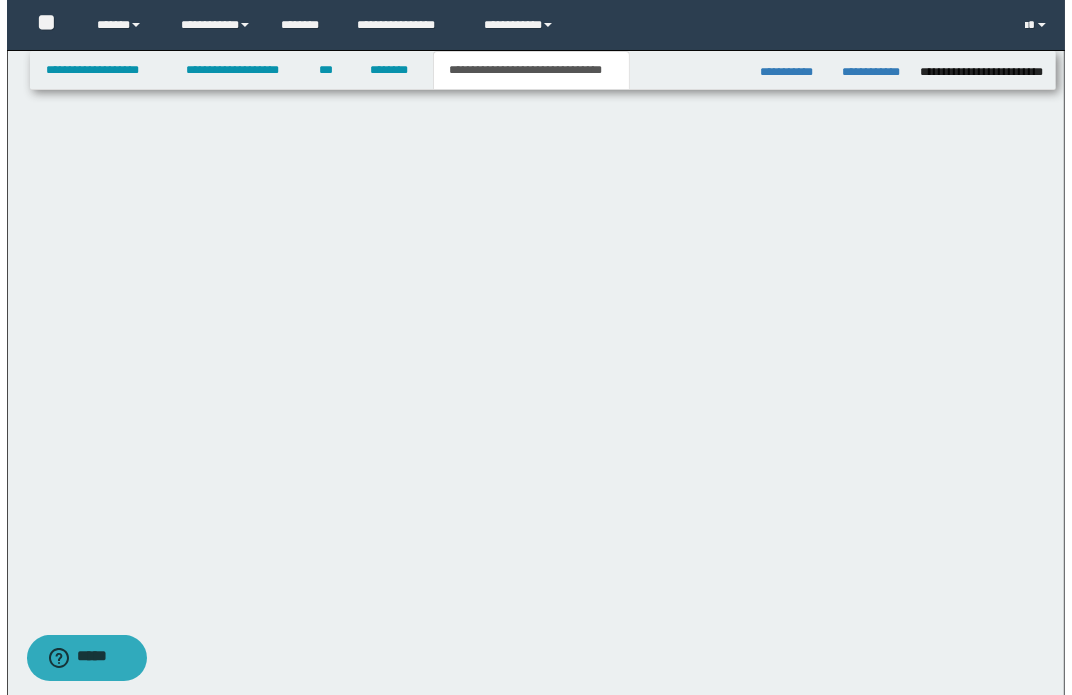 scroll, scrollTop: 0, scrollLeft: 0, axis: both 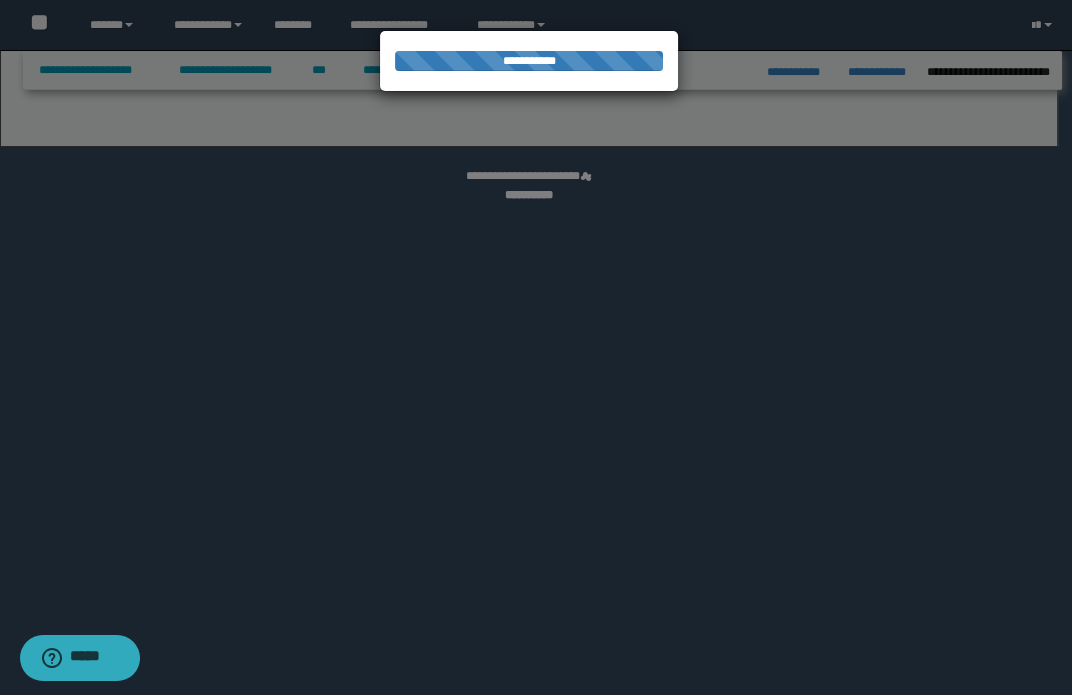 select on "*" 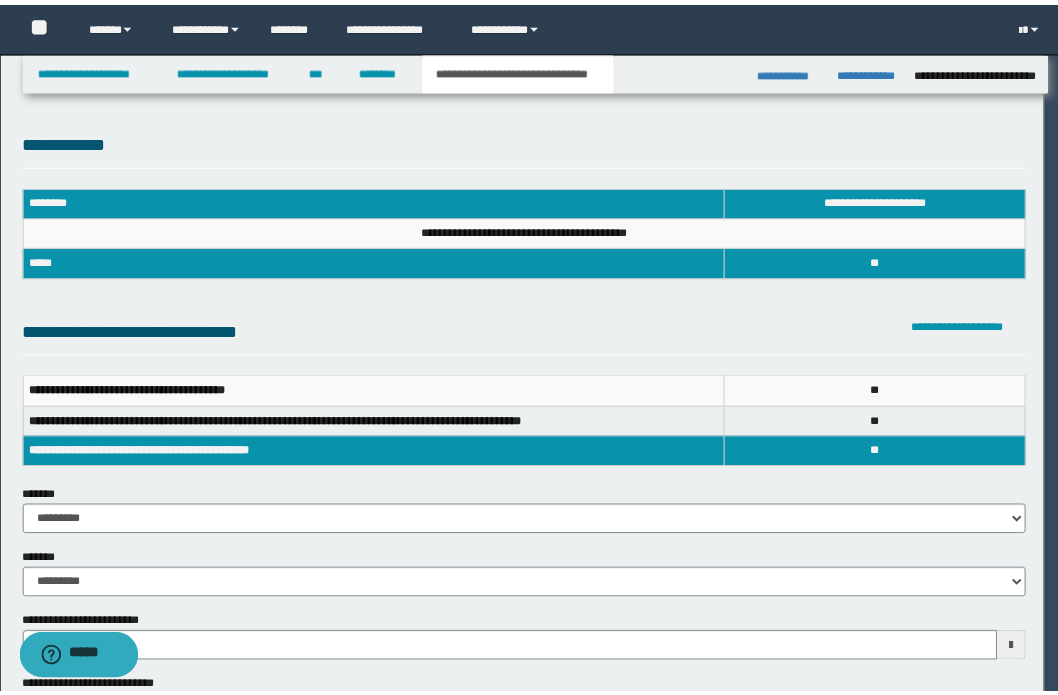 scroll, scrollTop: 0, scrollLeft: 0, axis: both 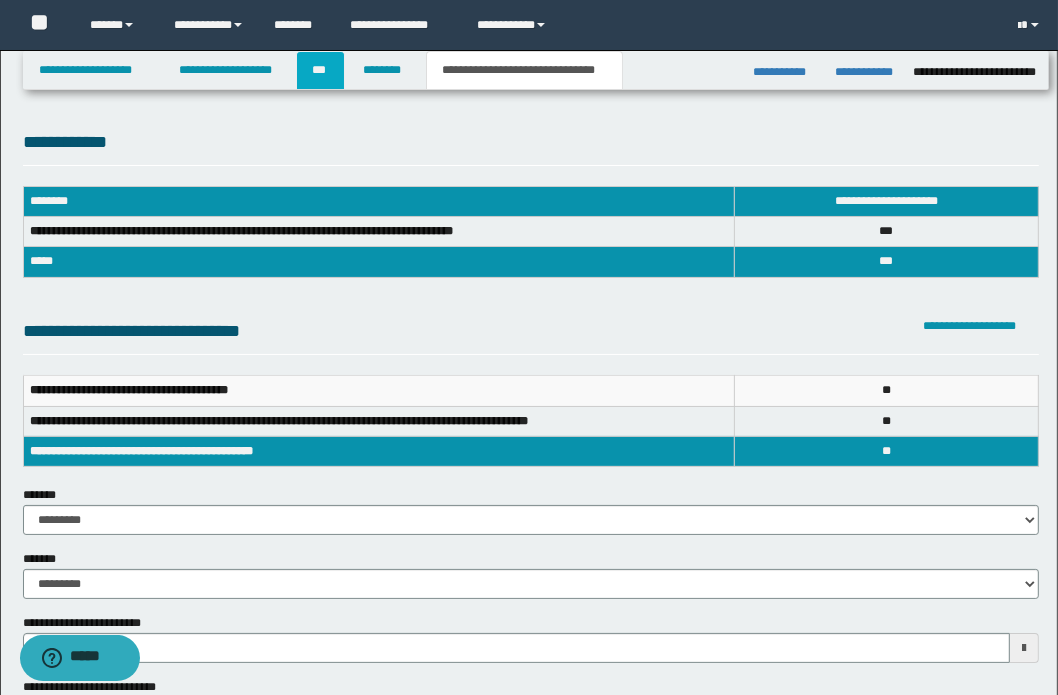 click on "***" at bounding box center [320, 70] 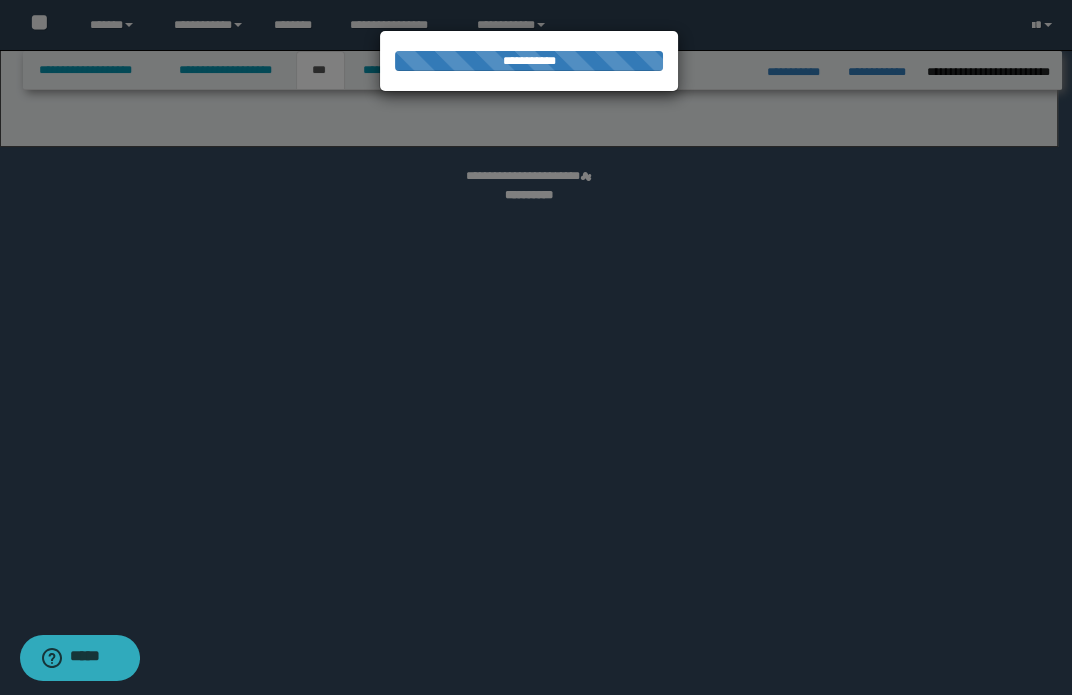 select on "*" 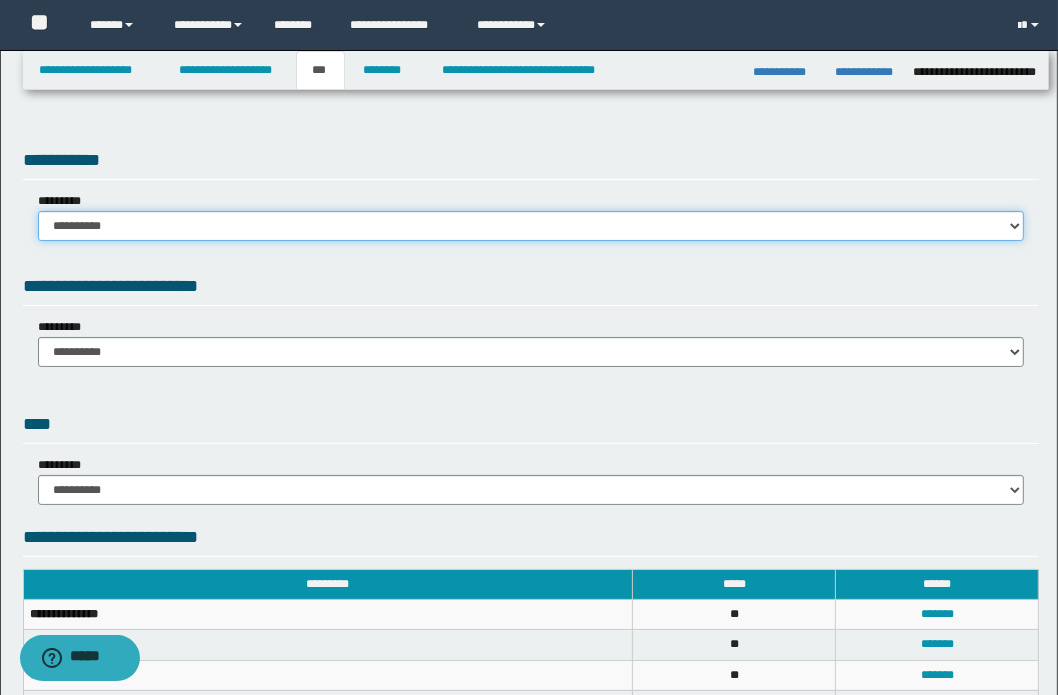 click on "**********" at bounding box center (531, 226) 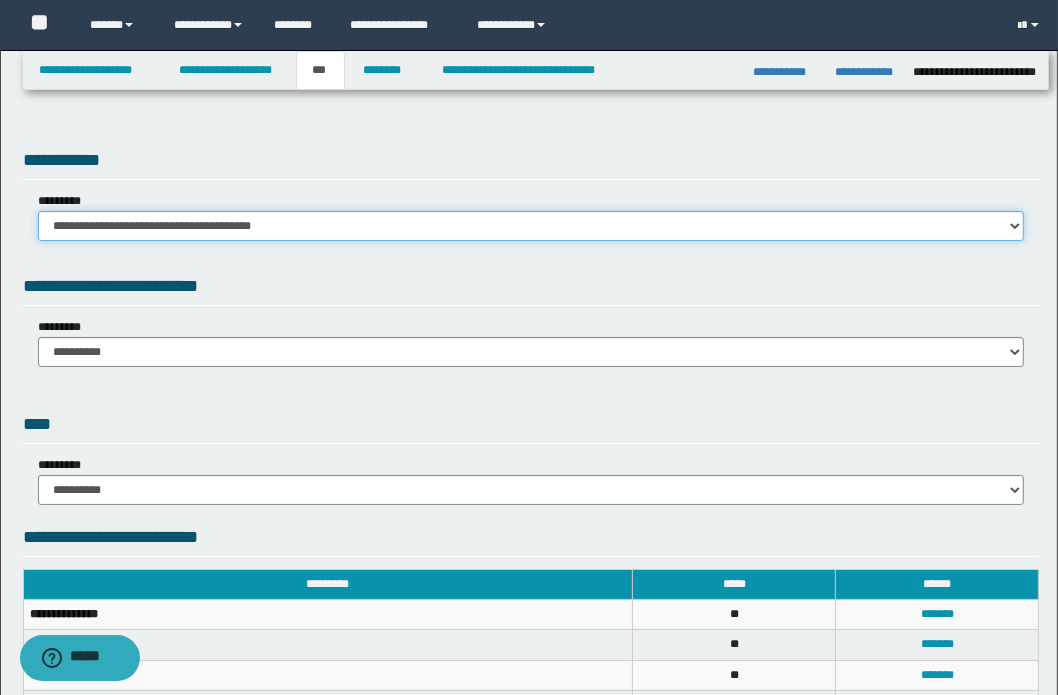 click on "**********" at bounding box center [531, 226] 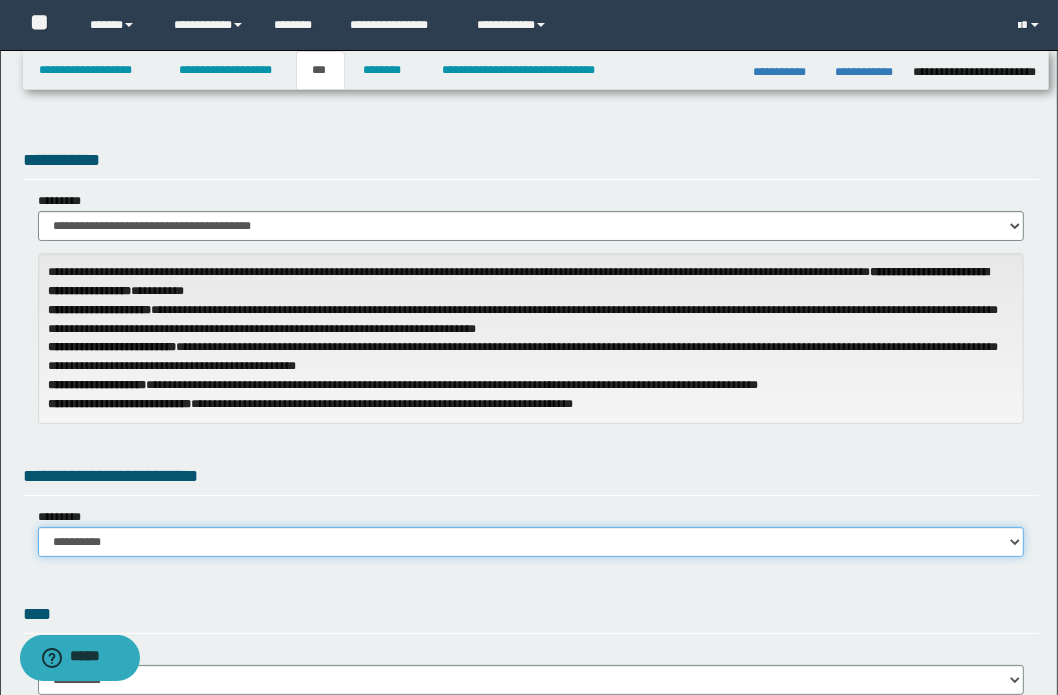click on "**********" at bounding box center [531, 542] 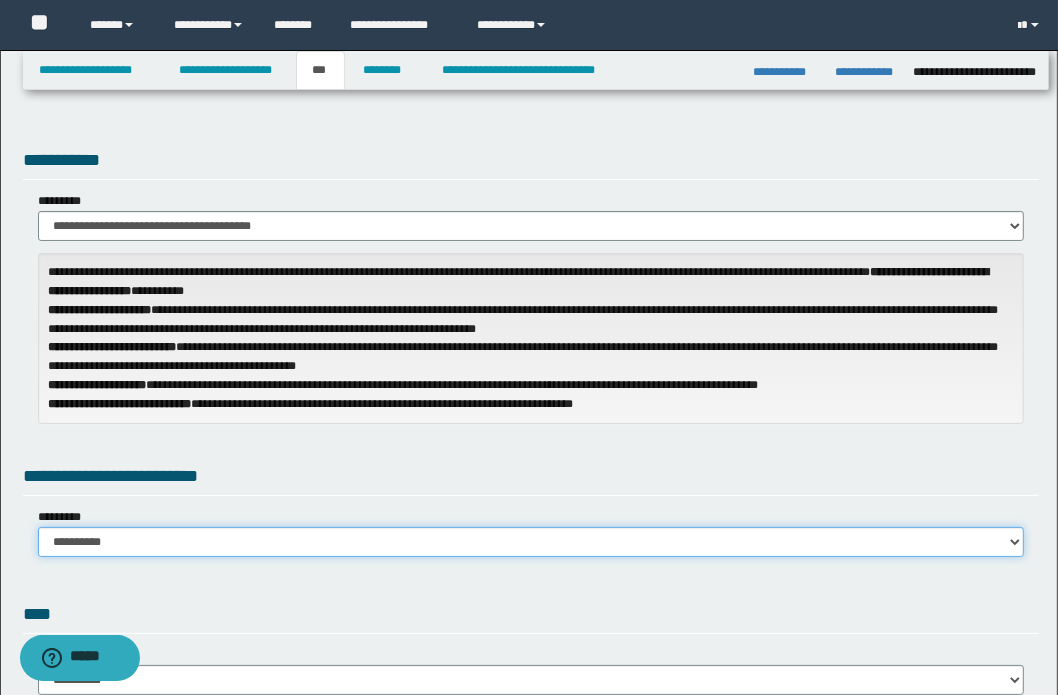 select on "***" 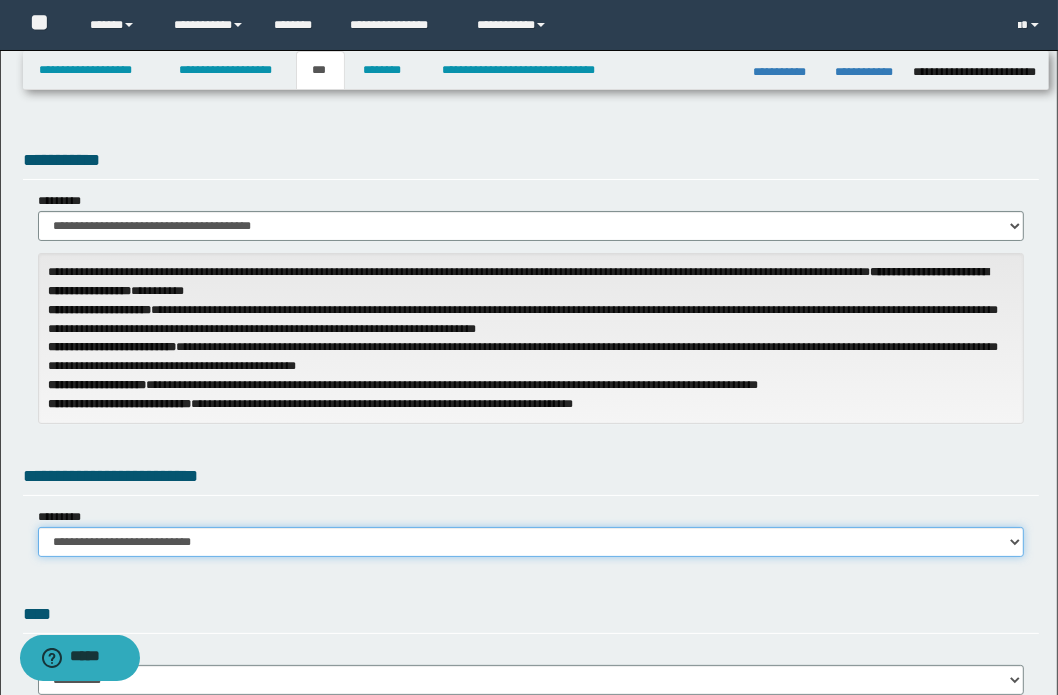 click on "**********" at bounding box center (531, 542) 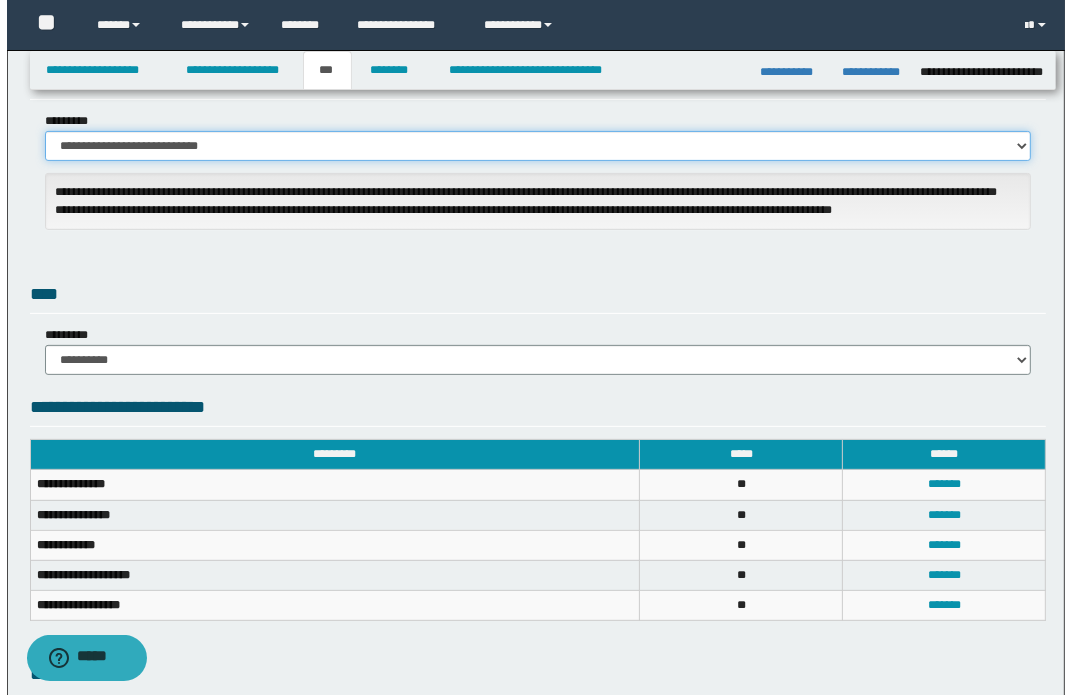 scroll, scrollTop: 545, scrollLeft: 0, axis: vertical 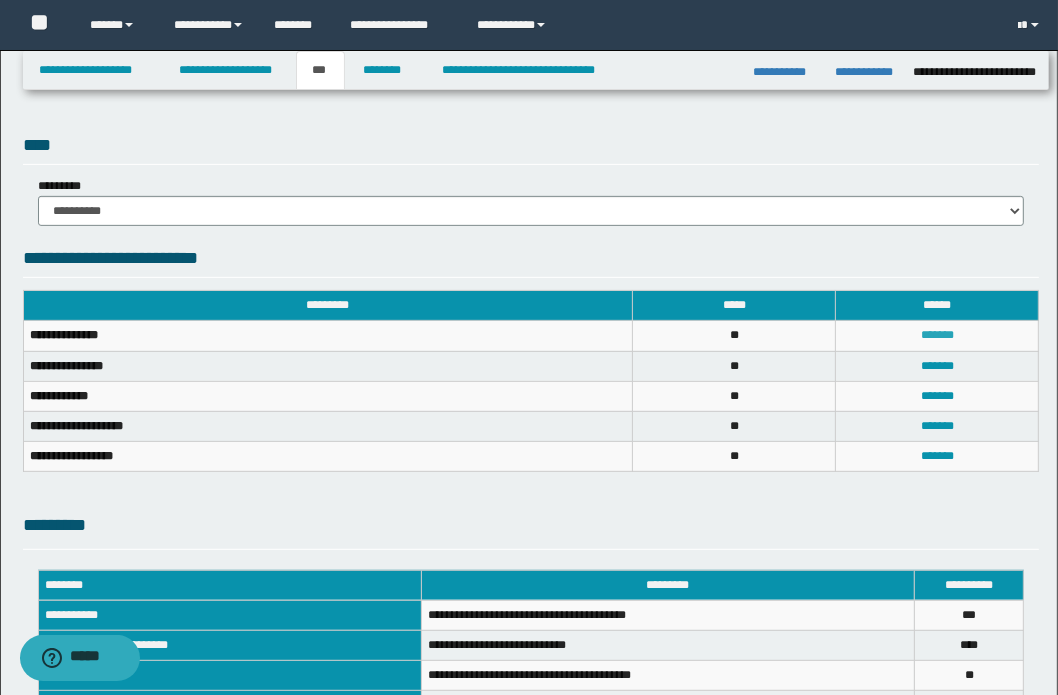 click on "*******" at bounding box center [937, 335] 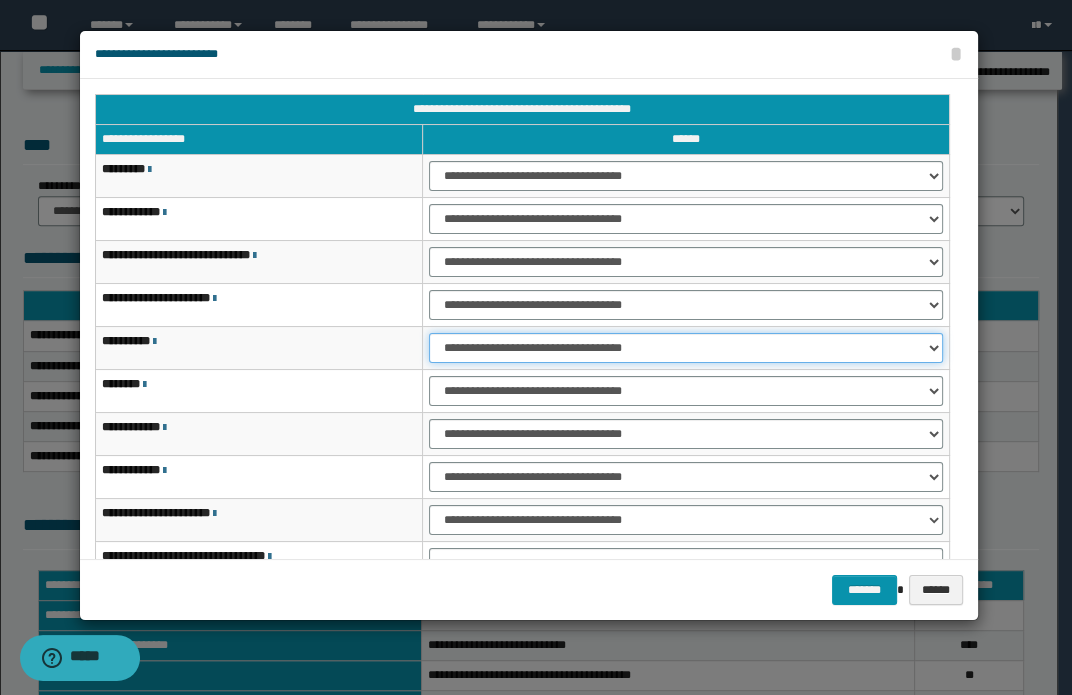 click on "**********" at bounding box center (685, 348) 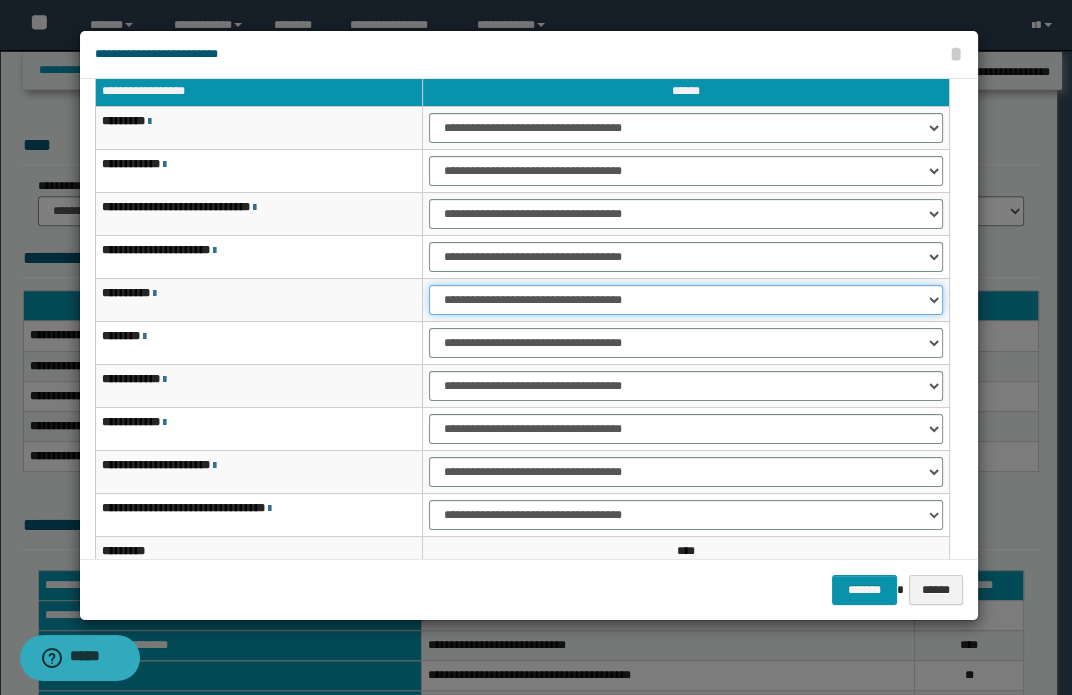 scroll, scrollTop: 120, scrollLeft: 0, axis: vertical 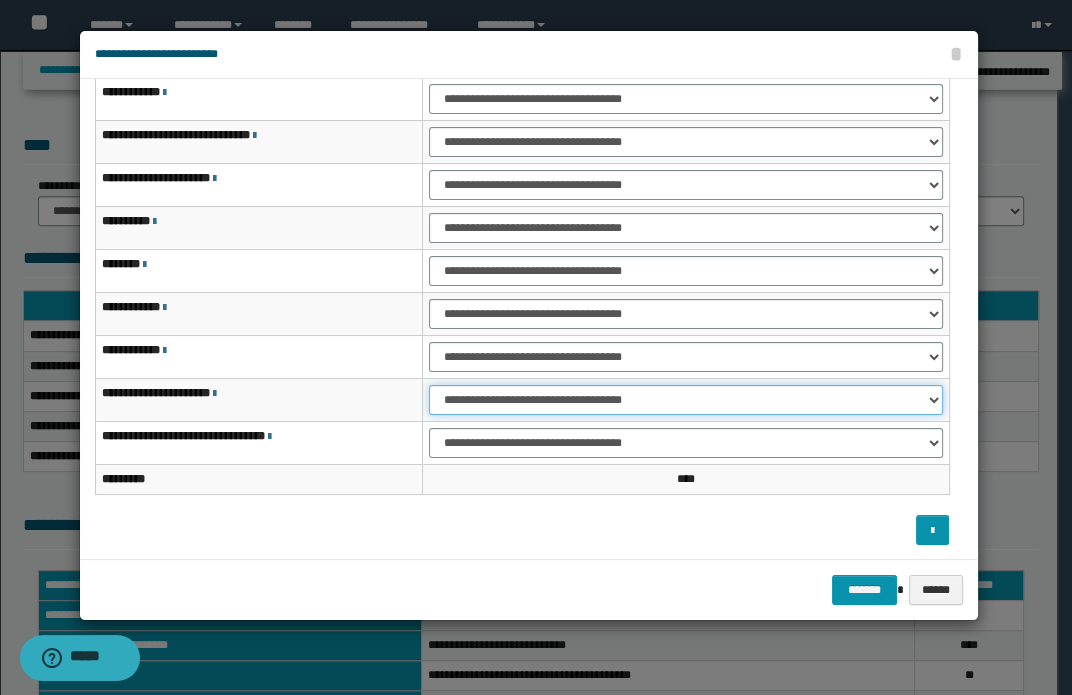 click on "**********" at bounding box center [685, 400] 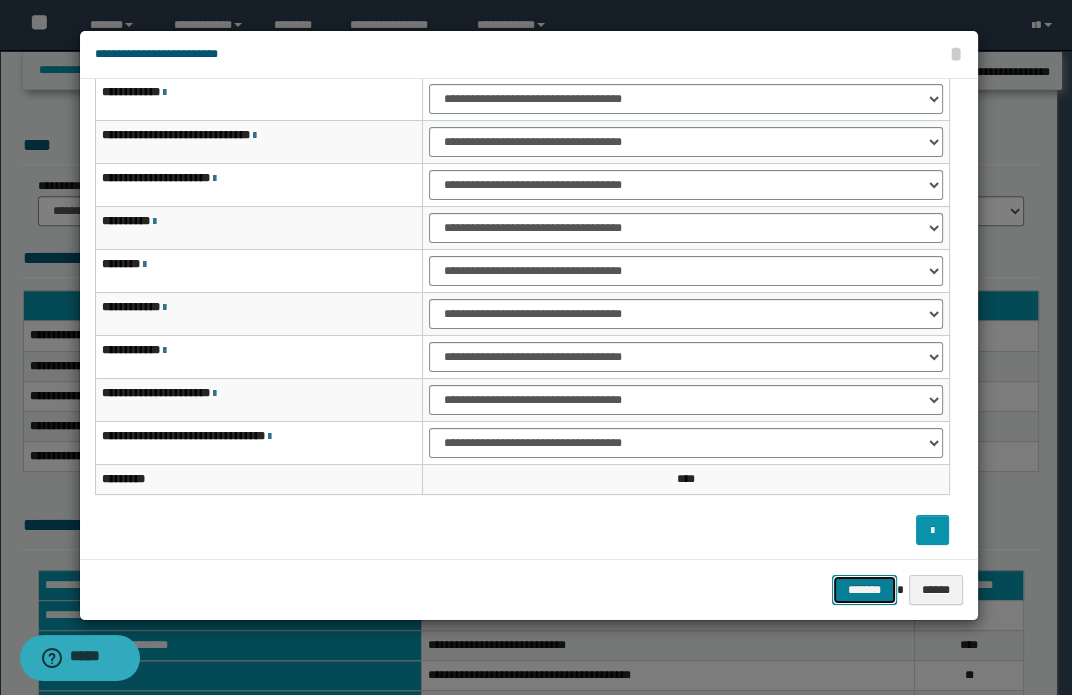 click on "*******" at bounding box center [864, 590] 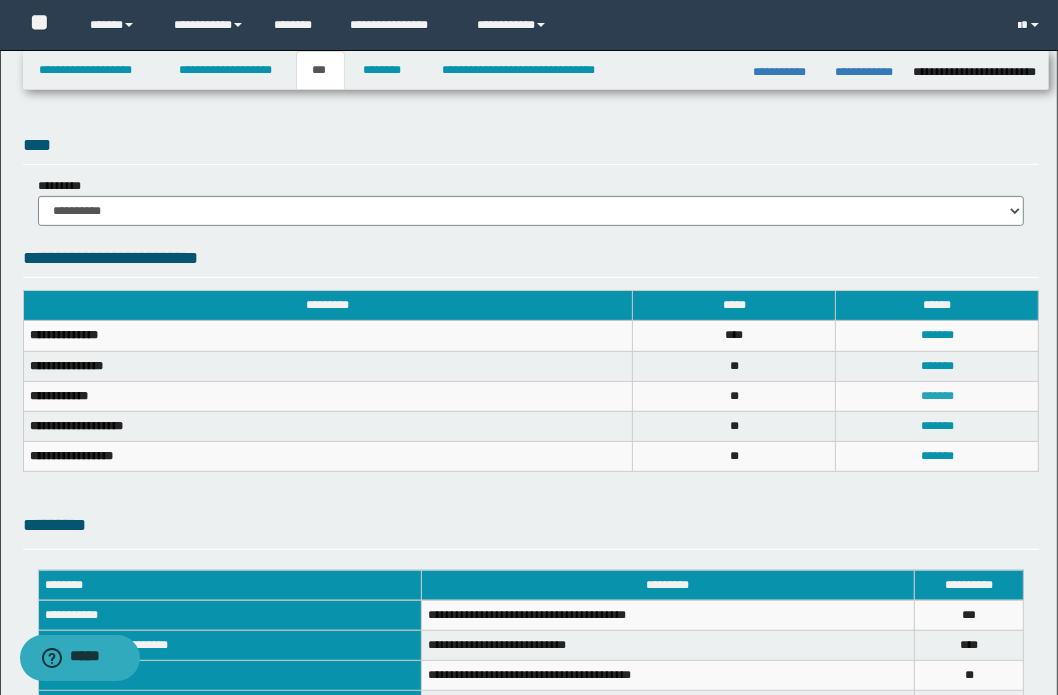click on "*******" at bounding box center [937, 396] 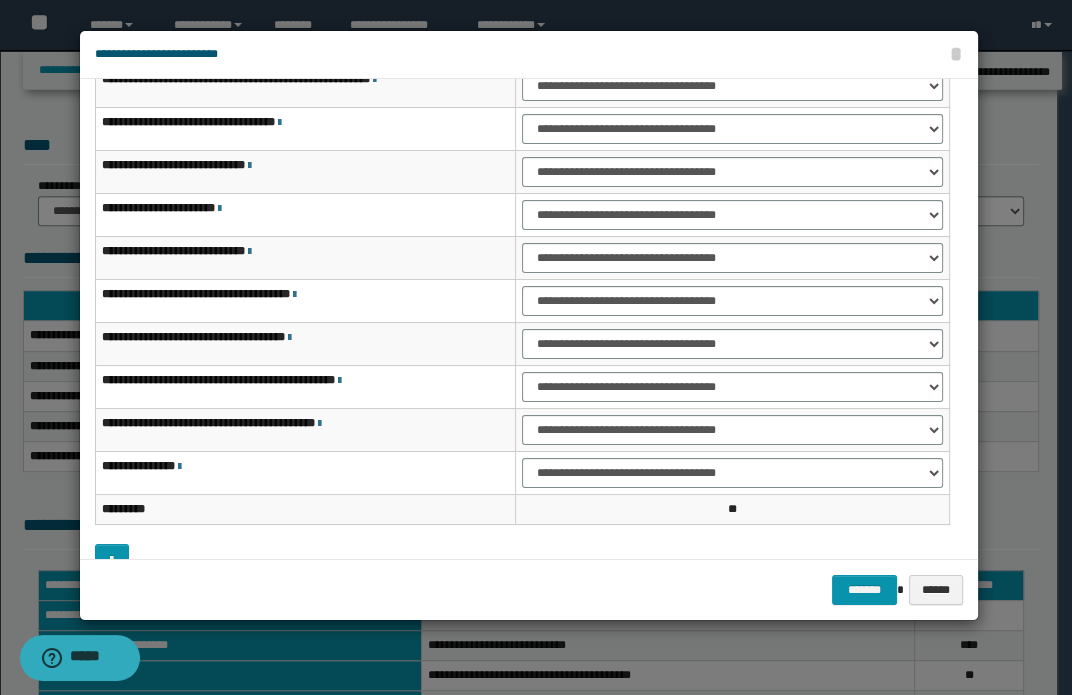 scroll, scrollTop: 0, scrollLeft: 0, axis: both 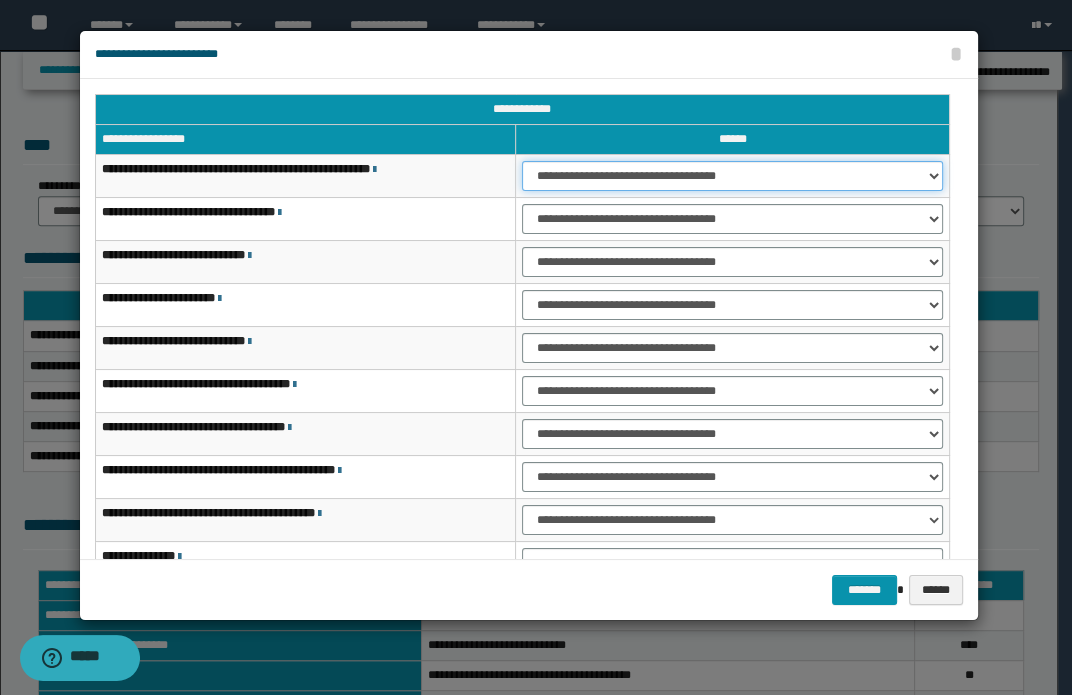 drag, startPoint x: 594, startPoint y: 170, endPoint x: 607, endPoint y: 190, distance: 23.853722 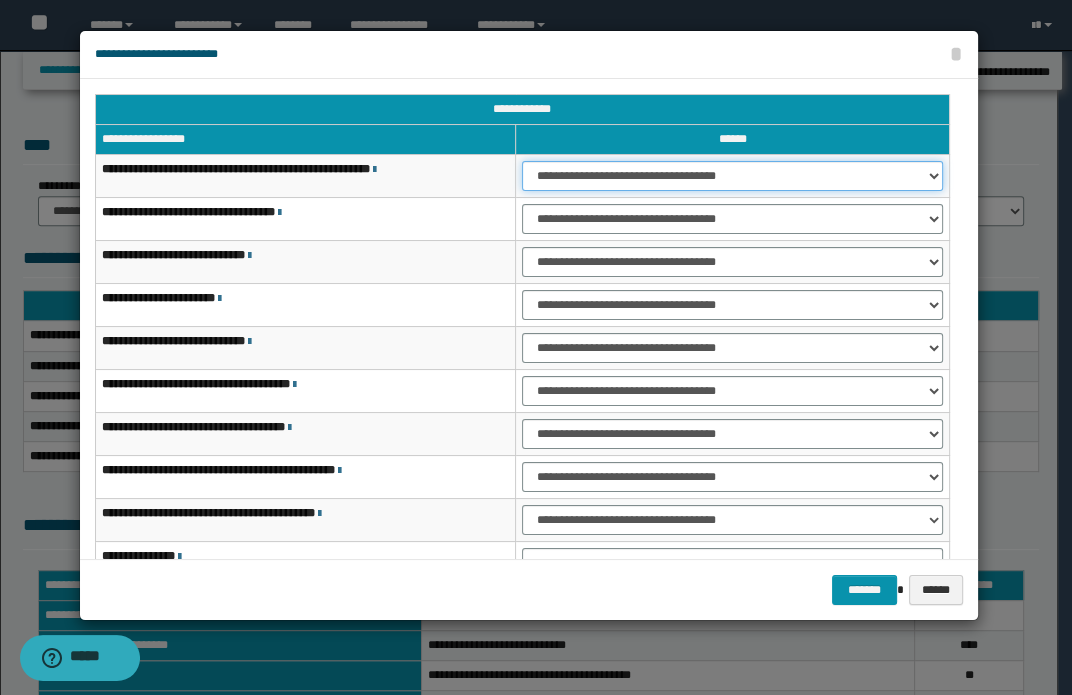 select on "***" 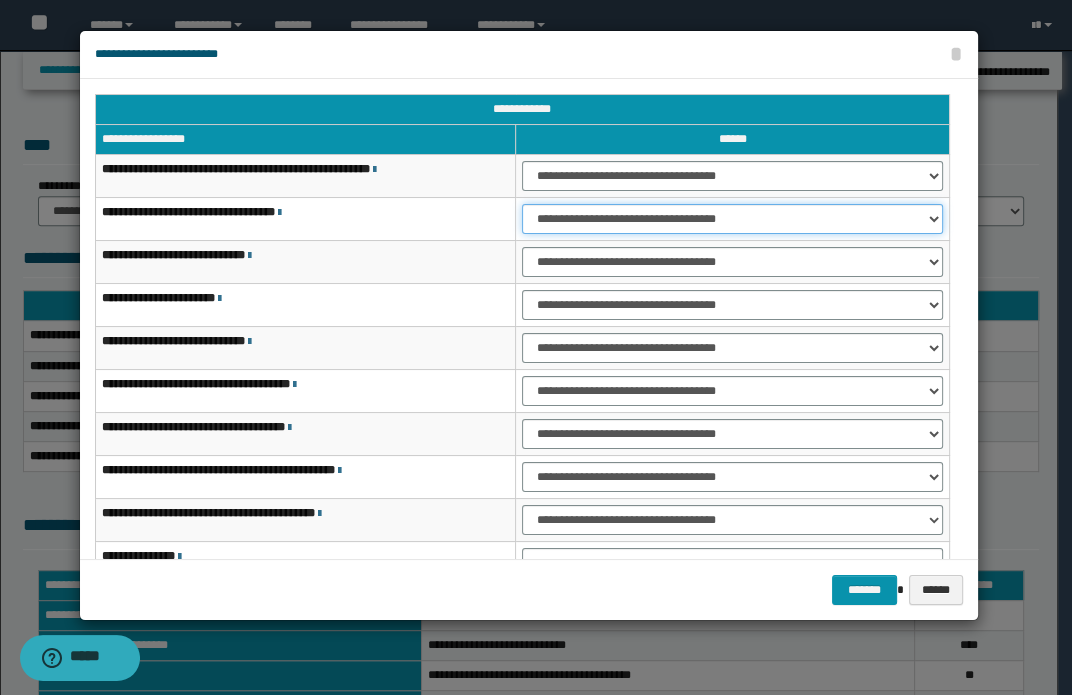 drag, startPoint x: 584, startPoint y: 219, endPoint x: 600, endPoint y: 228, distance: 18.35756 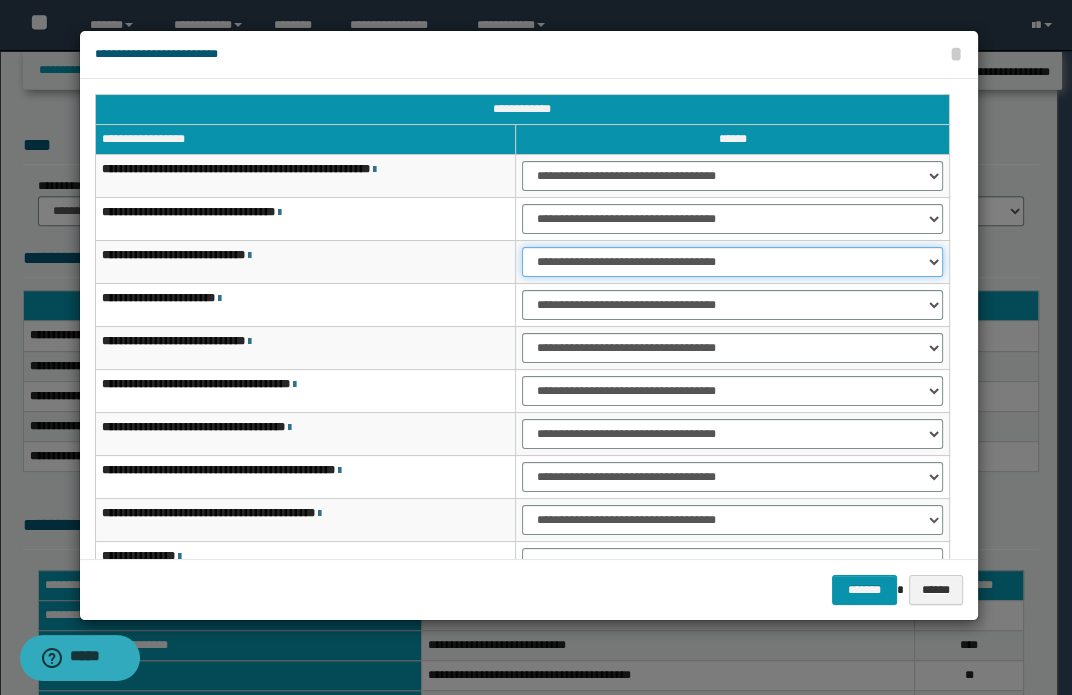 click on "**********" at bounding box center (732, 262) 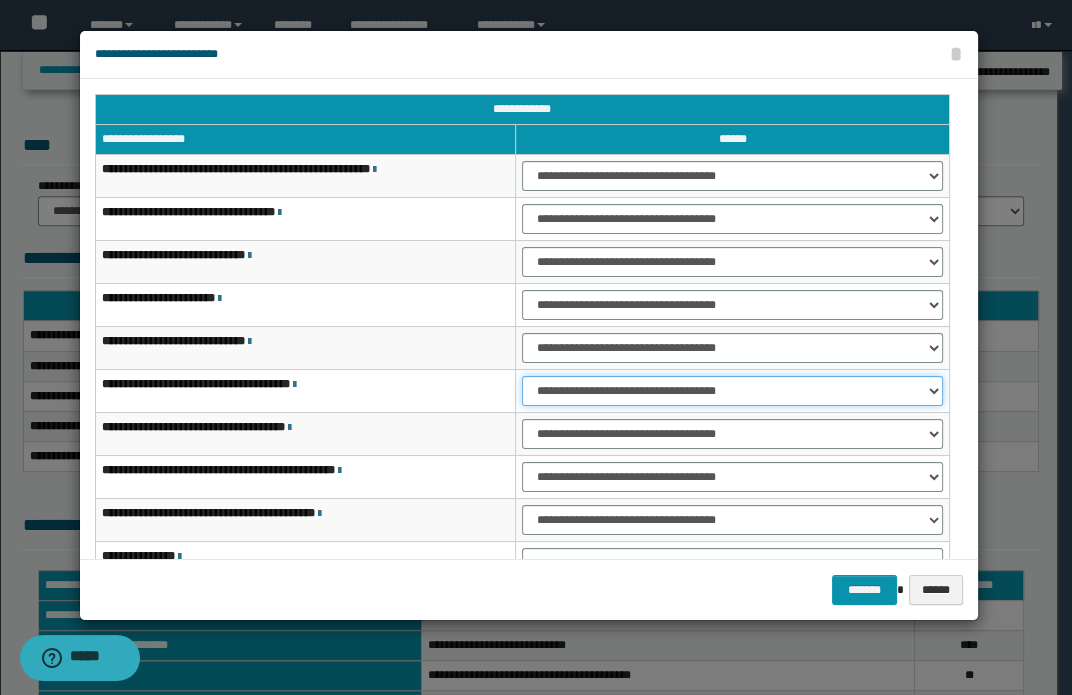 drag, startPoint x: 578, startPoint y: 394, endPoint x: 609, endPoint y: 404, distance: 32.572994 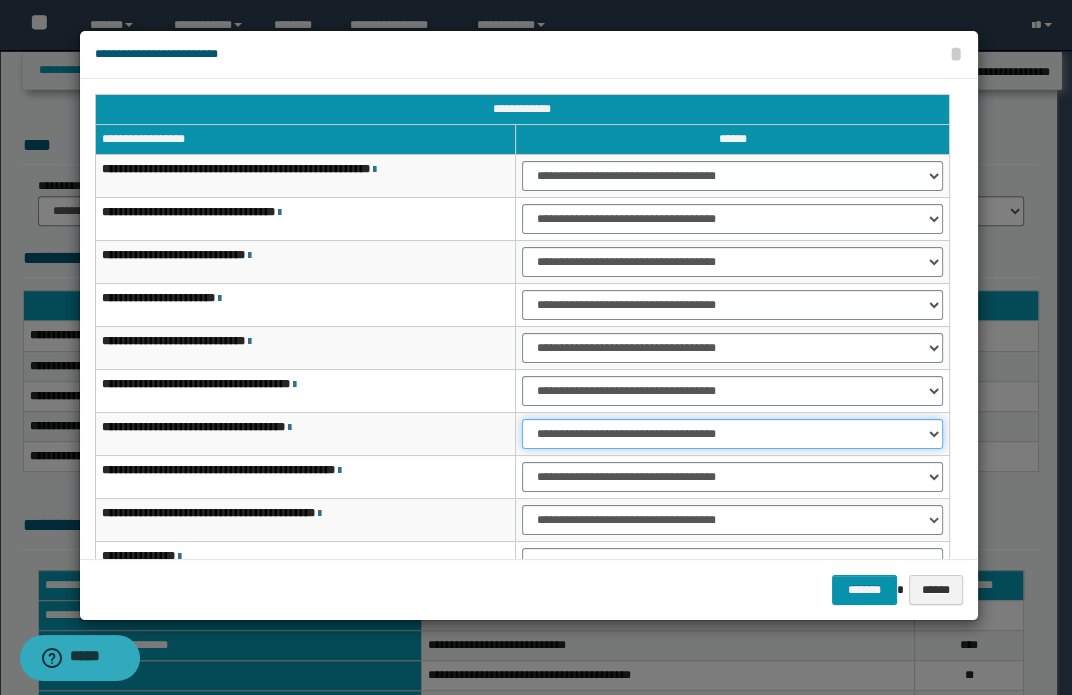 drag, startPoint x: 606, startPoint y: 431, endPoint x: 615, endPoint y: 445, distance: 16.643316 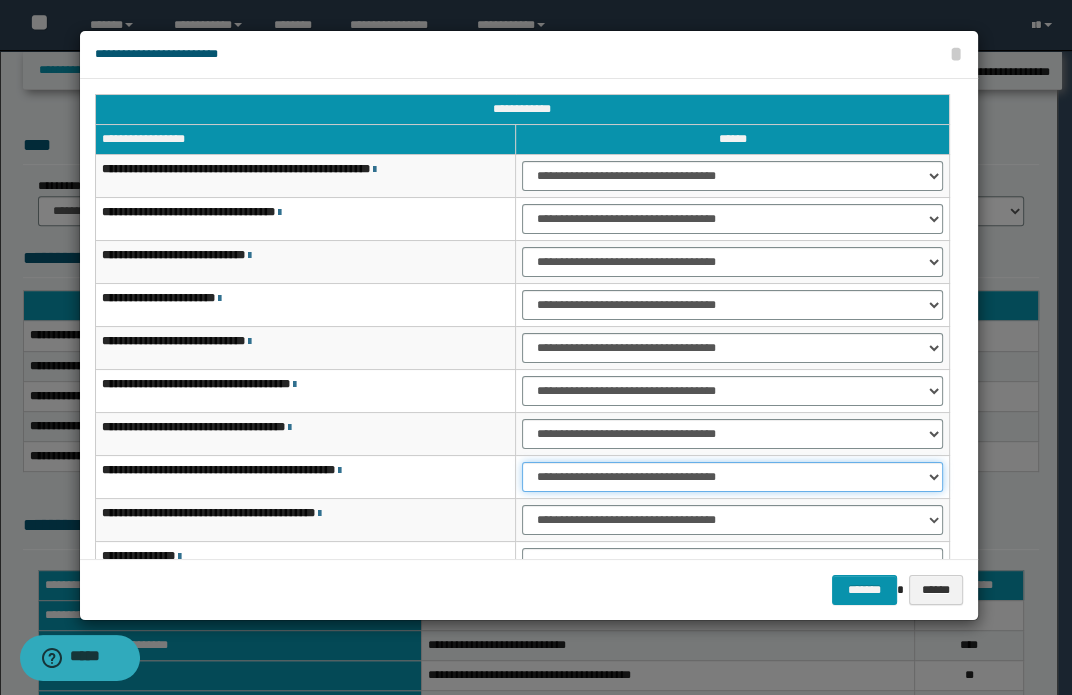 drag, startPoint x: 600, startPoint y: 477, endPoint x: 629, endPoint y: 489, distance: 31.38471 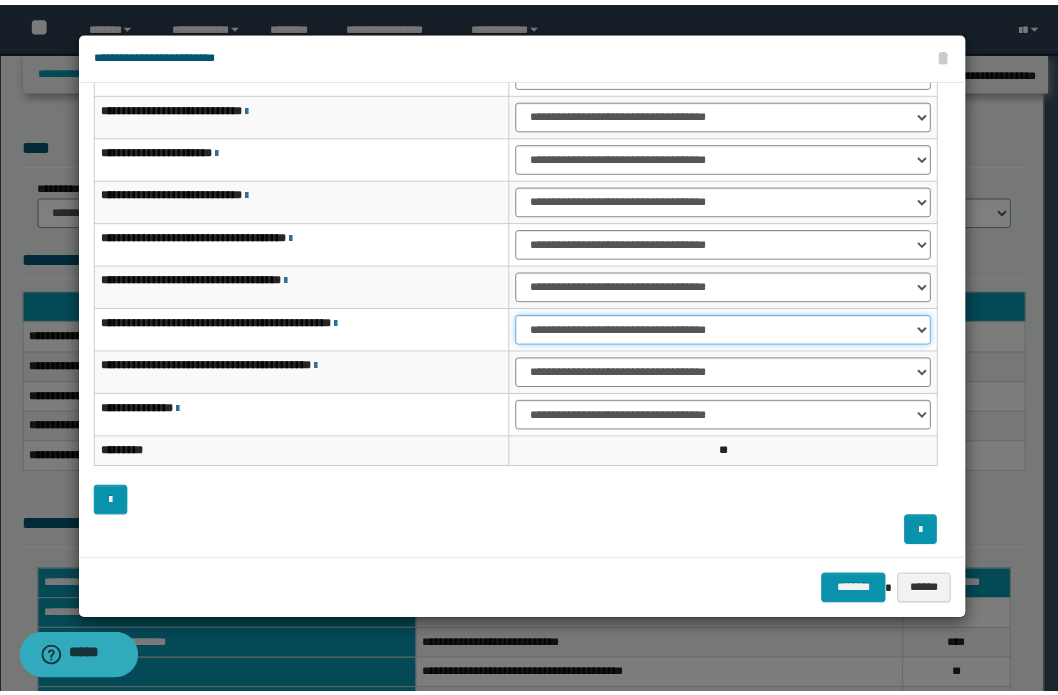 scroll, scrollTop: 149, scrollLeft: 0, axis: vertical 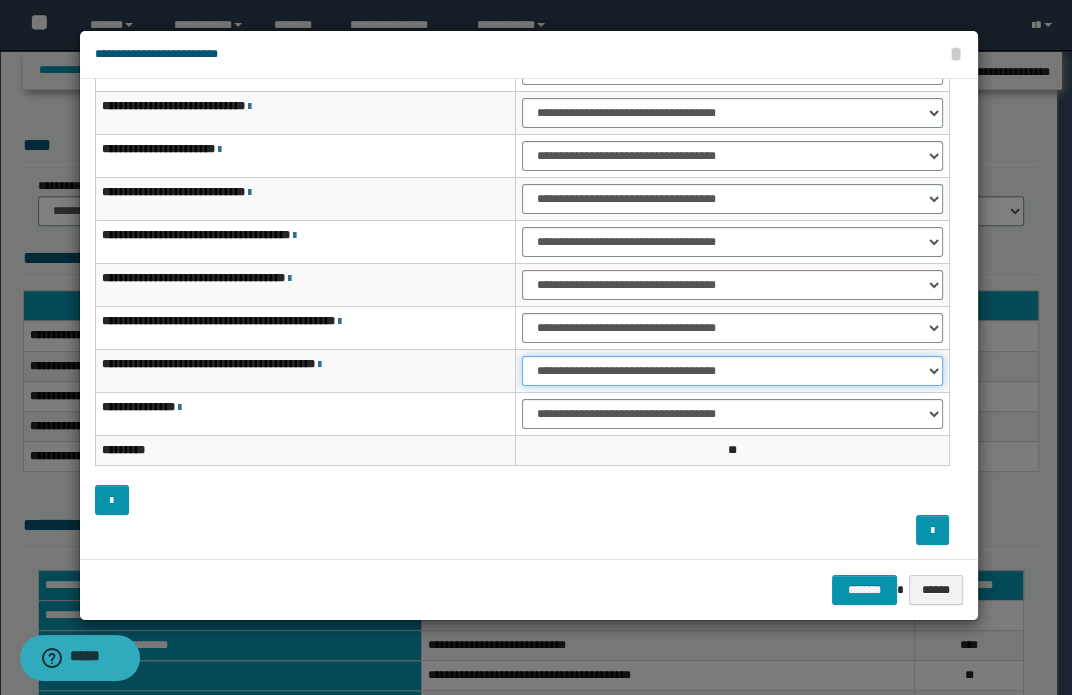 click on "**********" at bounding box center (732, 371) 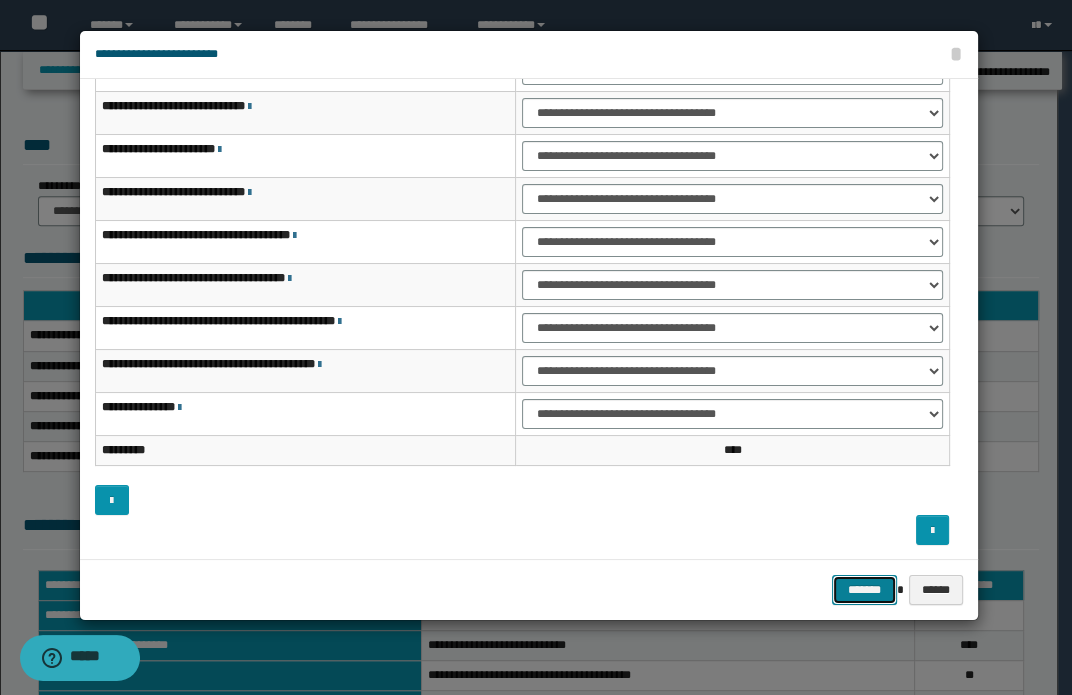 click on "*******" at bounding box center [864, 590] 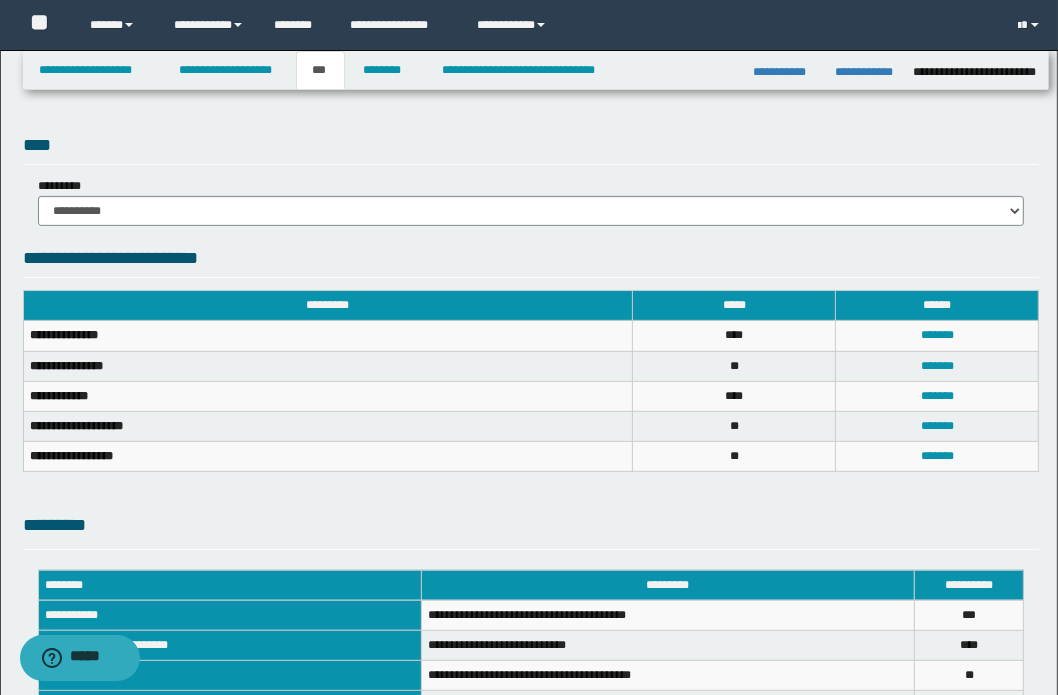 click on "*********" at bounding box center (531, 530) 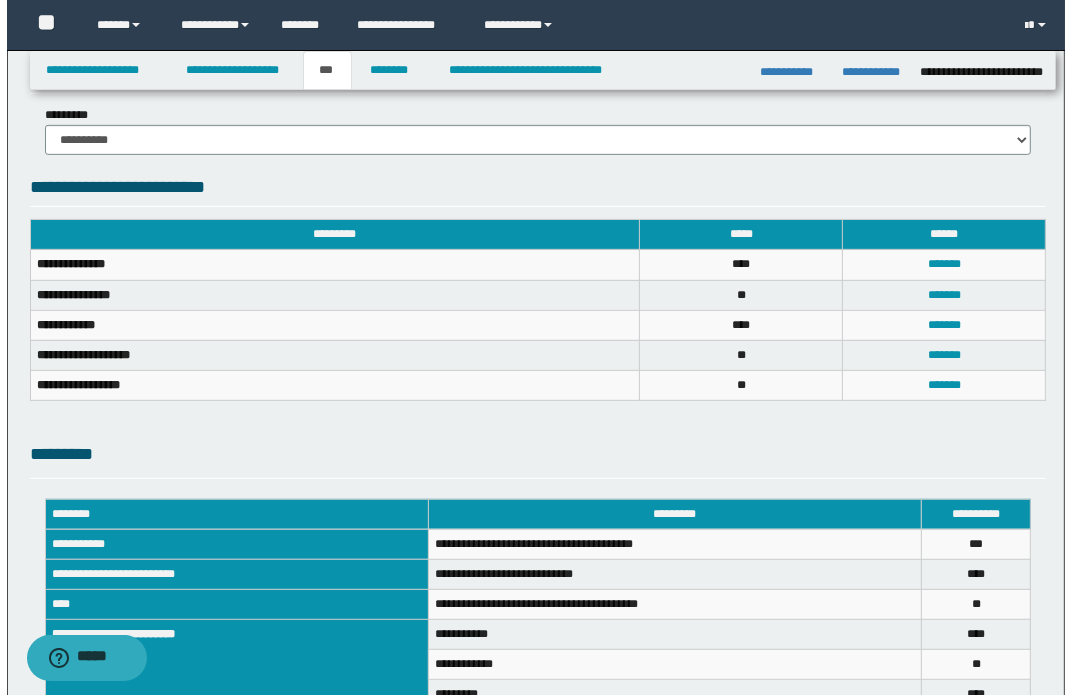scroll, scrollTop: 727, scrollLeft: 0, axis: vertical 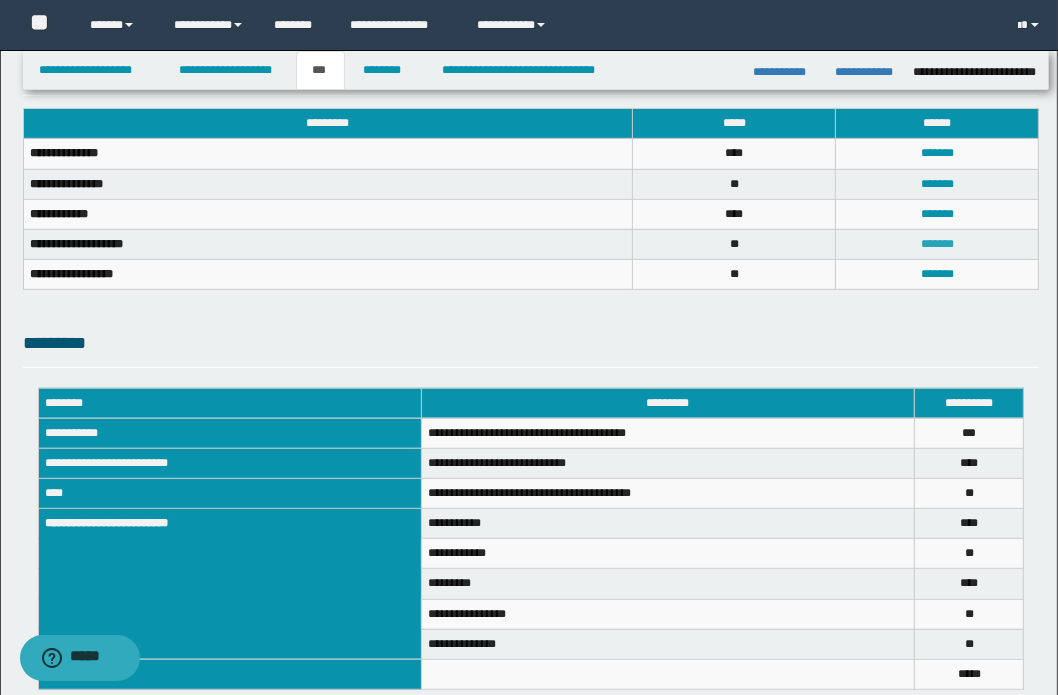 click on "*******" at bounding box center (937, 244) 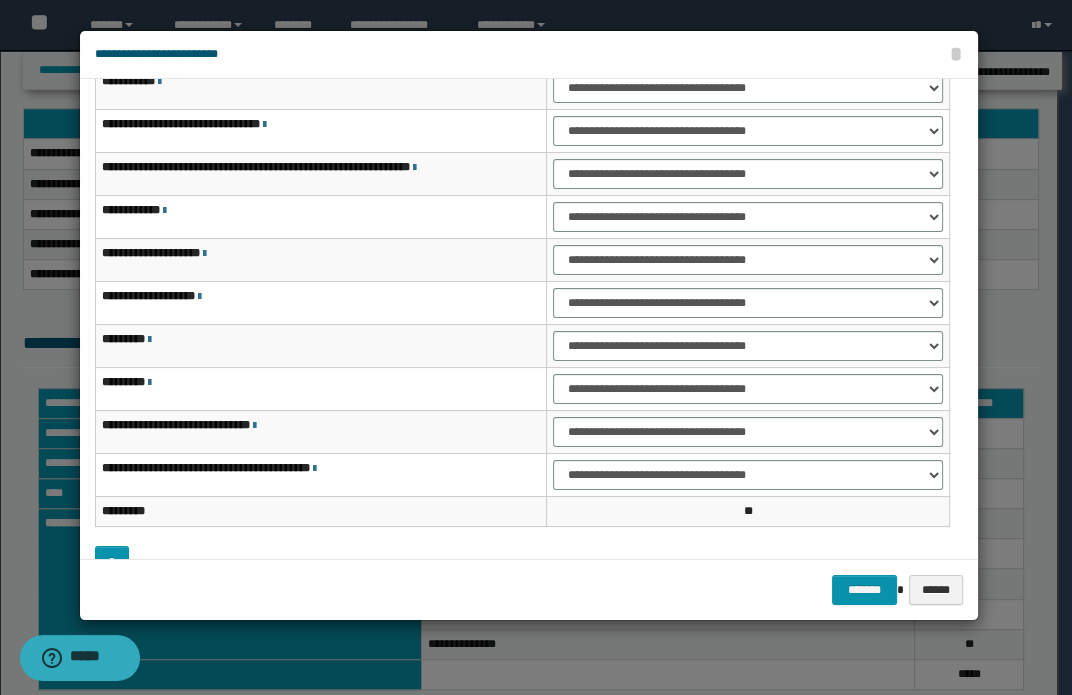 scroll, scrollTop: 0, scrollLeft: 0, axis: both 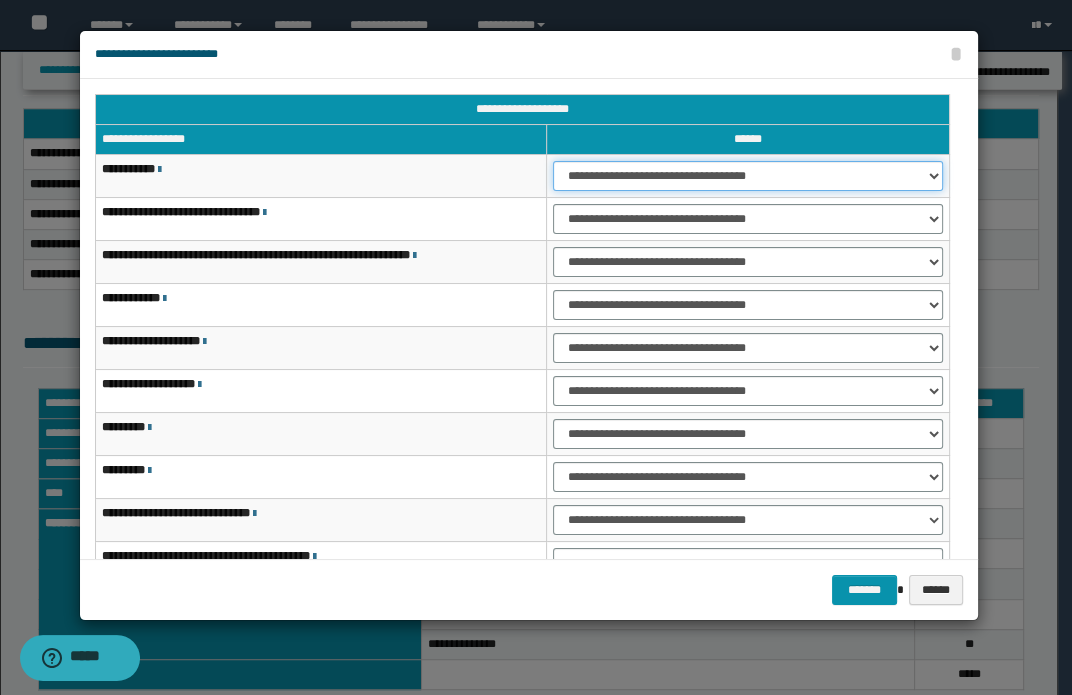 click on "**********" at bounding box center [747, 176] 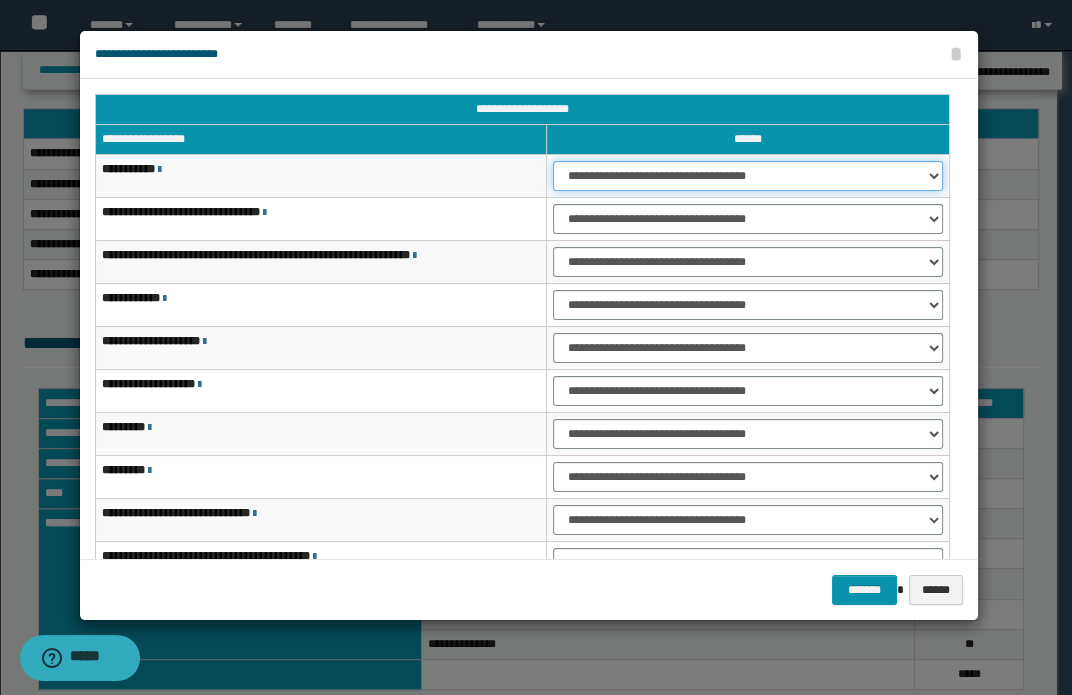 select on "***" 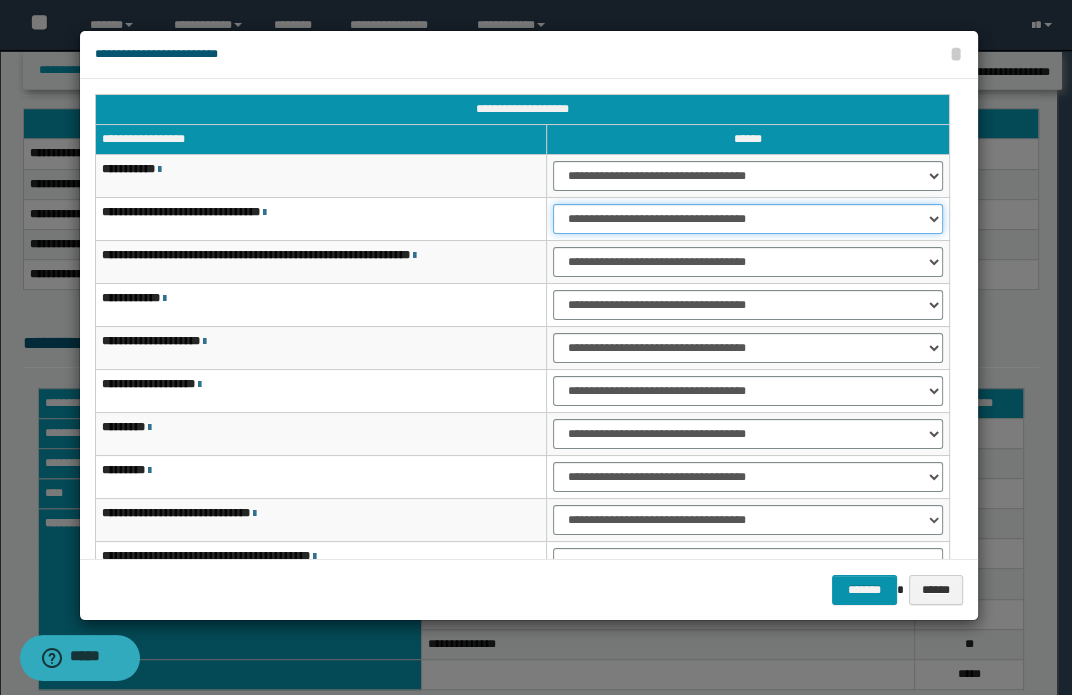click on "**********" at bounding box center (747, 219) 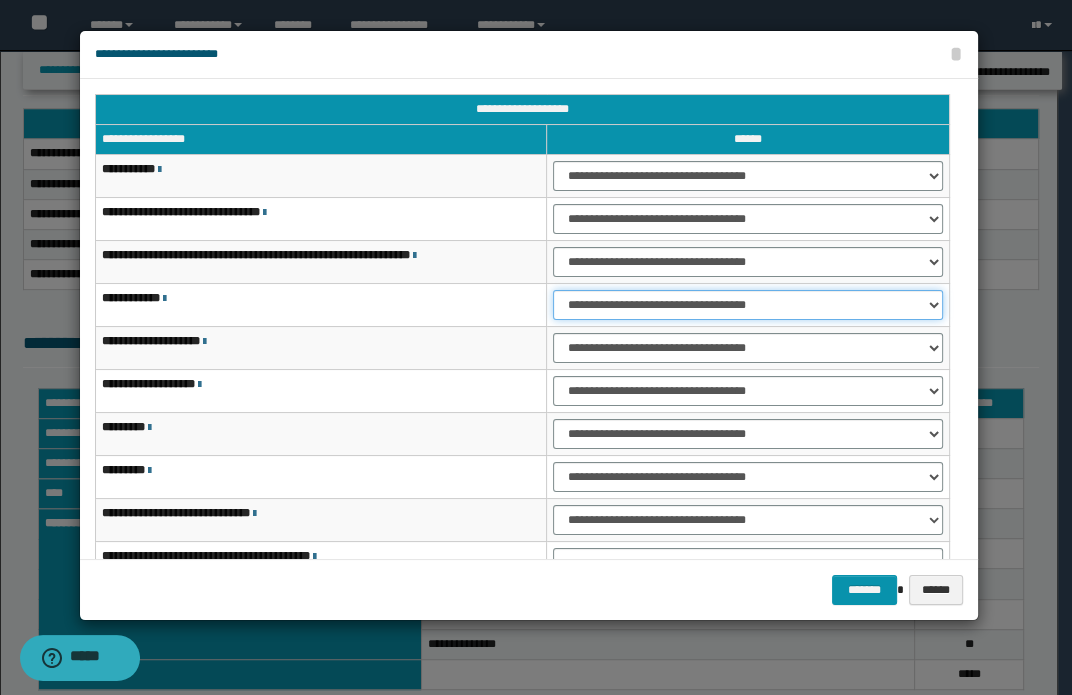 click on "**********" at bounding box center (747, 305) 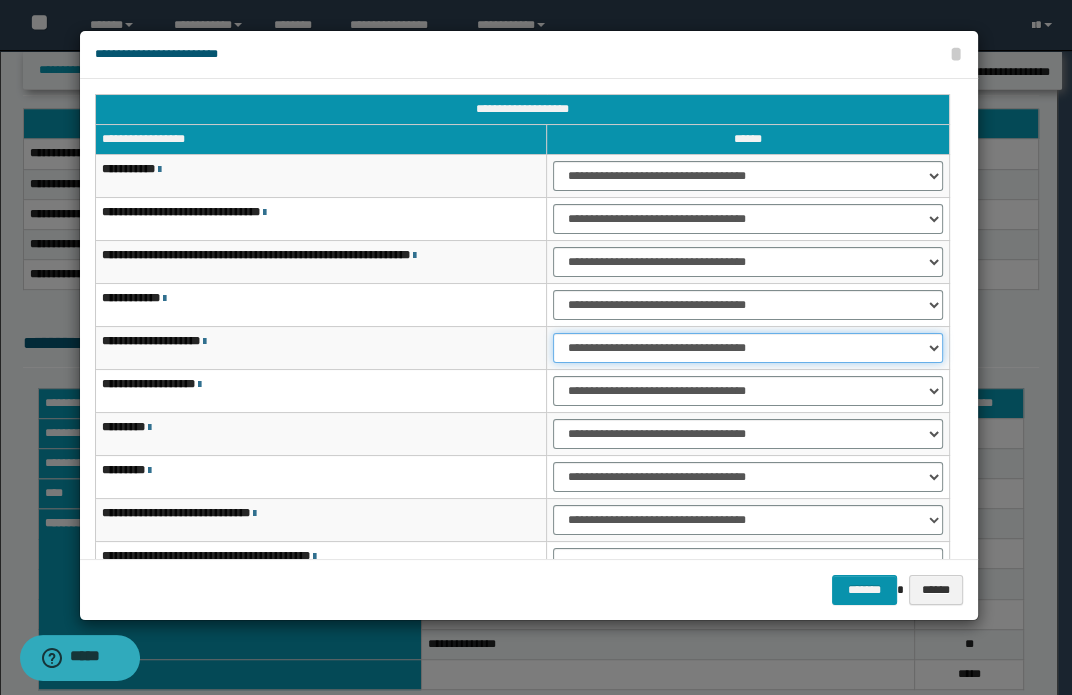 click on "**********" at bounding box center [747, 348] 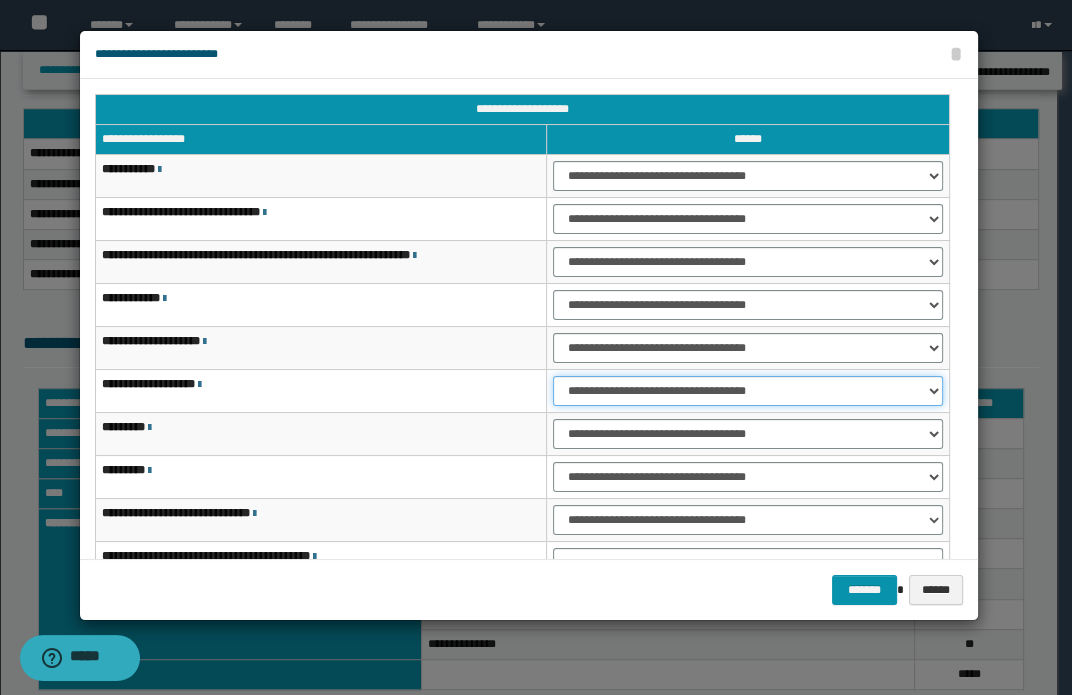 click on "**********" at bounding box center [747, 391] 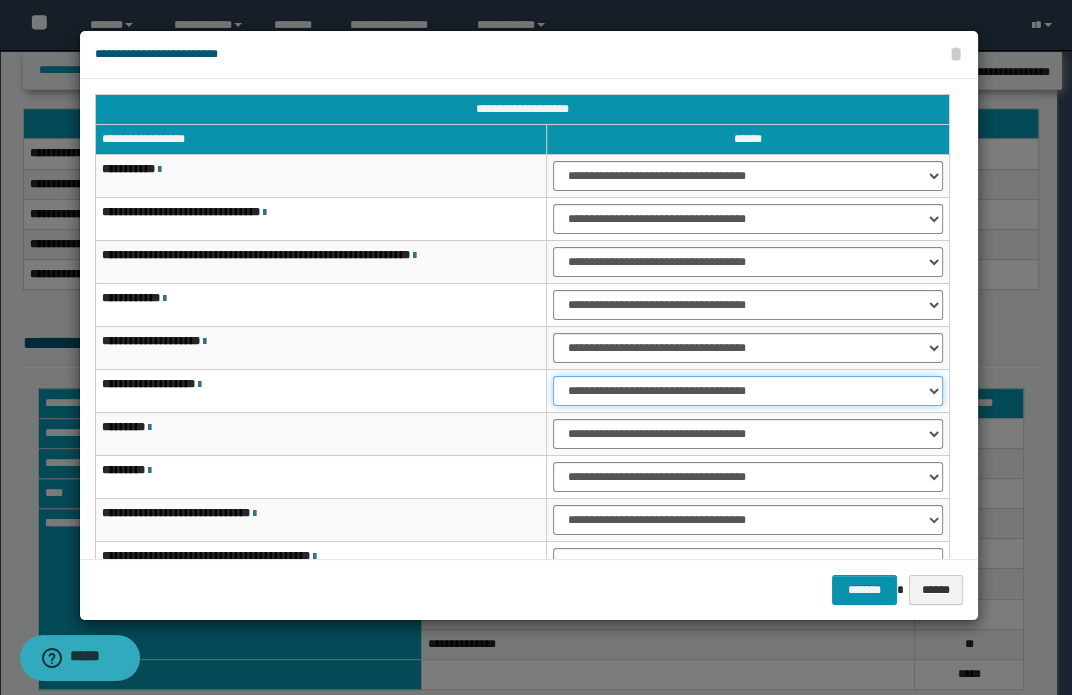 select on "***" 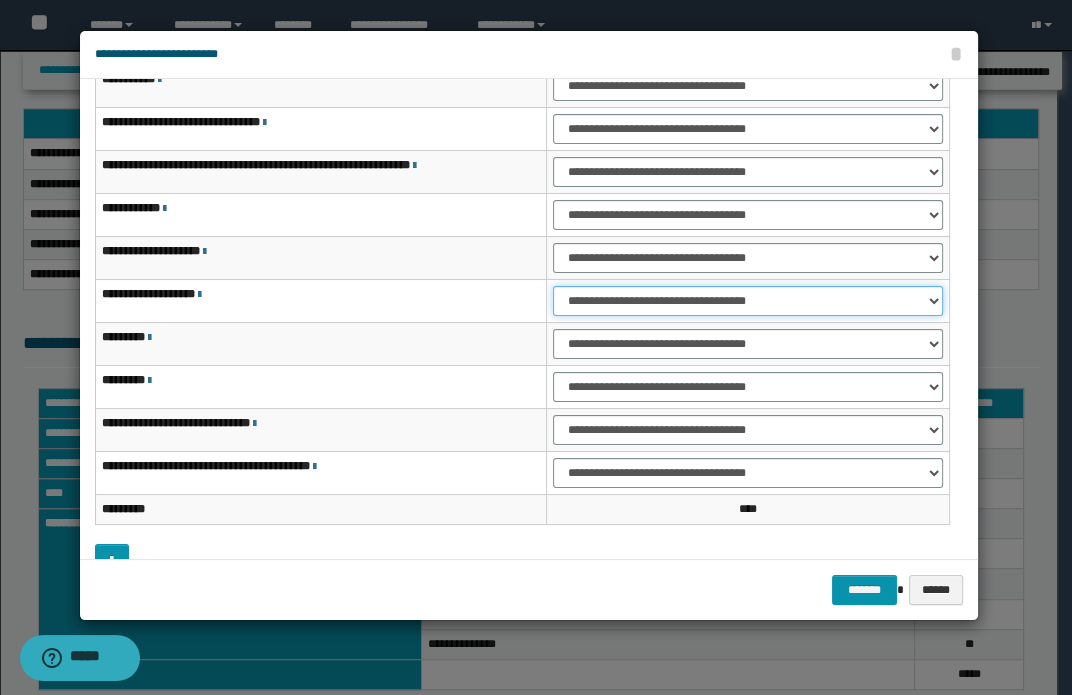 scroll, scrollTop: 149, scrollLeft: 0, axis: vertical 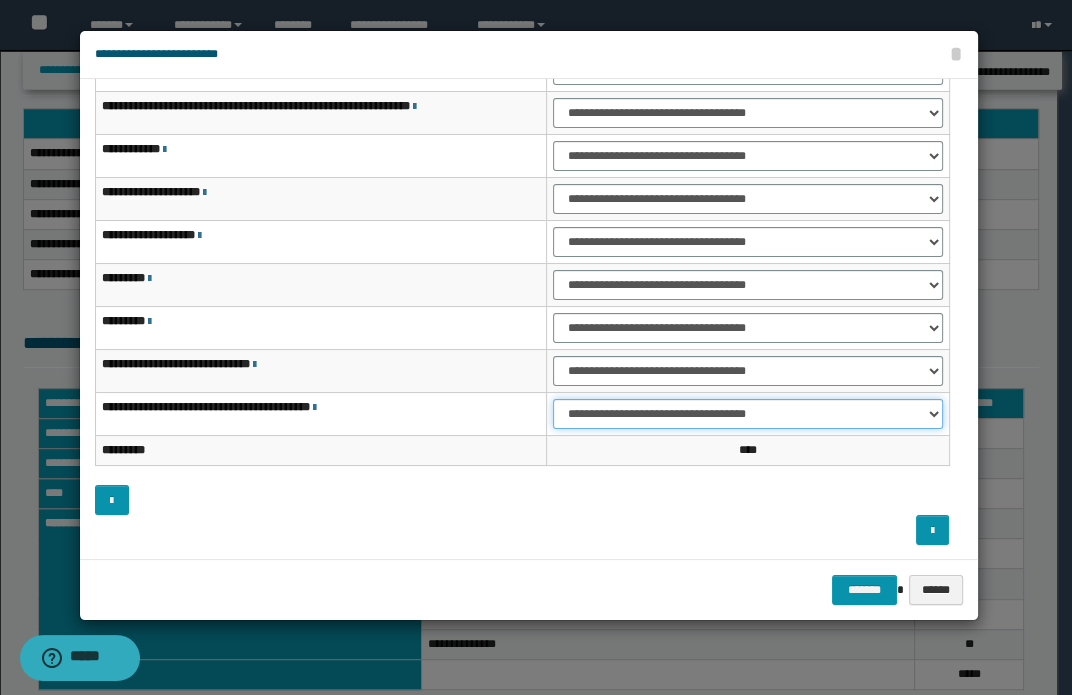 click on "**********" at bounding box center (747, 414) 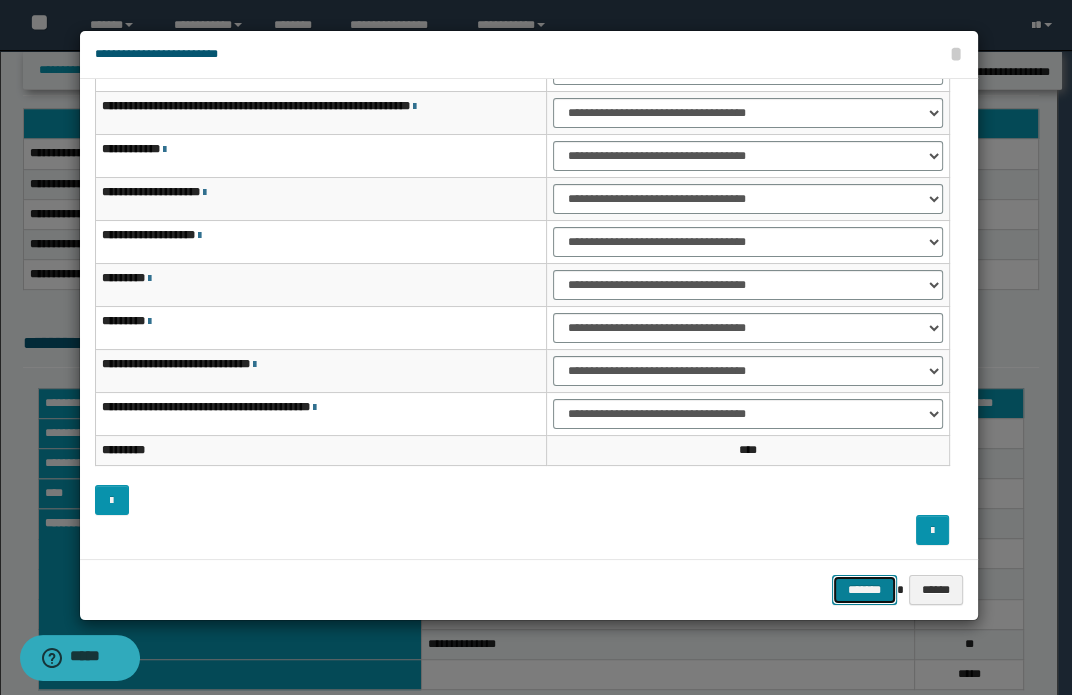 click on "*******" at bounding box center [864, 590] 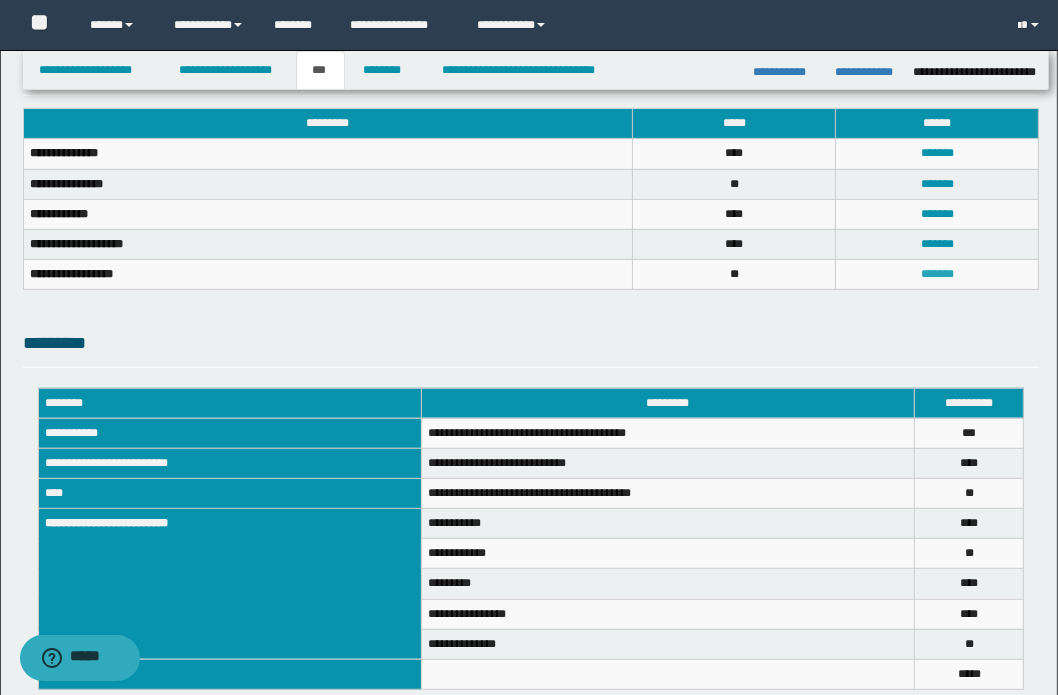 click on "*******" at bounding box center (937, 274) 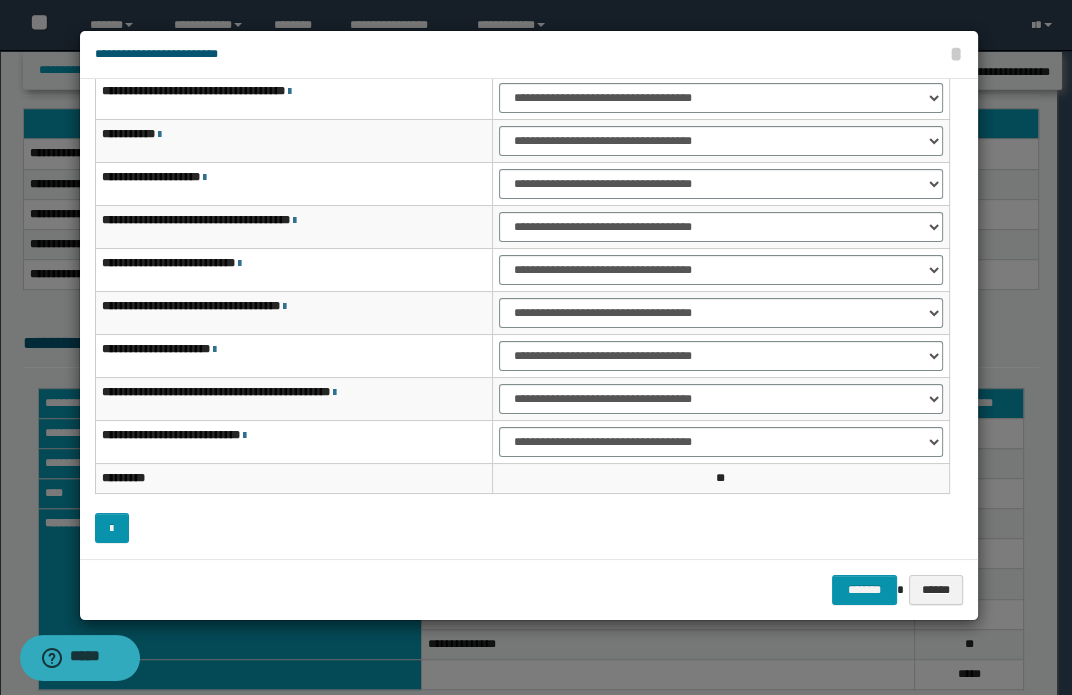 scroll, scrollTop: 120, scrollLeft: 0, axis: vertical 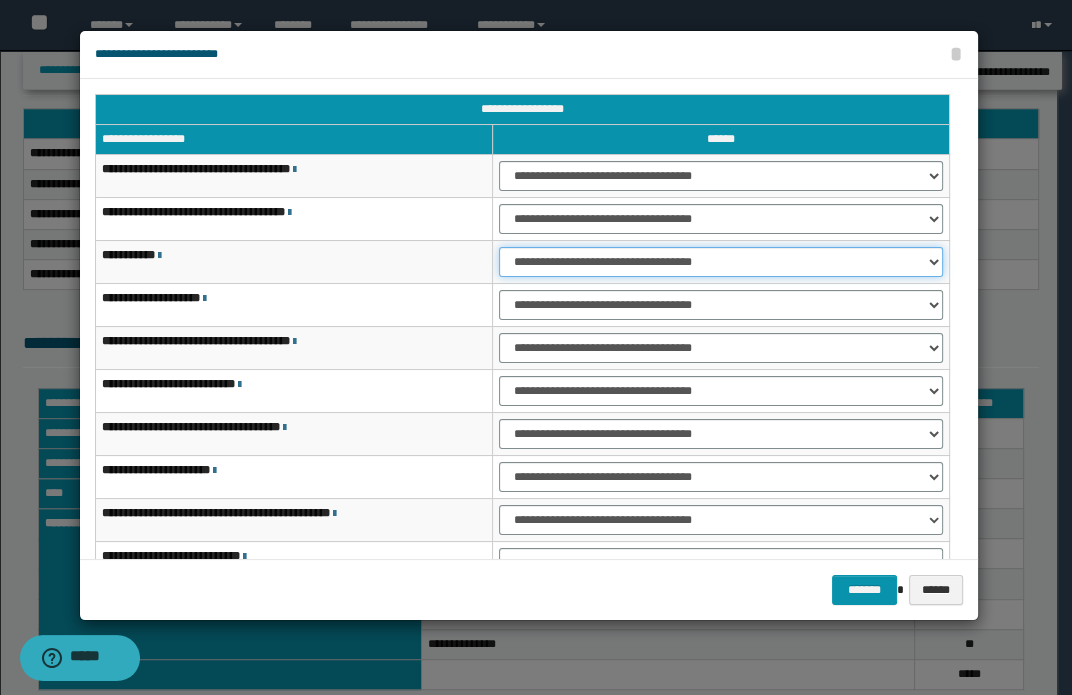 click on "**********" at bounding box center [721, 262] 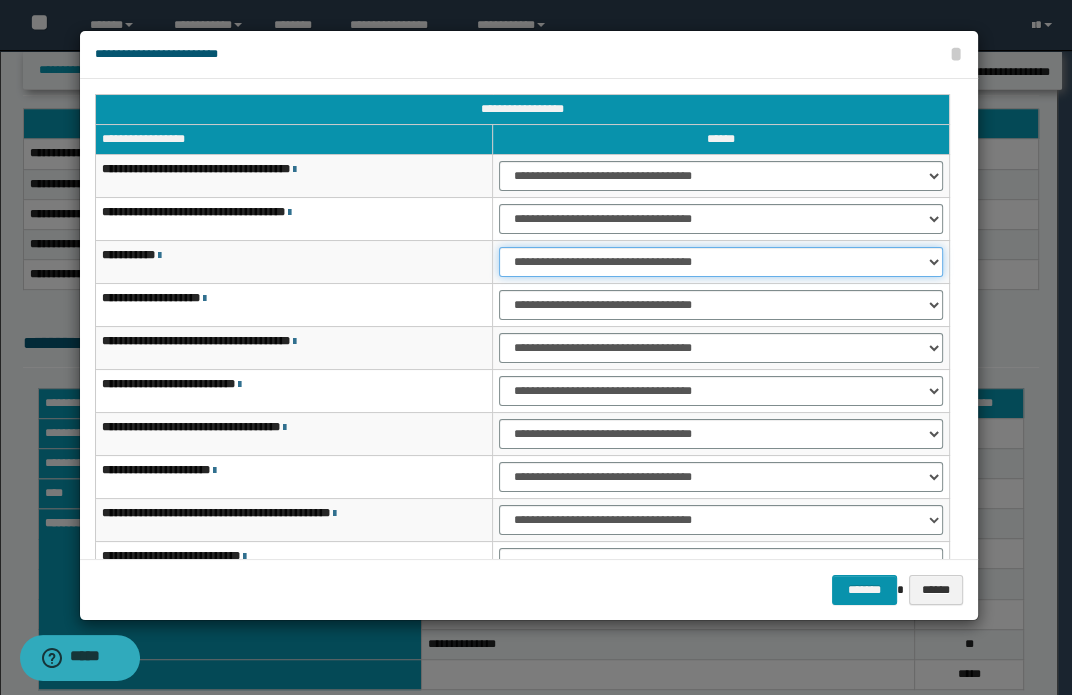 select on "***" 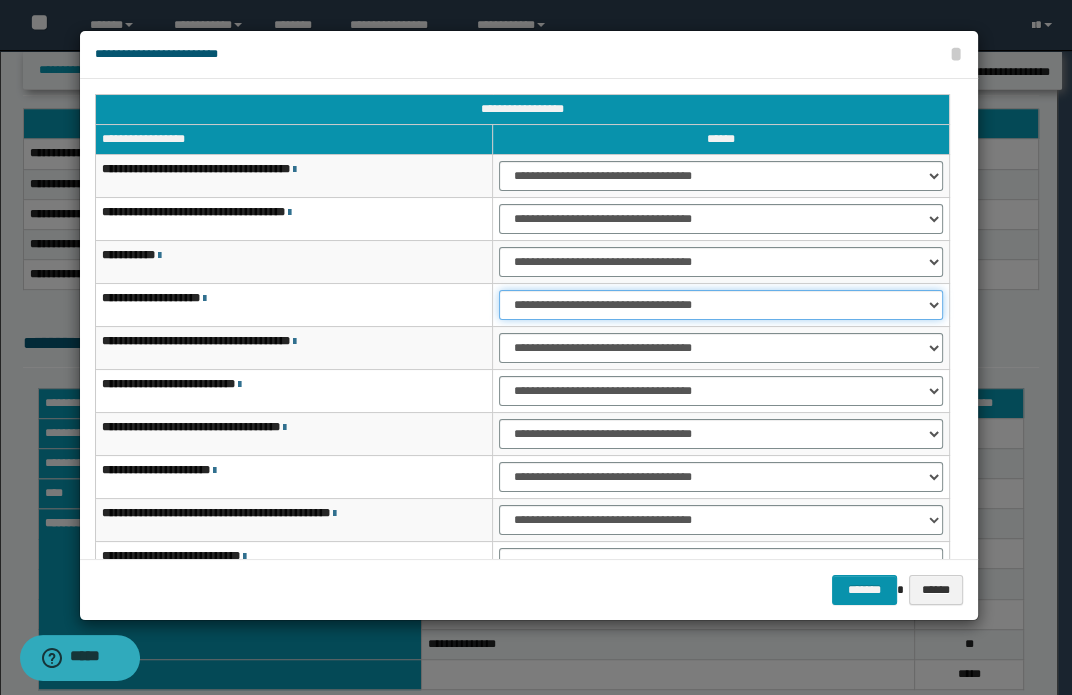 drag, startPoint x: 578, startPoint y: 304, endPoint x: 603, endPoint y: 310, distance: 25.70992 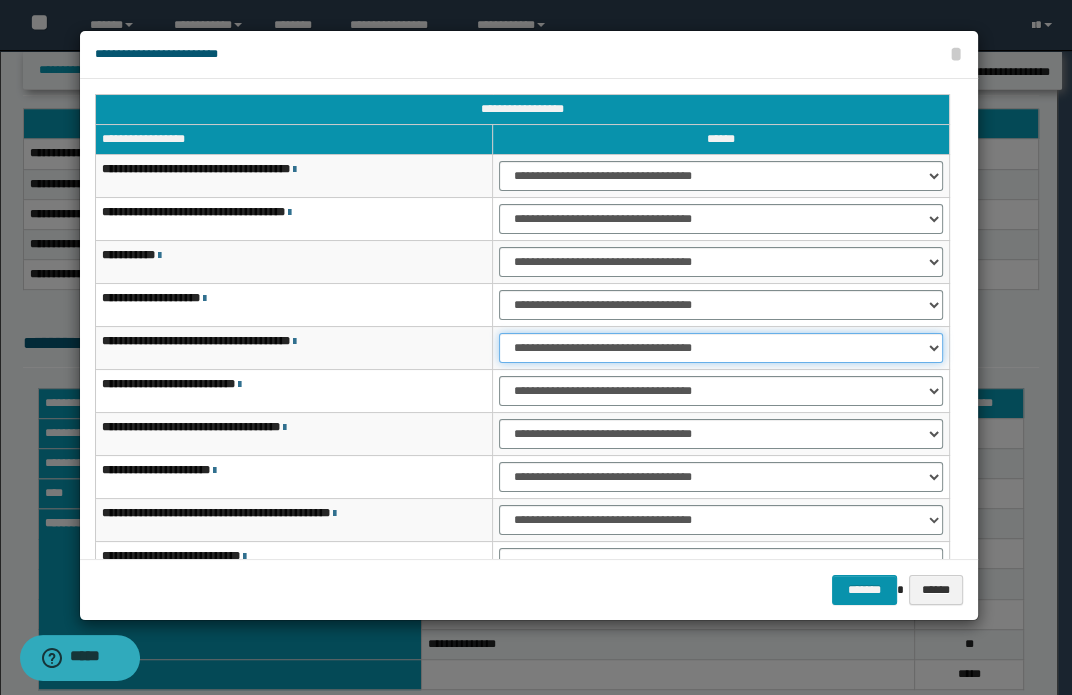 click on "**********" at bounding box center [721, 348] 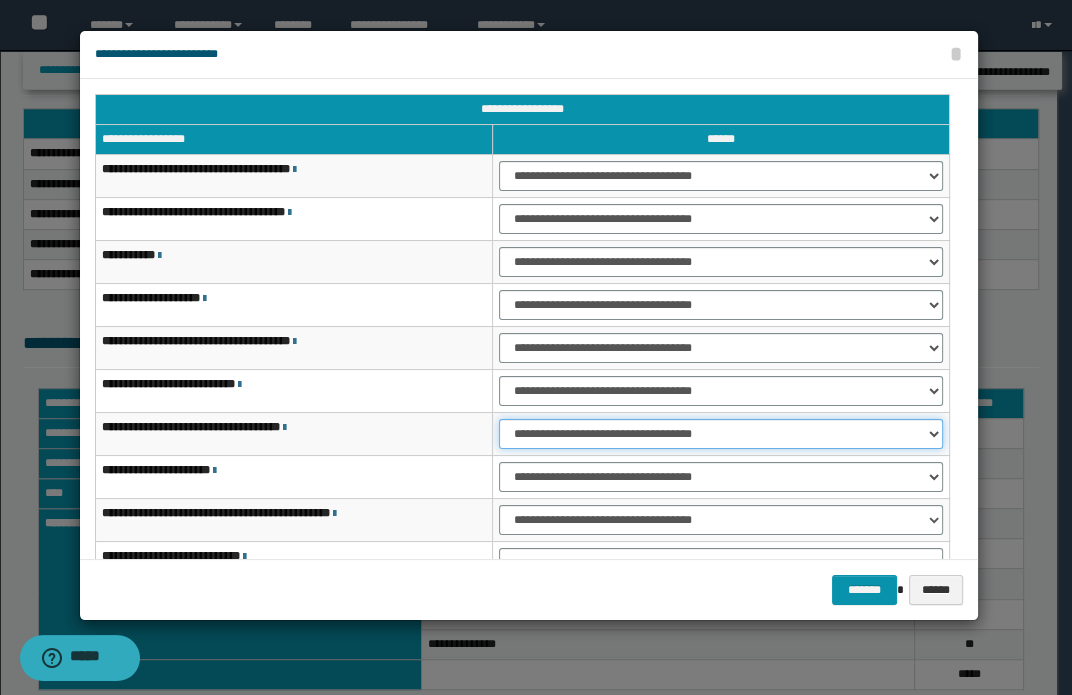 click on "**********" at bounding box center [721, 434] 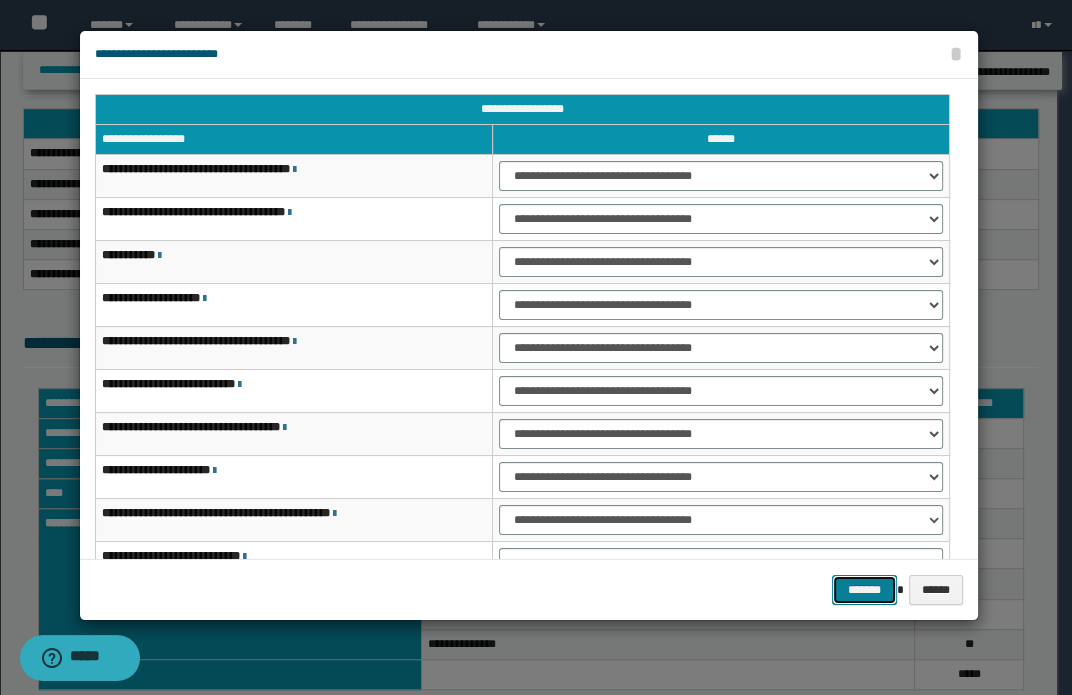 click on "*******" at bounding box center (864, 590) 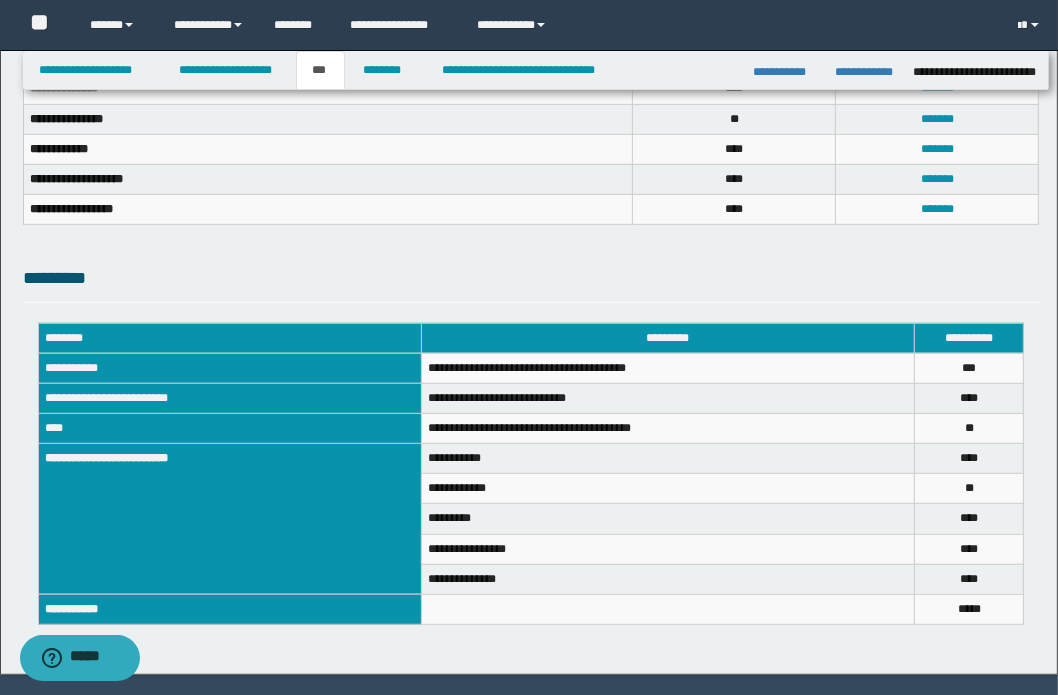 scroll, scrollTop: 850, scrollLeft: 0, axis: vertical 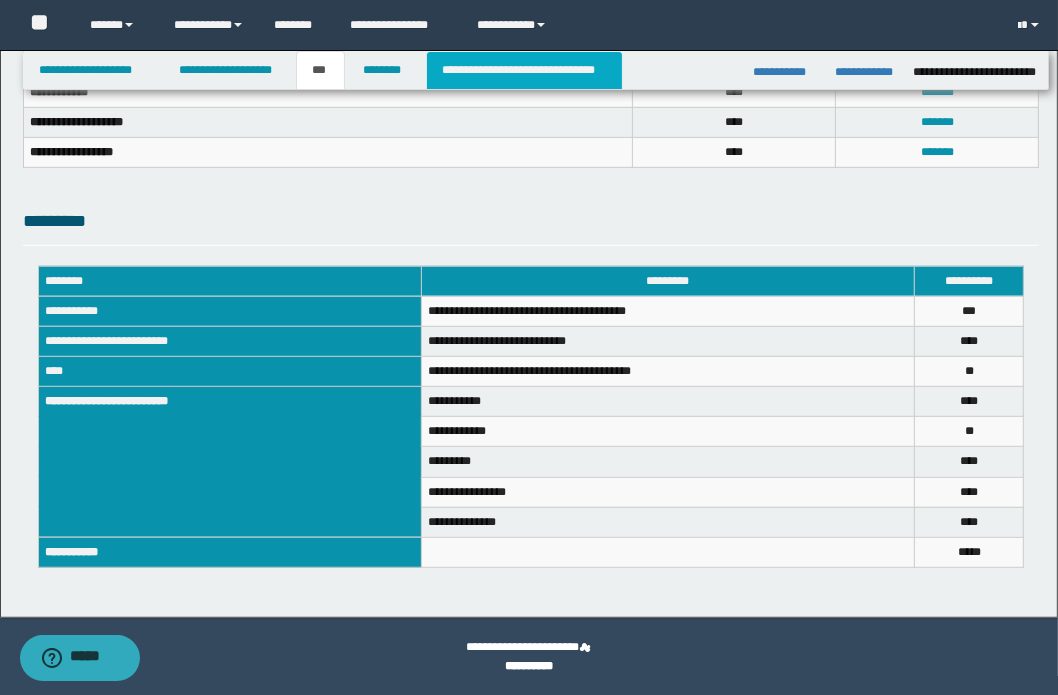 click on "**********" at bounding box center (524, 70) 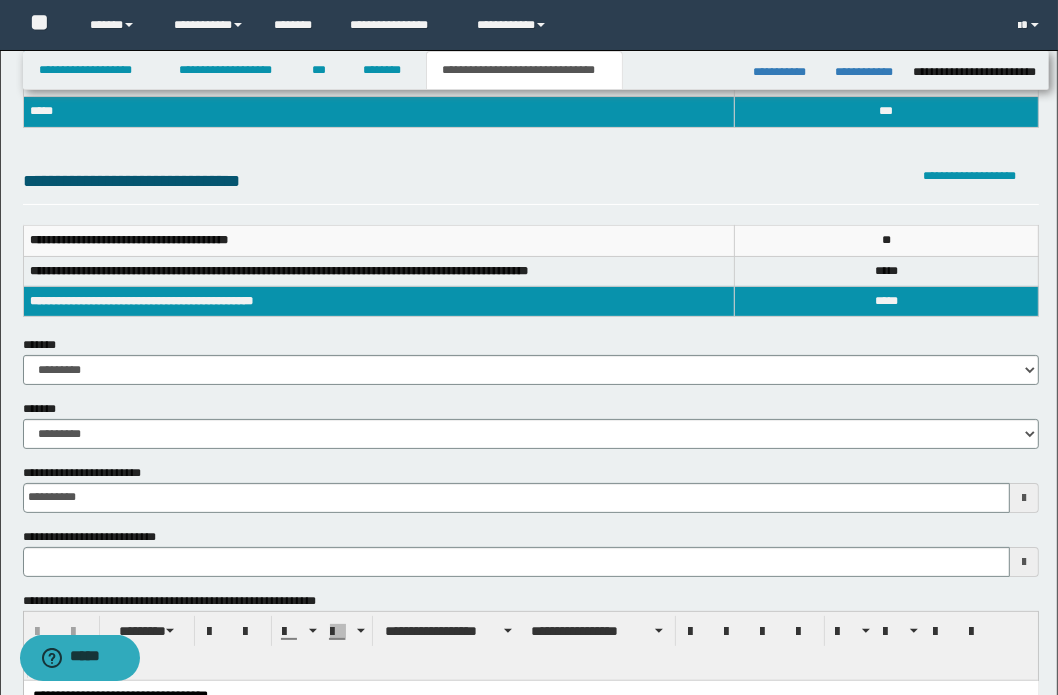 scroll, scrollTop: 0, scrollLeft: 0, axis: both 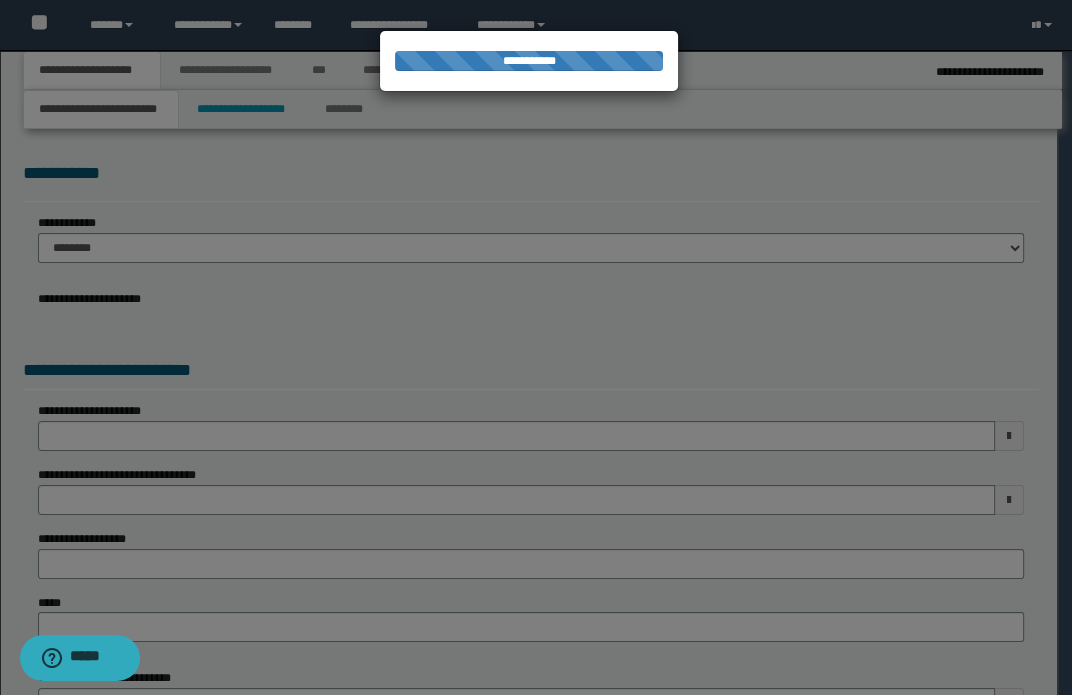 select on "*" 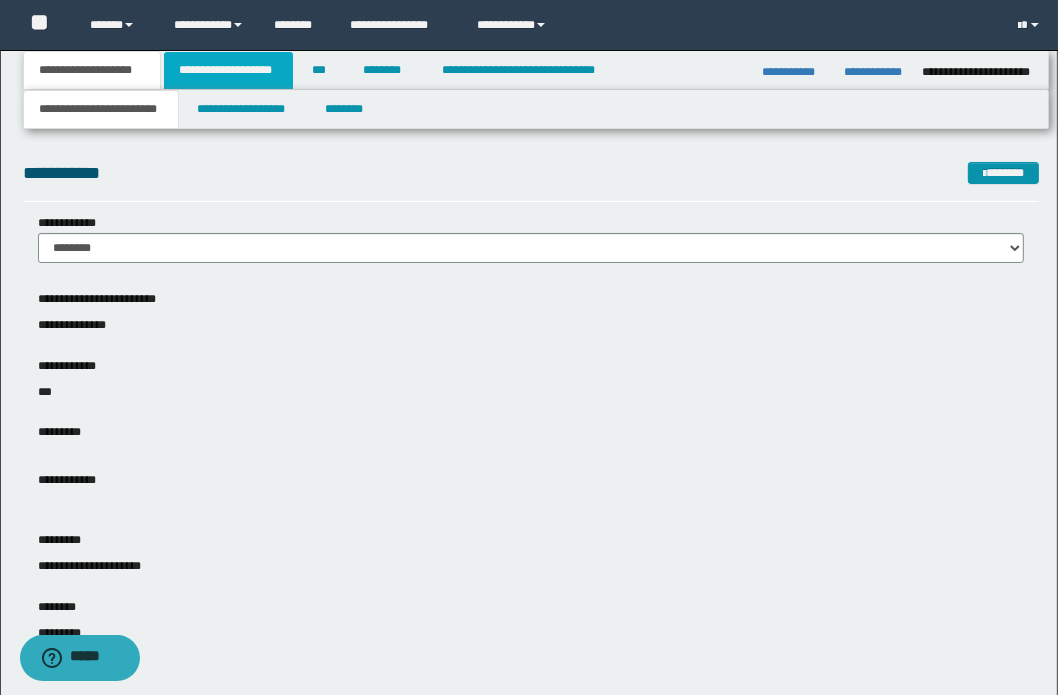 drag, startPoint x: 240, startPoint y: 64, endPoint x: 262, endPoint y: 68, distance: 22.36068 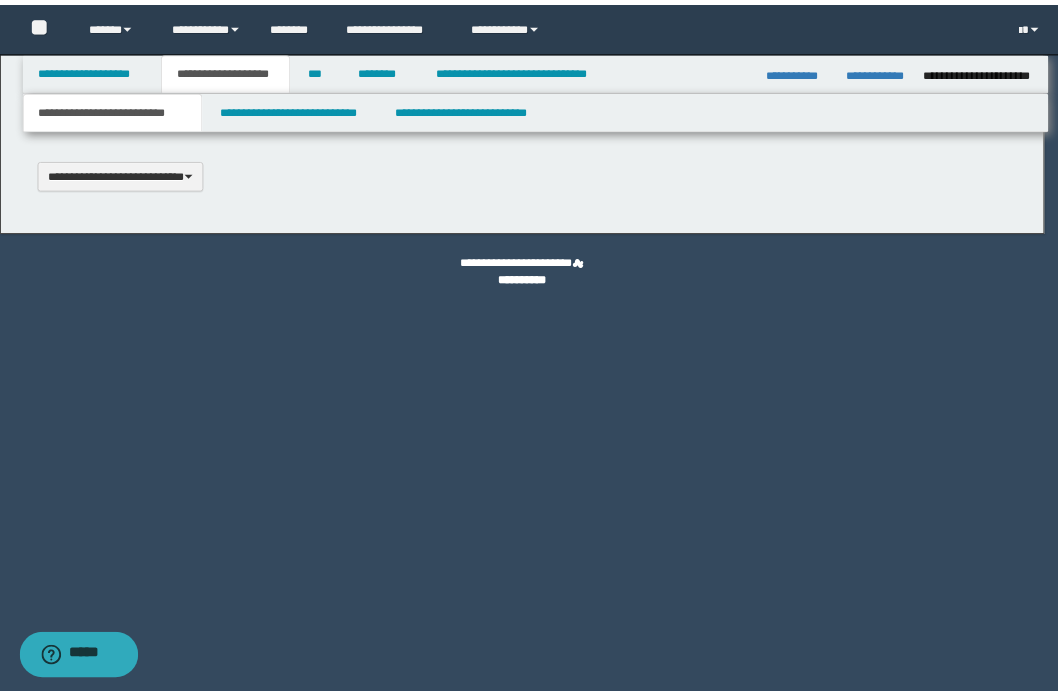 scroll, scrollTop: 0, scrollLeft: 0, axis: both 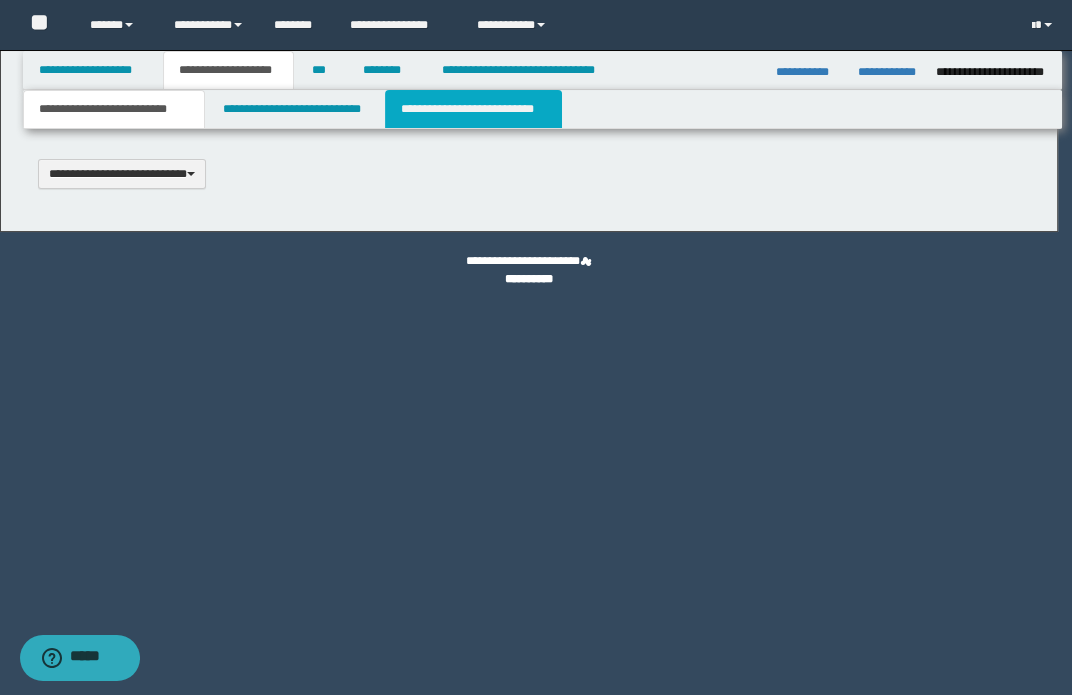 click on "**********" at bounding box center [473, 109] 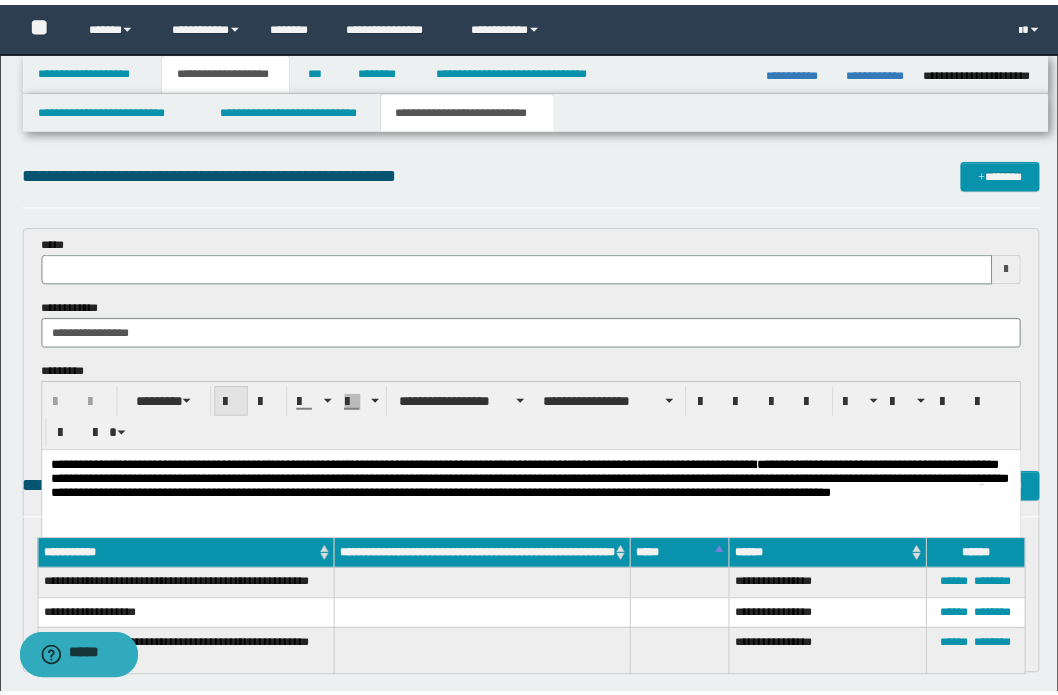 scroll, scrollTop: 0, scrollLeft: 0, axis: both 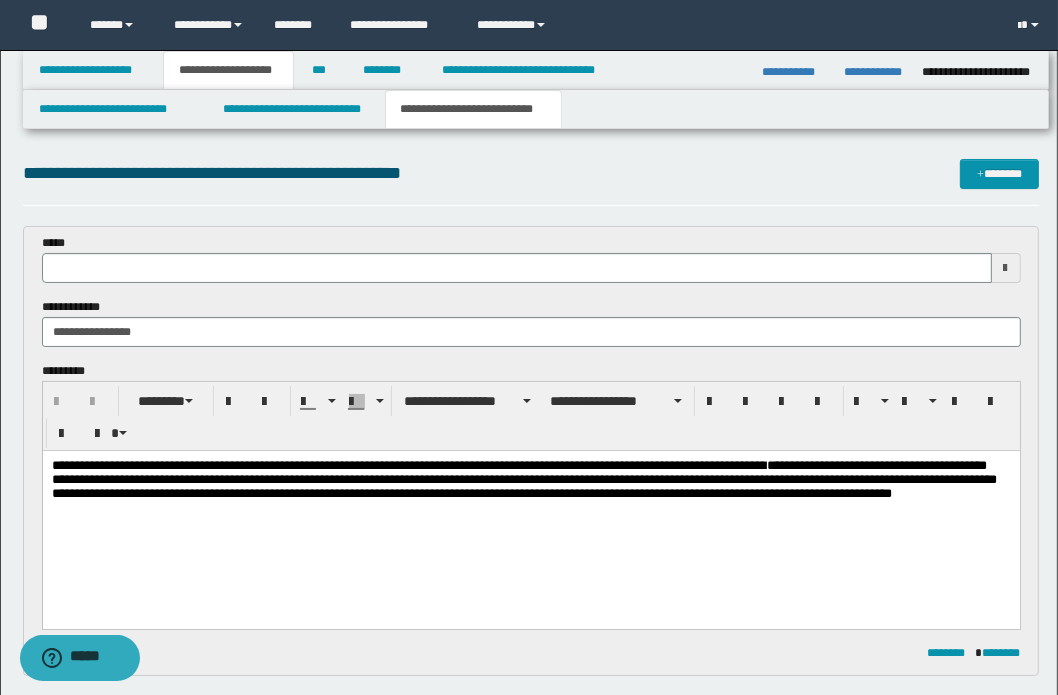 type 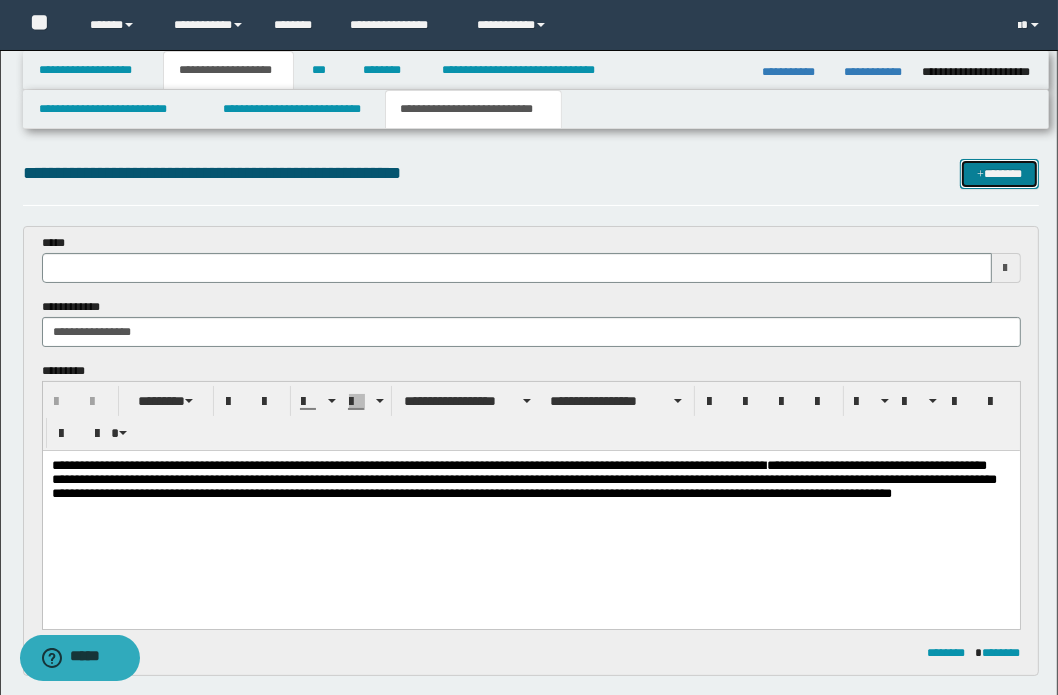 click on "*******" at bounding box center [1000, 174] 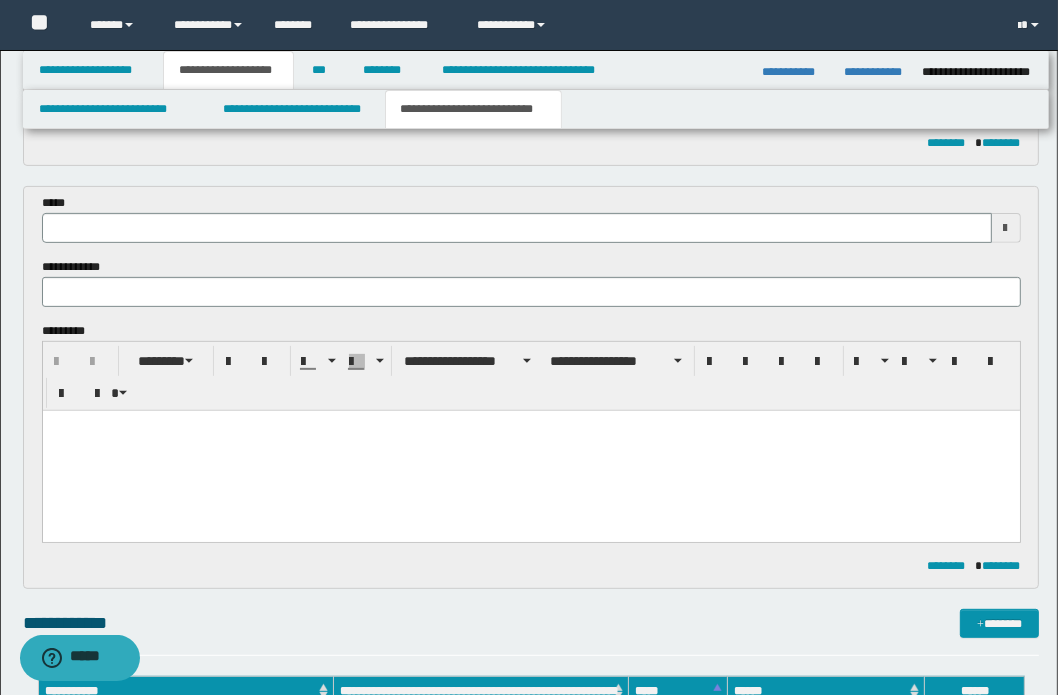 scroll, scrollTop: 440, scrollLeft: 0, axis: vertical 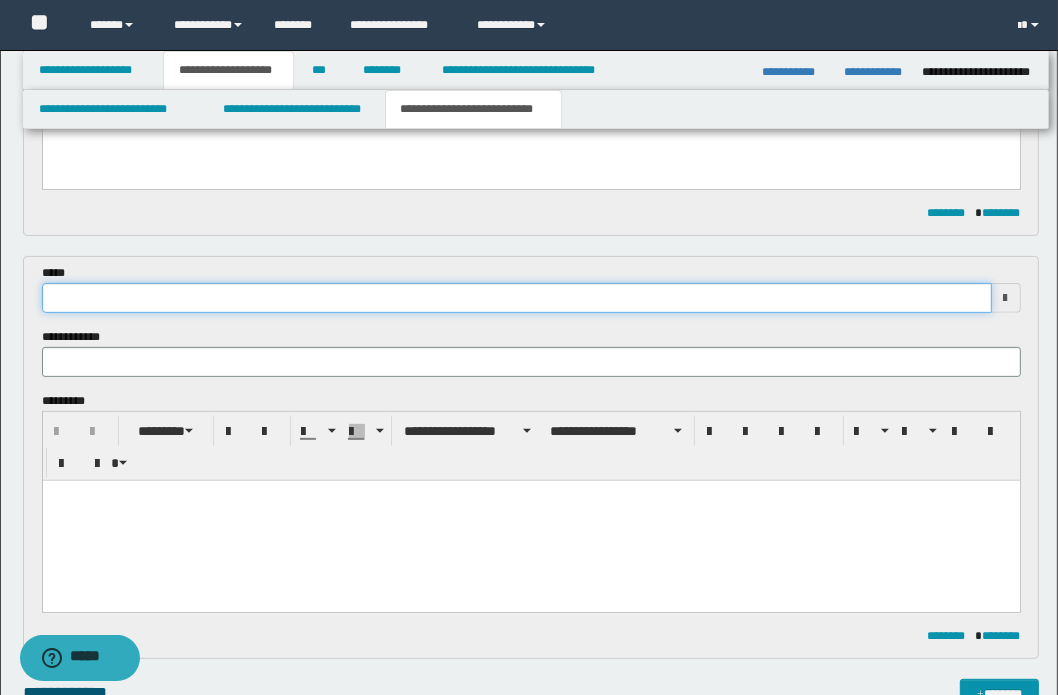 click at bounding box center (517, 298) 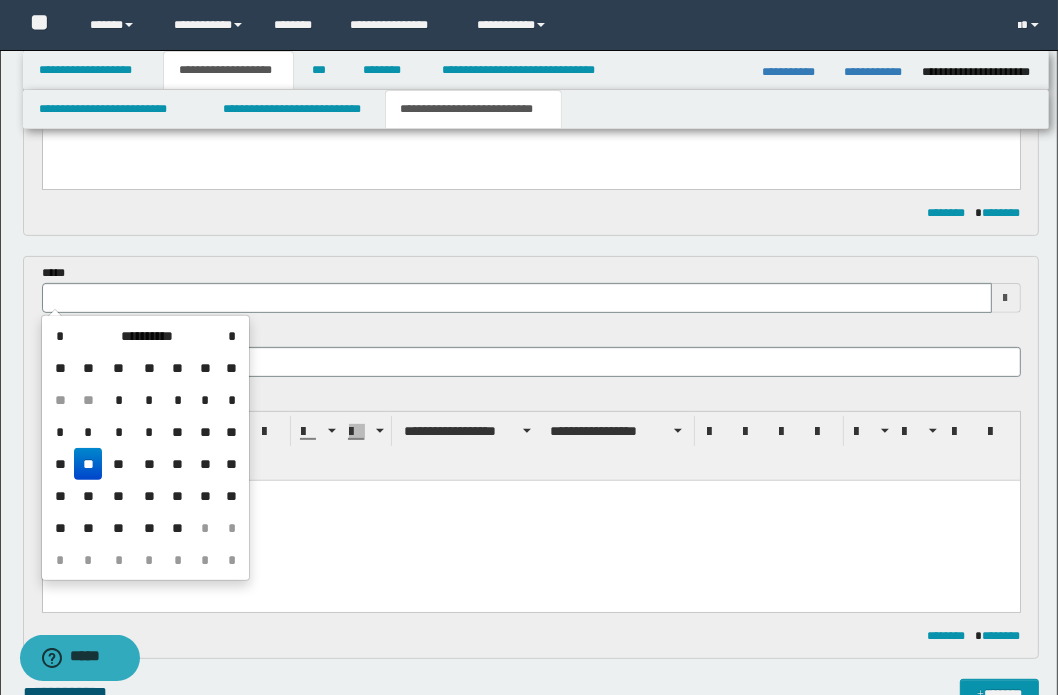 click on "**" at bounding box center (88, 464) 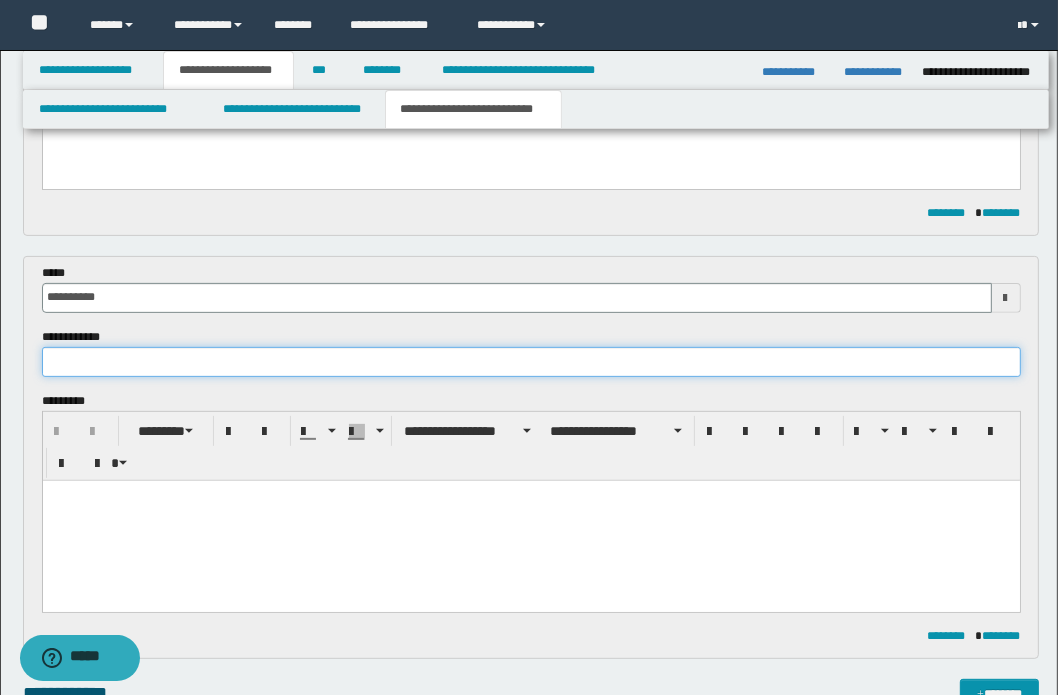 click at bounding box center (531, 362) 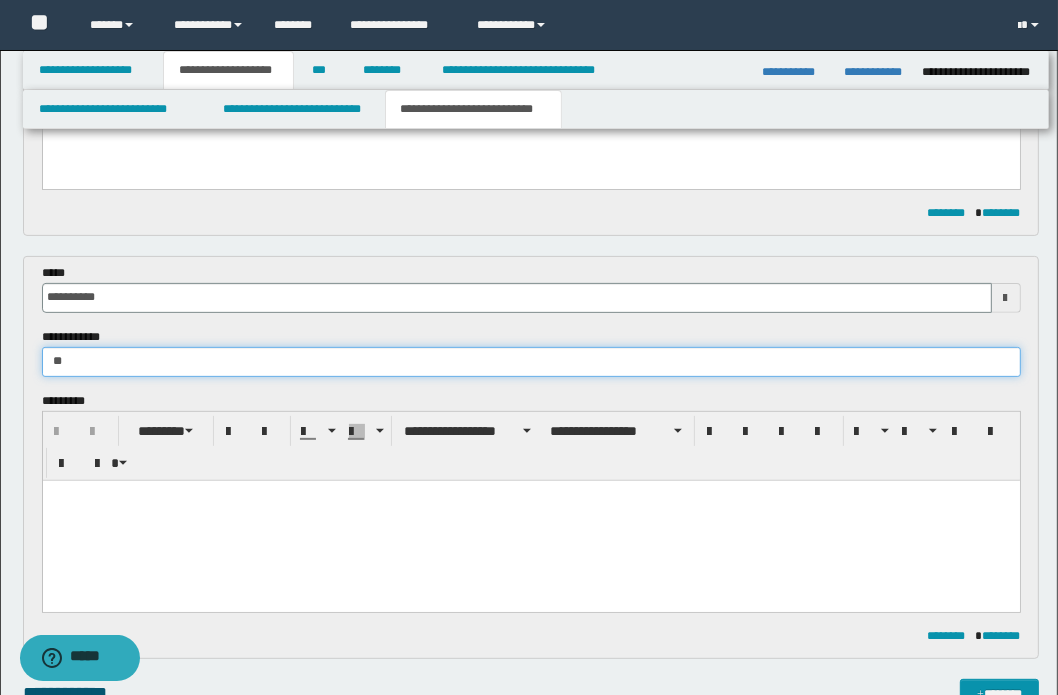 type on "*" 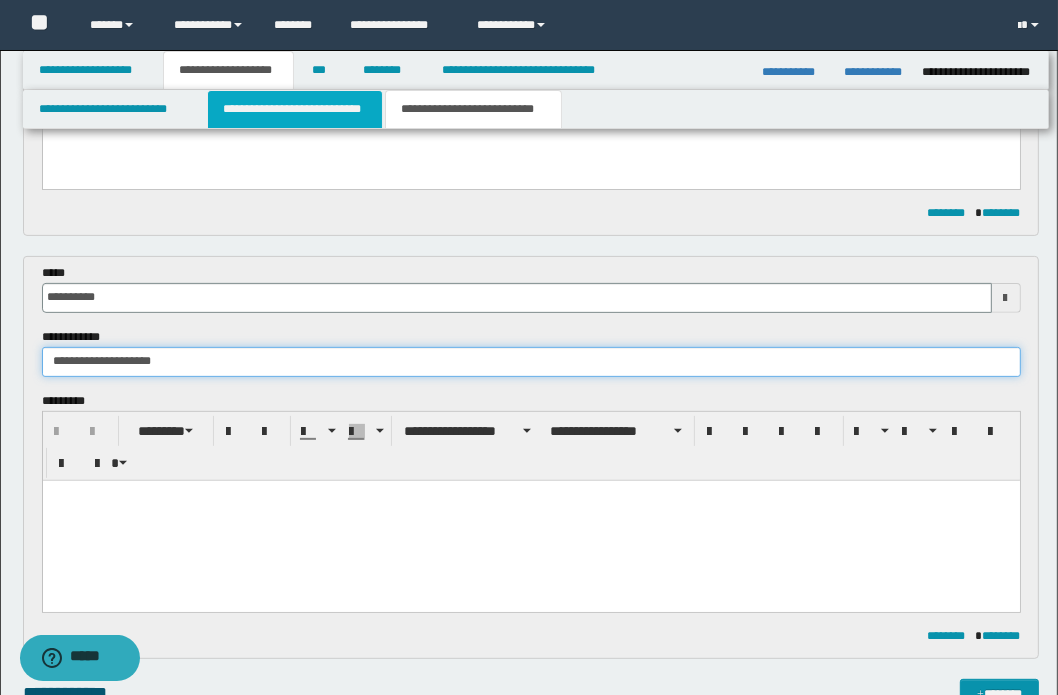 type on "**********" 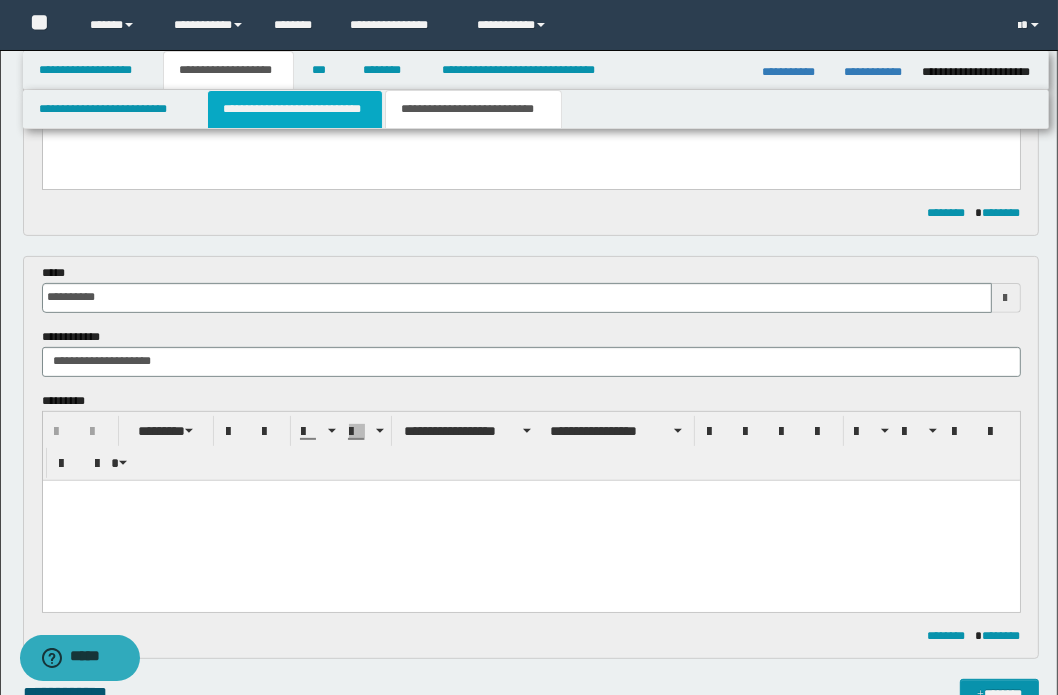 click on "**********" at bounding box center [294, 109] 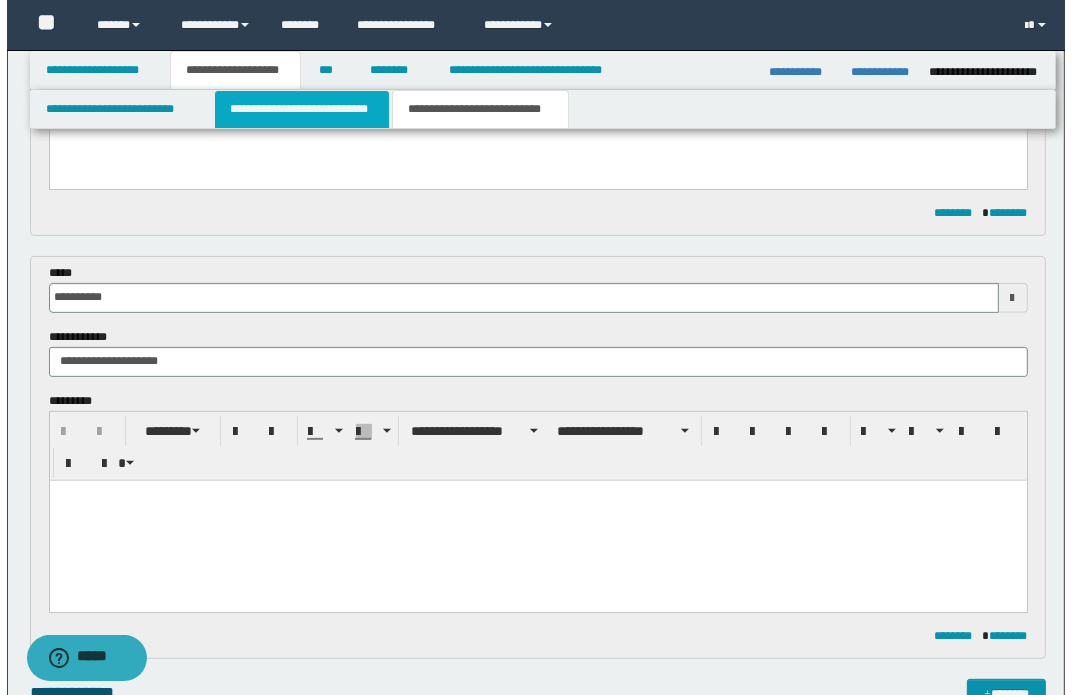 scroll, scrollTop: 0, scrollLeft: 0, axis: both 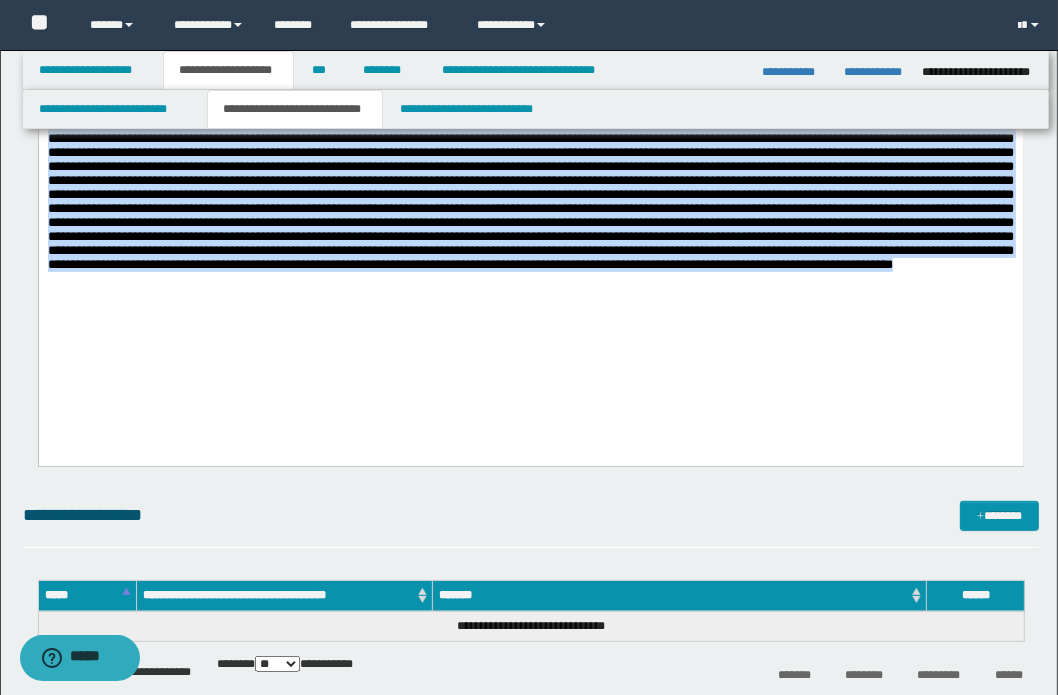 drag, startPoint x: 47, startPoint y: -104, endPoint x: 831, endPoint y: 350, distance: 905.96466 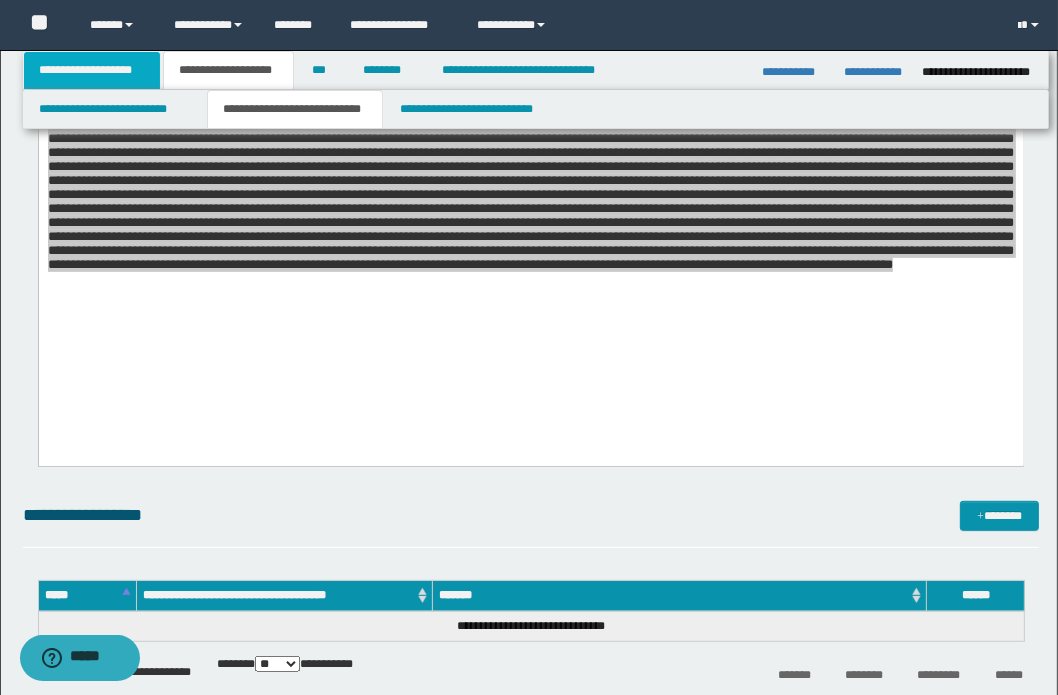 click on "**********" at bounding box center [92, 70] 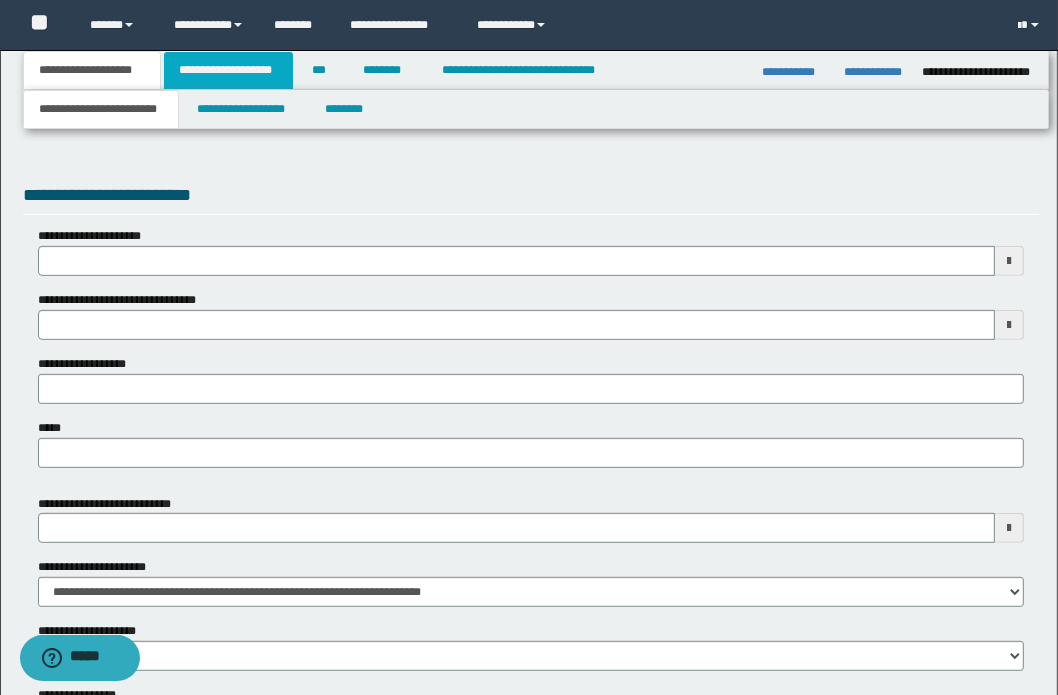 click on "**********" at bounding box center [228, 70] 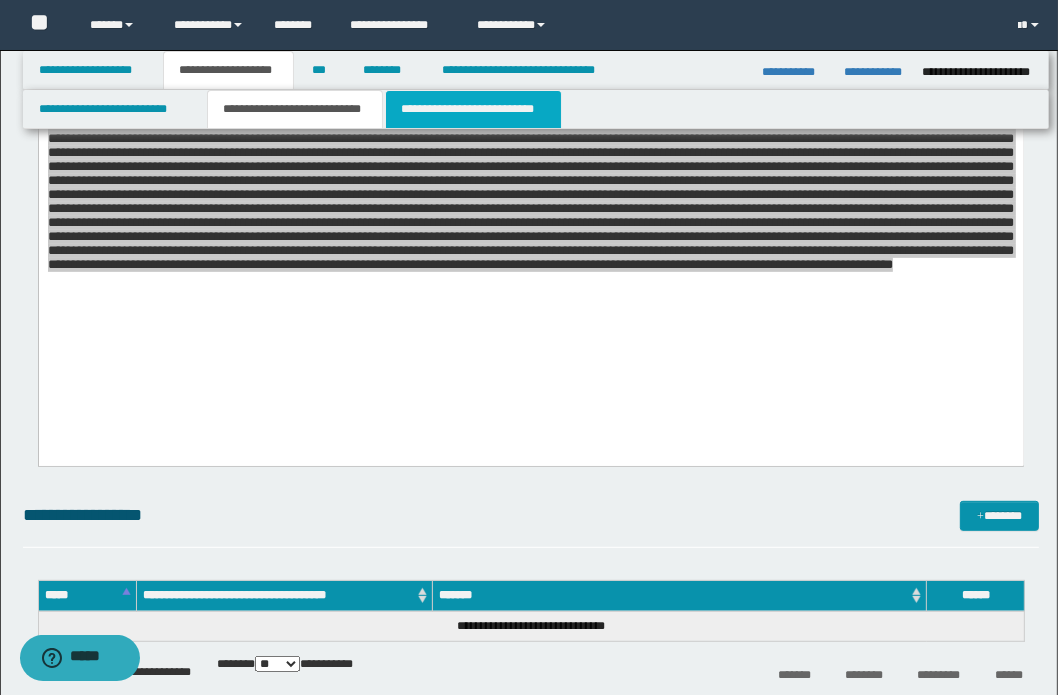 click on "**********" at bounding box center (473, 109) 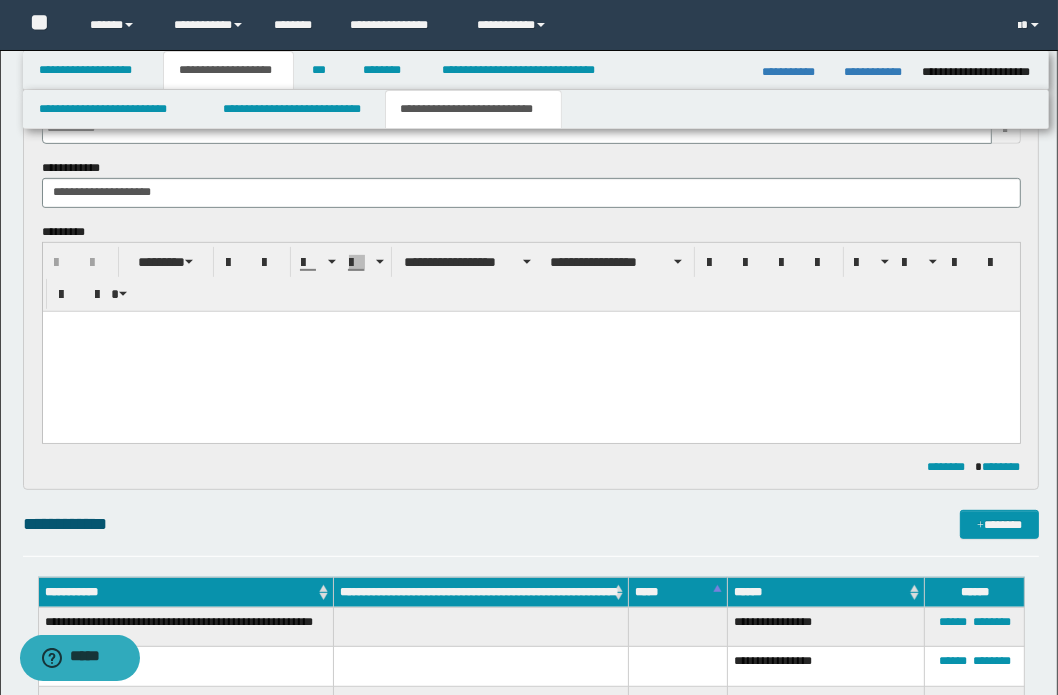 click at bounding box center (530, 351) 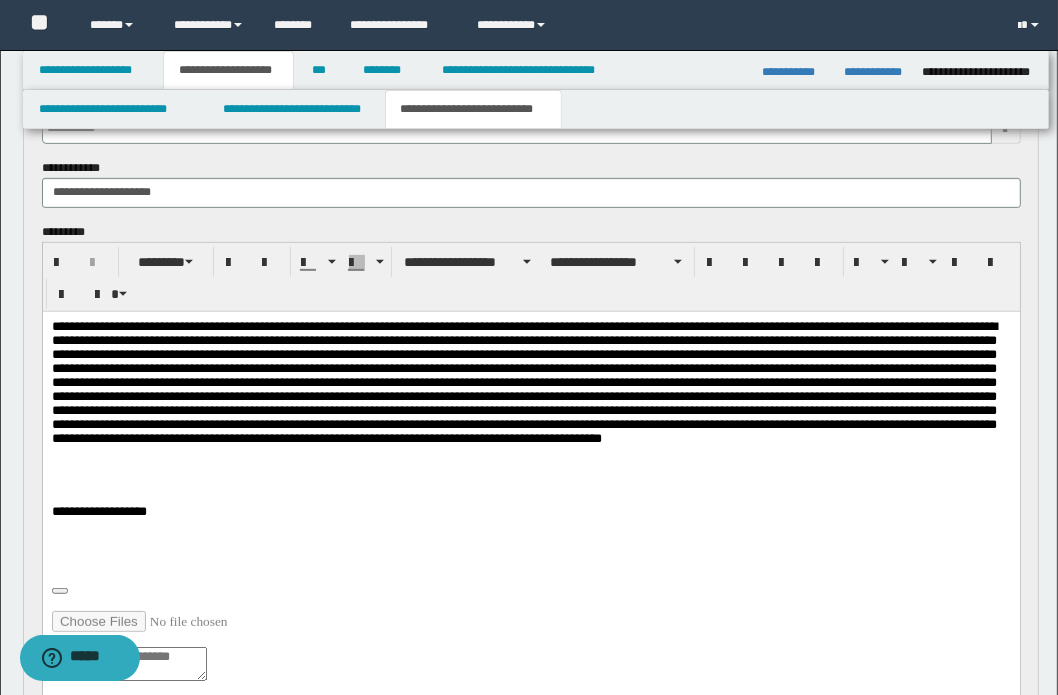 click at bounding box center [530, 496] 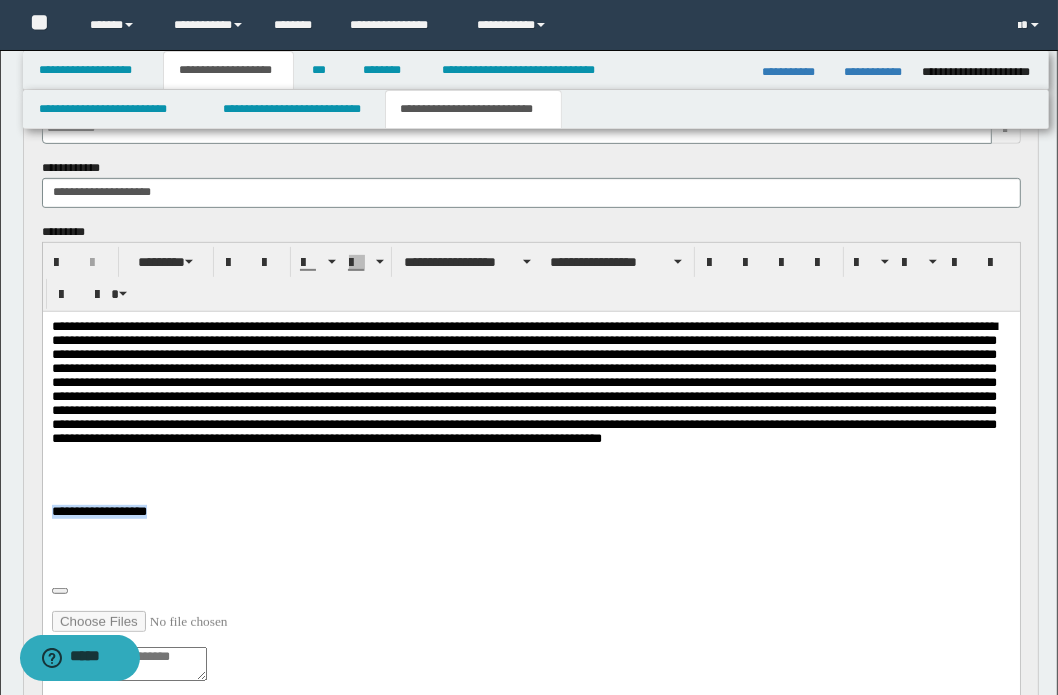 drag, startPoint x: 253, startPoint y: 513, endPoint x: 24, endPoint y: 507, distance: 229.07858 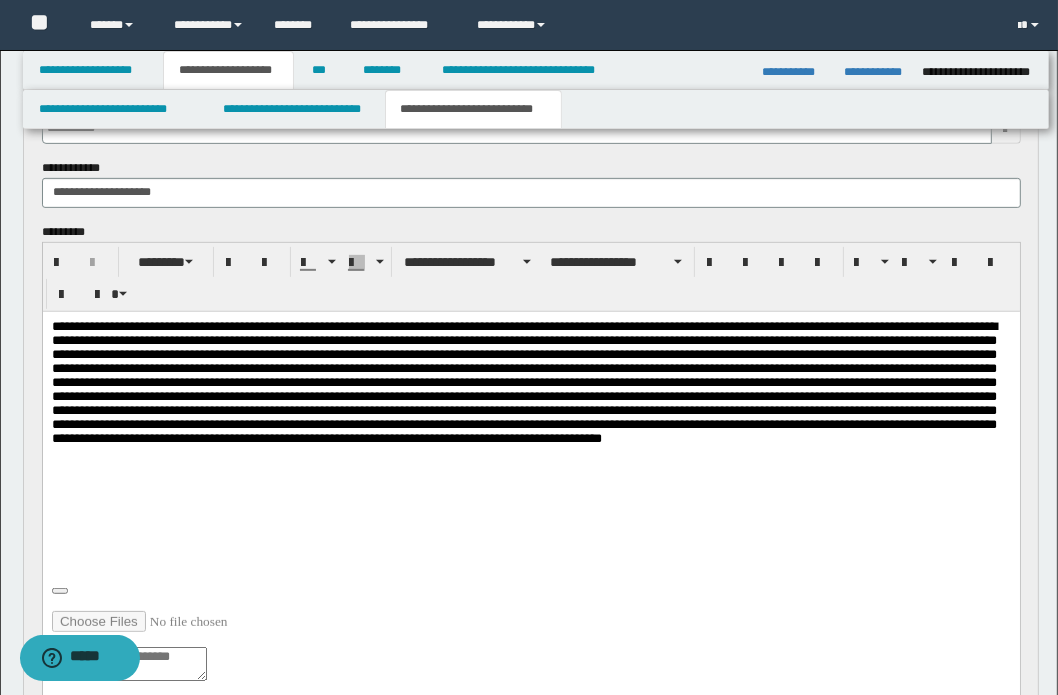 drag, startPoint x: 344, startPoint y: 617, endPoint x: 20, endPoint y: 618, distance: 324.00156 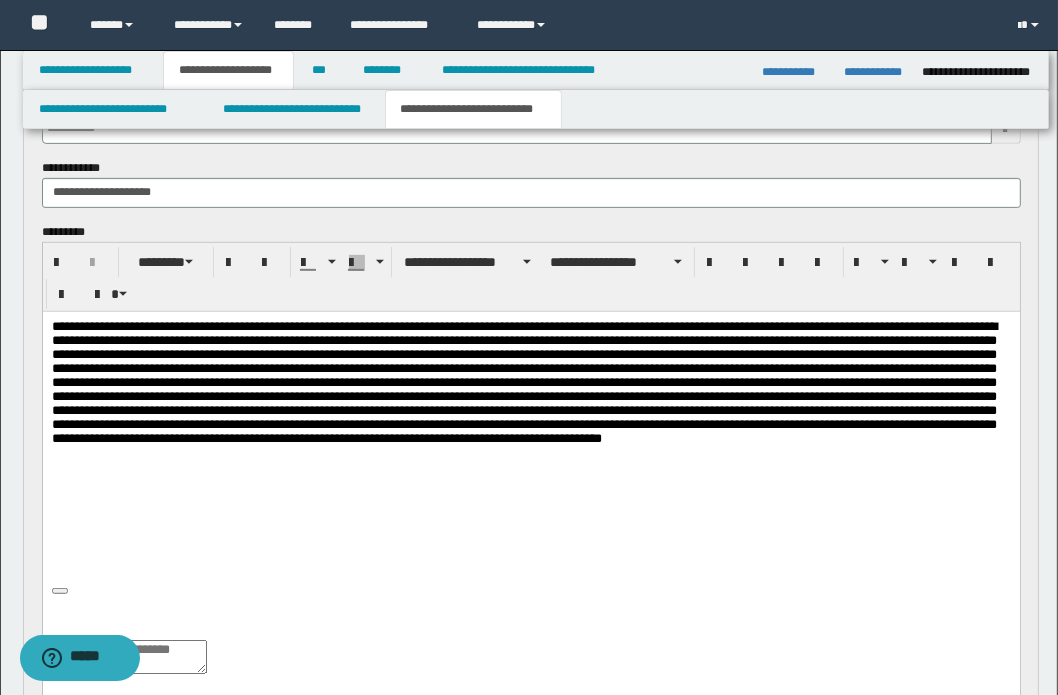 drag, startPoint x: 106, startPoint y: 587, endPoint x: 43, endPoint y: 901, distance: 320.25772 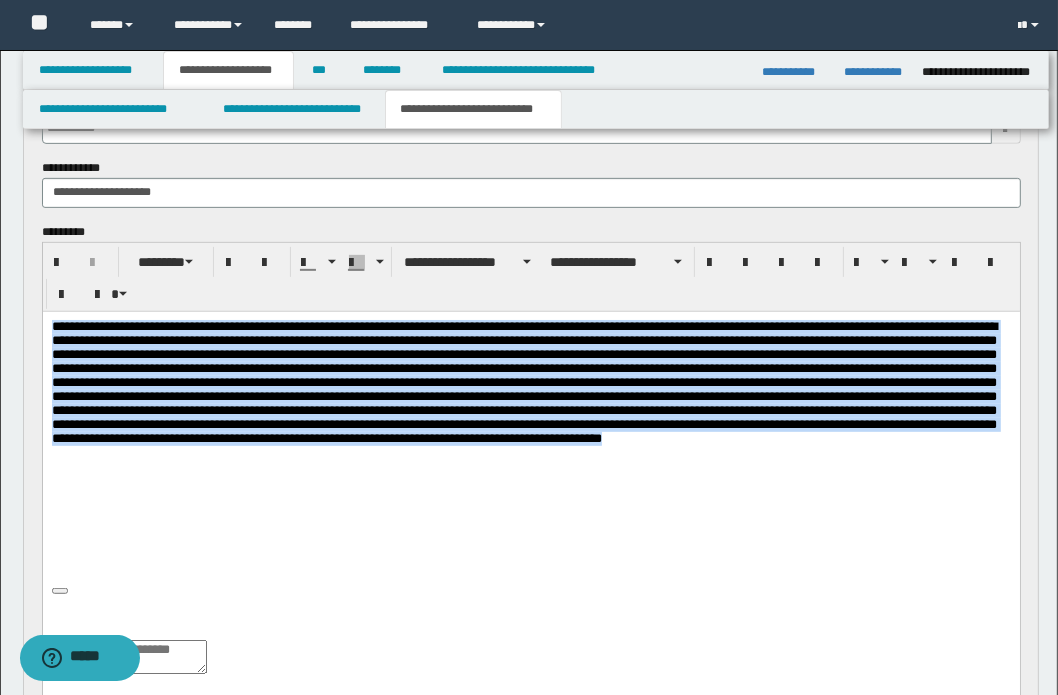 drag, startPoint x: 450, startPoint y: 464, endPoint x: 60, endPoint y: 326, distance: 413.69553 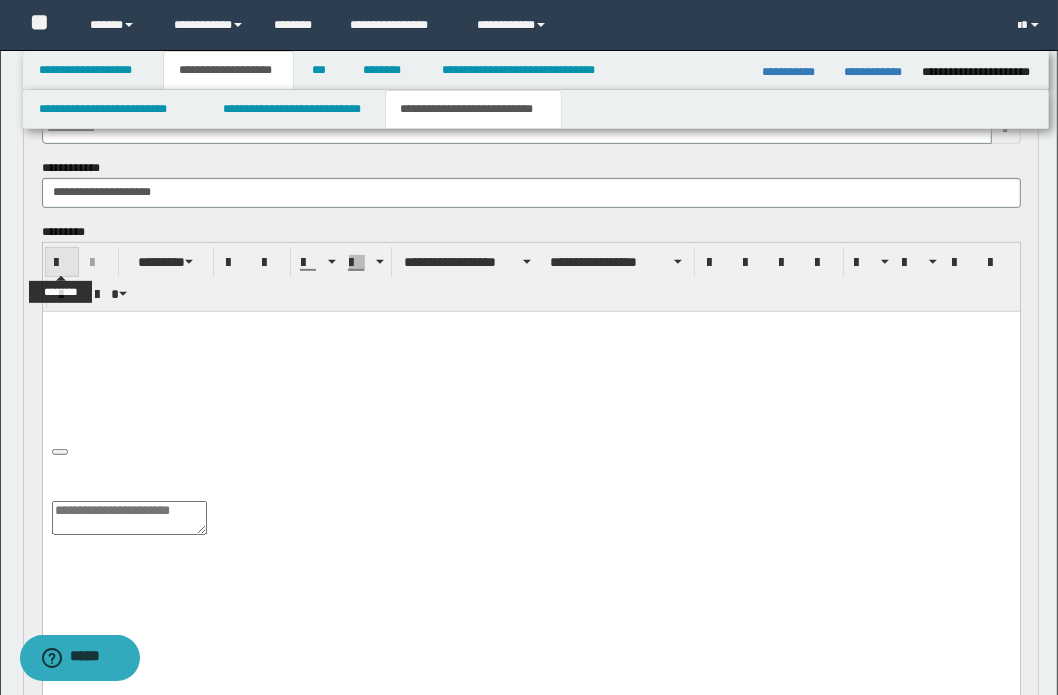 click at bounding box center (62, 262) 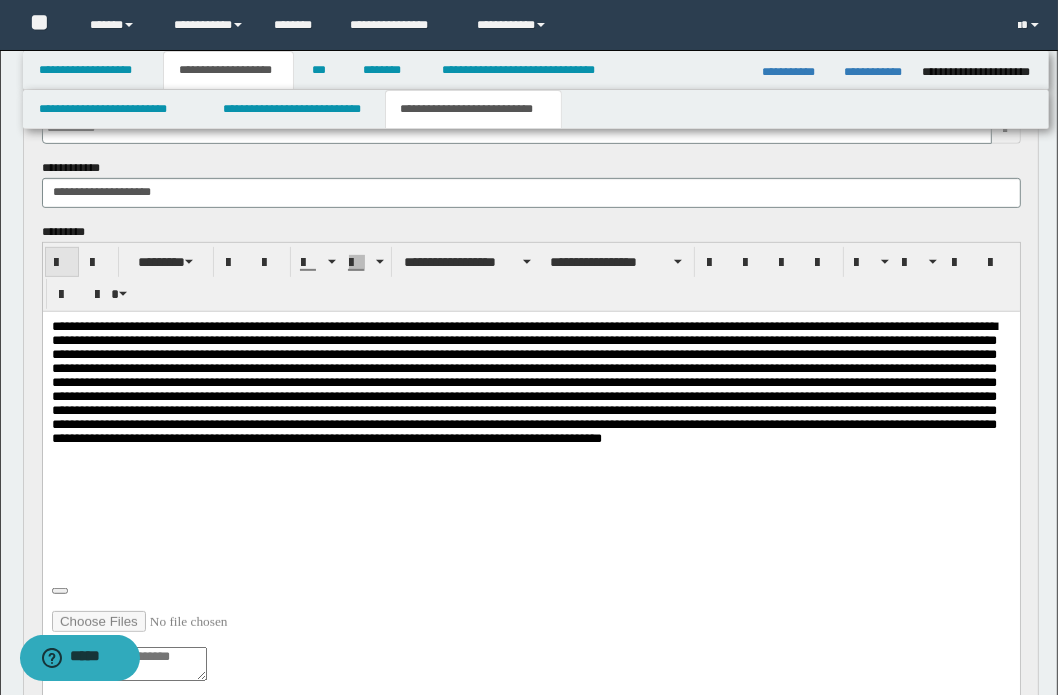 click at bounding box center (62, 262) 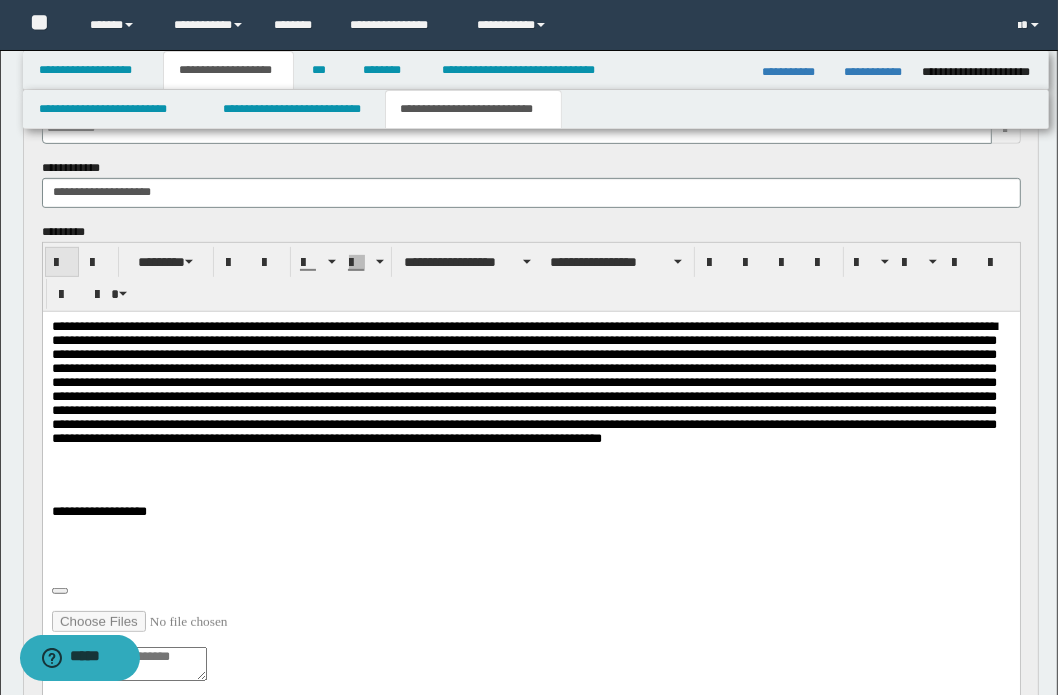 click at bounding box center [62, 262] 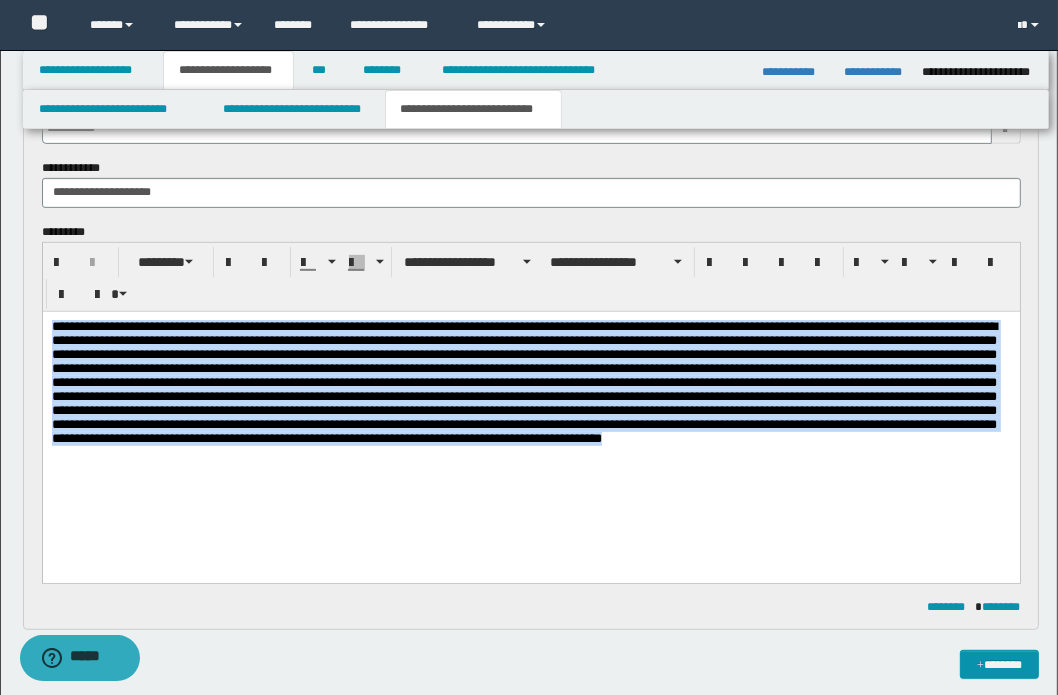 drag, startPoint x: 456, startPoint y: 462, endPoint x: 20, endPoint y: 306, distance: 463.06802 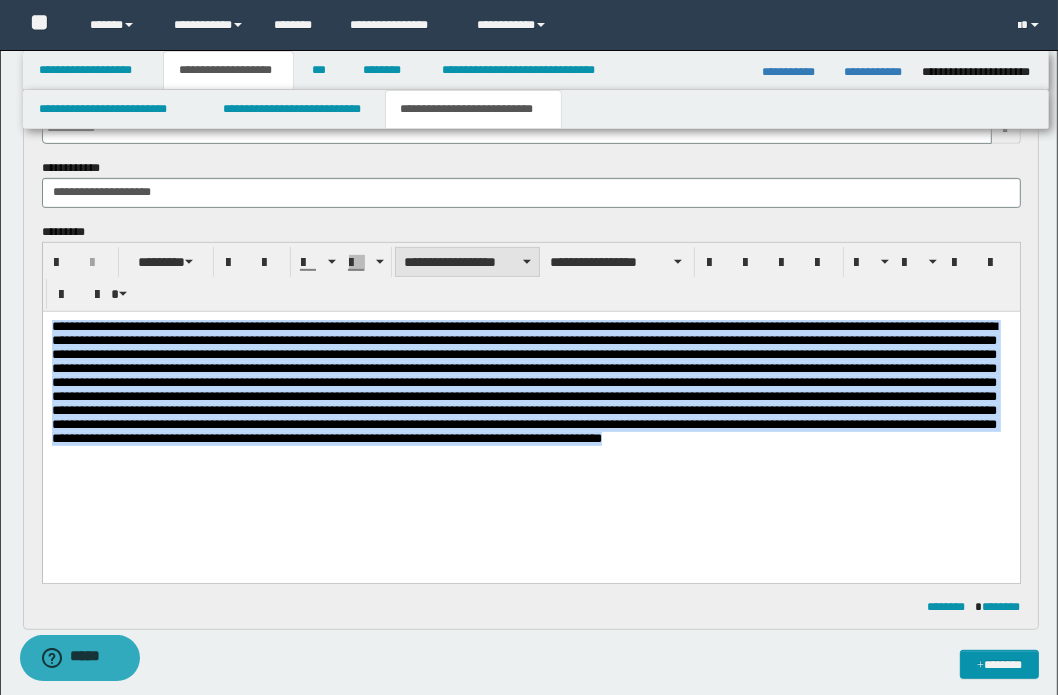 click on "**********" at bounding box center [467, 262] 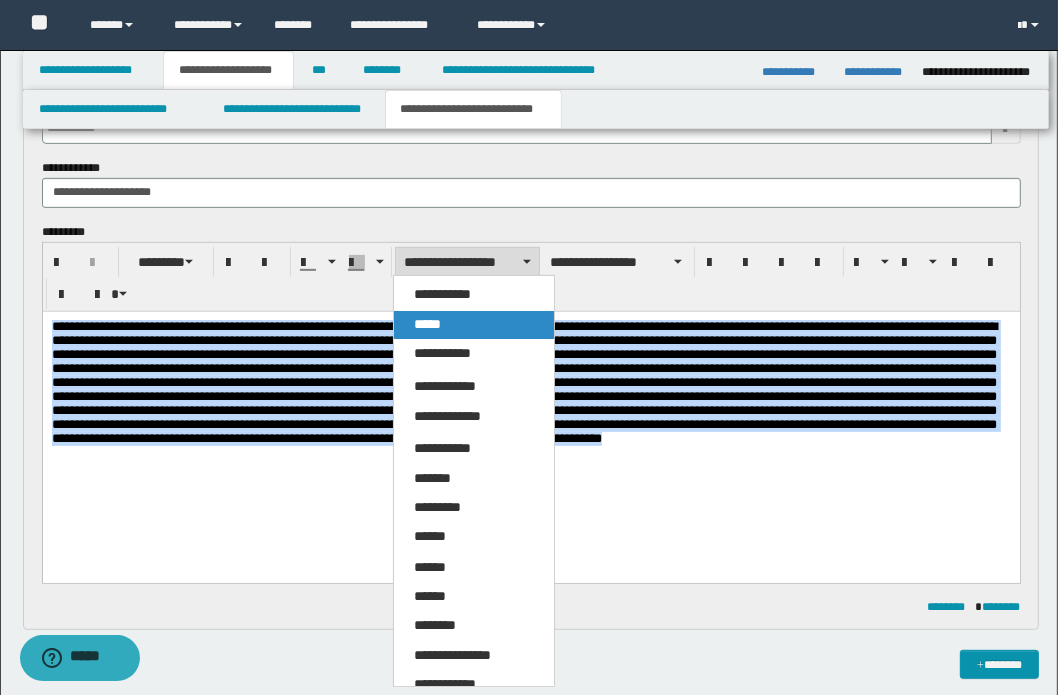 click on "*****" at bounding box center [427, 324] 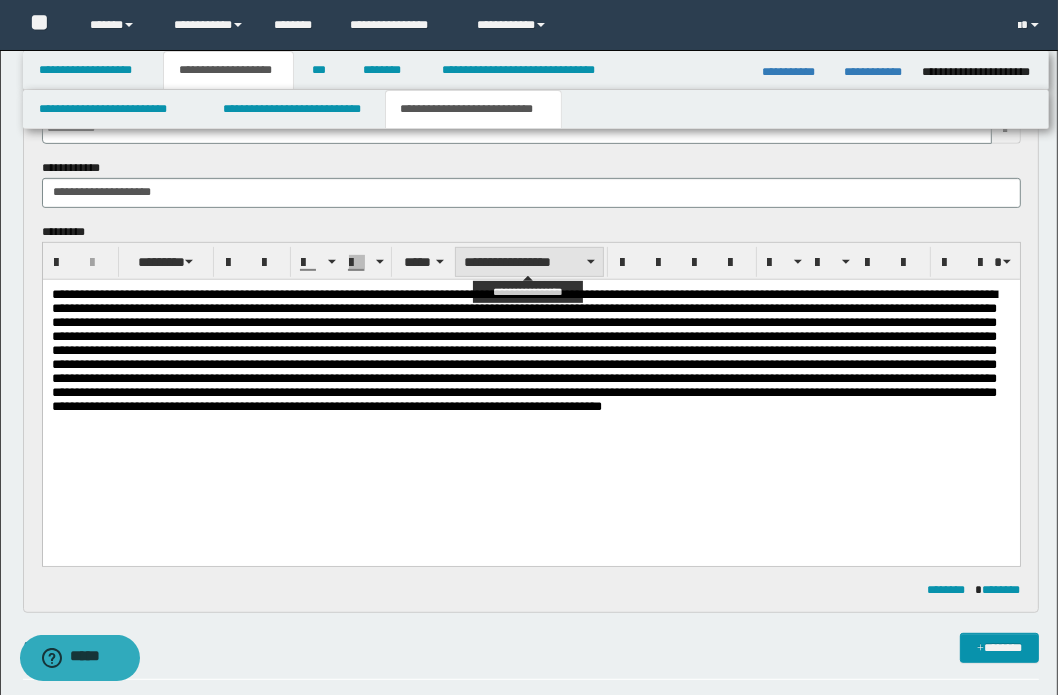 click on "**********" at bounding box center (529, 262) 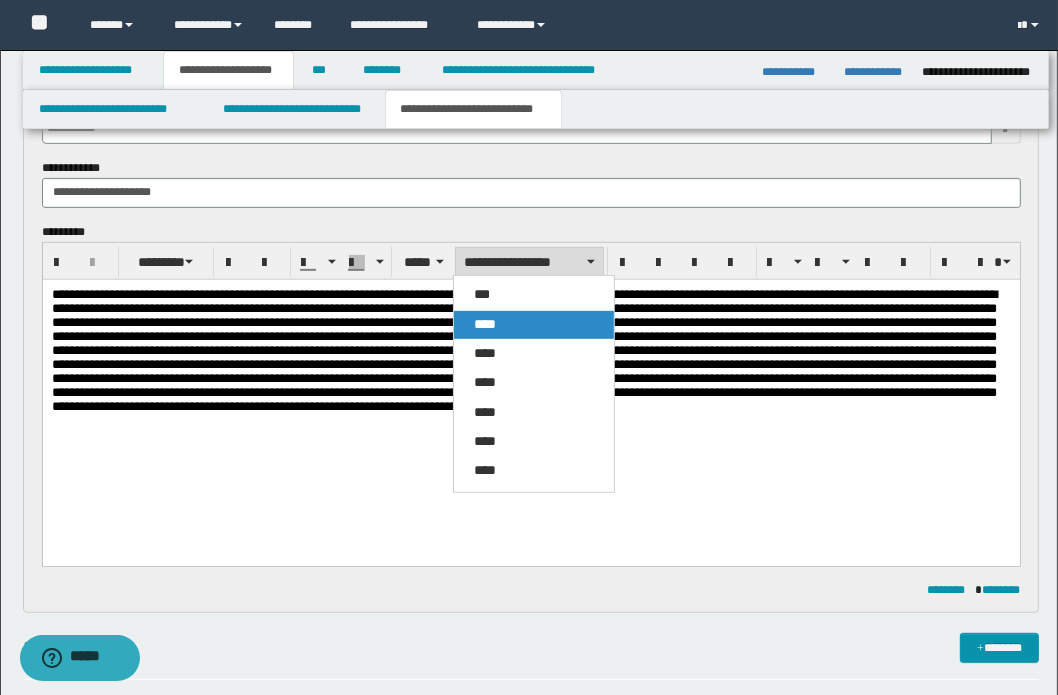 click on "****" at bounding box center [485, 324] 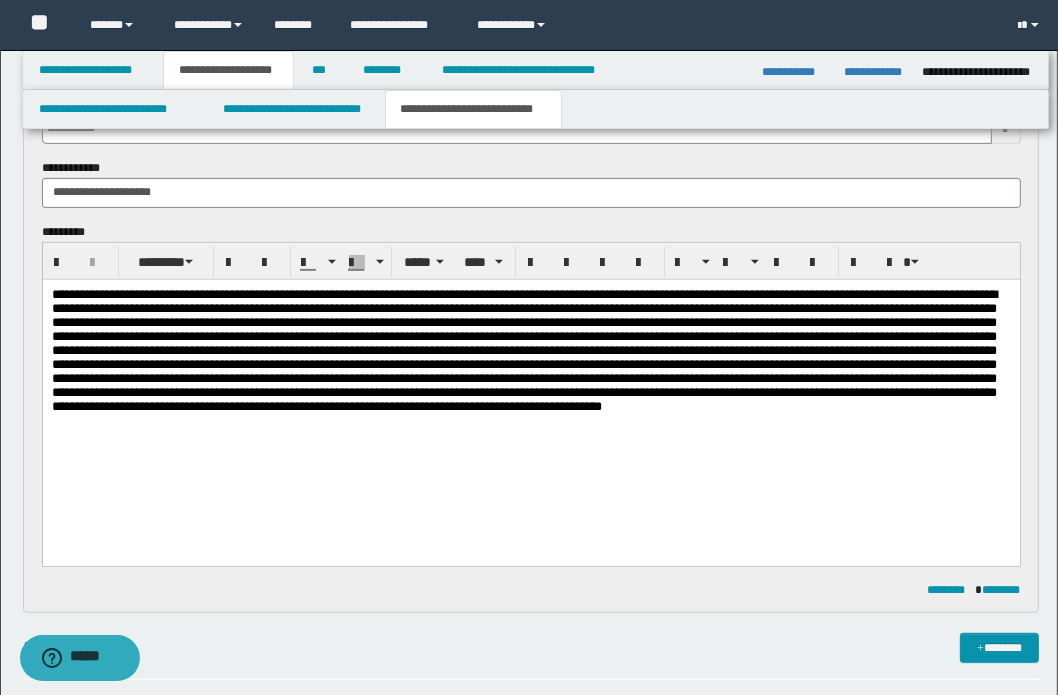click at bounding box center [523, 349] 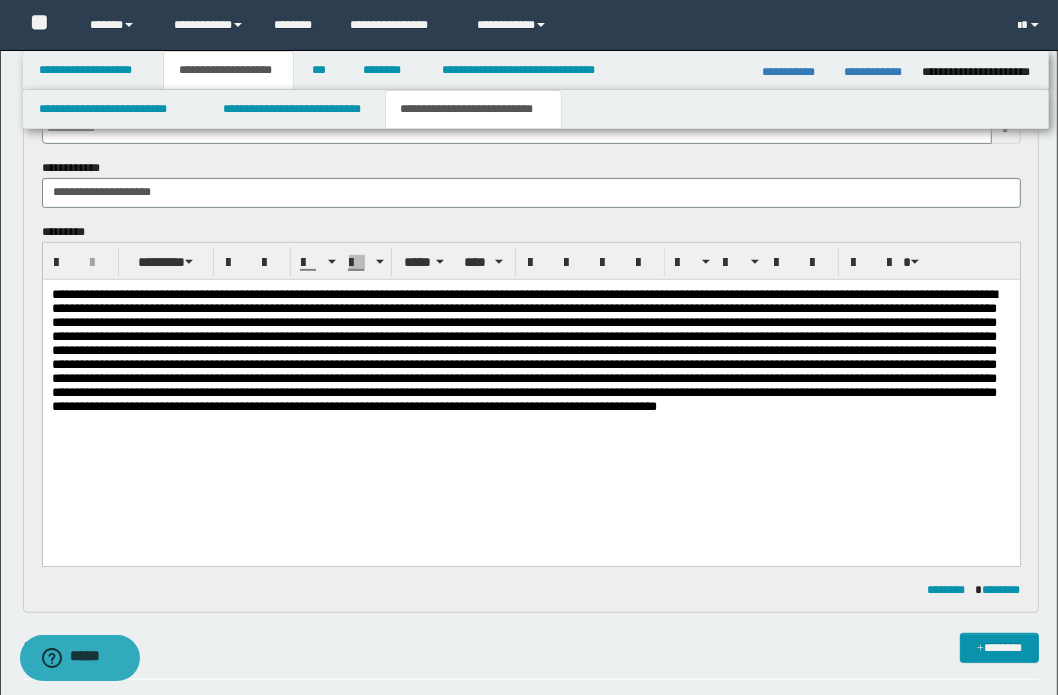 click at bounding box center (523, 349) 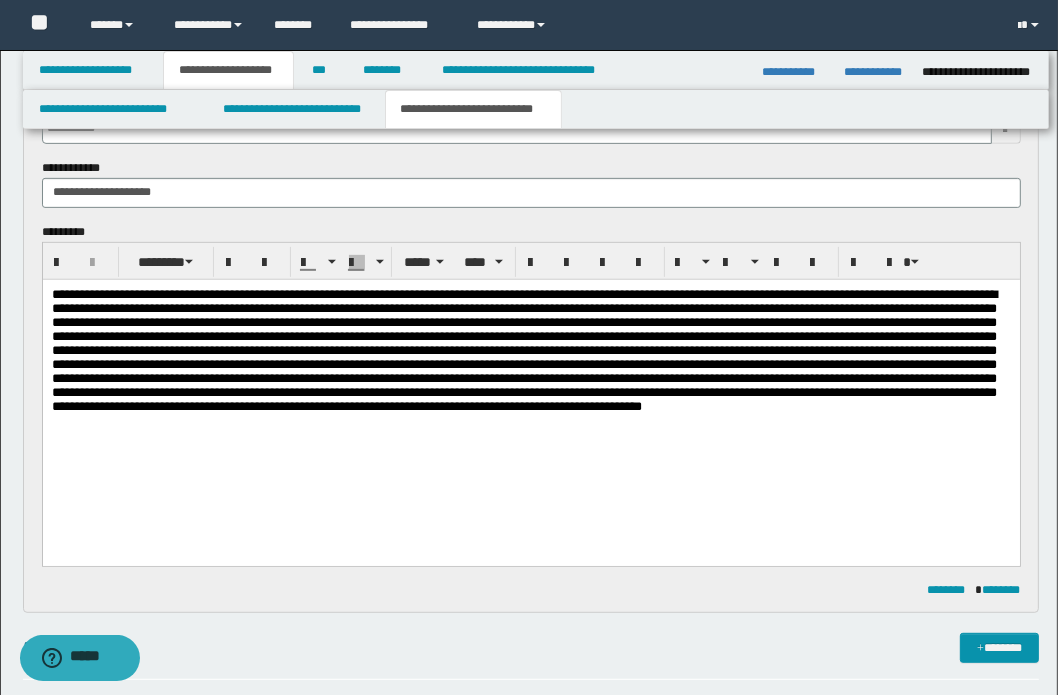 click at bounding box center [523, 349] 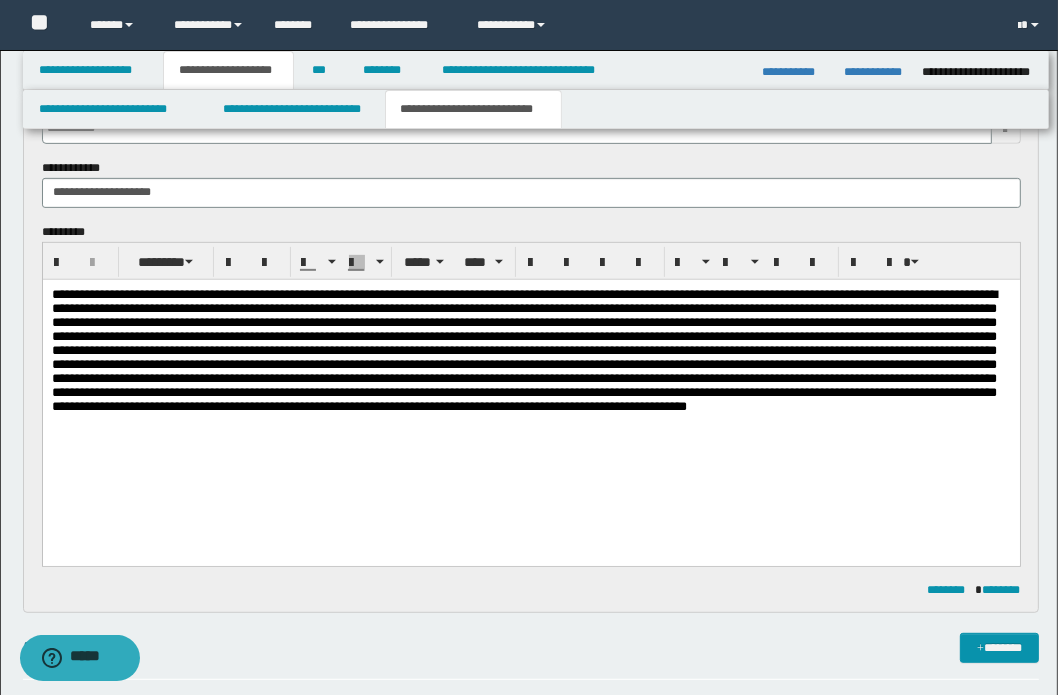 click at bounding box center [523, 349] 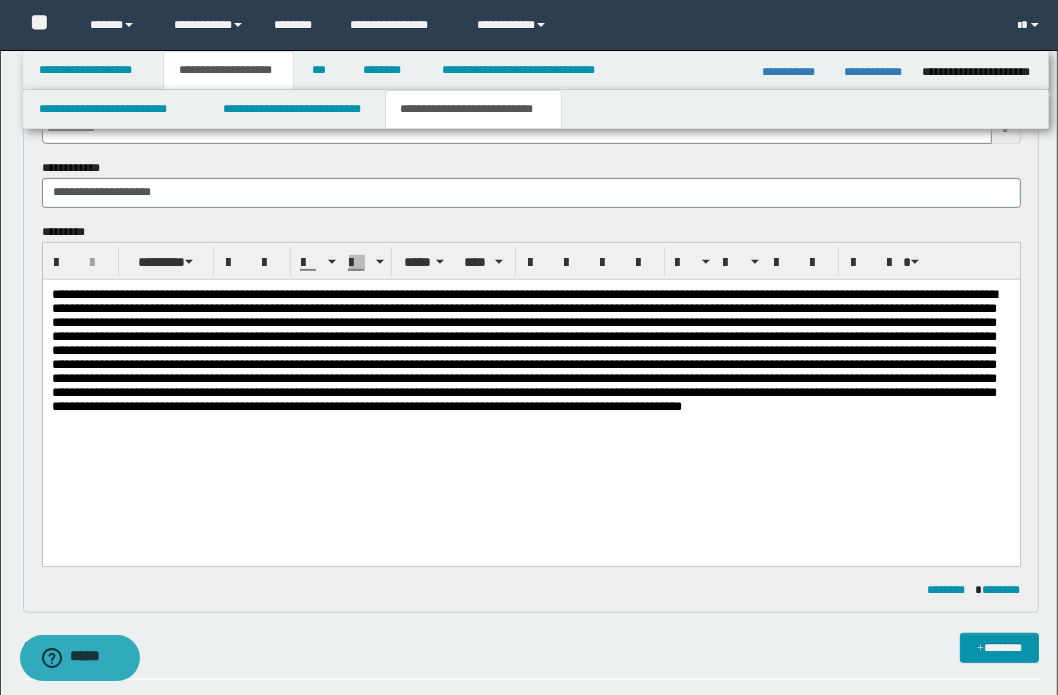 click at bounding box center (523, 349) 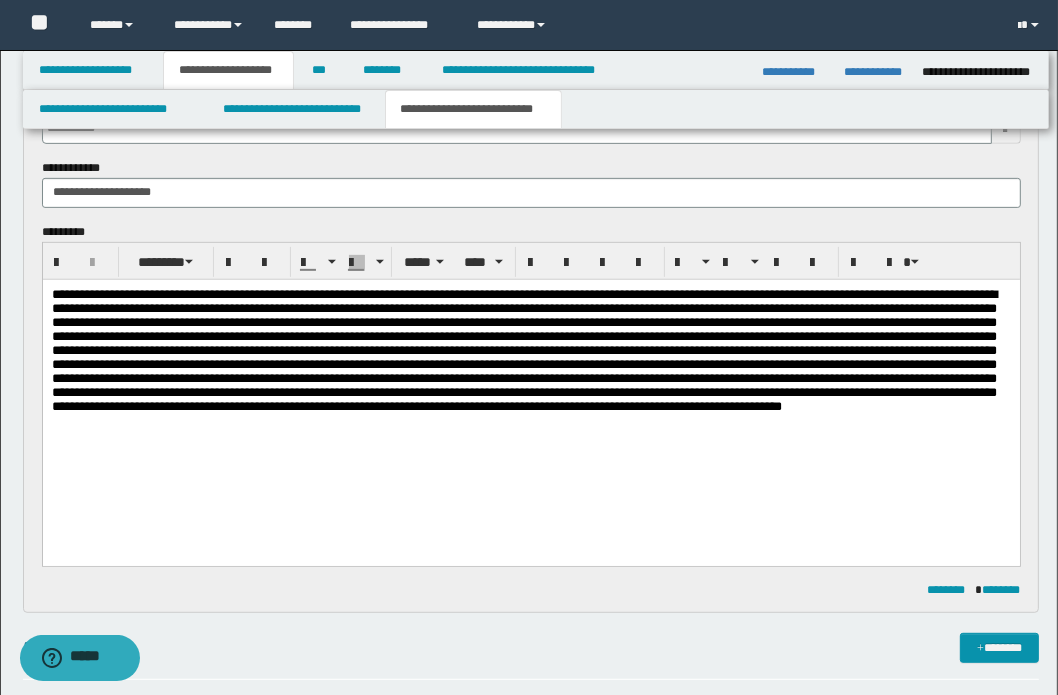 click at bounding box center [523, 349] 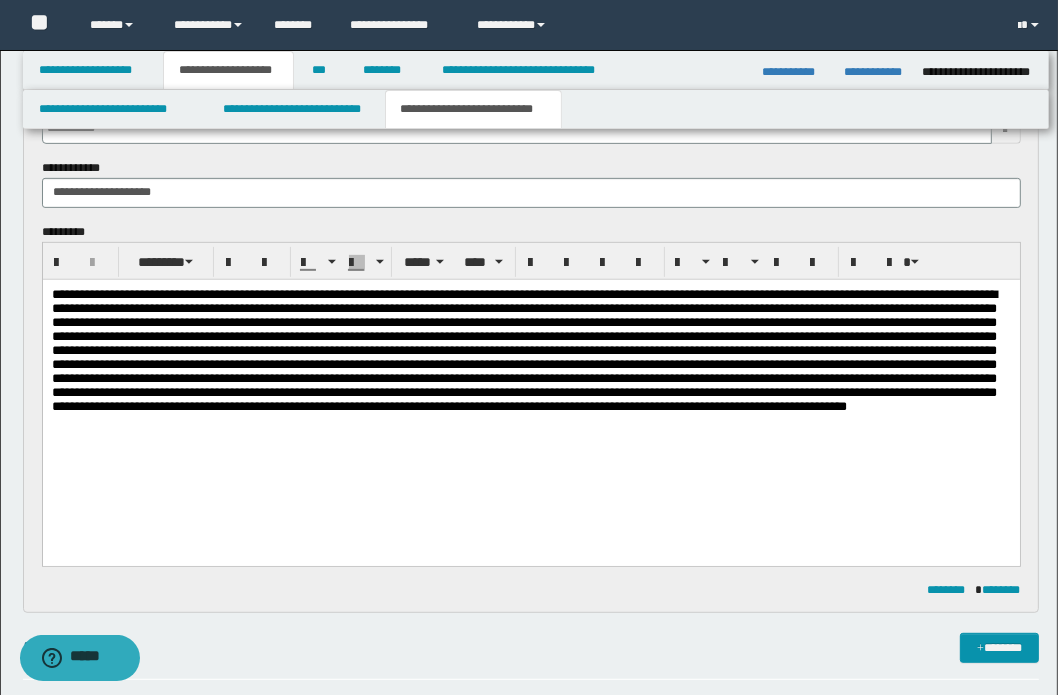click at bounding box center [523, 349] 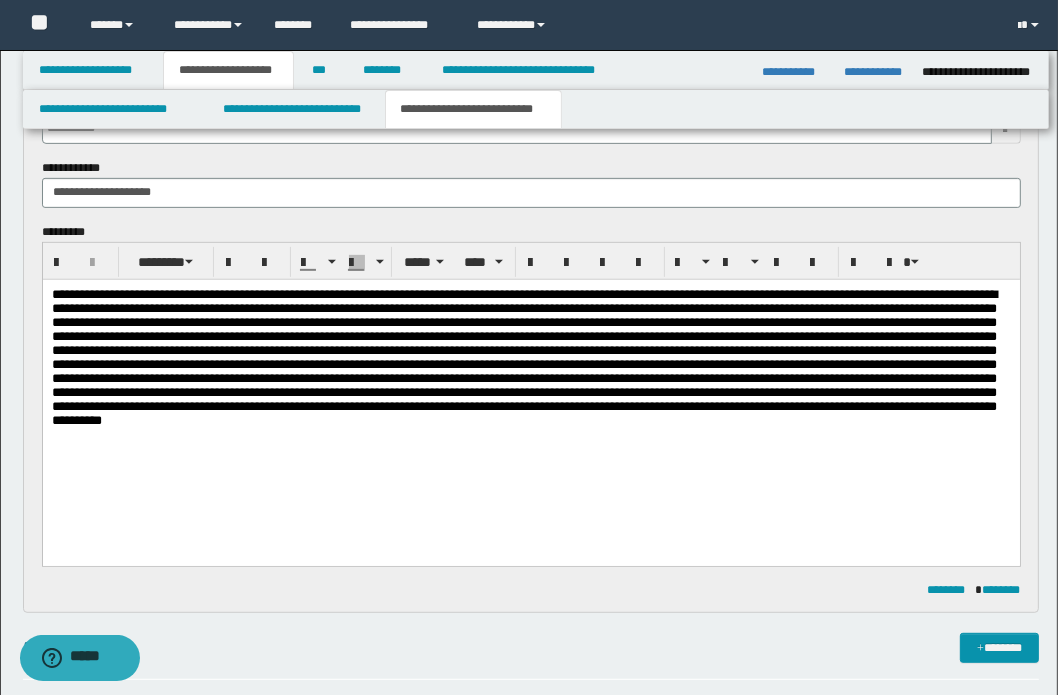 click at bounding box center [523, 356] 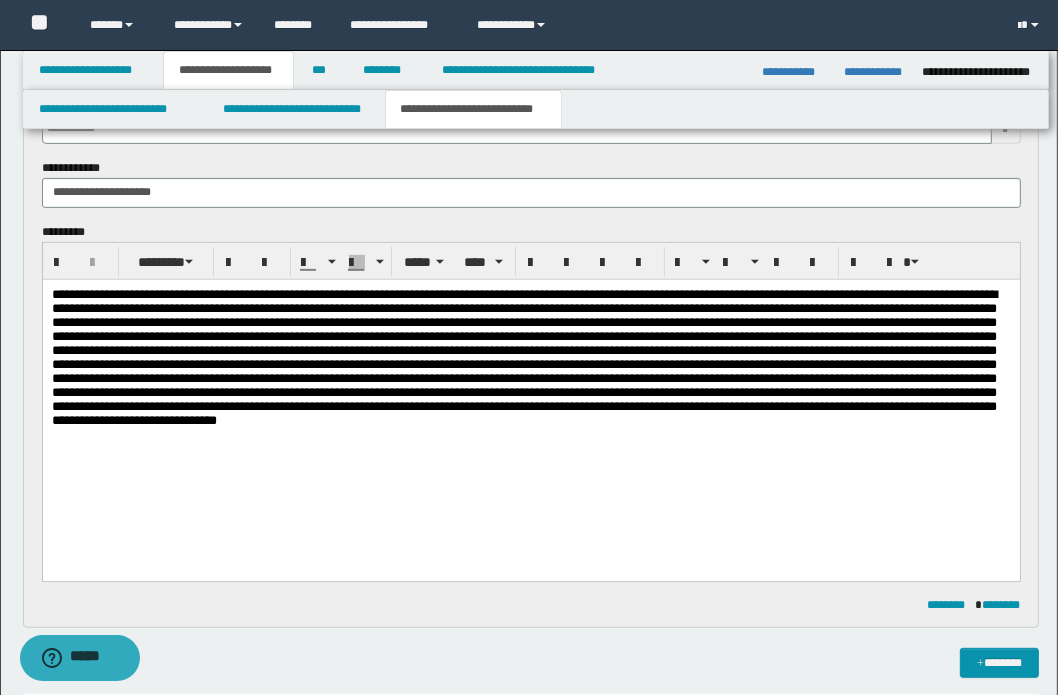 click at bounding box center (523, 356) 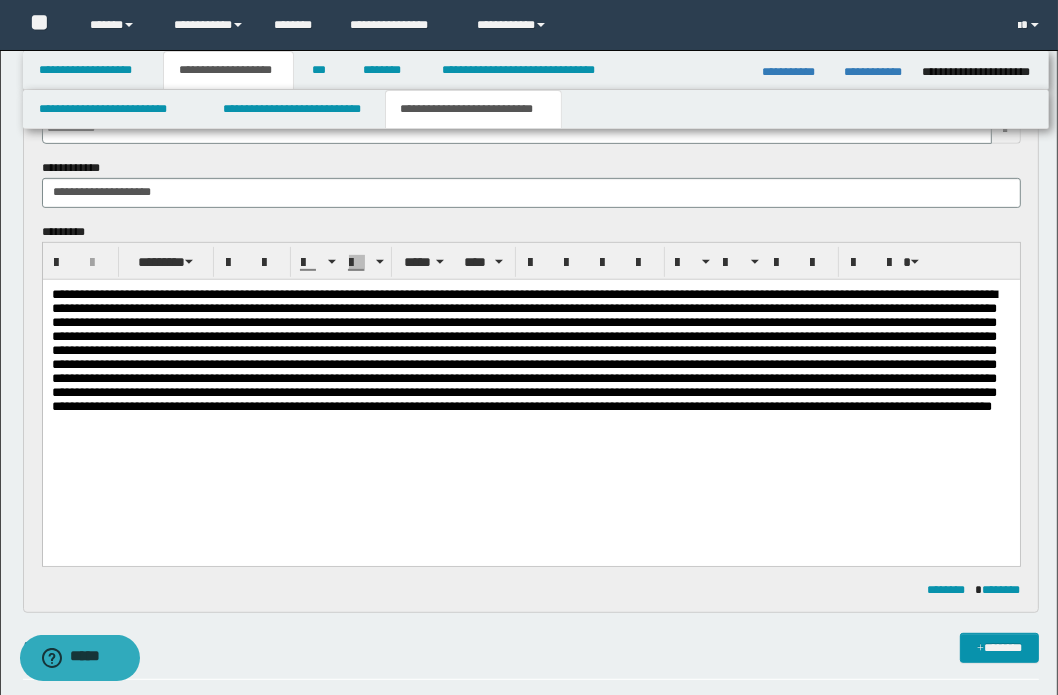 click at bounding box center [523, 349] 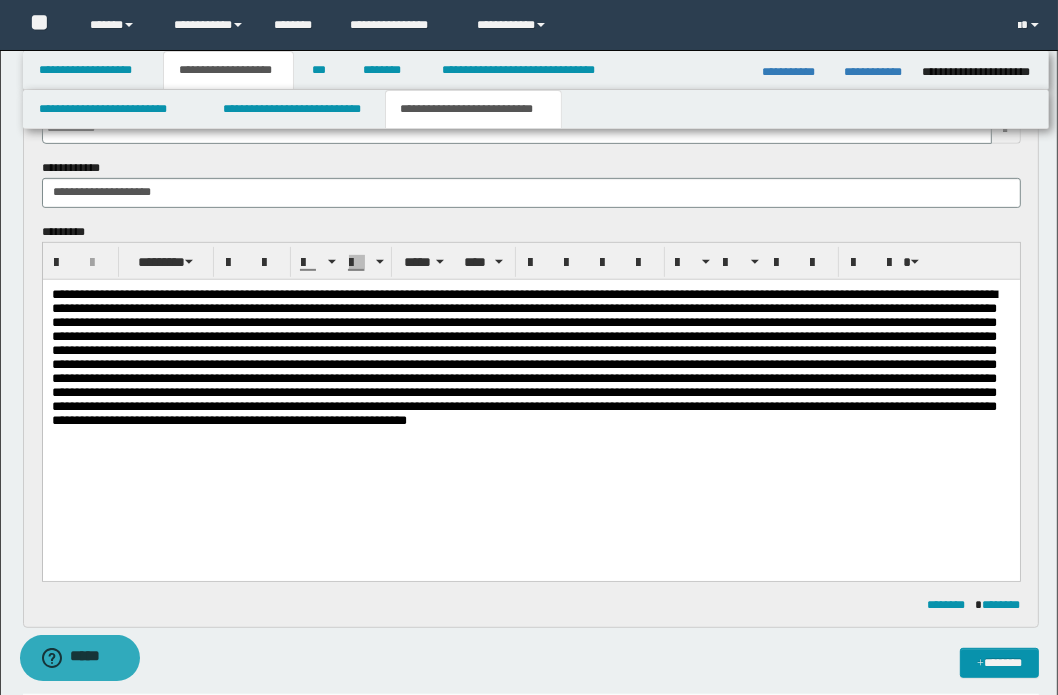 click at bounding box center (523, 356) 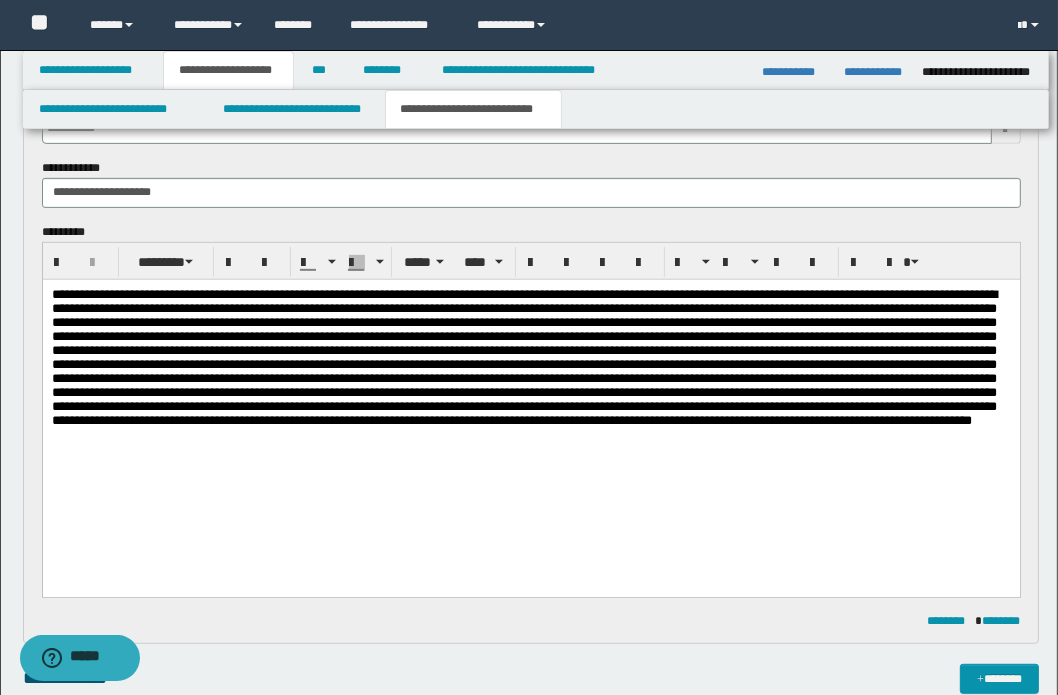 click at bounding box center (523, 356) 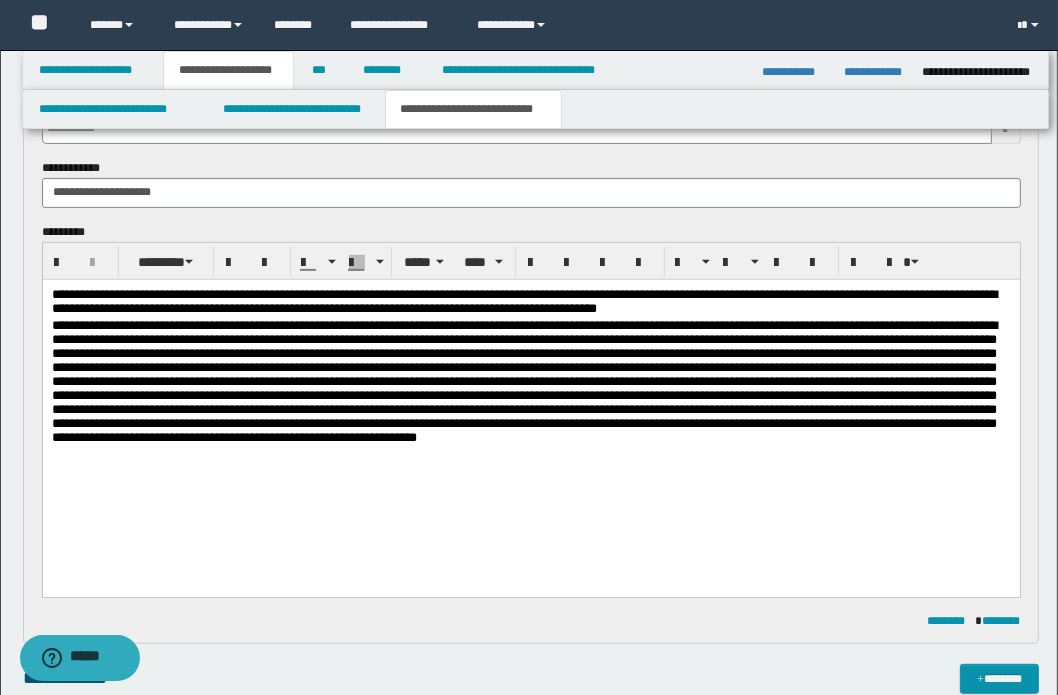 click at bounding box center [523, 380] 